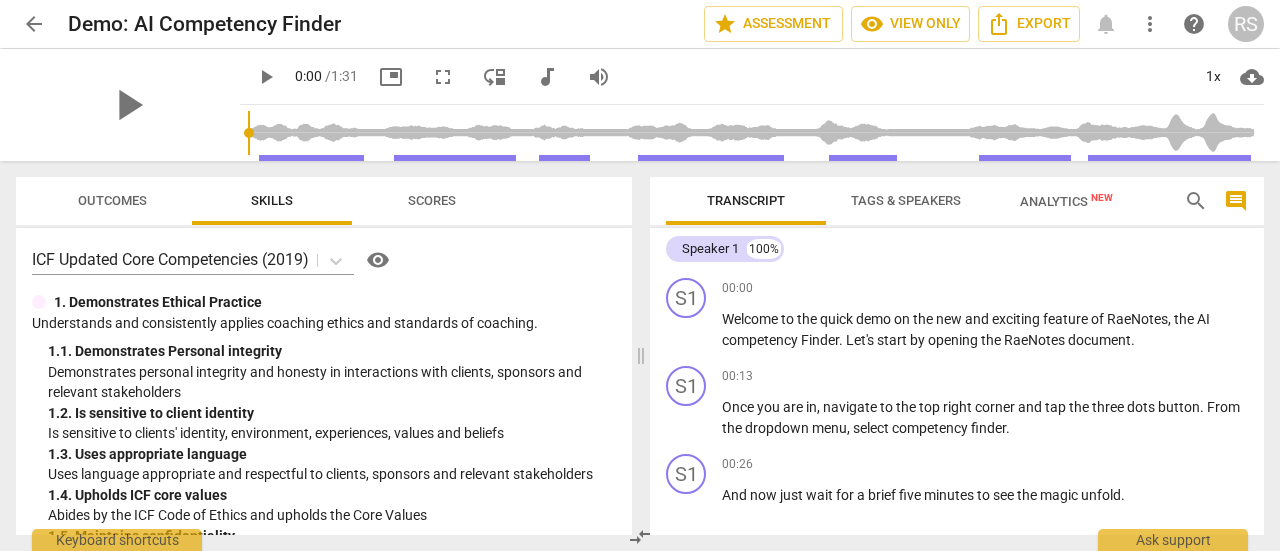 scroll, scrollTop: 0, scrollLeft: 0, axis: both 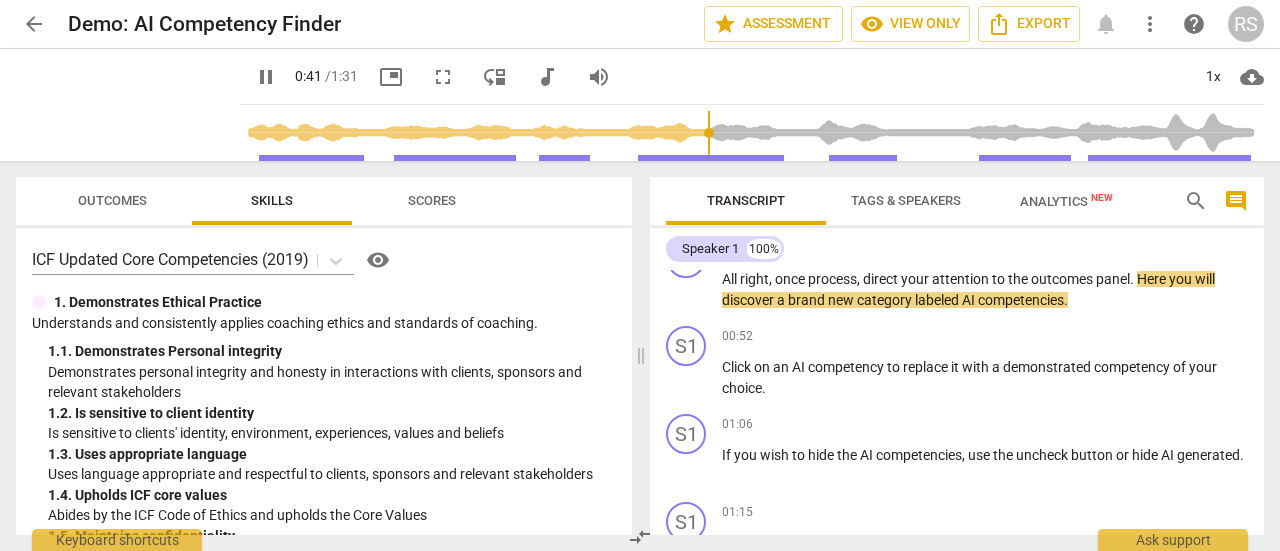 type on "42" 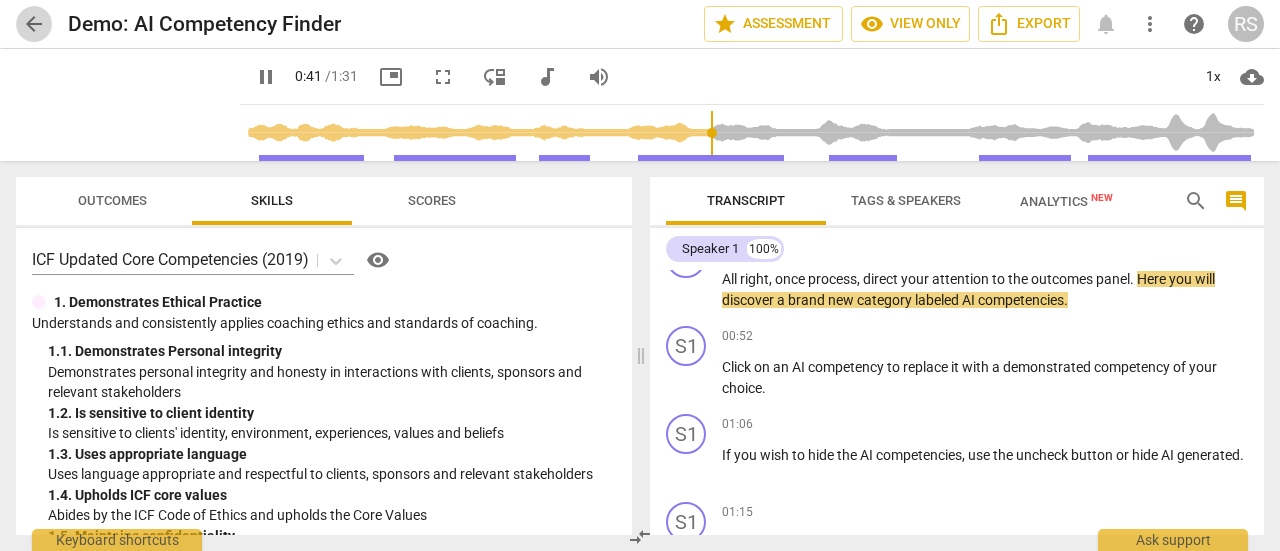click on "arrow_back" at bounding box center [34, 24] 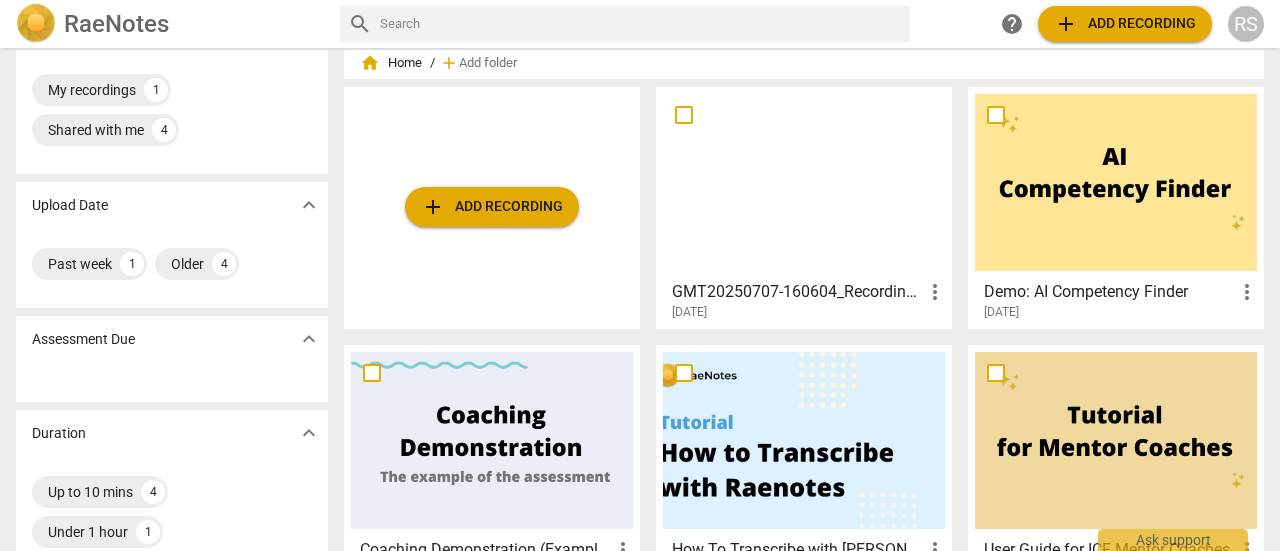 scroll, scrollTop: 0, scrollLeft: 0, axis: both 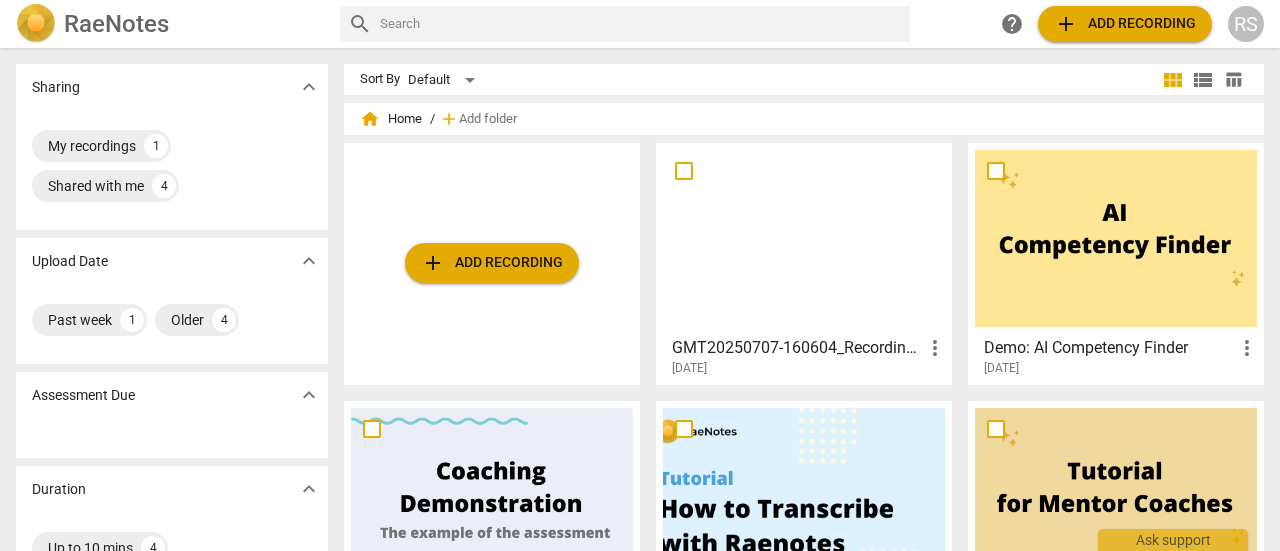 click at bounding box center (804, 238) 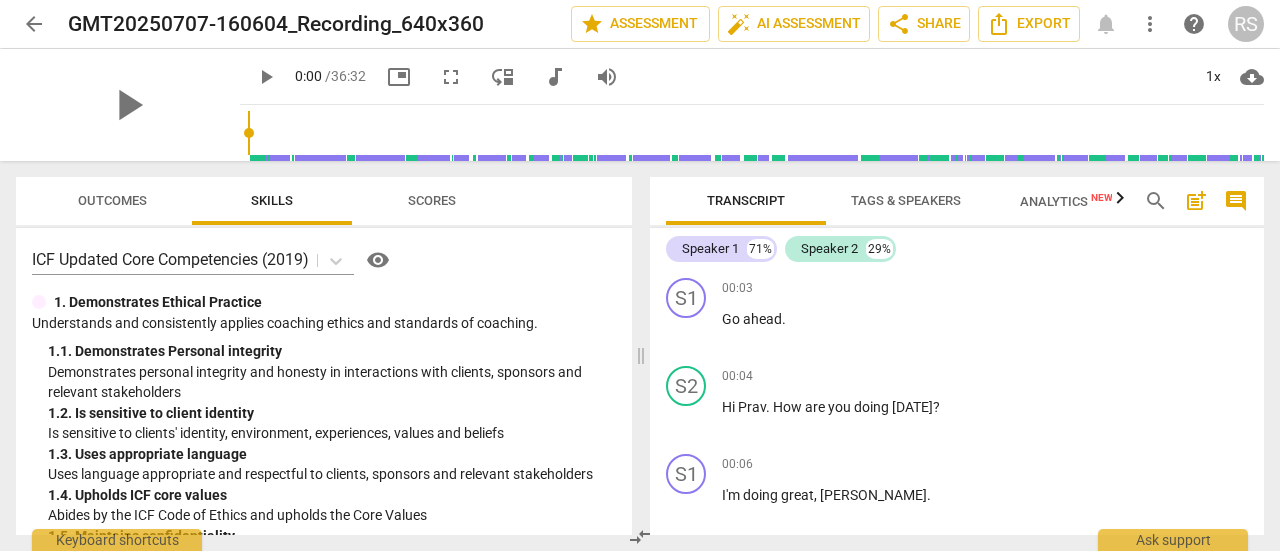 click on "play_arrow" at bounding box center (266, 77) 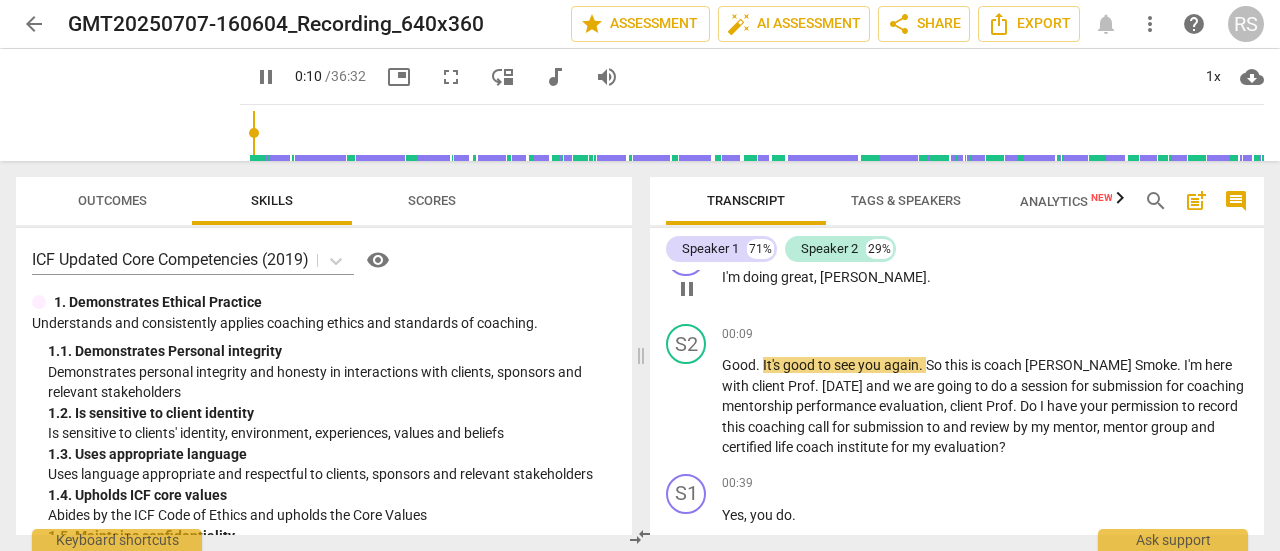scroll, scrollTop: 232, scrollLeft: 0, axis: vertical 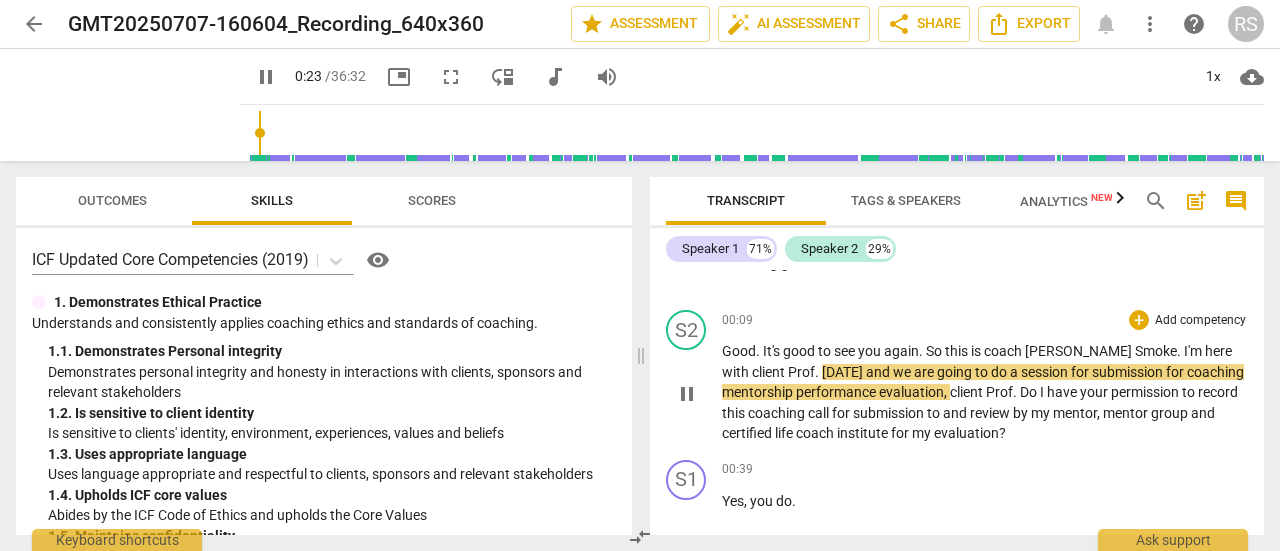 click on "[DATE]" at bounding box center [844, 372] 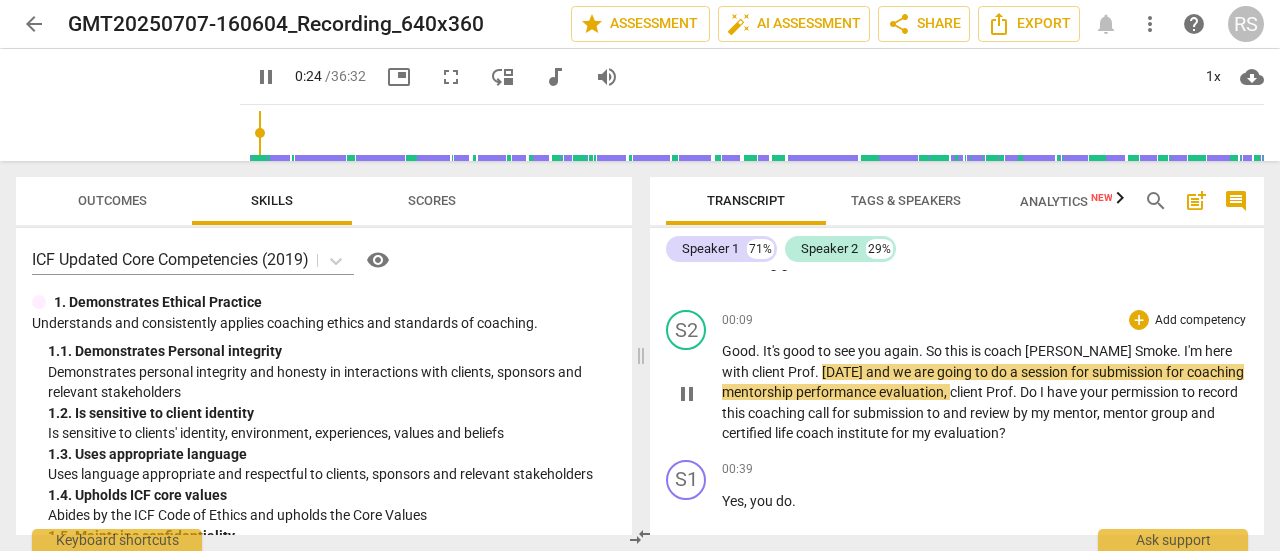 type on "24" 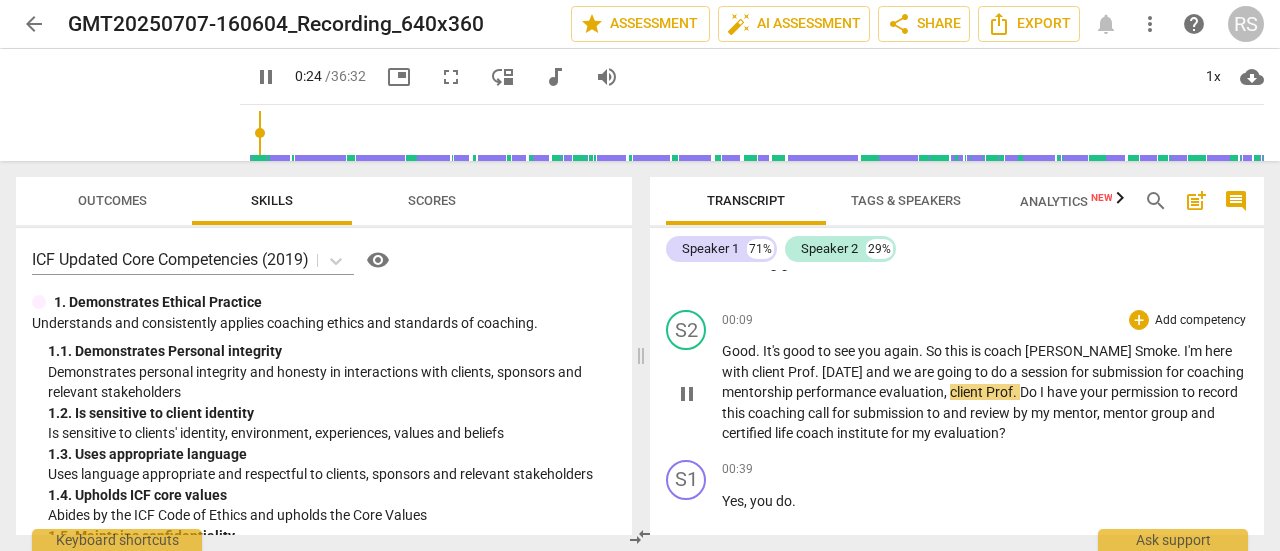 type 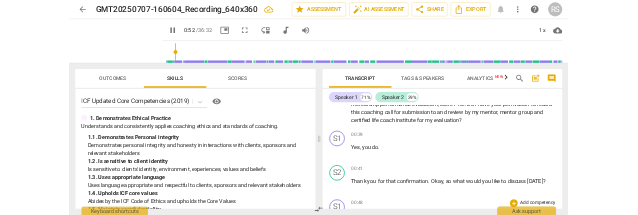 scroll, scrollTop: 355, scrollLeft: 0, axis: vertical 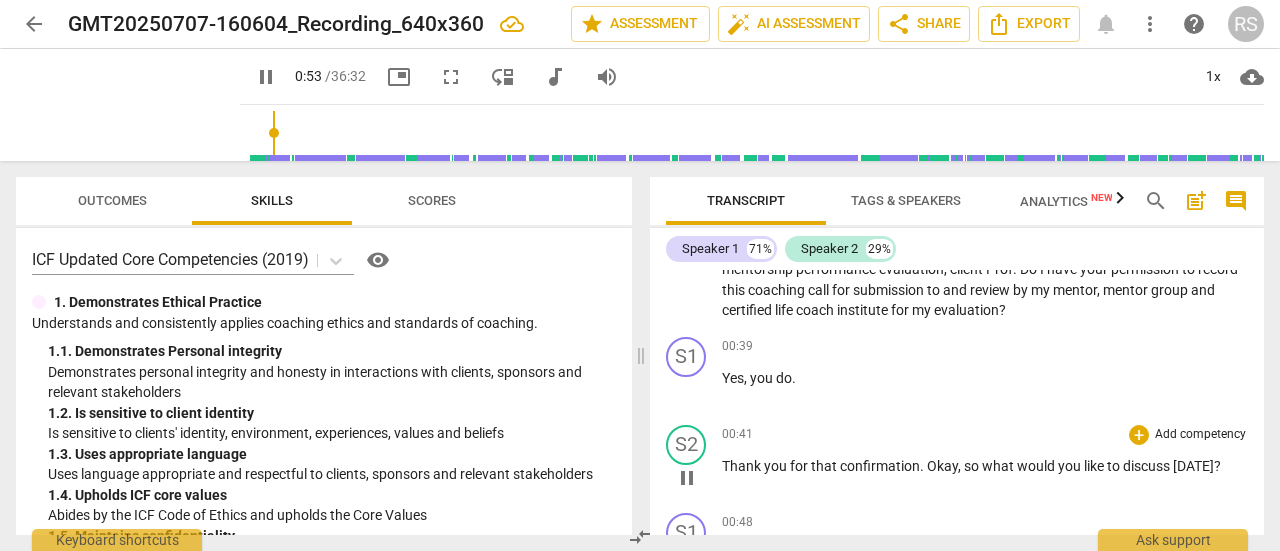 click on "pause" at bounding box center (687, 478) 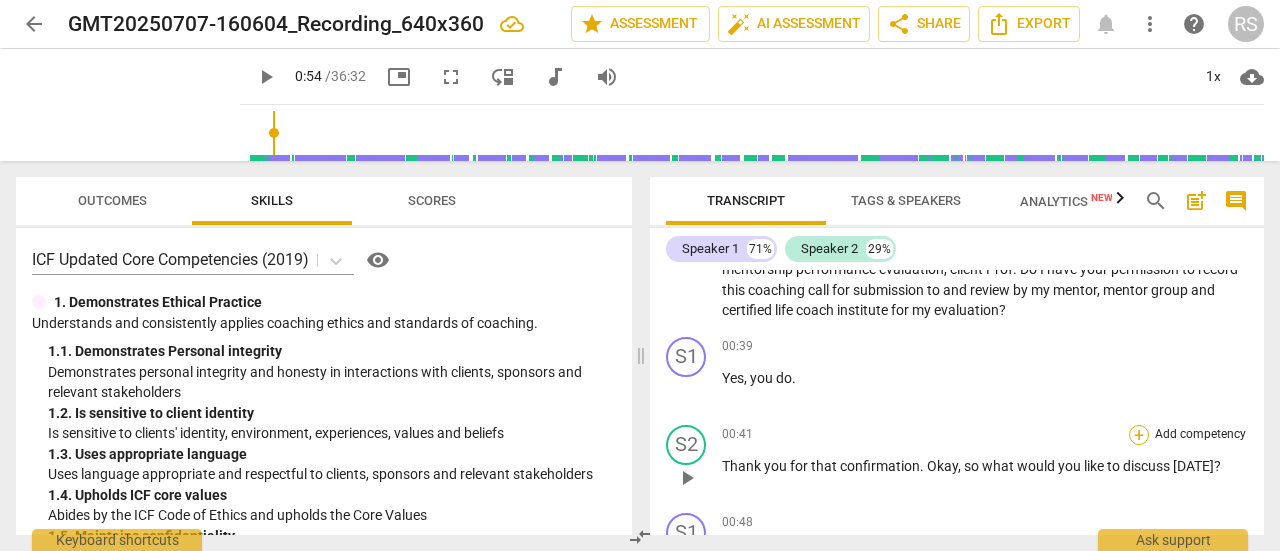 click on "+" at bounding box center (1139, 435) 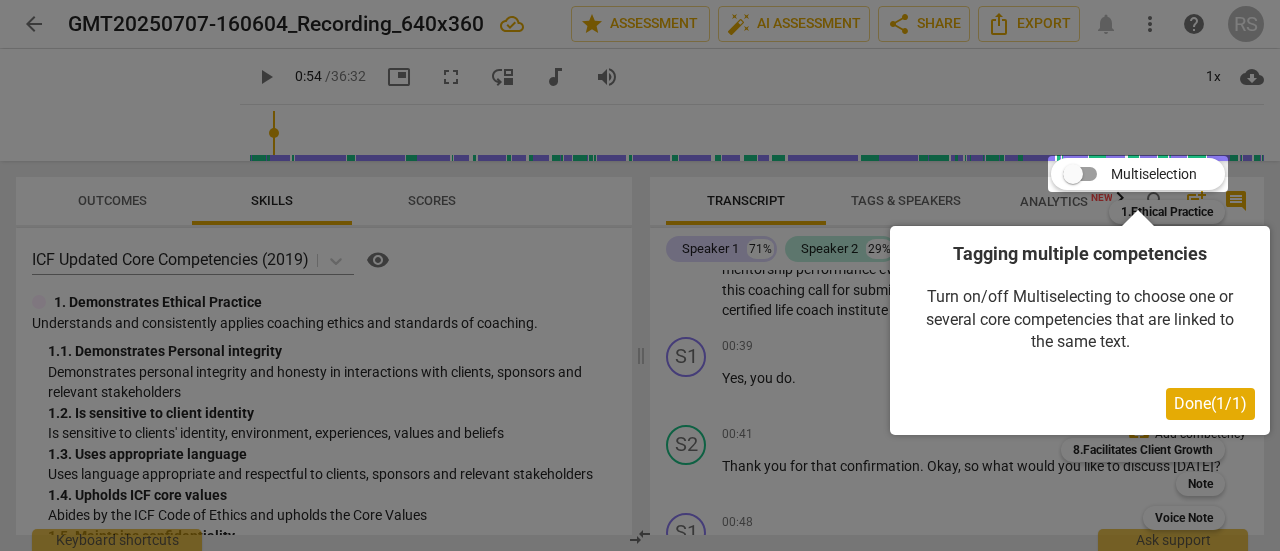 click on "Done  ( 1 / 1 )" at bounding box center [1210, 403] 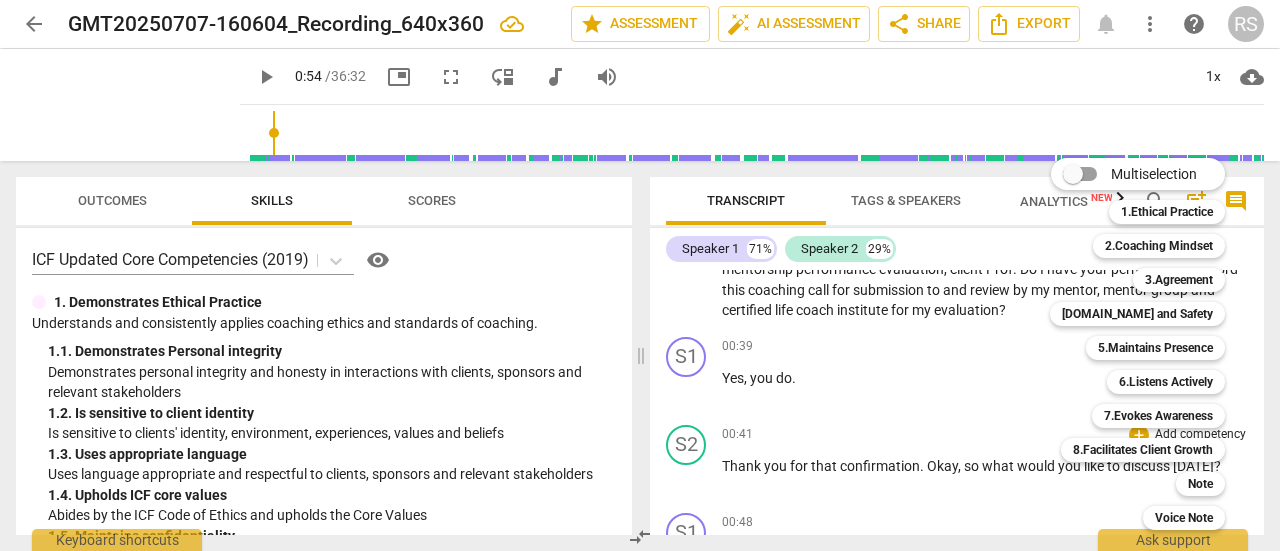 click at bounding box center [640, 275] 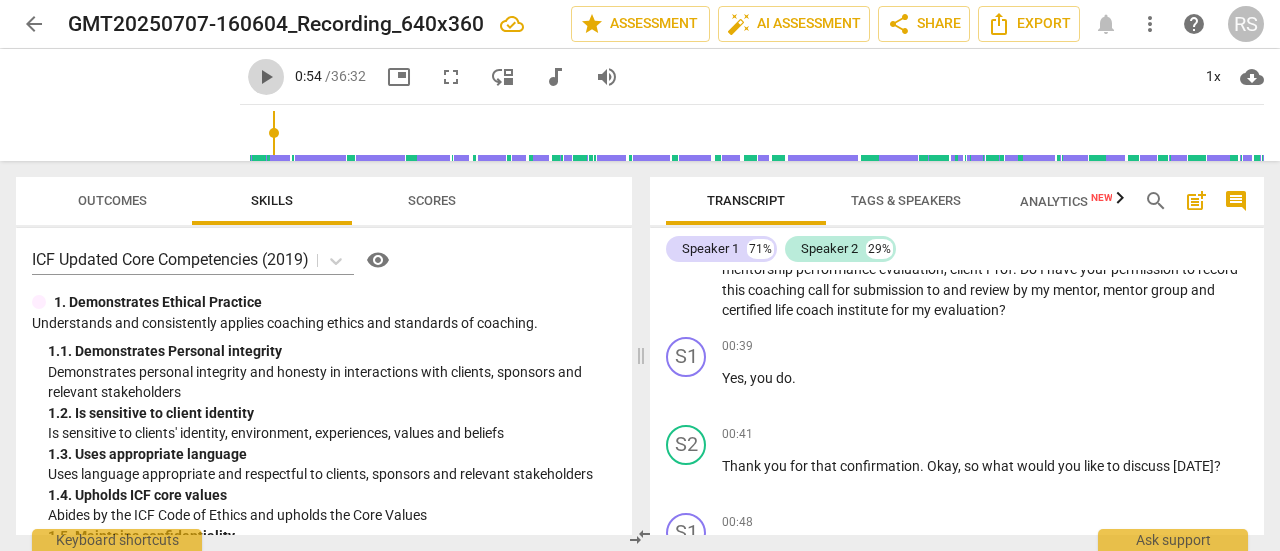 click on "play_arrow" at bounding box center [266, 77] 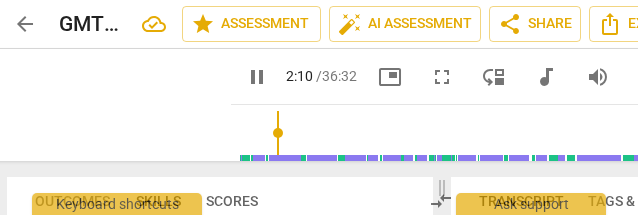 scroll, scrollTop: 0, scrollLeft: 7, axis: horizontal 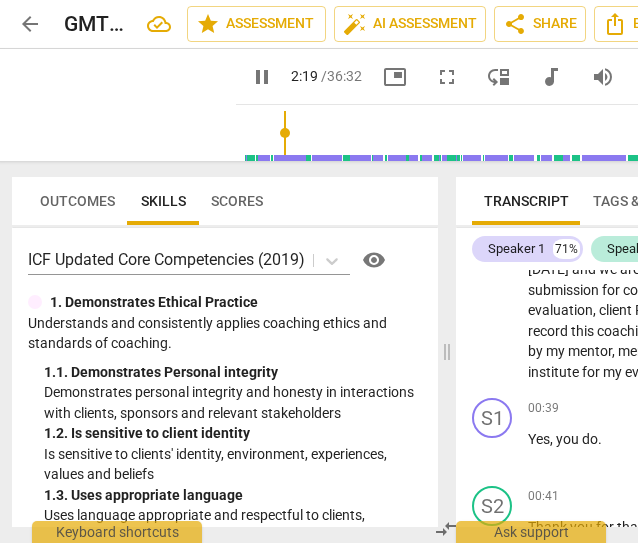 click on "1. 2. Is sensitive to client identity" at bounding box center [233, 433] 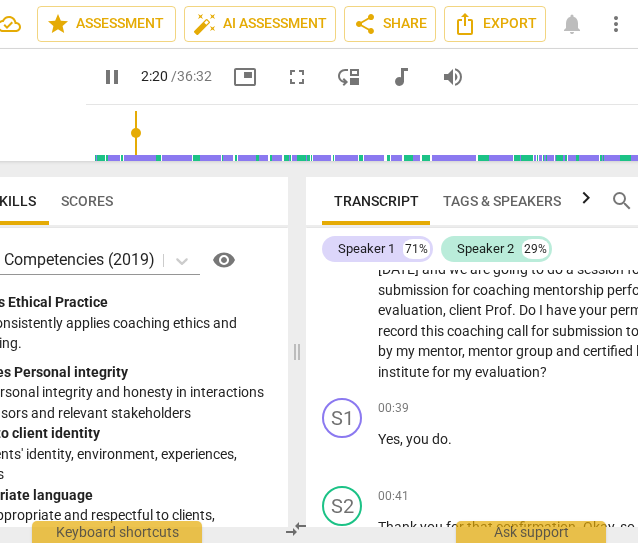scroll, scrollTop: 0, scrollLeft: 262, axis: horizontal 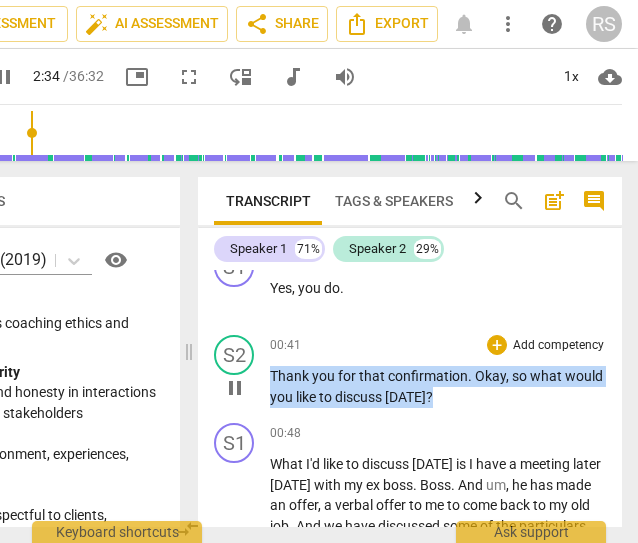drag, startPoint x: 491, startPoint y: 399, endPoint x: 264, endPoint y: 373, distance: 228.48413 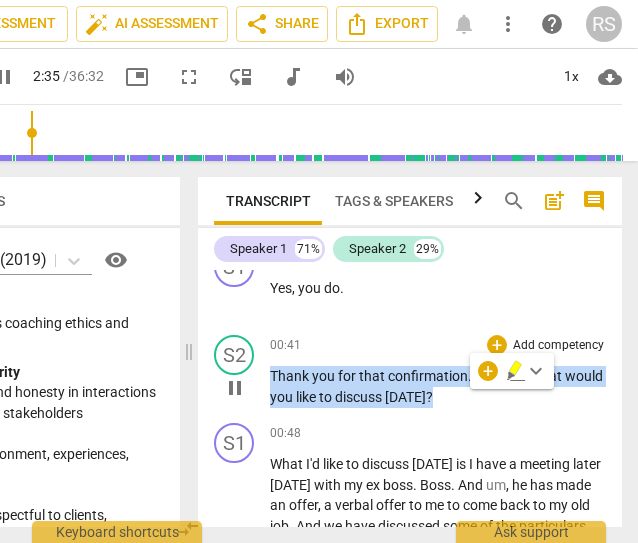 copy on "Thank   you   for   that   confirmation .   Okay ,   so   what   would   you   like   to   discuss   [DATE] ?" 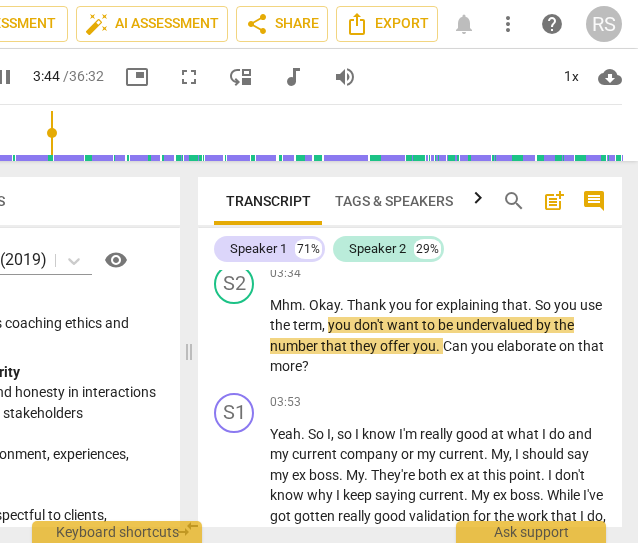 scroll, scrollTop: 1602, scrollLeft: 0, axis: vertical 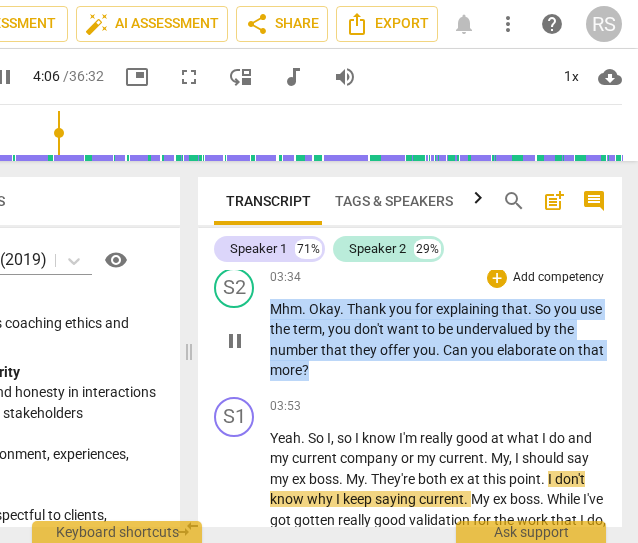 drag, startPoint x: 272, startPoint y: 322, endPoint x: 356, endPoint y: 394, distance: 110.63454 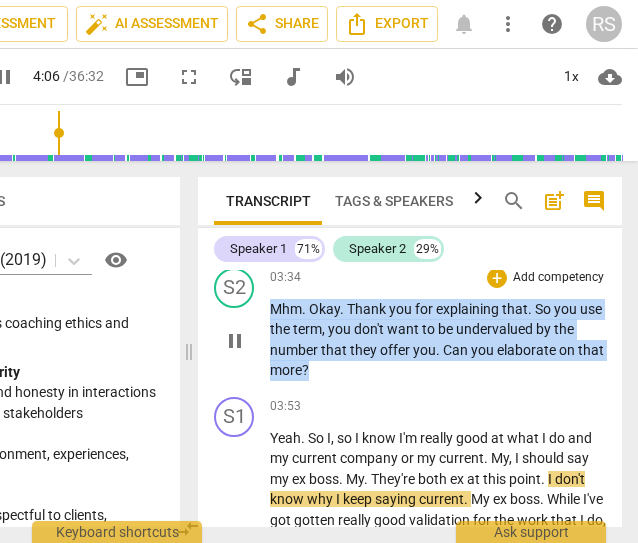 click on "Mhm .   Okay .   Thank   you   for   explaining   that .   So   you   use   the   term ,   you   don't   want   to   be   undervalued   by   the   number   that   they   offer   you .   Can   you   elaborate   on   that   more ?" at bounding box center (438, 340) 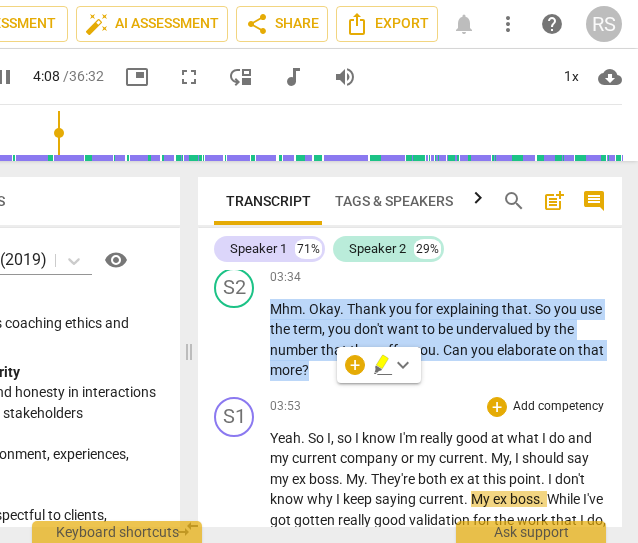 copy on "Mhm .   Okay .   Thank   you   for   explaining   that .   So   you   use   the   term ,   you   don't   want   to   be   undervalued   by   the   number   that   they   offer   you .   Can   you   elaborate   on   that   more ?" 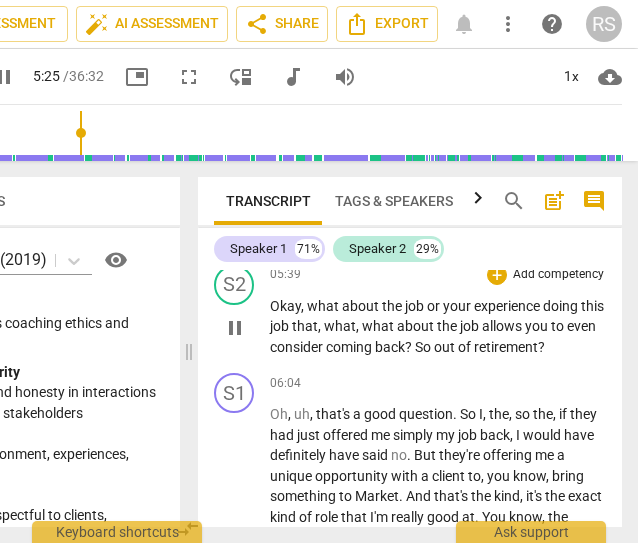 scroll, scrollTop: 2398, scrollLeft: 0, axis: vertical 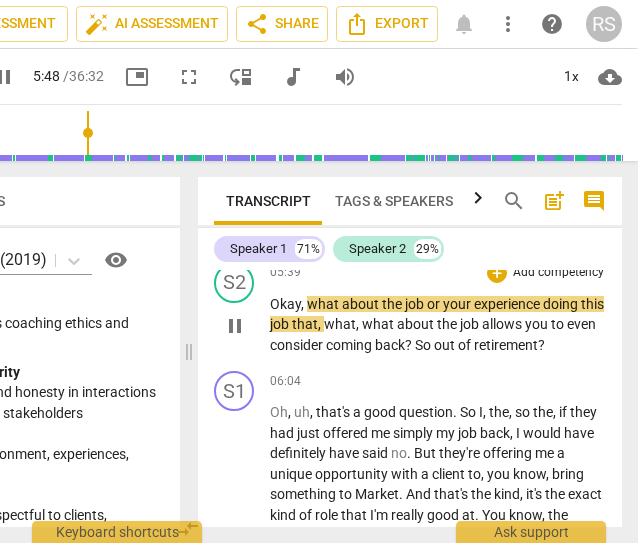 drag, startPoint x: 269, startPoint y: 347, endPoint x: 360, endPoint y: 361, distance: 92.070625 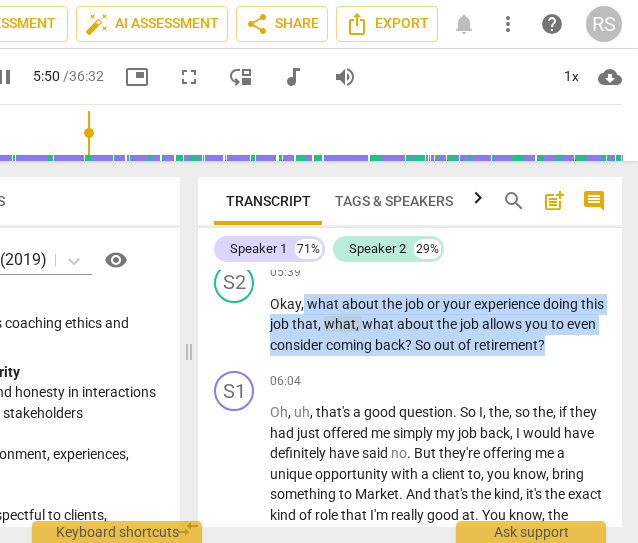 drag, startPoint x: 304, startPoint y: 347, endPoint x: 683, endPoint y: 383, distance: 380.70593 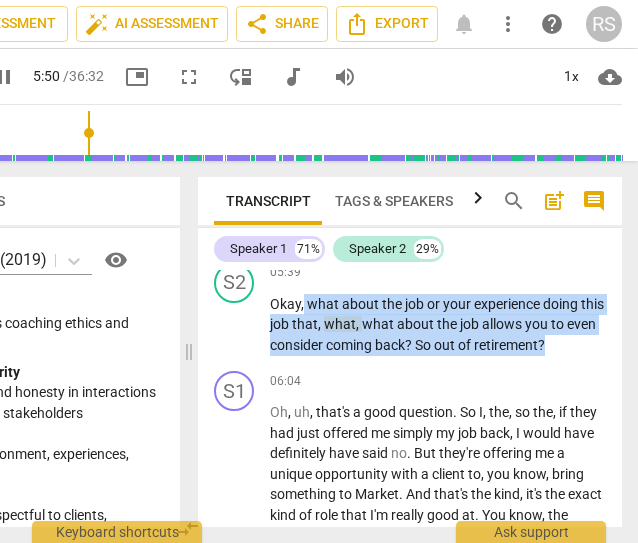 click on "arrow_back GMT20250707-160604_Recording_640x360 edit star    Assessment   auto_fix_high    AI Assessment share    Share    Export notifications more_vert help RS pause pause 5:50   /  36:32 picture_in_picture fullscreen move_down audiotrack volume_up 1x cloud_download Outcomes Skills Scores ICF Updated Core Competencies (2019) visibility 1. Demonstrates Ethical Practice Understands and consistently applies coaching ethics and standards of coaching. 1. 1. Demonstrates Personal integrity Demonstrates personal integrity and honesty in interactions with clients, sponsors and relevant stakeholders 1. 2. Is sensitive to client identity Is sensitive to clients' identity, environment, experiences, values and beliefs 1. 3. Uses appropriate language Uses language appropriate and respectful to clients, sponsors and relevant stakeholders 1. 4. Upholds ICF core values Abides by the ICF Code of Ethics and upholds the Core Values 1. 5. Maintains confidentiality 1. 1. 7. Refers clients to others 2. 2. 2. 2." at bounding box center (57, 0) 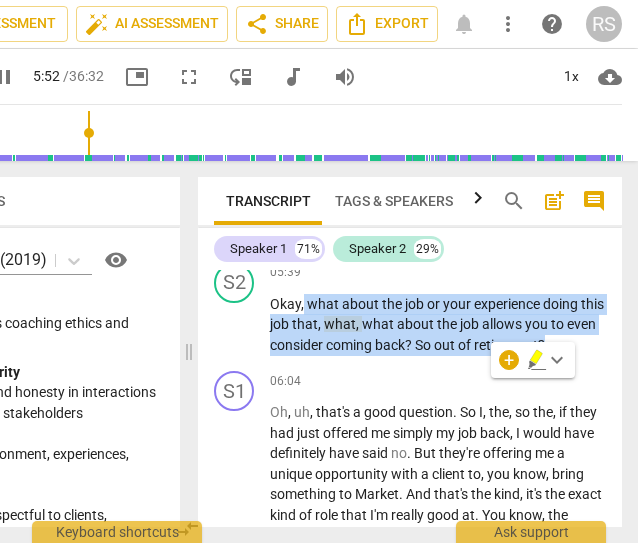 copy on "what   about   the   job   or   your   experience   doing   this   job   that ,   what ,   what   about   the   job   allows   you   to   even   consider   coming   back ?   So   out   of   retirement ?" 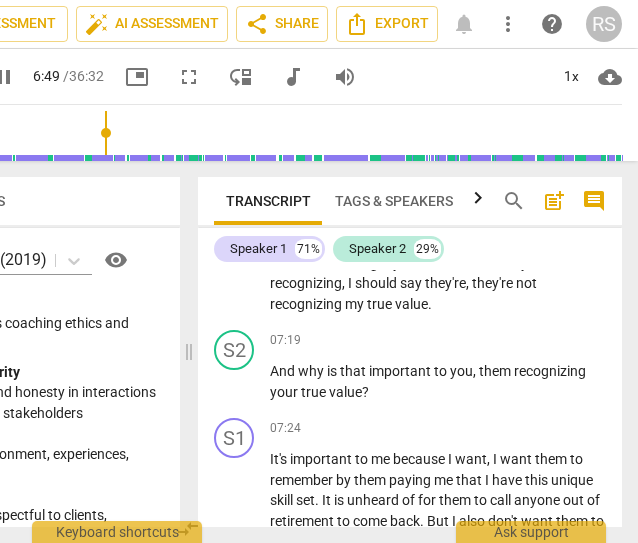 scroll, scrollTop: 2900, scrollLeft: 0, axis: vertical 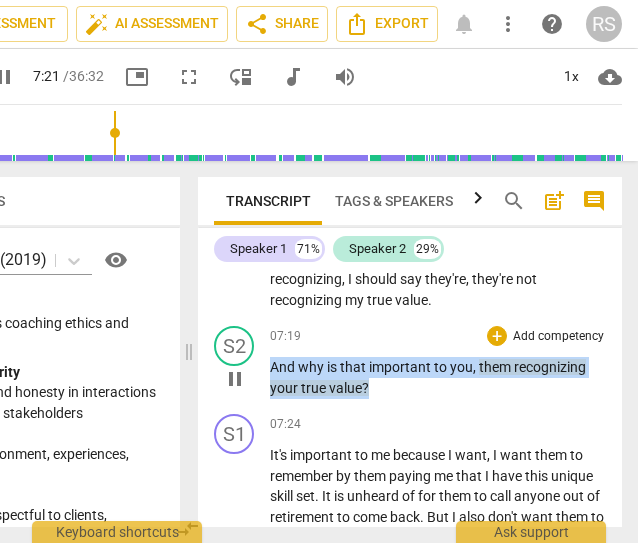 drag, startPoint x: 382, startPoint y: 429, endPoint x: 260, endPoint y: 407, distance: 123.967735 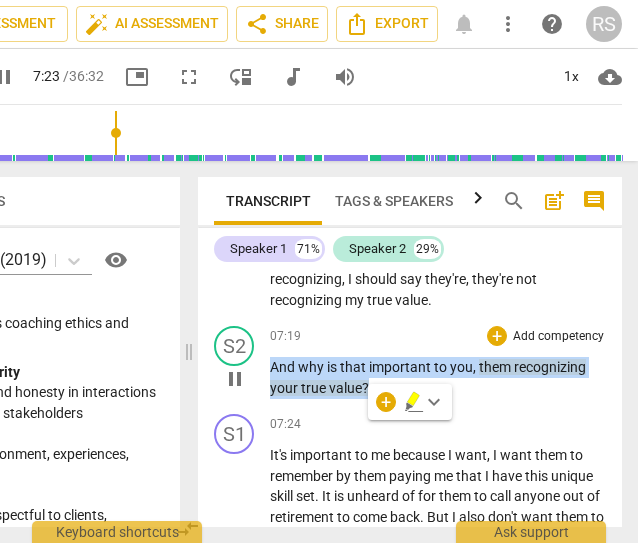copy on "And   why   is   that   important   to   you ,   them   recognizing   your   true   value ?" 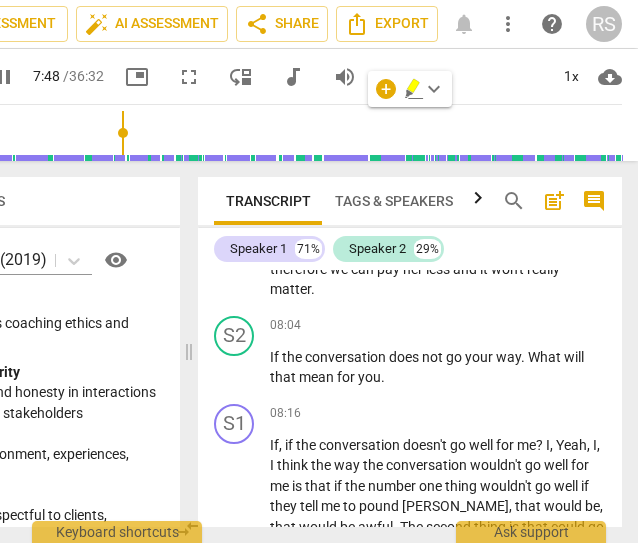 scroll, scrollTop: 3250, scrollLeft: 0, axis: vertical 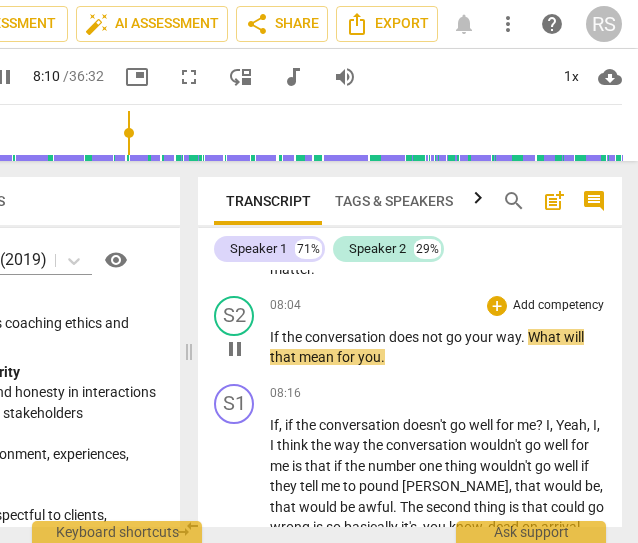 drag, startPoint x: 410, startPoint y: 398, endPoint x: 394, endPoint y: 403, distance: 16.763054 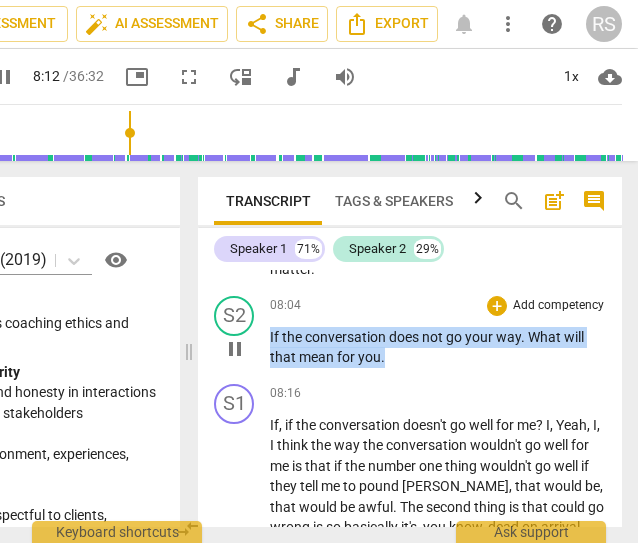 drag, startPoint x: 391, startPoint y: 396, endPoint x: 262, endPoint y: 377, distance: 130.39172 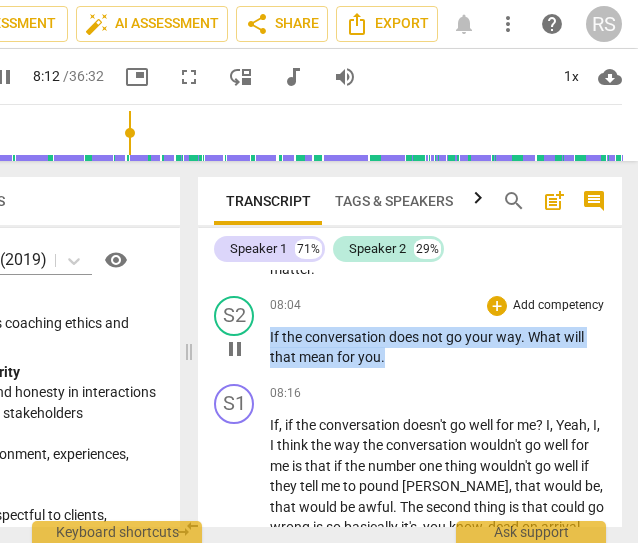 click on "S2 play_arrow pause 08:04 + Add competency keyboard_arrow_right If   the   conversation   does   not   go   your   way .   What   will   that   mean   for   you ." at bounding box center [410, 332] 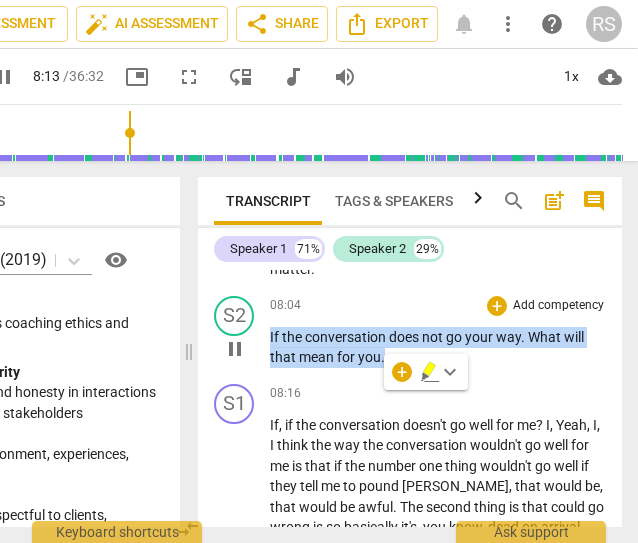 copy on "If   the   conversation   does   not   go   your   way .   What   will   that   mean   for   you ." 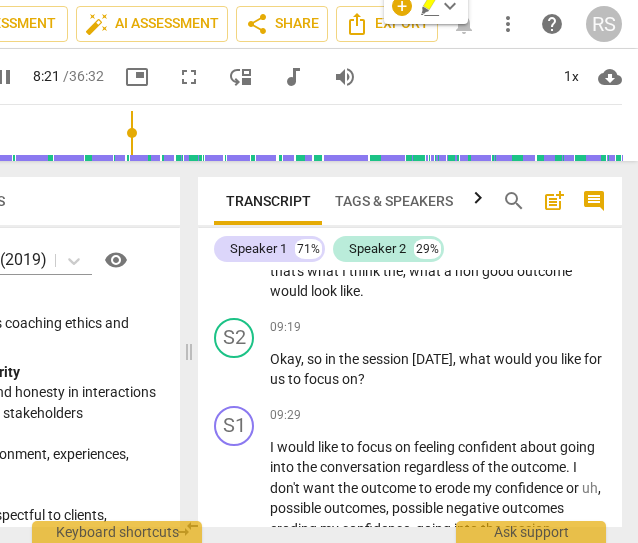 scroll, scrollTop: 3658, scrollLeft: 0, axis: vertical 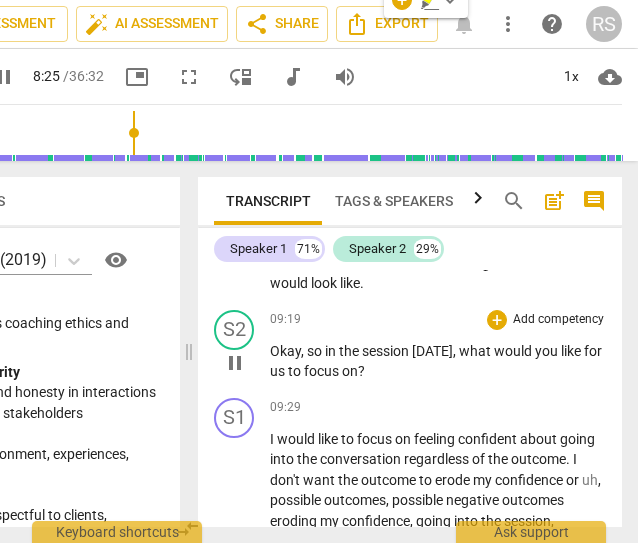 drag, startPoint x: 494, startPoint y: 411, endPoint x: 584, endPoint y: 355, distance: 106 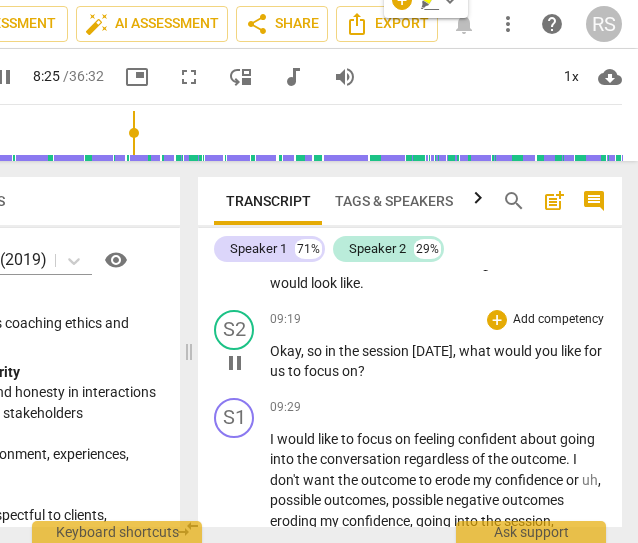 click on "Okay ,   so   in   the   session   [DATE] ,   what   would   you   like   for   us   to   focus   on ?" at bounding box center [438, 361] 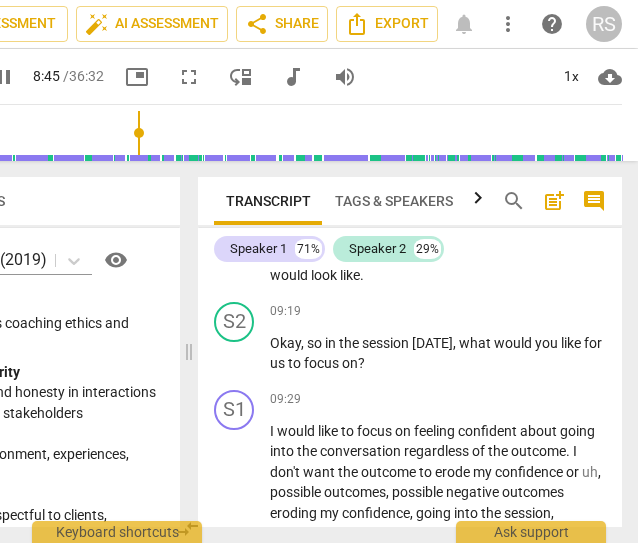 scroll, scrollTop: 3686, scrollLeft: 0, axis: vertical 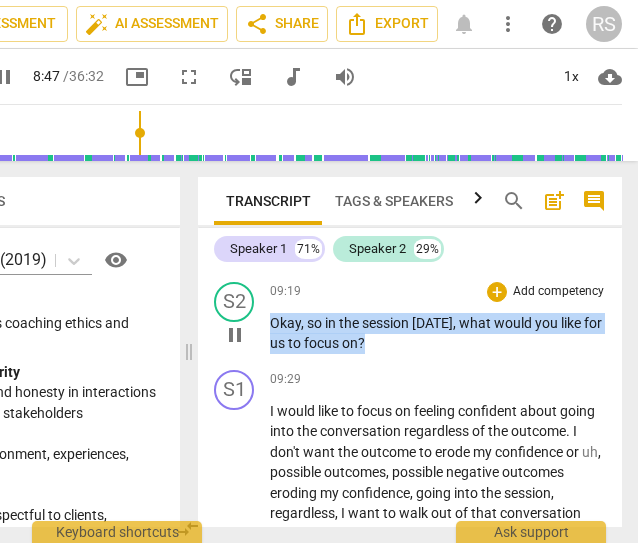 drag, startPoint x: 378, startPoint y: 383, endPoint x: 268, endPoint y: 365, distance: 111.463 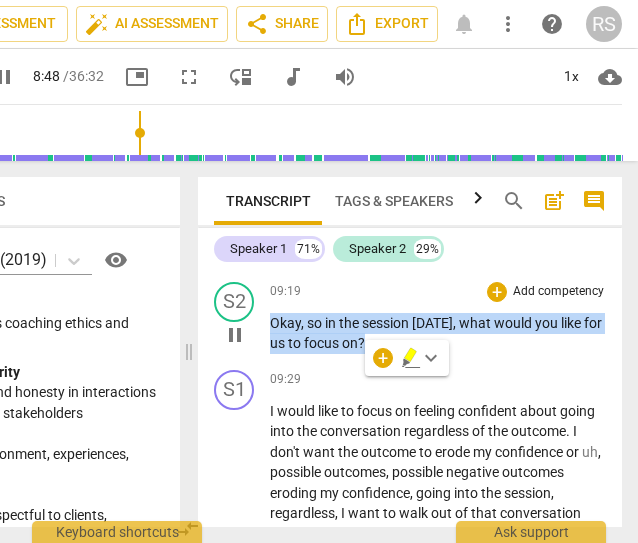 copy on "Okay ,   so   in   the   session   [DATE] ,   what   would   you   like   for   us   to   focus   on ?" 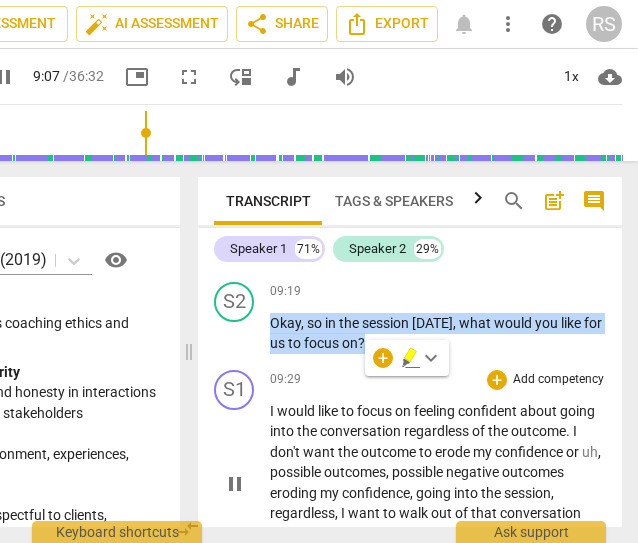 click on "09:29 + Add competency keyboard_arrow_right" at bounding box center (438, 380) 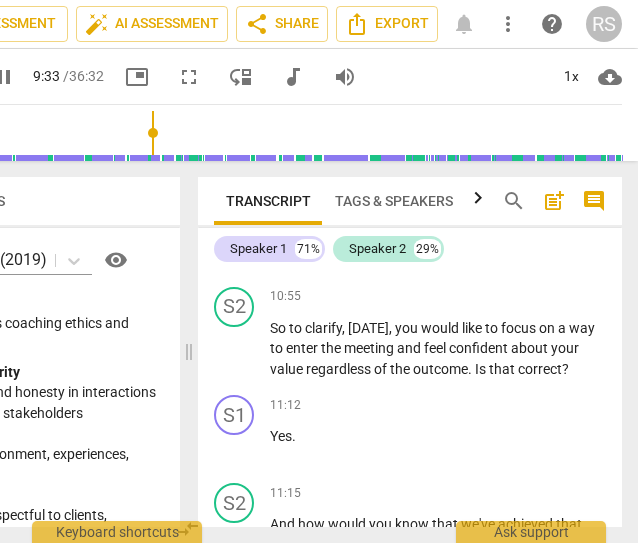 scroll, scrollTop: 4238, scrollLeft: 0, axis: vertical 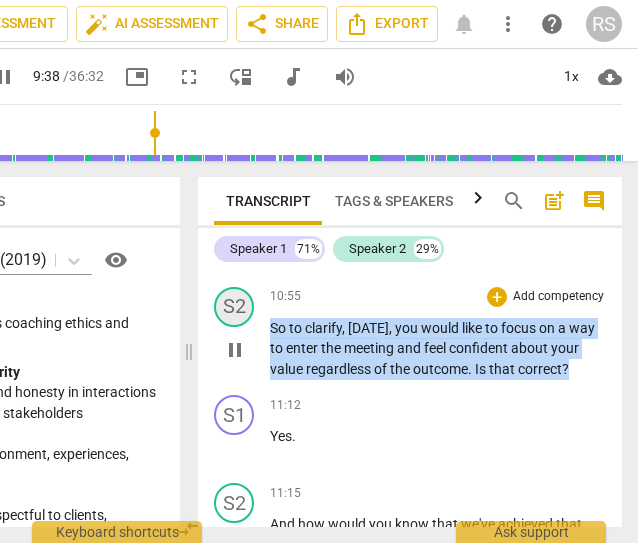 drag, startPoint x: 583, startPoint y: 431, endPoint x: 232, endPoint y: 386, distance: 353.87286 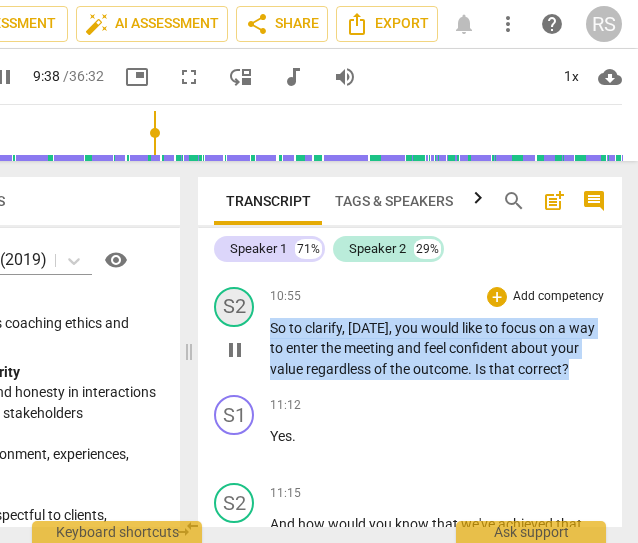 click on "S2 play_arrow pause 10:55 + Add competency keyboard_arrow_right So   to   clarify ,   [DATE] ,   you   would   like   to   focus   on   a   way   to   enter   the   meeting   and   feel   confident   about   your   value   regardless   of   the   outcome .   Is   that   correct ?" at bounding box center [410, 333] 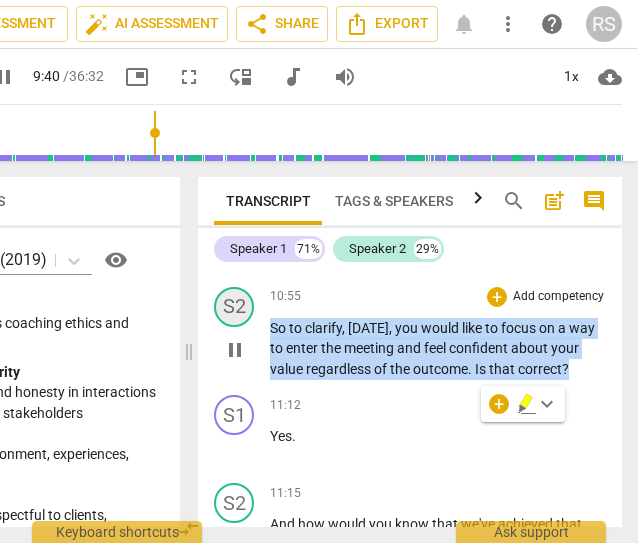 copy on "So   to   clarify ,   [DATE] ,   you   would   like   to   focus   on   a   way   to   enter   the   meeting   and   feel   confident   about   your   value   regardless   of   the   outcome .   Is   that   correct ?" 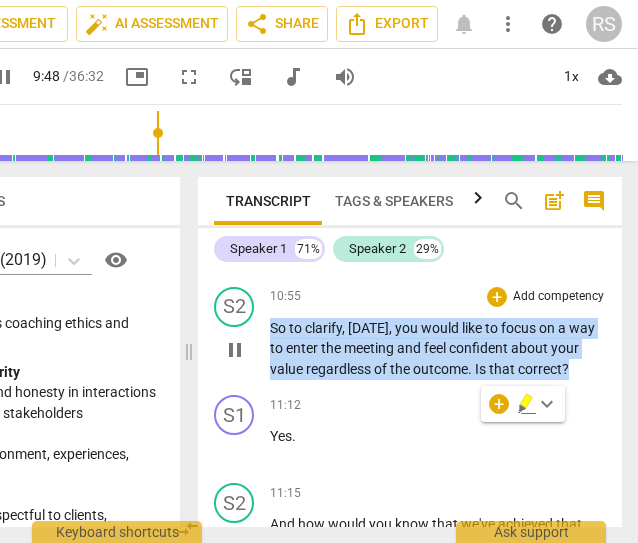 click on "10:55 + Add competency keyboard_arrow_right" at bounding box center [438, 297] 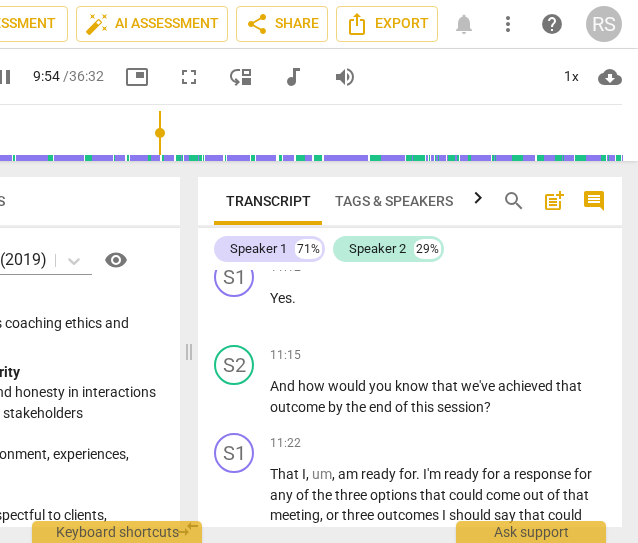 scroll, scrollTop: 4376, scrollLeft: 0, axis: vertical 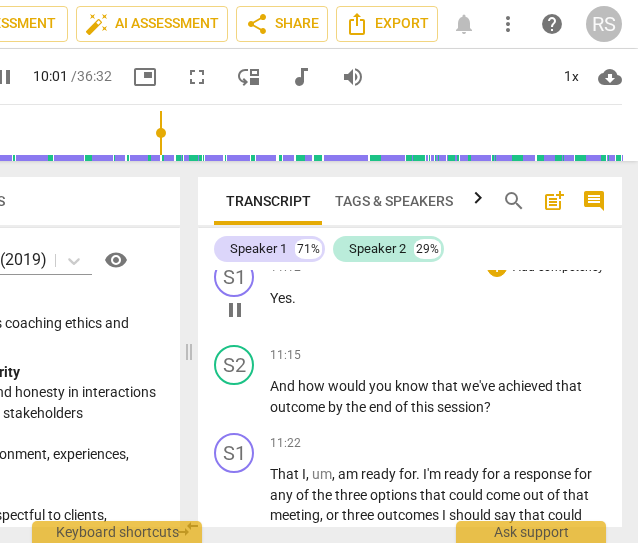 click on "Yes ." at bounding box center [438, 298] 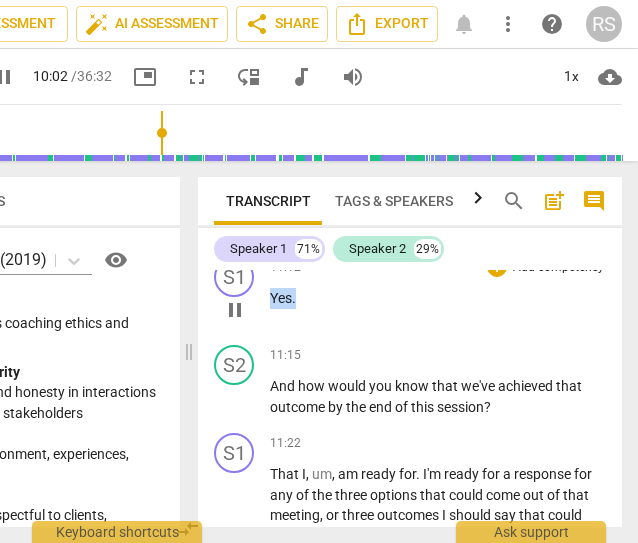 drag, startPoint x: 318, startPoint y: 361, endPoint x: 264, endPoint y: 359, distance: 54.037025 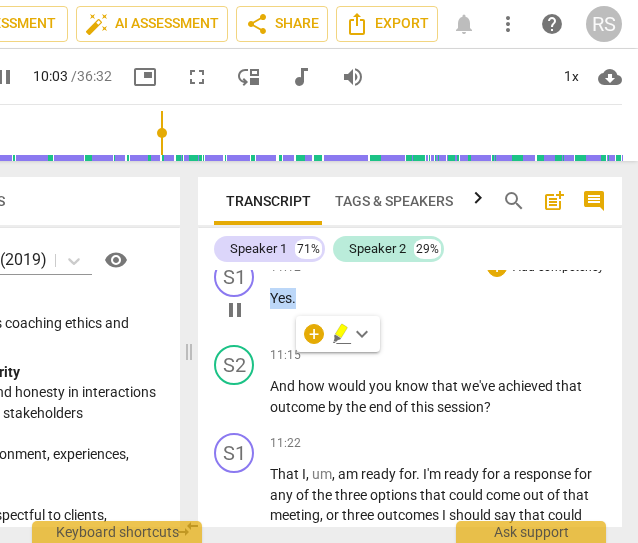 copy on "Yes ." 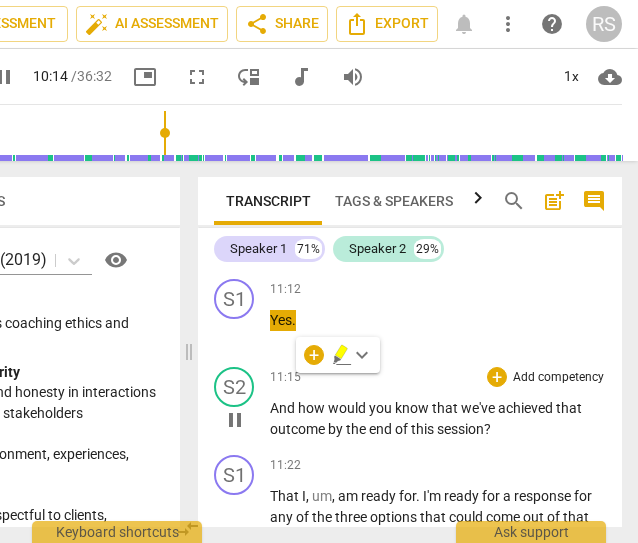 scroll, scrollTop: 4354, scrollLeft: 0, axis: vertical 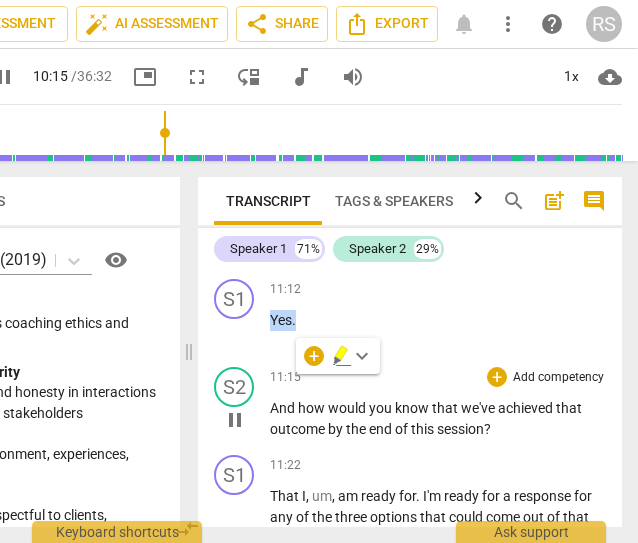 click on "11:15 + Add competency keyboard_arrow_right" at bounding box center (438, 377) 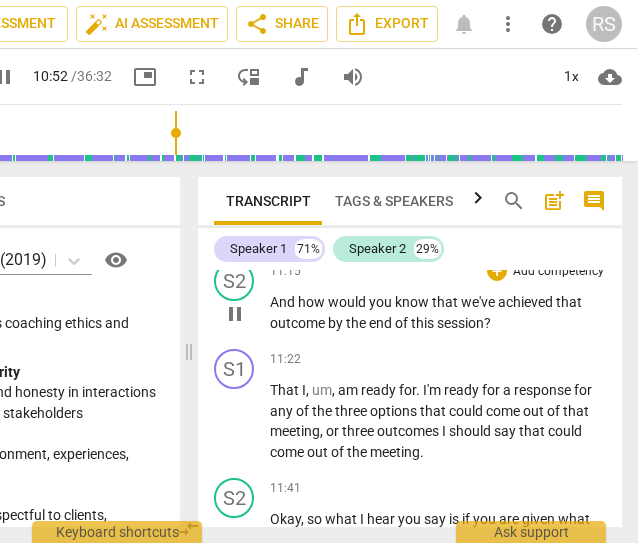 scroll, scrollTop: 4470, scrollLeft: 0, axis: vertical 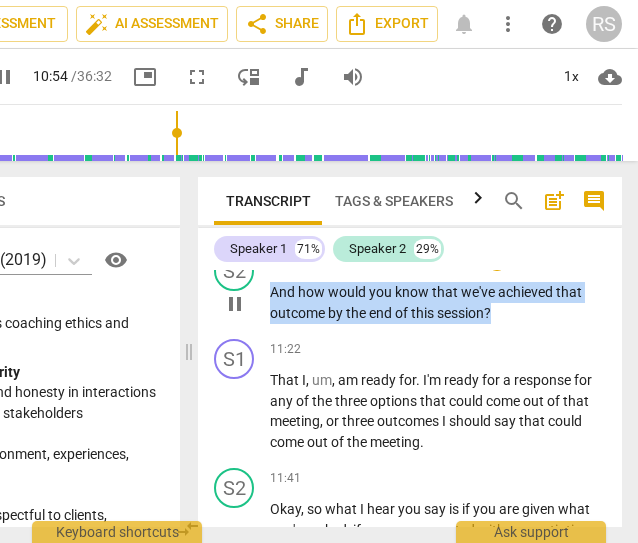 drag, startPoint x: 509, startPoint y: 371, endPoint x: 264, endPoint y: 353, distance: 245.66034 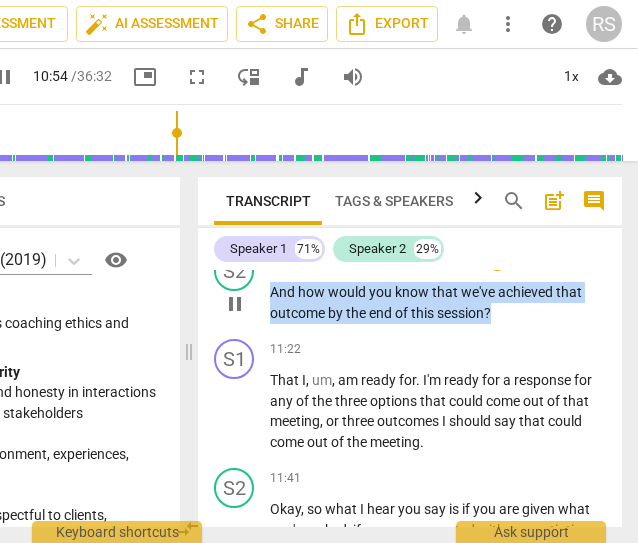 click on "S2 play_arrow pause 11:15 + Add competency keyboard_arrow_right And   how   would   you   know   that   we've   achieved   that   outcome   by   the   end   of   this   session ?" at bounding box center [410, 287] 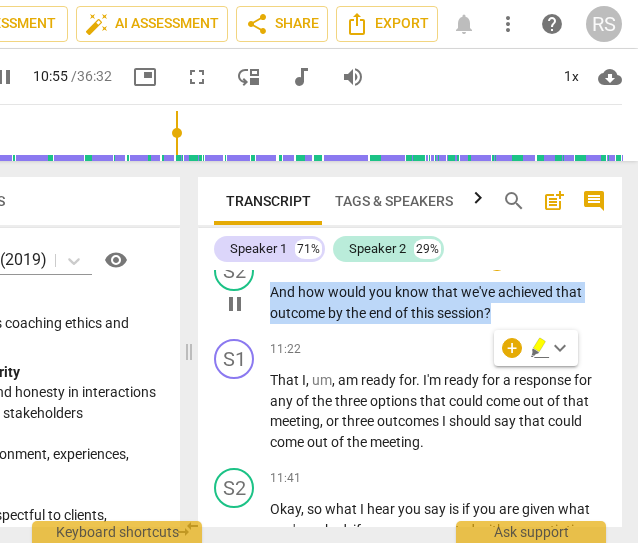 copy on "And   how   would   you   know   that   we've   achieved   that   outcome   by   the   end   of   this   session ?" 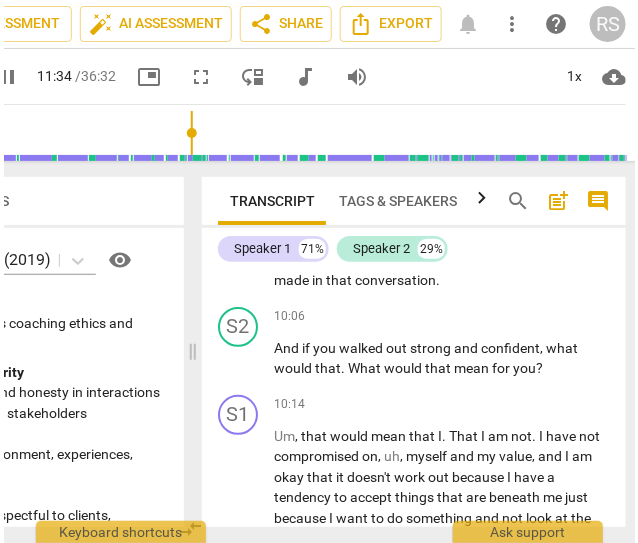 scroll, scrollTop: 3958, scrollLeft: 0, axis: vertical 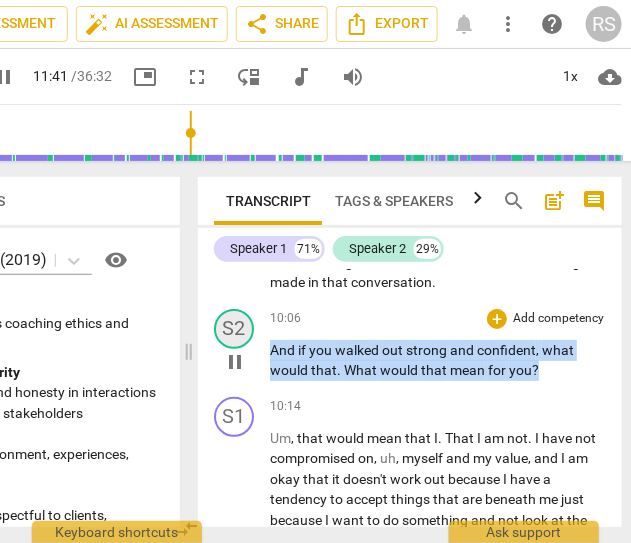 drag, startPoint x: 550, startPoint y: 413, endPoint x: 238, endPoint y: 386, distance: 313.16608 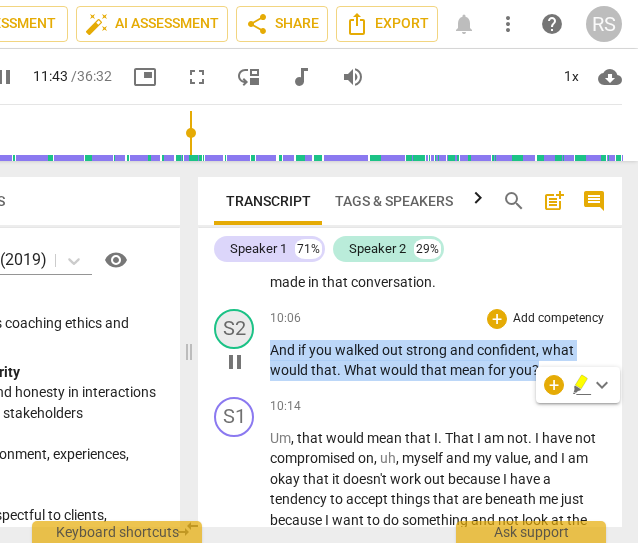 copy on "And   if   you   walked   out   strong   and   confident ,   what   would   that .   What   would   that   mean   for   you ?" 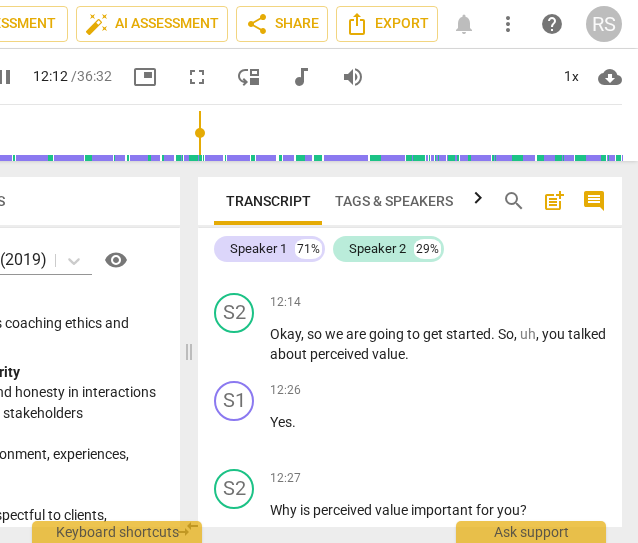 scroll, scrollTop: 4928, scrollLeft: 0, axis: vertical 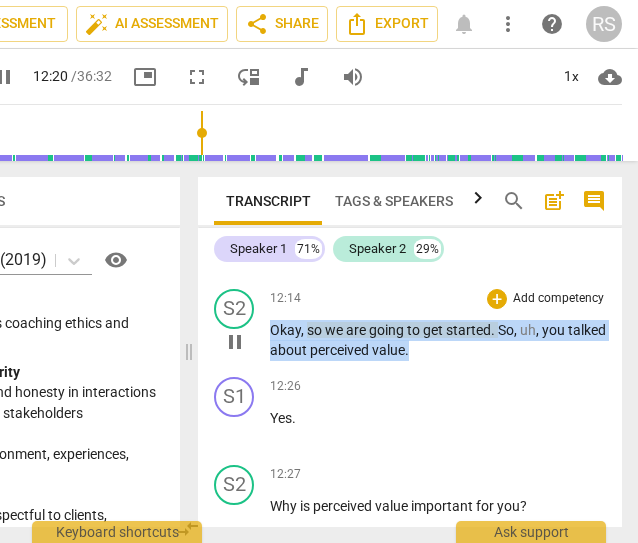 drag, startPoint x: 466, startPoint y: 415, endPoint x: 257, endPoint y: 389, distance: 210.61102 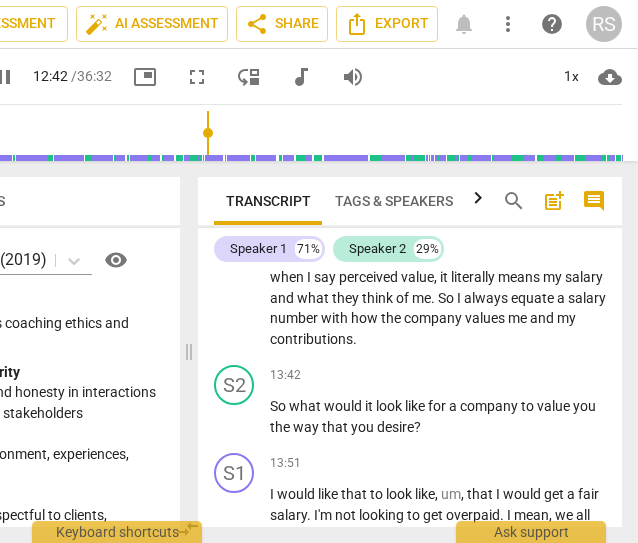 scroll, scrollTop: 5560, scrollLeft: 0, axis: vertical 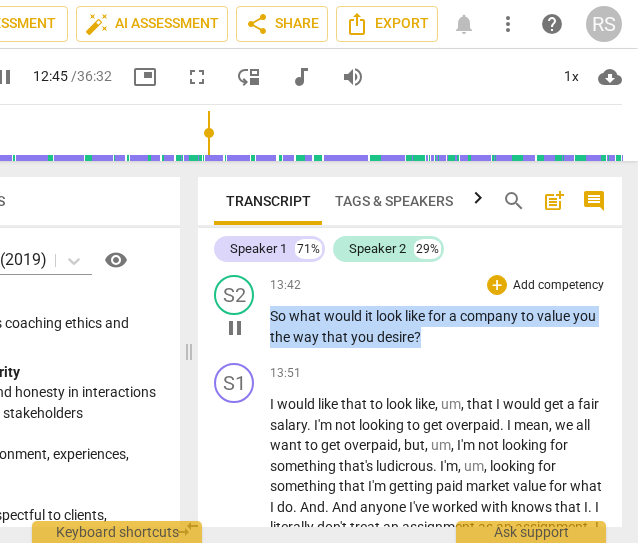 drag, startPoint x: 434, startPoint y: 399, endPoint x: 264, endPoint y: 385, distance: 170.5755 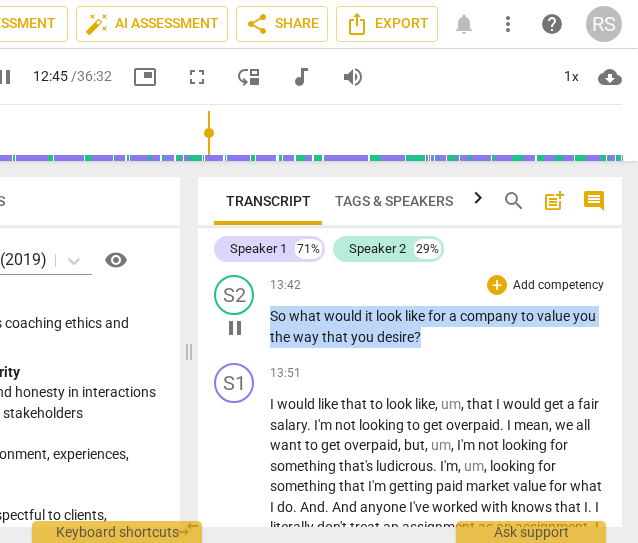 click on "S2 play_arrow pause 13:42 + Add competency keyboard_arrow_right So   what   would   it   look   like   for   a   company   to   value   you   the   way   that   you   desire ?" at bounding box center (410, 311) 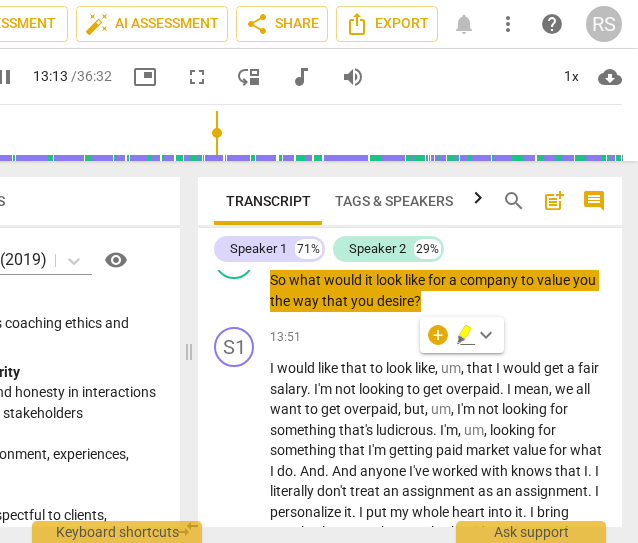 scroll, scrollTop: 5598, scrollLeft: 0, axis: vertical 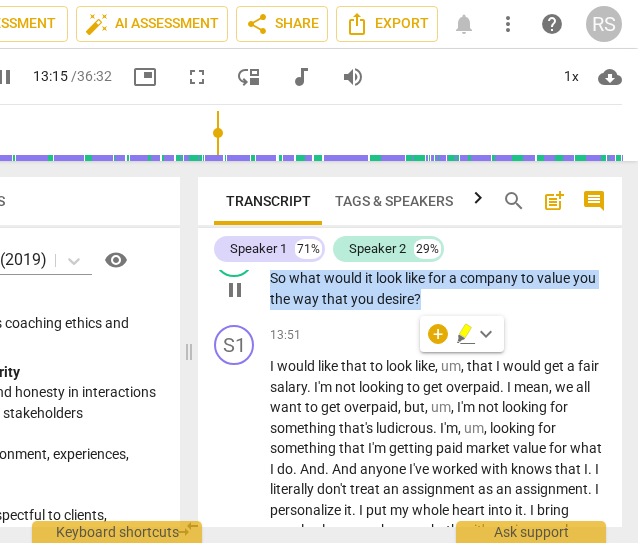 click on "So   what   would   it   look   like   for   a   company   to   value   you   the   way   that   you   desire ?" at bounding box center [438, 288] 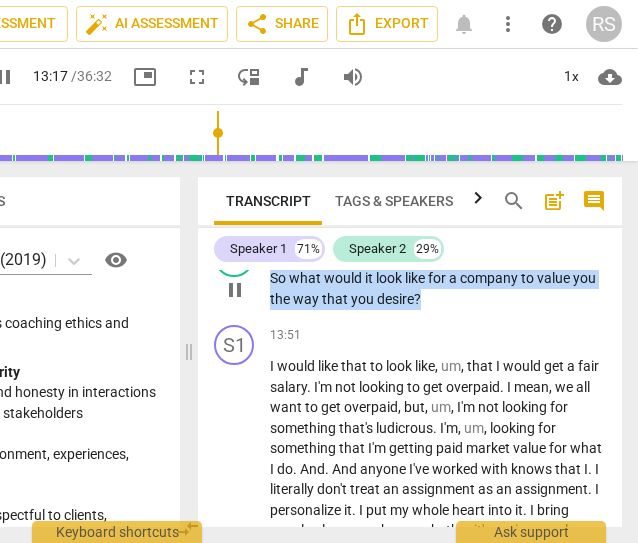 drag, startPoint x: 430, startPoint y: 363, endPoint x: 255, endPoint y: 335, distance: 177.22585 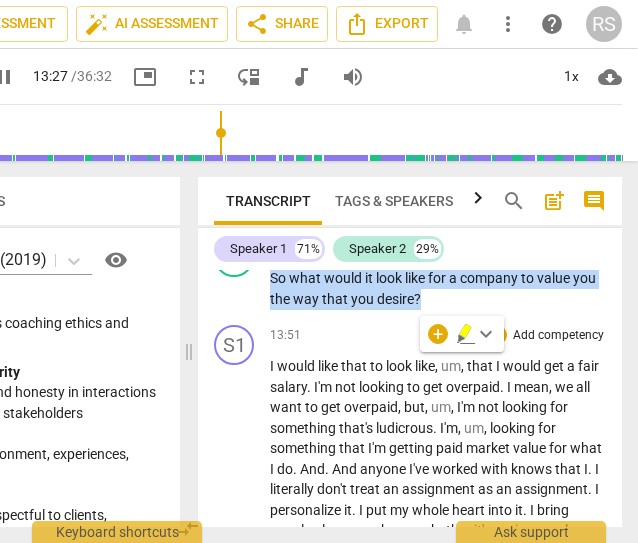 click on "13:51 + Add competency keyboard_arrow_right" at bounding box center [438, 335] 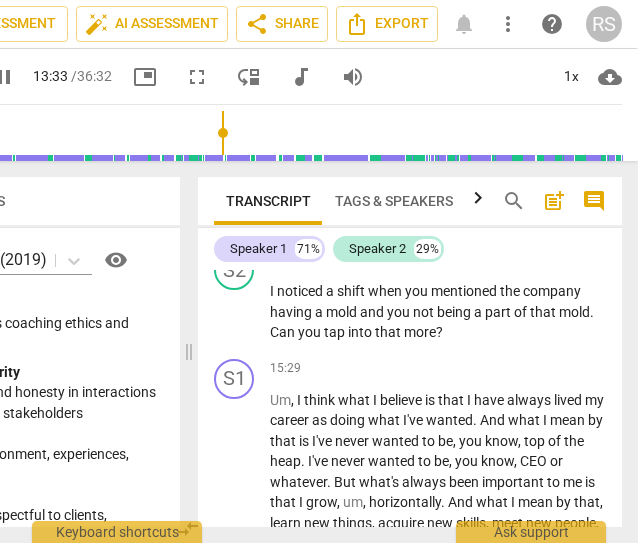 scroll, scrollTop: 6132, scrollLeft: 0, axis: vertical 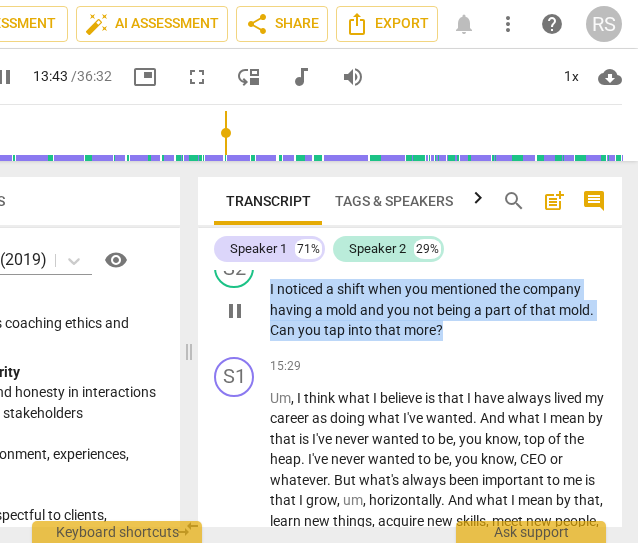 drag, startPoint x: 458, startPoint y: 393, endPoint x: 263, endPoint y: 349, distance: 199.90248 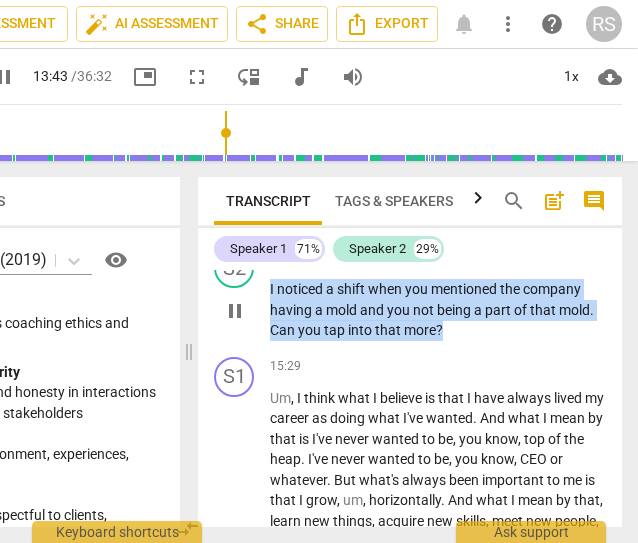 click on "S2 play_arrow pause 15:14 + Add competency keyboard_arrow_right I   noticed   a   shift   when   you   mentioned   the   company   having   a   mold   and   you   not   being   a   part   of   that   mold .   Can   you   tap   into   that   more ?" at bounding box center [410, 294] 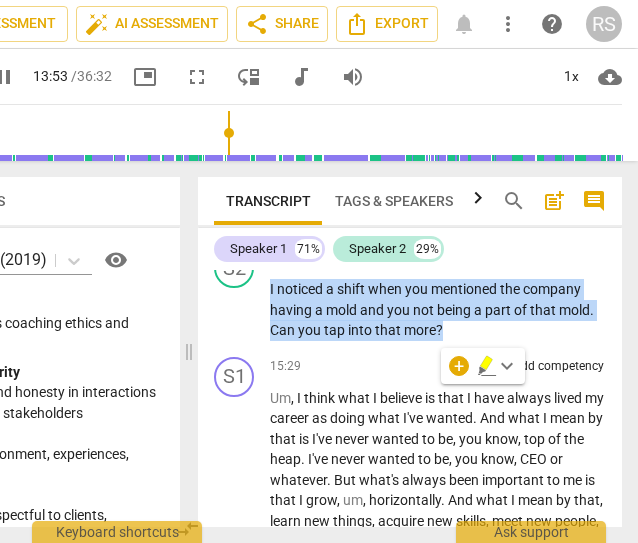 click on "15:29 + Add competency keyboard_arrow_right" at bounding box center [438, 367] 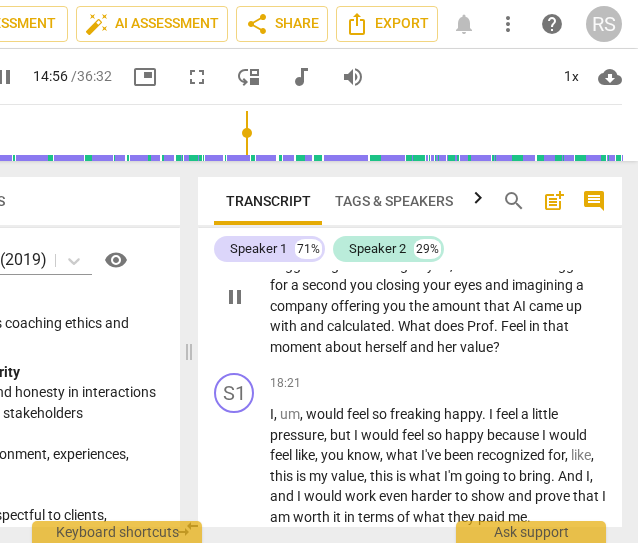 scroll, scrollTop: 7062, scrollLeft: 0, axis: vertical 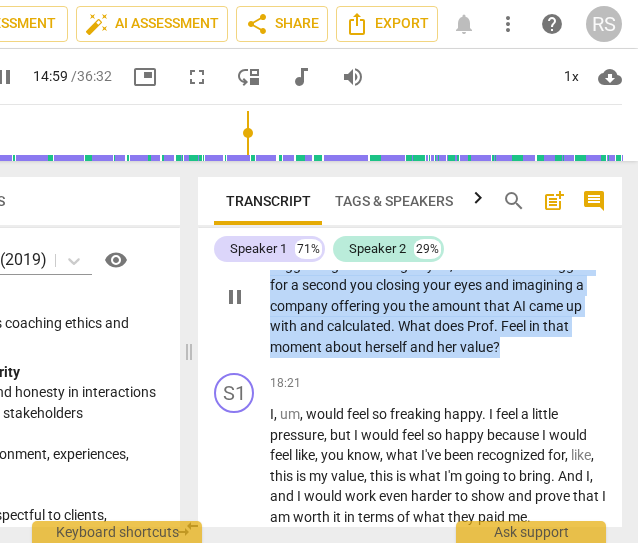 drag, startPoint x: 517, startPoint y: 409, endPoint x: 264, endPoint y: 312, distance: 270.95755 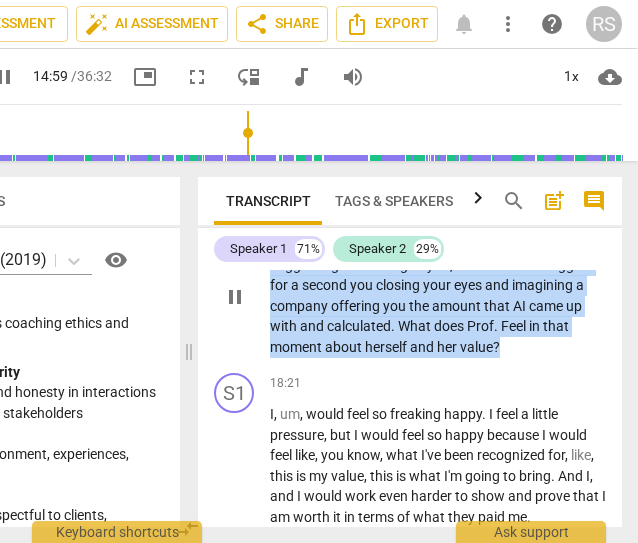 click on "S2 play_arrow pause 17:49 + Add competency keyboard_arrow_right If   you   could ,   for   a   second ,   if   you   don't   mind   me   suggesting   something   to   you ,   I   would   like   to   suggest   for   a   second   you   closing   your   eyes   and   imagining   a   company   offering   you   the   amount   that   AI   came   up   with   and   calculated .   What   does   Prof .   Feel   in   that   moment   about   herself   and   her   value ?" at bounding box center [410, 280] 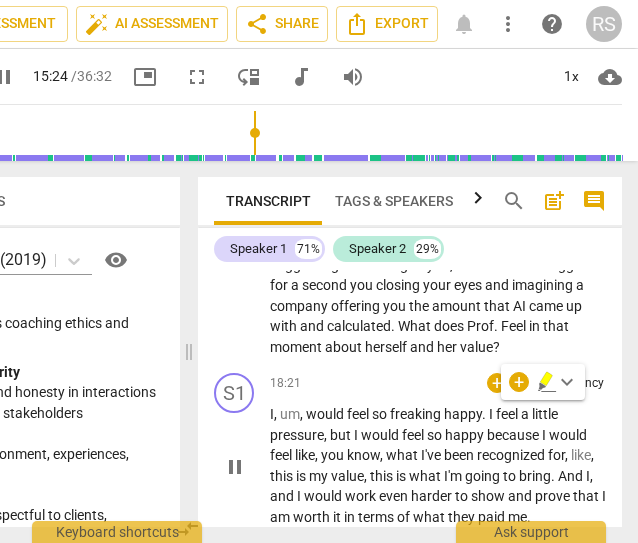 click on "18:21 + Add competency keyboard_arrow_right I ,   um ,   would   feel   so   freaking   happy .   I   feel   a   little   pressure ,   but   I   would   feel   so   happy   because   I   would   feel   like ,   you   know ,   what   I've   been   recognized   for ,   like ,   this   is   my   value ,   this   is   what   I'm   going   to   bring .   And   I ,   and   I   would   work   even   harder   to   show   and   prove   that   I   am   worth   it   in   terms   of   what   they   paid   me ." at bounding box center (438, 450) 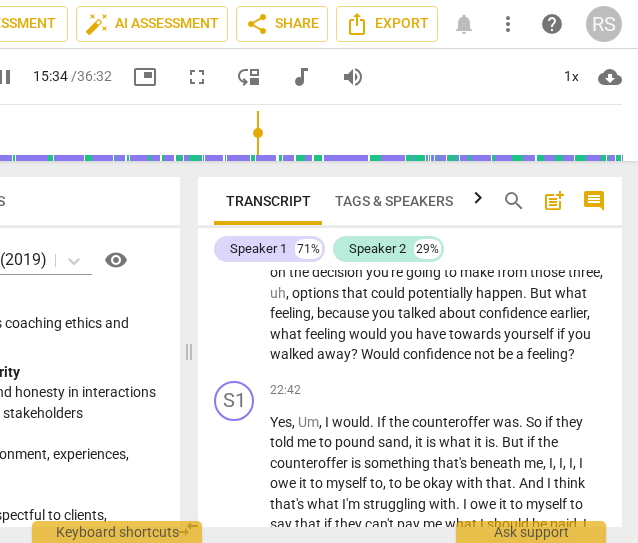 scroll, scrollTop: 8452, scrollLeft: 0, axis: vertical 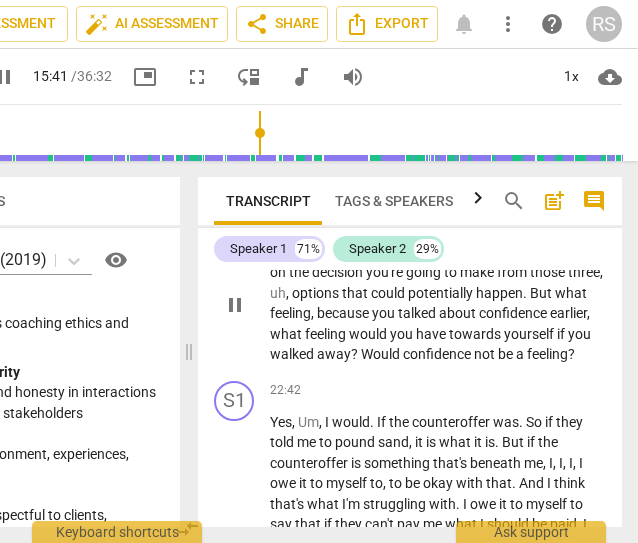 drag, startPoint x: 347, startPoint y: 459, endPoint x: 257, endPoint y: 336, distance: 152.41063 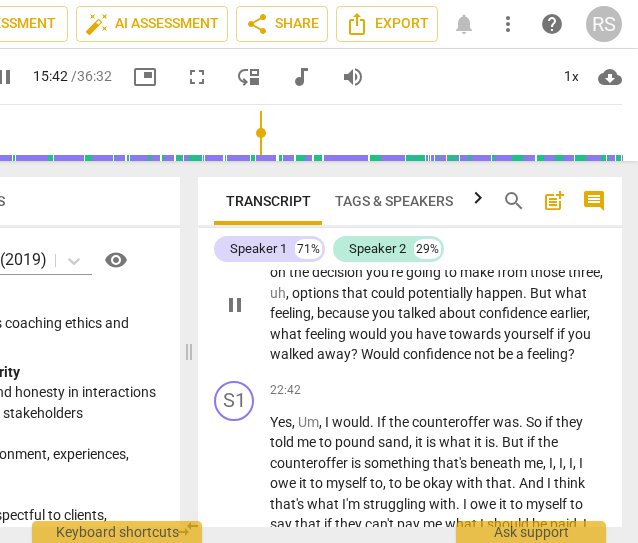 drag, startPoint x: 257, startPoint y: 336, endPoint x: 221, endPoint y: 363, distance: 45 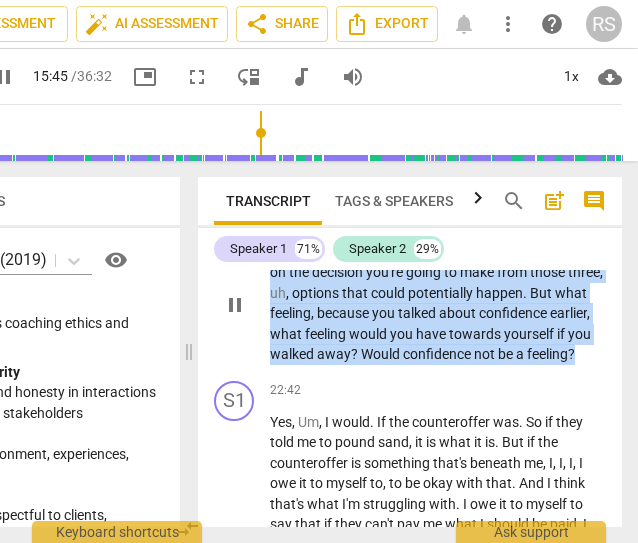 drag, startPoint x: 332, startPoint y: 463, endPoint x: 250, endPoint y: 336, distance: 151.17209 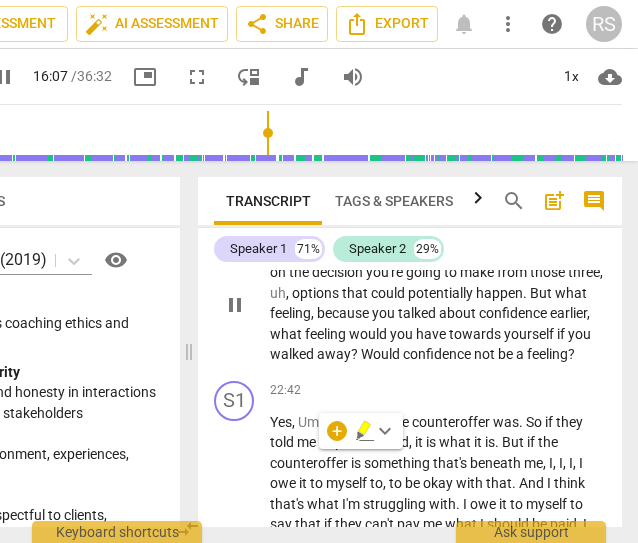 click on "play_arrow pause" at bounding box center [244, 305] 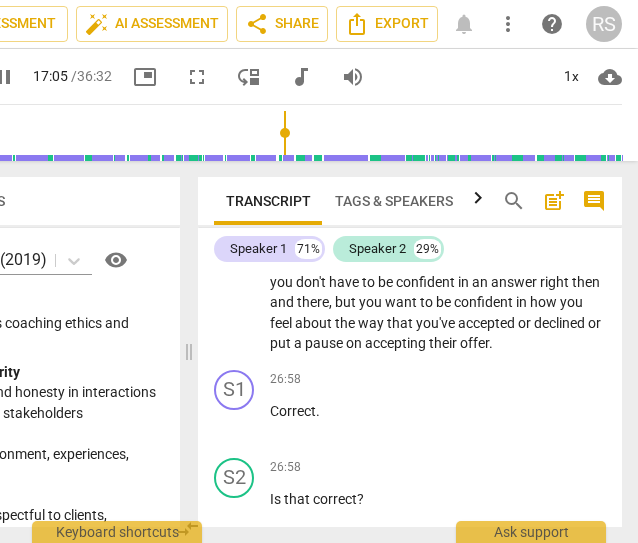 scroll, scrollTop: 10568, scrollLeft: 0, axis: vertical 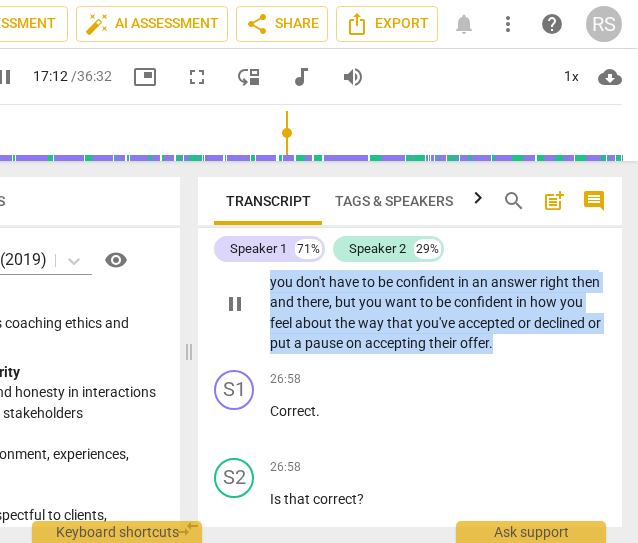 drag, startPoint x: 569, startPoint y: 449, endPoint x: 250, endPoint y: 359, distance: 331.45285 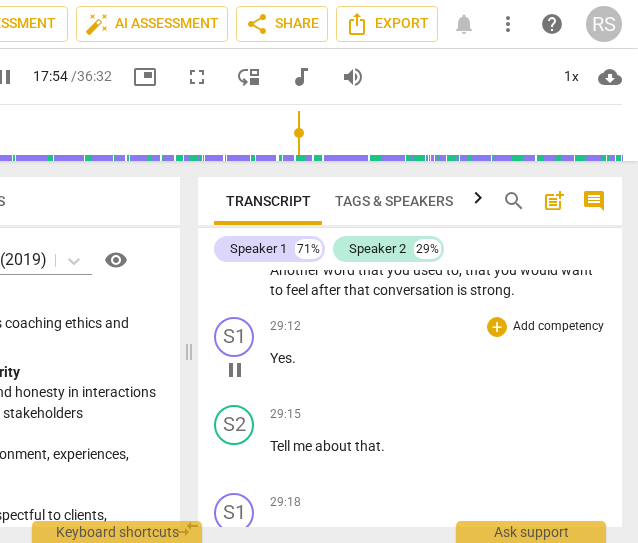 scroll, scrollTop: 11692, scrollLeft: 0, axis: vertical 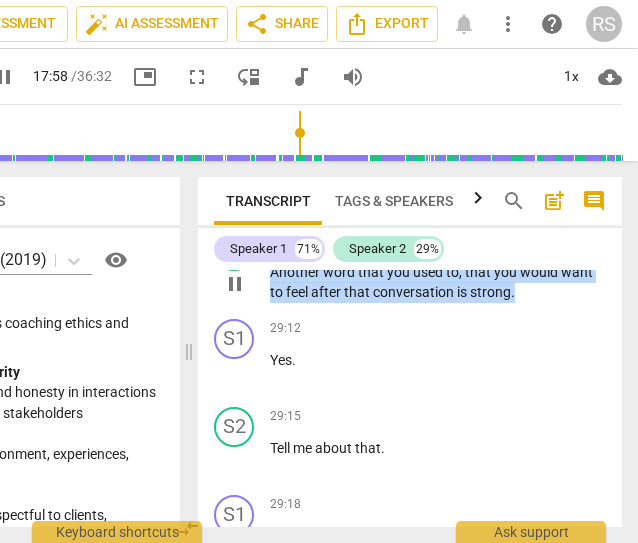drag, startPoint x: 520, startPoint y: 417, endPoint x: 265, endPoint y: 389, distance: 256.53265 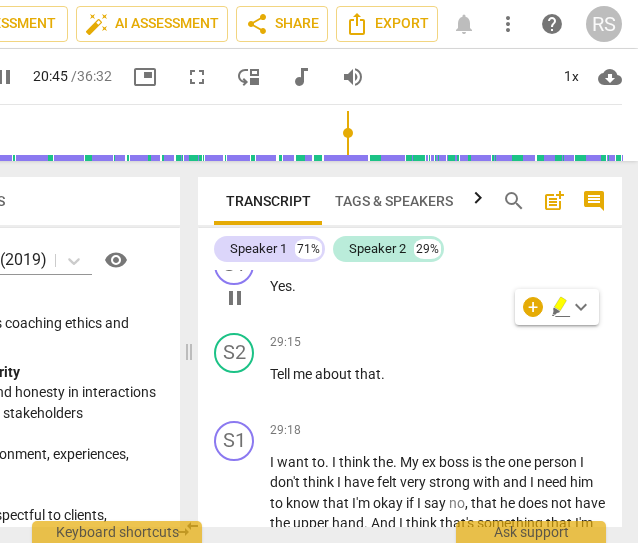 scroll, scrollTop: 11774, scrollLeft: 0, axis: vertical 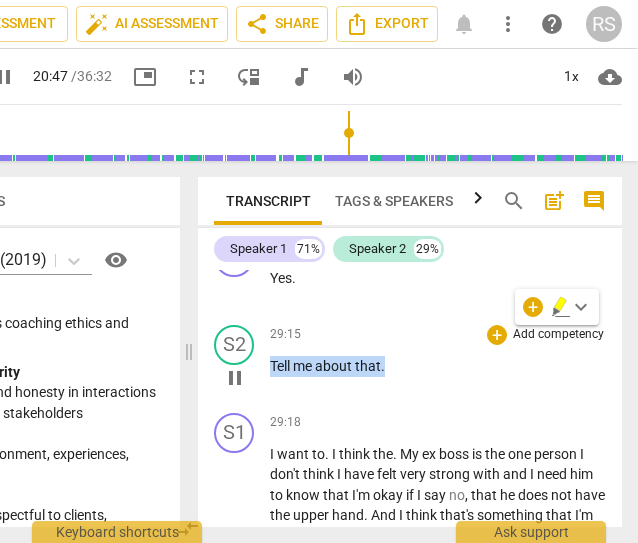 drag, startPoint x: 396, startPoint y: 495, endPoint x: 257, endPoint y: 491, distance: 139.05754 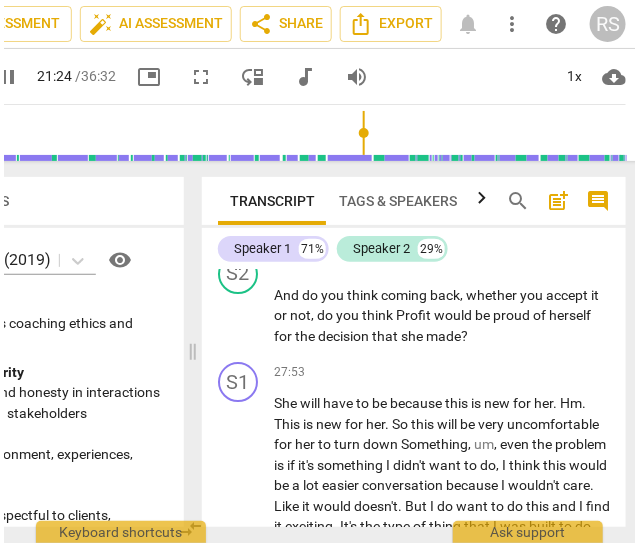 scroll, scrollTop: 11204, scrollLeft: 0, axis: vertical 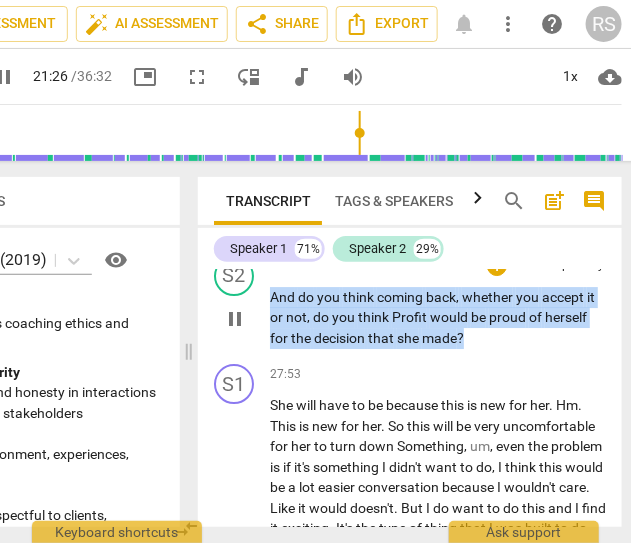 drag, startPoint x: 476, startPoint y: 441, endPoint x: 263, endPoint y: 399, distance: 217.10136 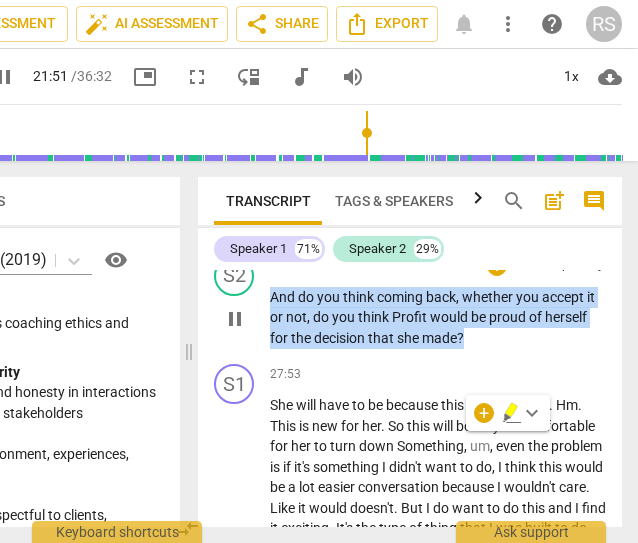click on "27:41 + Add competency keyboard_arrow_right" at bounding box center (438, 266) 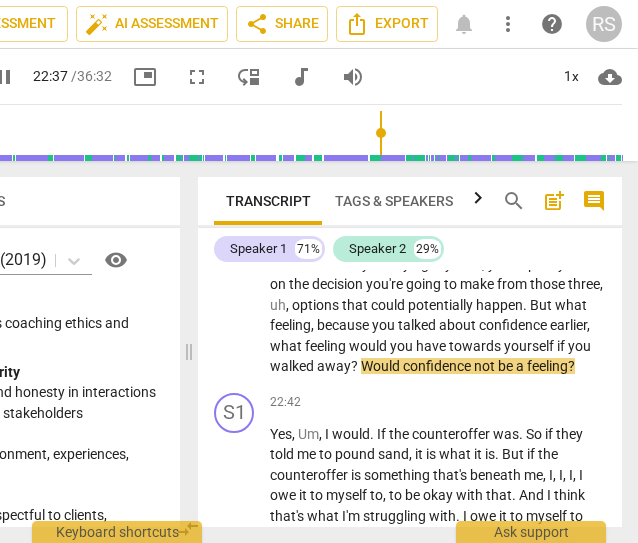 scroll, scrollTop: 8420, scrollLeft: 0, axis: vertical 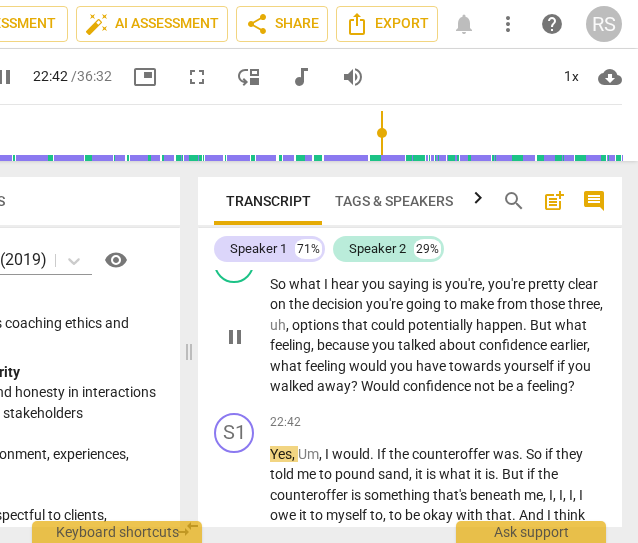 click on "So   what   I   hear   you   saying   is   you're ,   you're   pretty   clear   on   the   decision   you're   going   to   make   from   those   three ,   uh ,   options   that   could   potentially   happen .   But   what   feeling ,   because   you   talked   about   confidence   earlier ,   what   feeling   would   you   have   towards   yourself   if   you   walked   away ?   Would   confidence   not   be   a   feeling ?" at bounding box center [438, 335] 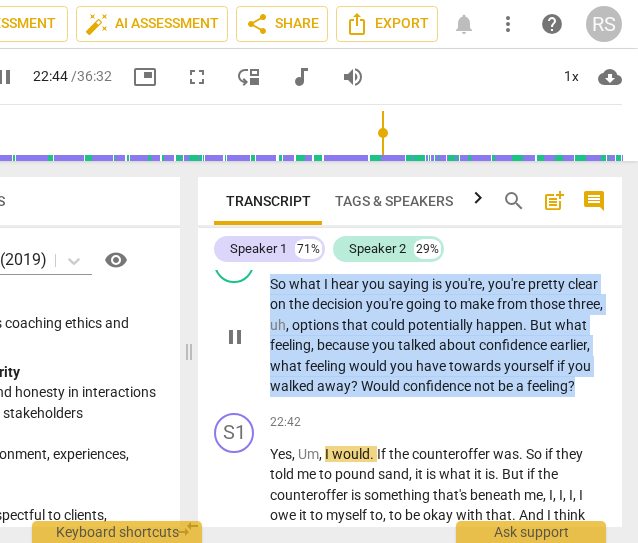 drag, startPoint x: 329, startPoint y: 489, endPoint x: 262, endPoint y: 355, distance: 149.81656 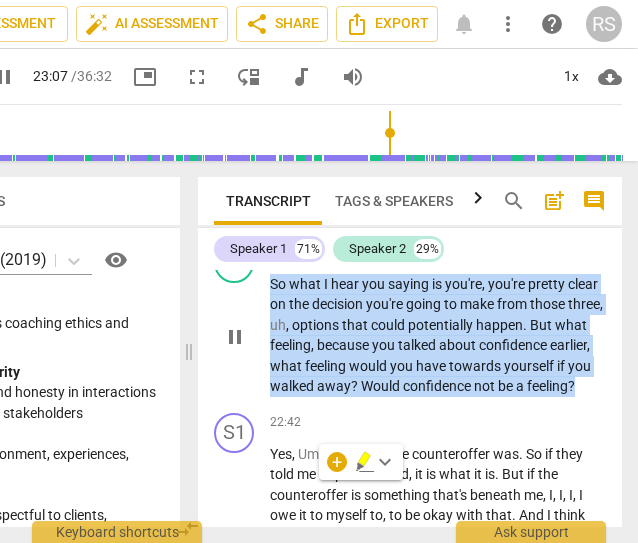 click on "So   what   I   hear   you   saying   is   you're ,   you're   pretty   clear   on   the   decision   you're   going   to   make   from   those   three ,   uh ,   options   that   could   potentially   happen .   But   what   feeling ,   because   you   talked   about   confidence   earlier ,   what   feeling   would   you   have   towards   yourself   if   you   walked   away ?   Would   confidence   not   be   a   feeling ?" at bounding box center [438, 335] 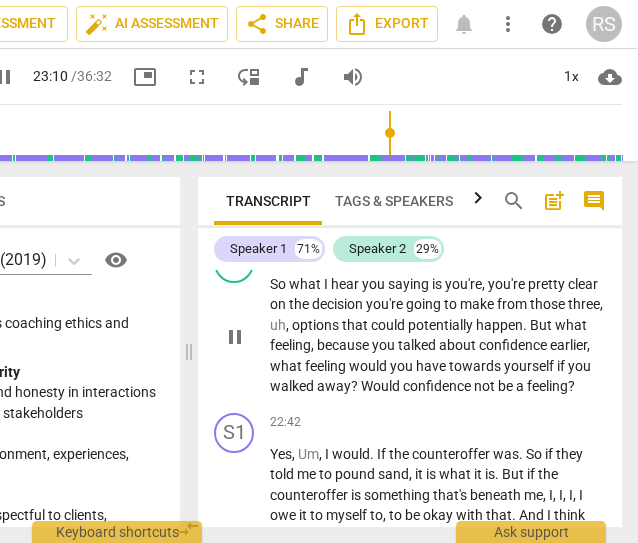 drag, startPoint x: 332, startPoint y: 499, endPoint x: 265, endPoint y: 399, distance: 120.37026 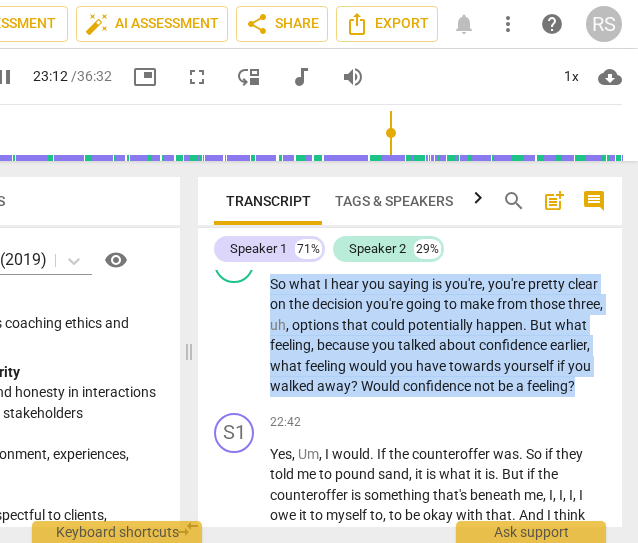 drag, startPoint x: 271, startPoint y: 363, endPoint x: 325, endPoint y: 484, distance: 132.50282 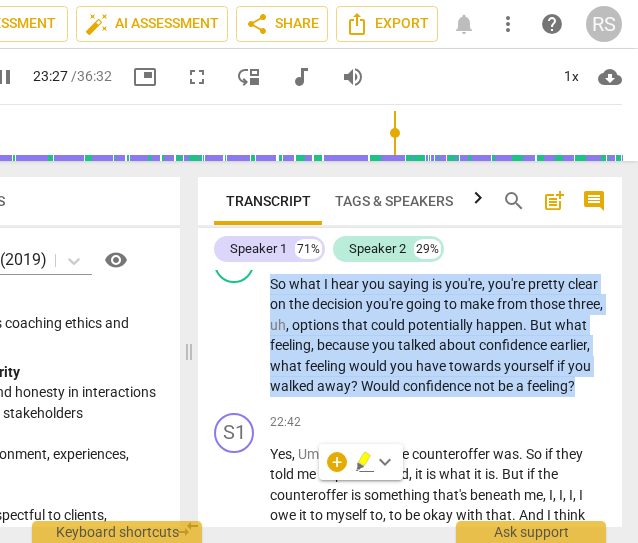 click on "22:02 + Add competency keyboard_arrow_right" at bounding box center [438, 253] 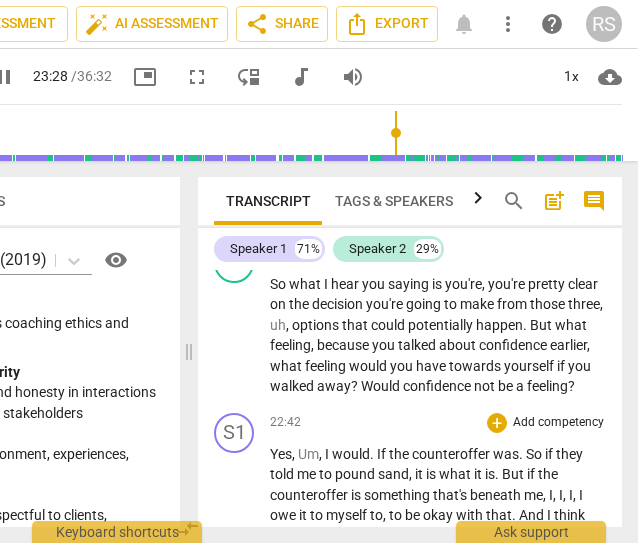 click on "S1 play_arrow pause 22:42 + Add competency keyboard_arrow_right Yes ,   Um ,   I   would .   If   the   counteroffer   was .   So   if   they   told   me   to   pound   sand ,   it   is   what   it   is .   But   if   the   counteroffer   is   something   that's   beneath   me ,   I ,   I ,   I ,   I   owe   it   to   myself   to ,   to   be   okay   with   that .   And   I   think   that's   what   I'm   struggling   with .   I   owe   it   to   myself   to   say   that   if   they   can't   pay   me   what   I   should   be   paid ,   I   need   to   be   okay   with   that .   And   I   think   the   old   part   of   me   would   have   said ,   just   accept   it ,   whatever ,   who   cares ?   They   all   value   you .   You're   being   brought   out   of   retirement .   And   I   only   think   about   the ,   the ,   the   immediate   sweetness   of   that .   I   don't   think   about   the   longer   term .   So   I   think   so   in   terms   of ,   I   know   if   they   told   me   to   pound" at bounding box center [410, 623] 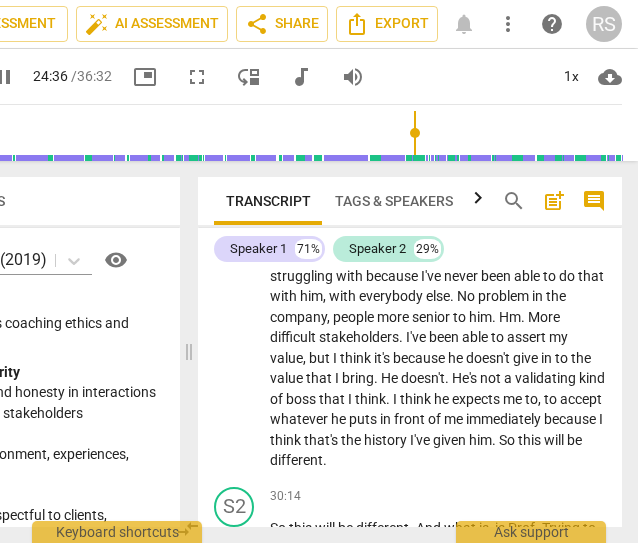 scroll, scrollTop: 12038, scrollLeft: 0, axis: vertical 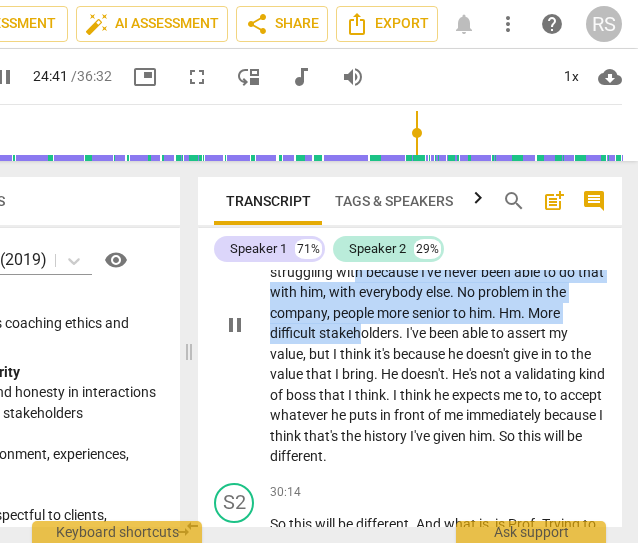 drag, startPoint x: 400, startPoint y: 461, endPoint x: 406, endPoint y: 401, distance: 60.299255 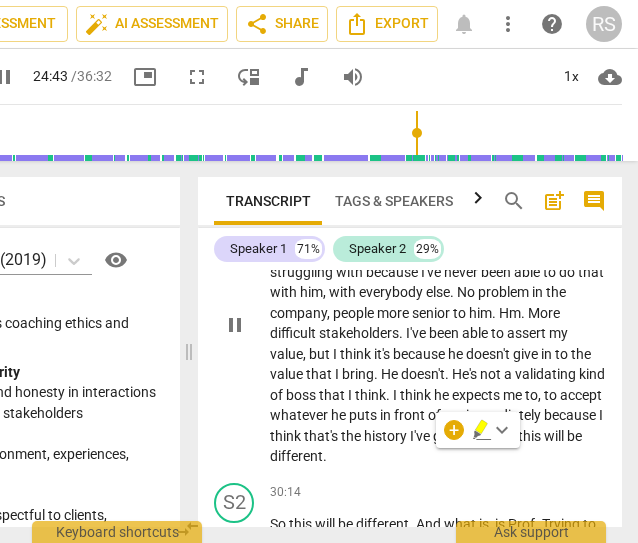 click on "okay" at bounding box center [389, 231] 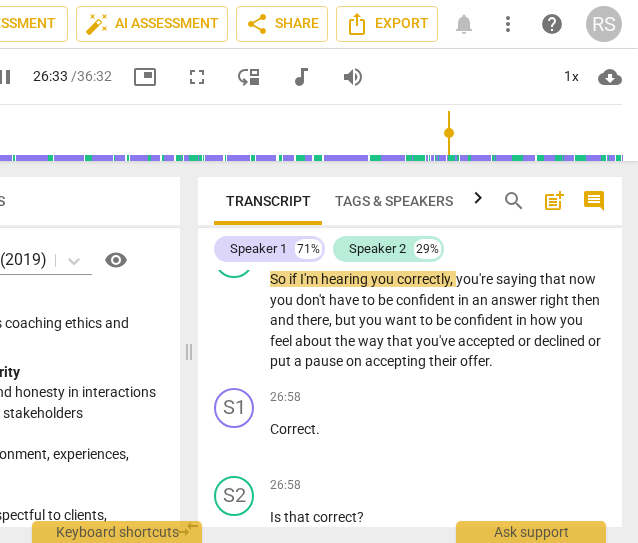 scroll, scrollTop: 10550, scrollLeft: 0, axis: vertical 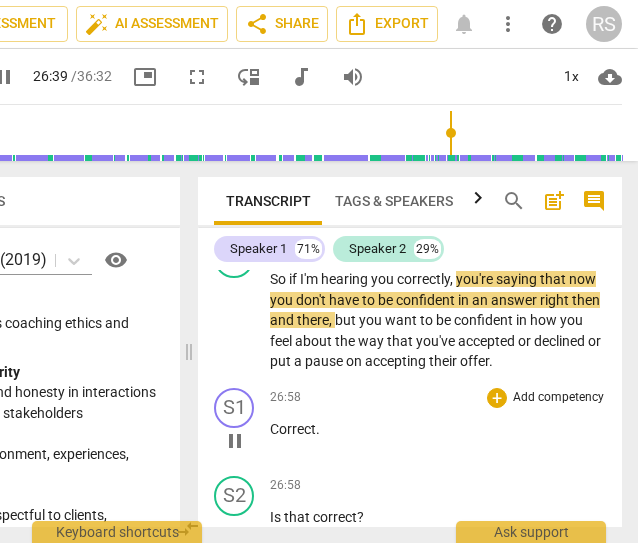click on "S1 play_arrow pause 26:58 + Add competency keyboard_arrow_right Correct ." at bounding box center [410, 424] 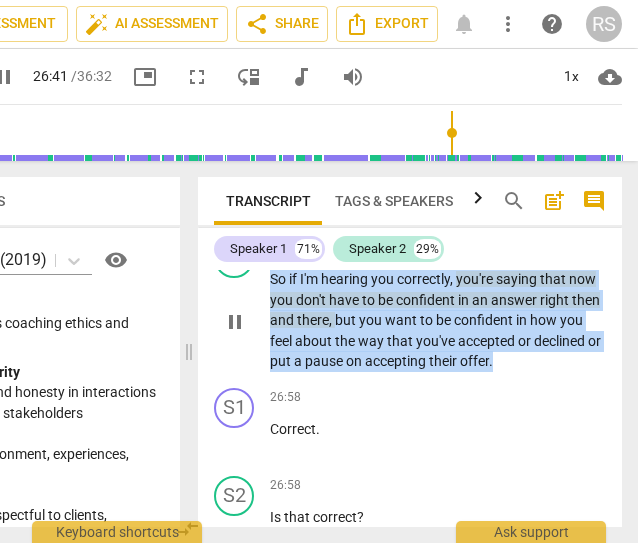 drag, startPoint x: 566, startPoint y: 463, endPoint x: 264, endPoint y: 378, distance: 313.73398 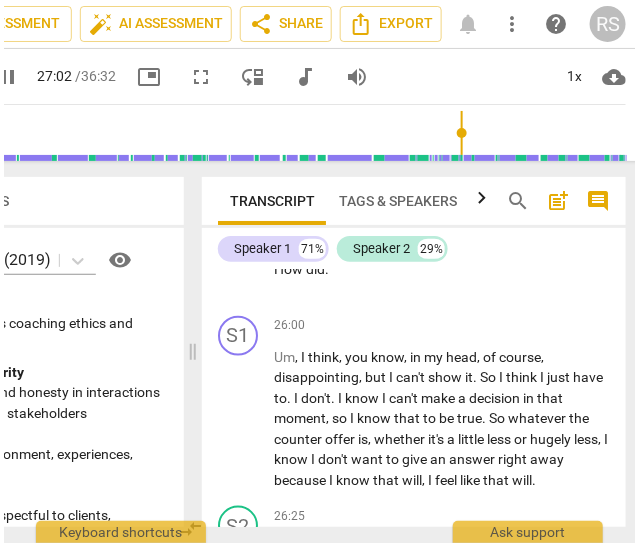 scroll, scrollTop: 10104, scrollLeft: 0, axis: vertical 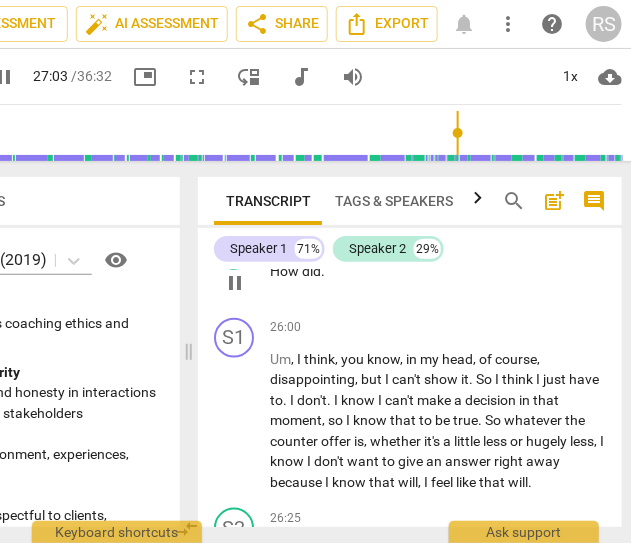 click on "How   did ." at bounding box center (438, 271) 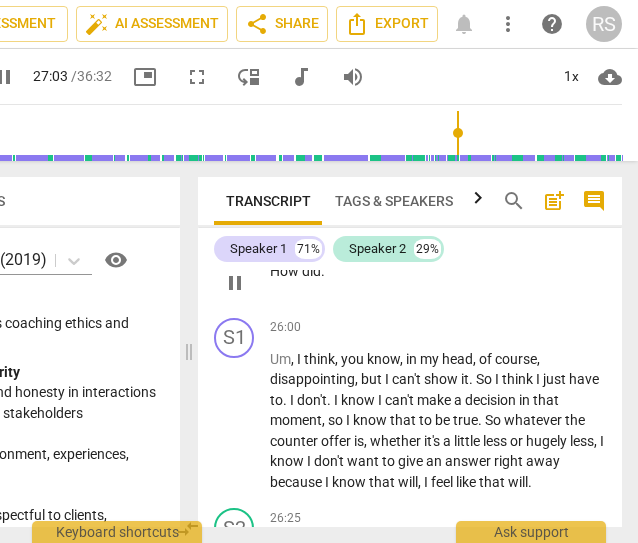 type on "1624" 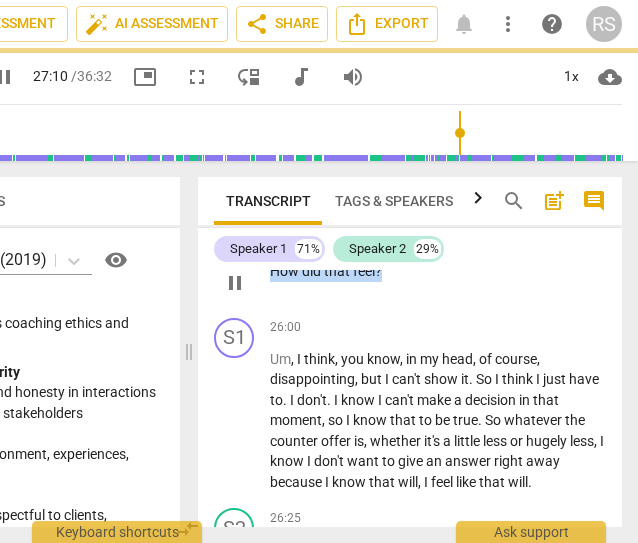 drag, startPoint x: 406, startPoint y: 373, endPoint x: 243, endPoint y: 373, distance: 163 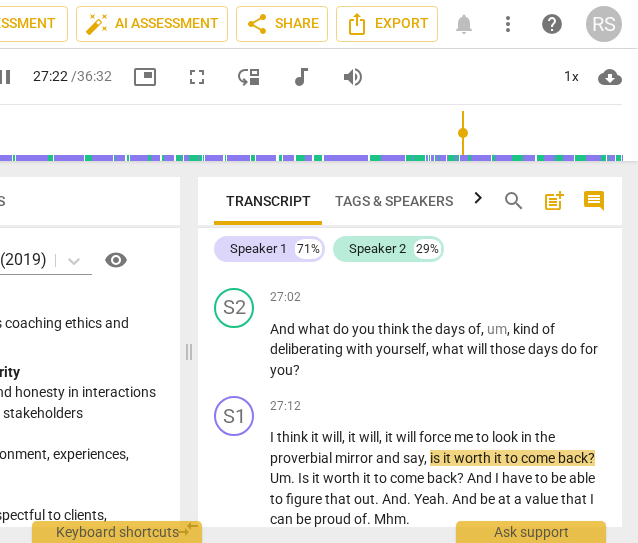 scroll, scrollTop: 10982, scrollLeft: 0, axis: vertical 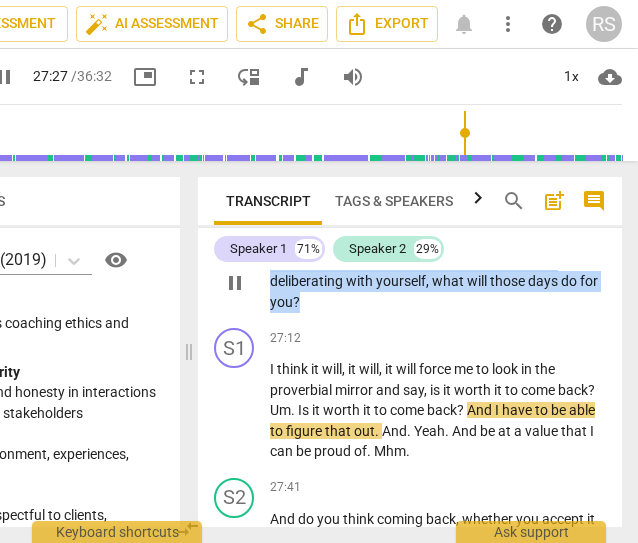 drag, startPoint x: 314, startPoint y: 407, endPoint x: 258, endPoint y: 364, distance: 70.60453 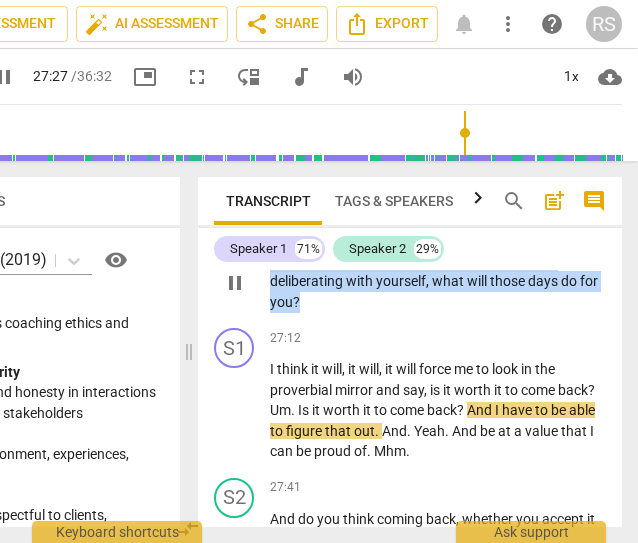 click on "S2 play_arrow pause 27:02 + Add competency keyboard_arrow_right And   what   do   you   think   the   days   of ,   um ,   kind   of   deliberating   with   yourself ,   what   will   those   days   do   for   you ?" at bounding box center (410, 266) 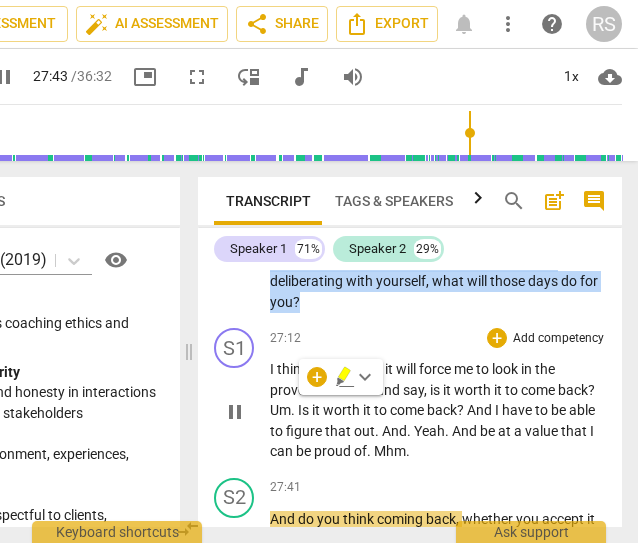 click on "27:12 + Add competency keyboard_arrow_right" at bounding box center [438, 338] 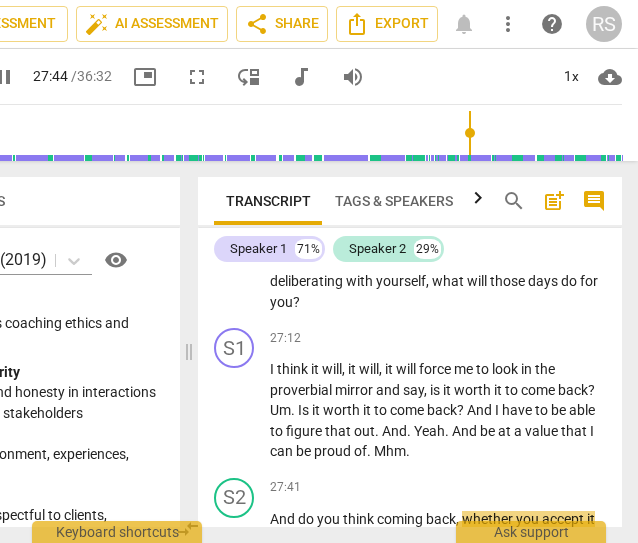 click on "27:00 + Add competency keyboard_arrow_right Yes ." at bounding box center [438, 168] 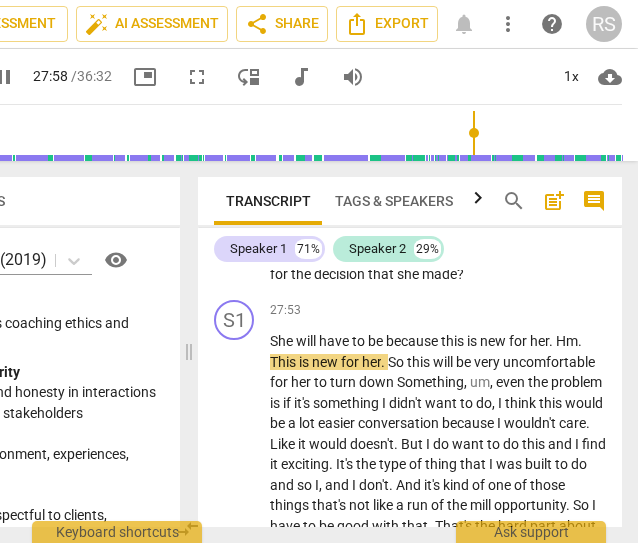 scroll, scrollTop: 11274, scrollLeft: 0, axis: vertical 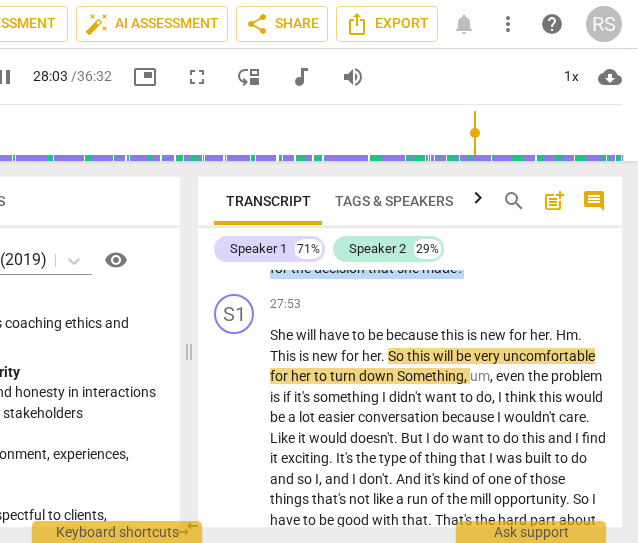 drag, startPoint x: 470, startPoint y: 373, endPoint x: 262, endPoint y: 331, distance: 212.19801 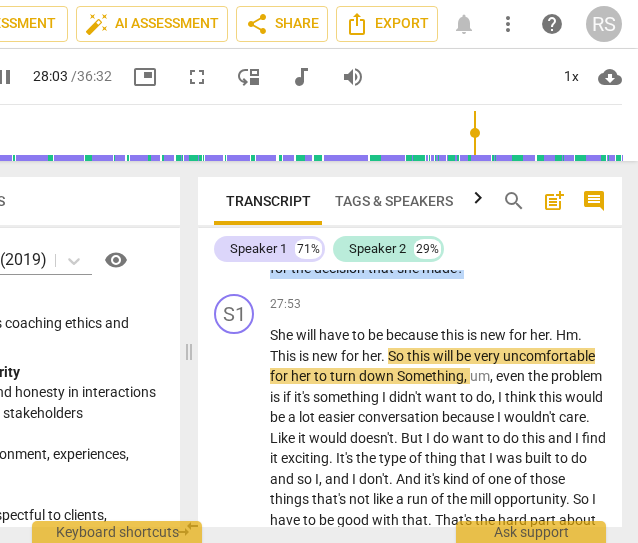 click on "S2 play_arrow pause 27:41 + Add competency keyboard_arrow_right And   do   you   think   coming   back ,   whether   you   accept   it   or   not ,   do   you   think   Profit   would   be   proud   of   herself   for   the   decision   that   she   made ?" at bounding box center (410, 232) 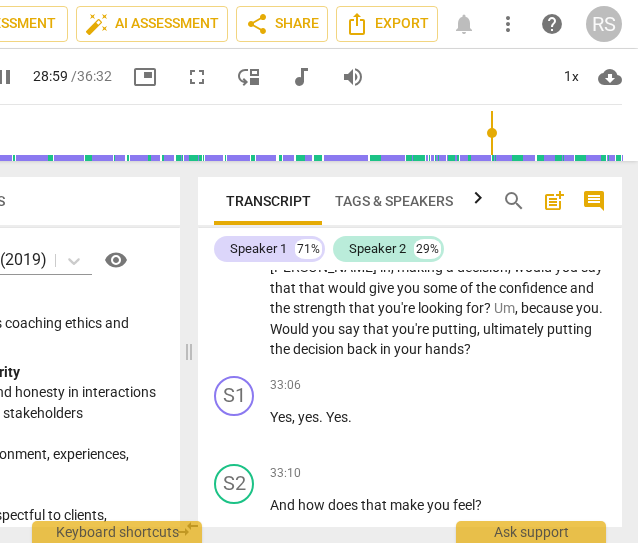 scroll, scrollTop: 13270, scrollLeft: 0, axis: vertical 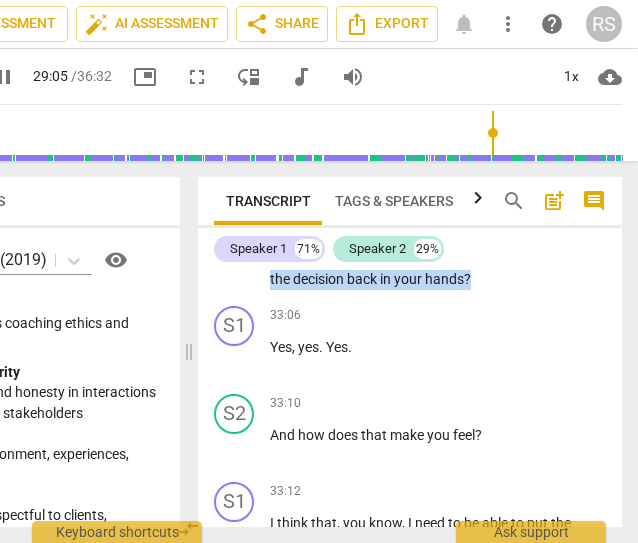 drag, startPoint x: 503, startPoint y: 420, endPoint x: 260, endPoint y: 323, distance: 261.6448 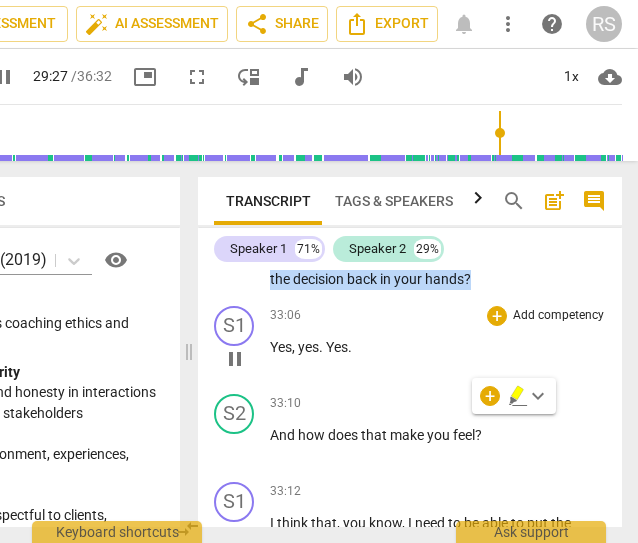 click on "33:06 + Add competency keyboard_arrow_right" at bounding box center [438, 316] 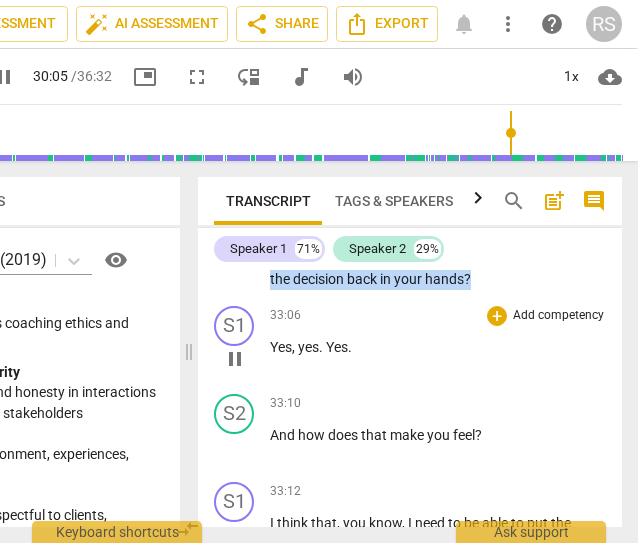 click on "33:06 + Add competency keyboard_arrow_right" at bounding box center [438, 316] 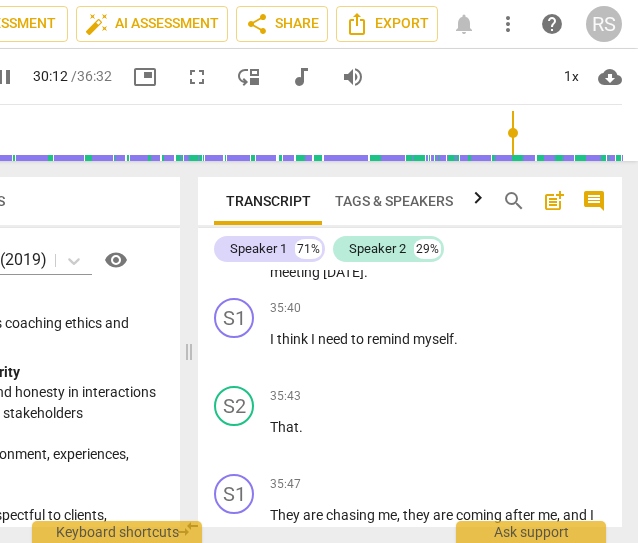 scroll, scrollTop: 14402, scrollLeft: 0, axis: vertical 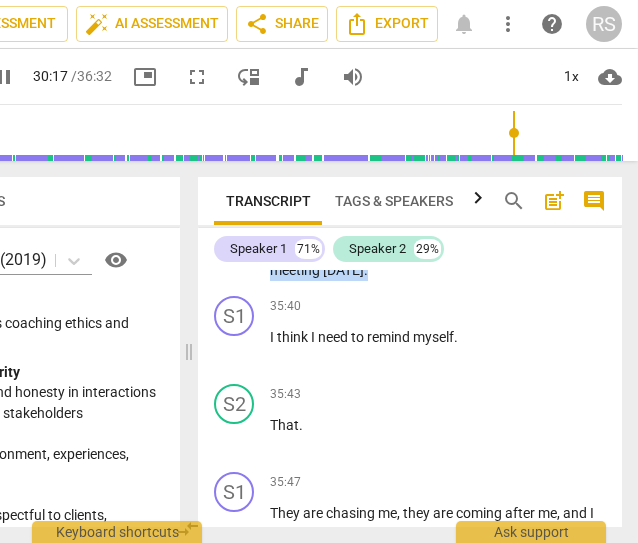 drag, startPoint x: 408, startPoint y: 456, endPoint x: 265, endPoint y: 366, distance: 168.9645 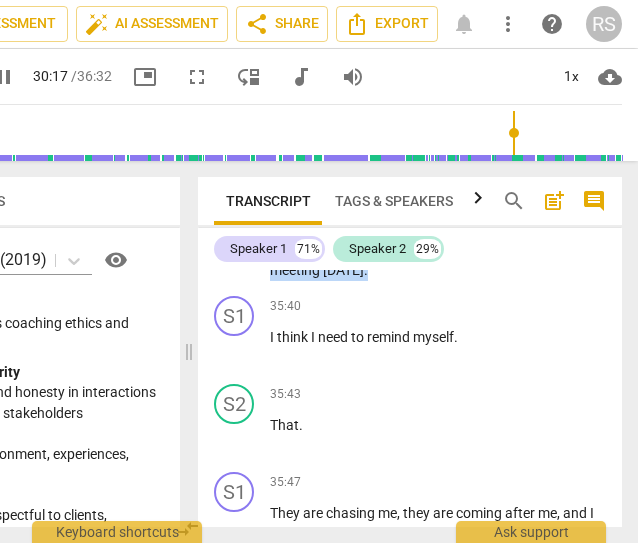 click on "S2 play_arrow pause 35:20 + Add competency keyboard_arrow_right Yes .   Thank   you   for   sharing   that .   Um ,   you   have   your   meeting   [DATE] .   So   what   is   one   thing ,   um ,   that   we've   talked   about   [DATE]   that   you   can   apply   in   that   meeting   that   will   help   you   feel   confident ?   Um ,   as   you   leave   that   meeting   [DATE] ." at bounding box center (410, 214) 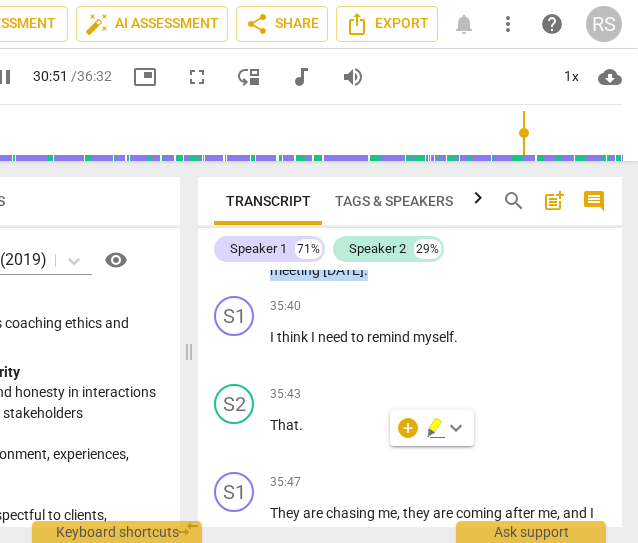 click on "35:20 + Add competency keyboard_arrow_right" at bounding box center (438, 157) 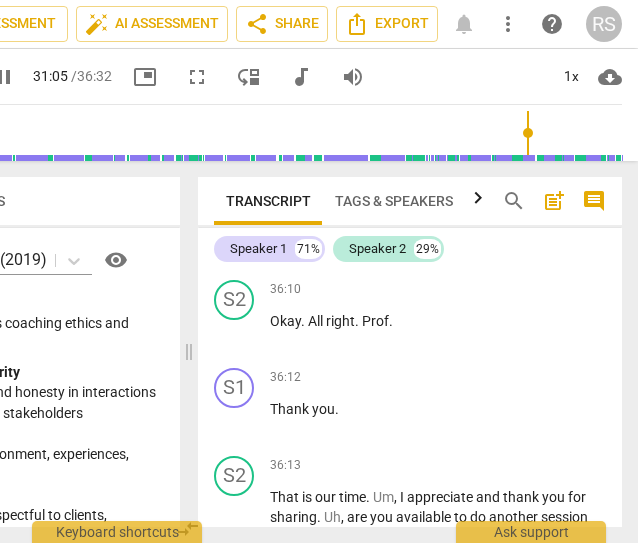 scroll, scrollTop: 14740, scrollLeft: 0, axis: vertical 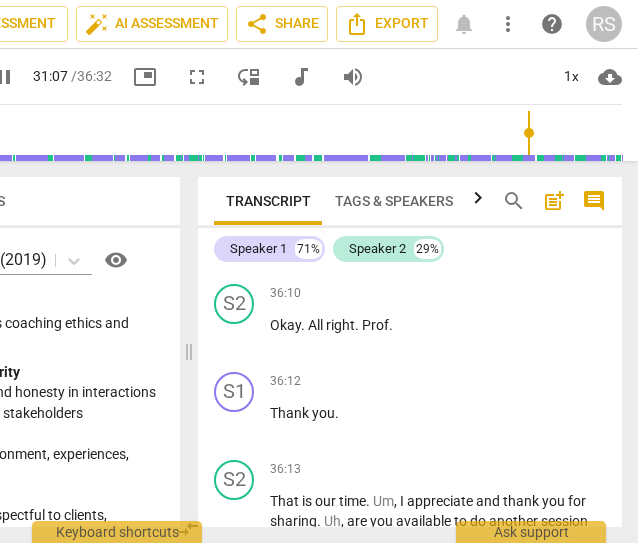 click on "that" at bounding box center (415, 237) 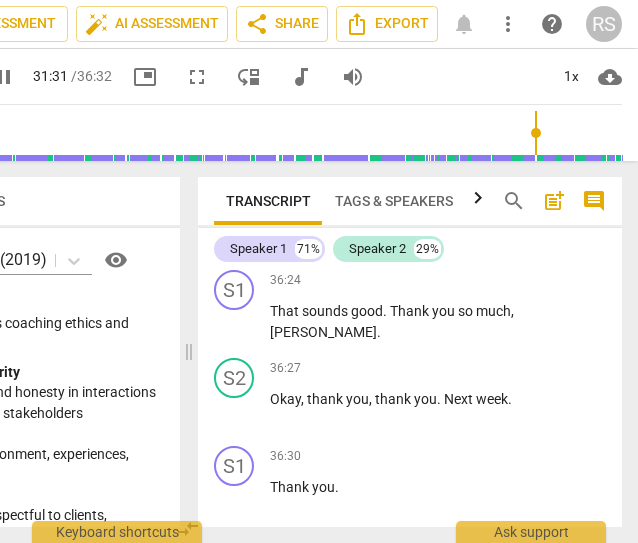 scroll, scrollTop: 15034, scrollLeft: 0, axis: vertical 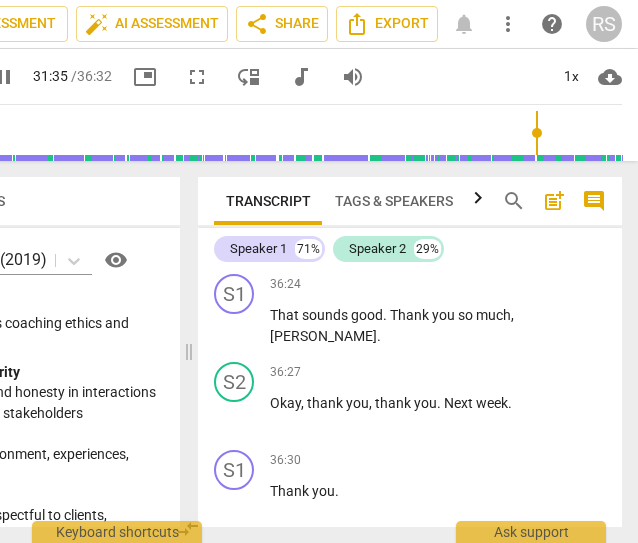 drag, startPoint x: 428, startPoint y: 455, endPoint x: 261, endPoint y: 401, distance: 175.51353 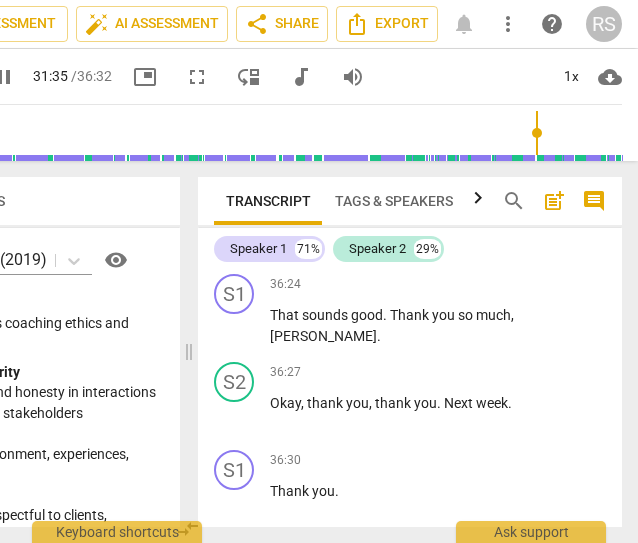click on "S2 play_arrow pause 36:13 + Add competency keyboard_arrow_right That   is   our   time .   Um ,   I   appreciate   and   thank   you   for   sharing .   Uh ,   are   you   available   to   do   another   session   next   week ,   same   time ?" at bounding box center (410, 212) 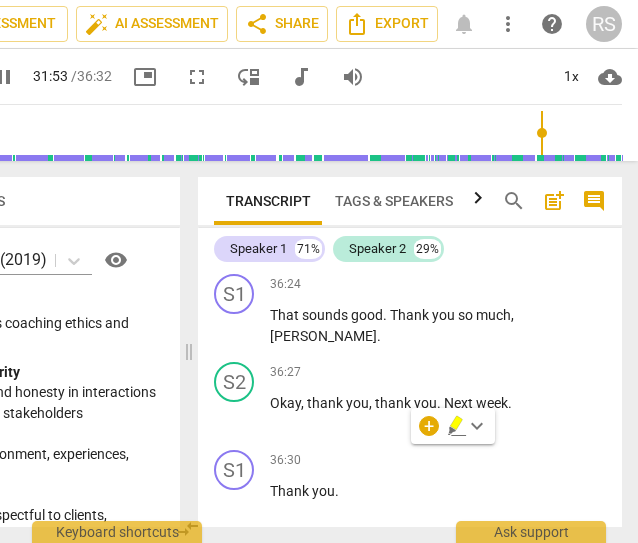 click on "36:12 + Add competency keyboard_arrow_right Thank   you ." at bounding box center [438, 114] 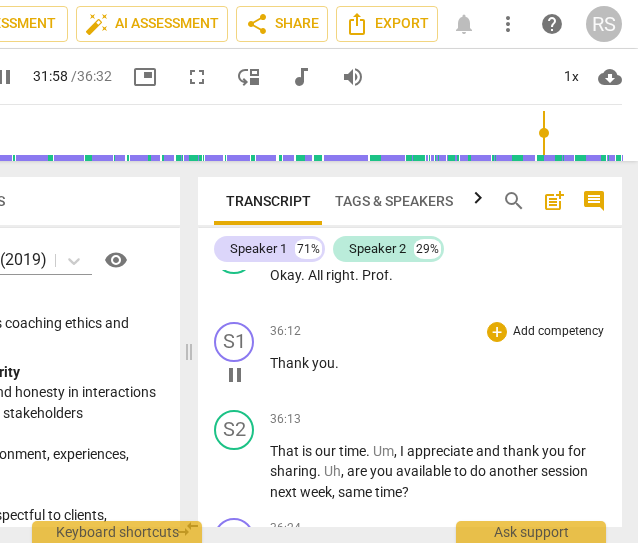scroll, scrollTop: 14778, scrollLeft: 0, axis: vertical 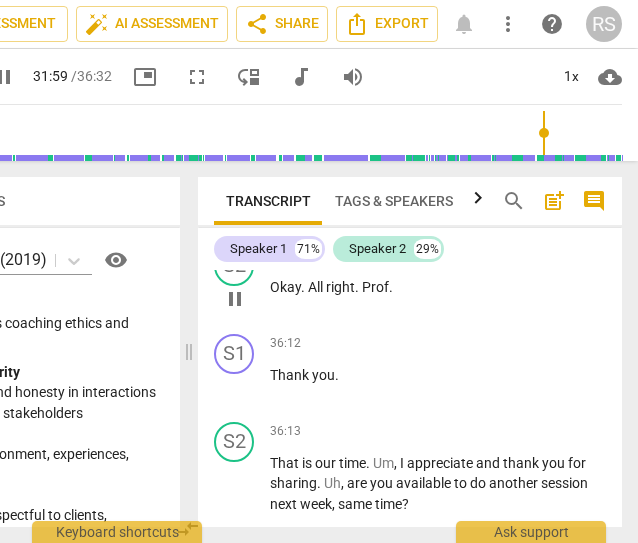 click on "Okay .   All   right .   Prof ." at bounding box center (438, 287) 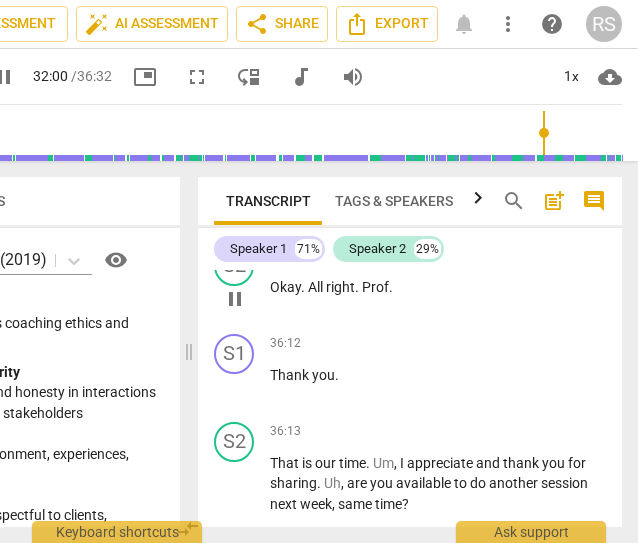 type on "1921" 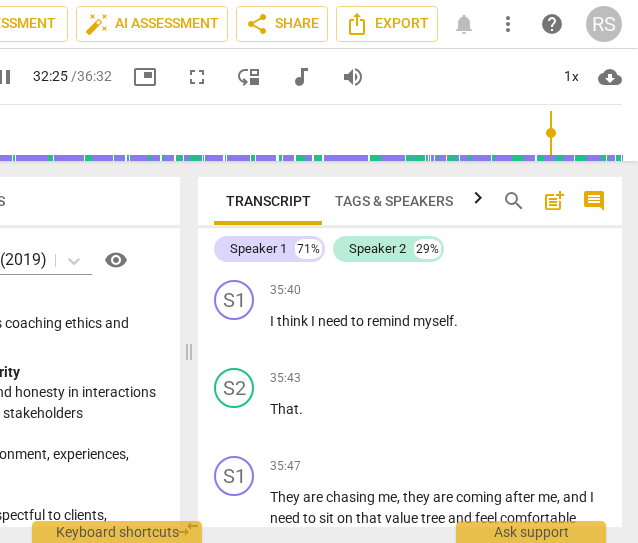 scroll, scrollTop: 14418, scrollLeft: 0, axis: vertical 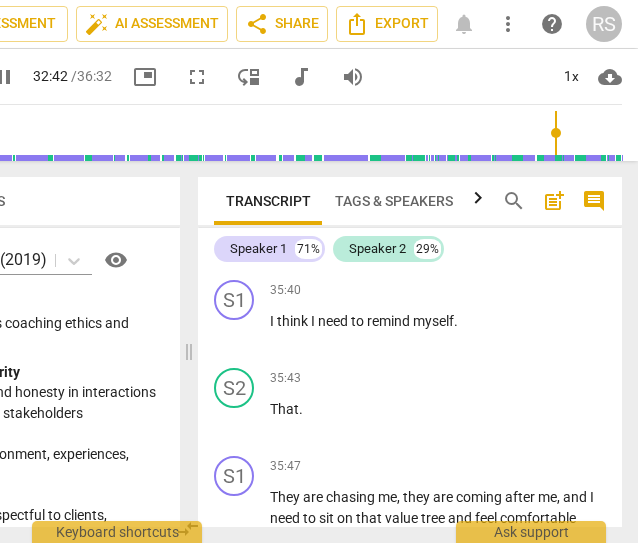 drag, startPoint x: 396, startPoint y: 441, endPoint x: 244, endPoint y: 355, distance: 174.64249 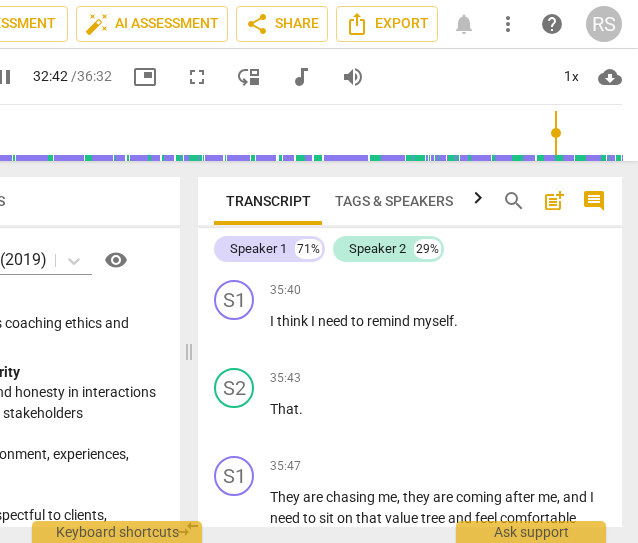 click on "S2 play_arrow pause 35:20 + Add competency keyboard_arrow_right Yes .   Thank   you   for   sharing   that .   Um ,   you   have   your   meeting   [DATE] .   So   what   is   one   thing ,   um ,   that   we've   talked   about   [DATE]   that   you   can   apply   in   that   meeting   that   will   help   you   feel   confident ?   Um ,   as   you   leave   that   meeting   [DATE] ." at bounding box center [410, 198] 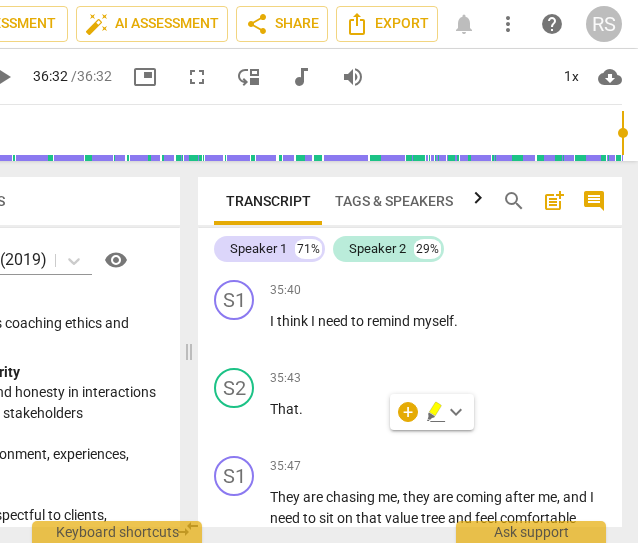 click on "S2 play_arrow pause 35:20 + Add competency keyboard_arrow_right Yes .   Thank   you   for   sharing   that .   Um ,   you   have   your   meeting   [DATE] .   So   what   is   one   thing ,   um ,   that   we've   talked   about   [DATE]   that   you   can   apply   in   that   meeting   that   will   help   you   feel   confident ?   Um ,   as   you   leave   that   meeting   [DATE] ." at bounding box center [410, 198] 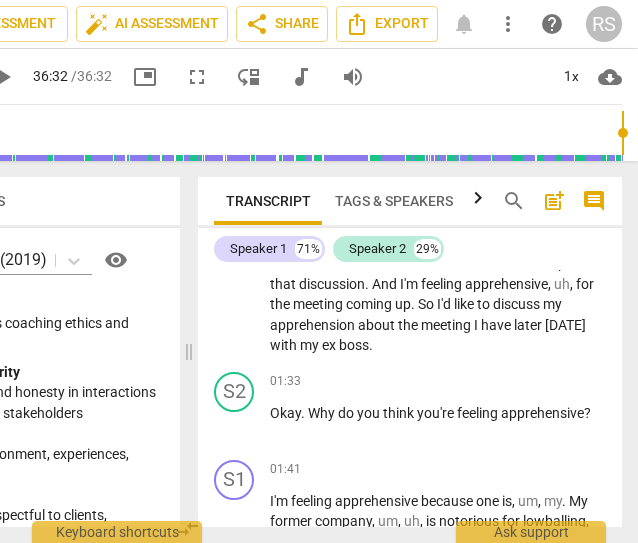 scroll, scrollTop: 828, scrollLeft: 0, axis: vertical 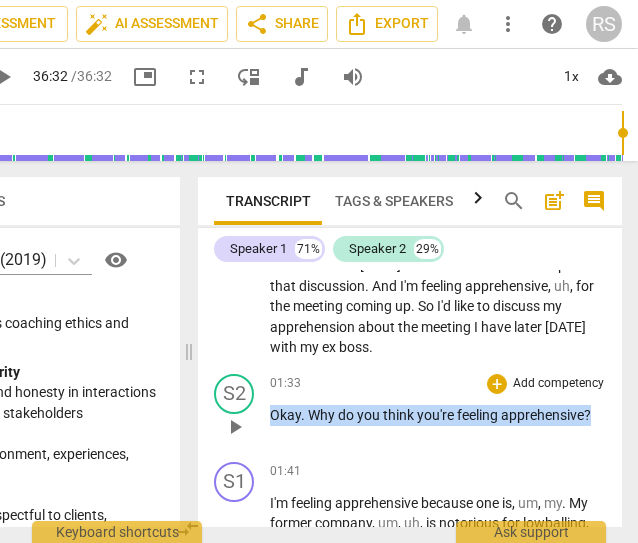 drag, startPoint x: 598, startPoint y: 414, endPoint x: 263, endPoint y: 416, distance: 335.00598 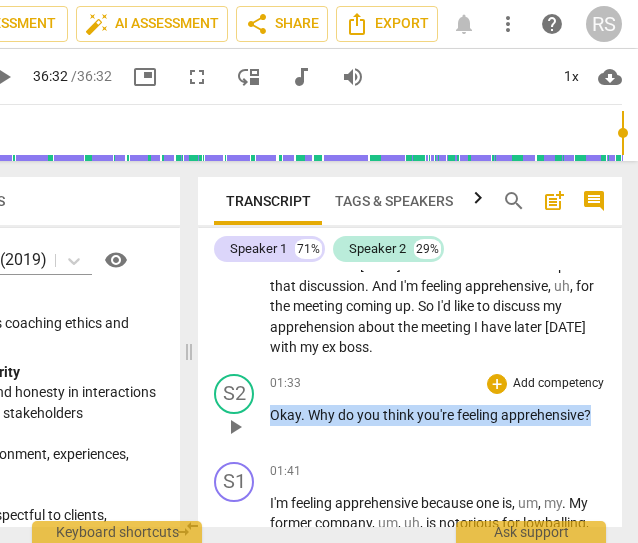 click on "S2 play_arrow pause 01:33 + Add competency keyboard_arrow_right Okay .   Why   do   you   think   you're   feeling   apprehensive ?" at bounding box center [410, 410] 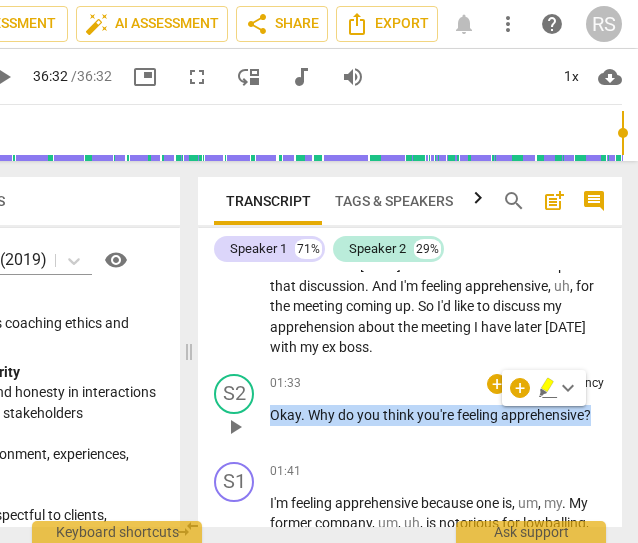 click on "01:33 + Add competency keyboard_arrow_right" at bounding box center [438, 384] 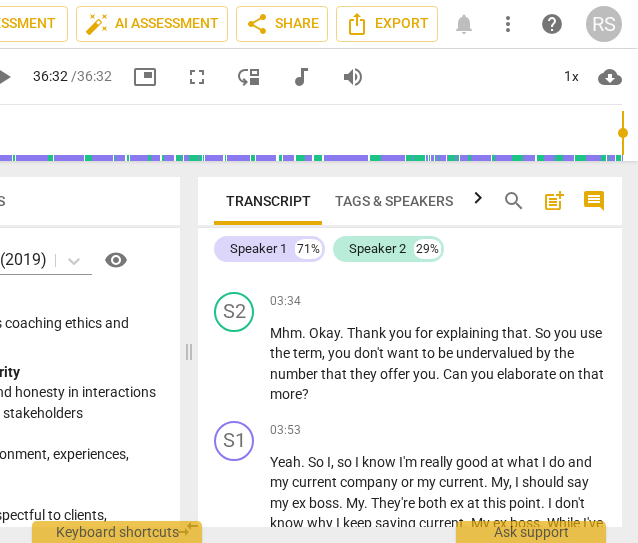 scroll, scrollTop: 1578, scrollLeft: 0, axis: vertical 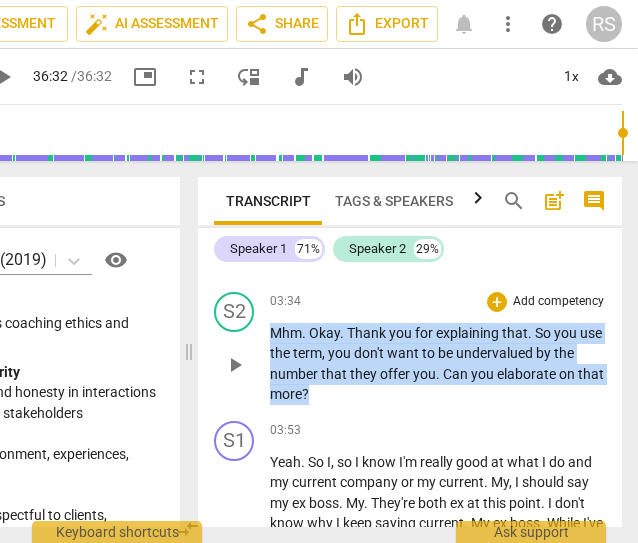 drag, startPoint x: 348, startPoint y: 414, endPoint x: 272, endPoint y: 354, distance: 96.82975 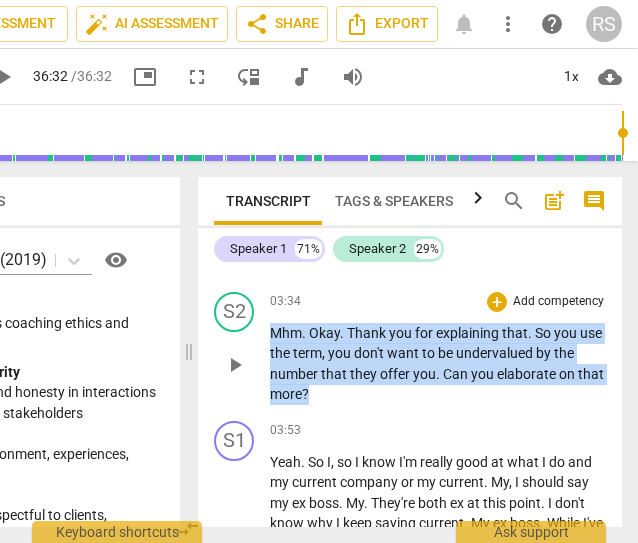 click on "Mhm .   Okay .   Thank   you   for   explaining   that .   So   you   use   the   term ,   you   don't   want   to   be   undervalued   by   the   number   that   they   offer   you .   Can   you   elaborate   on   that   more ?" at bounding box center (438, 364) 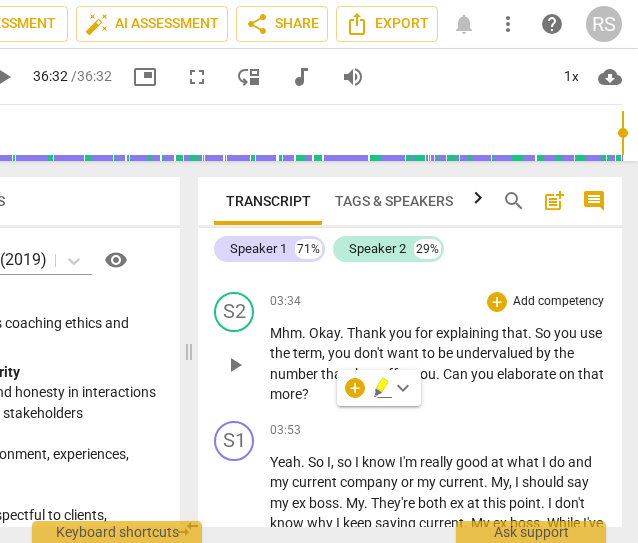 click on "S2 play_arrow pause 03:34 + Add competency keyboard_arrow_right Mhm .   Okay .   Thank   you   for   explaining   that .   So   you   use   the   term ,   you   don't   want   to   be   undervalued   by   the   number   that   they   offer   you .   Can   you   elaborate   on   that   more ?" at bounding box center [410, 348] 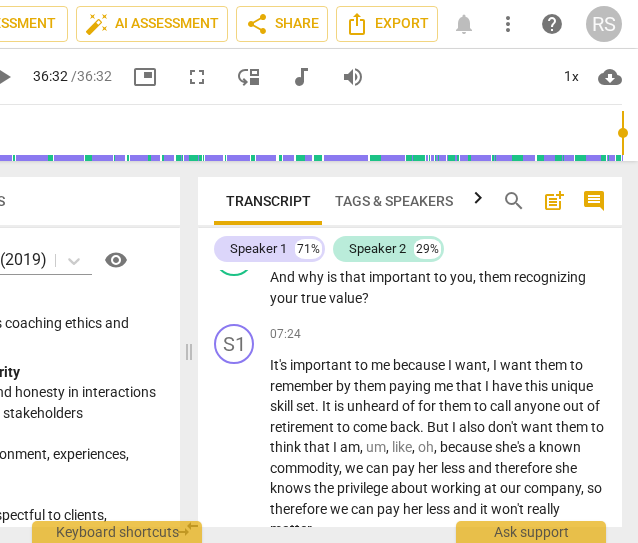 scroll, scrollTop: 2986, scrollLeft: 0, axis: vertical 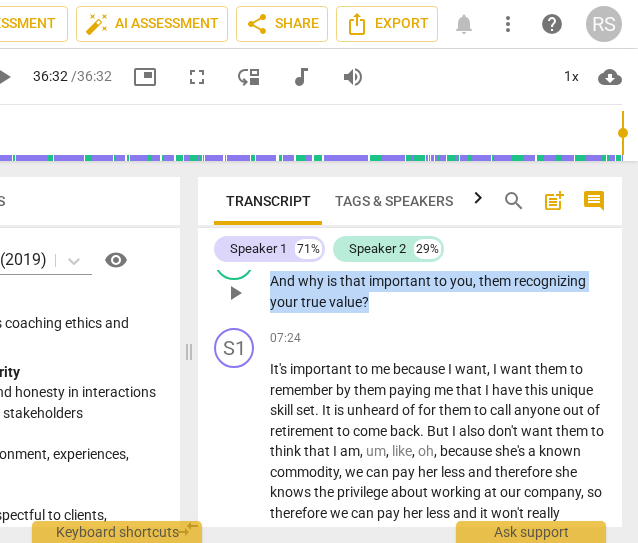 drag, startPoint x: 382, startPoint y: 347, endPoint x: 266, endPoint y: 323, distance: 118.45674 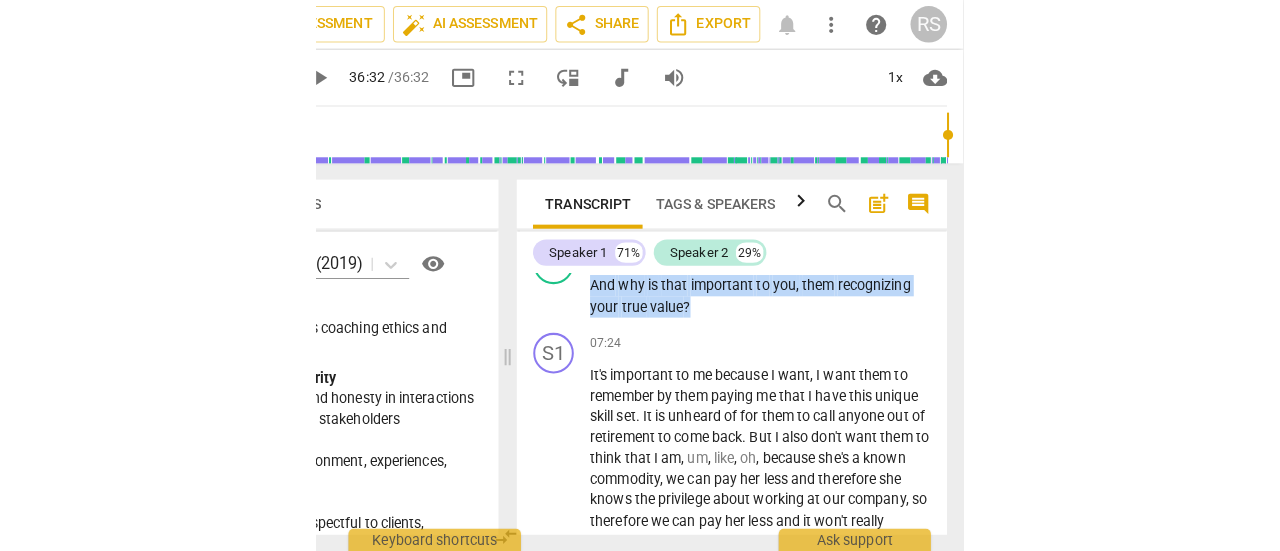 scroll, scrollTop: 0, scrollLeft: 0, axis: both 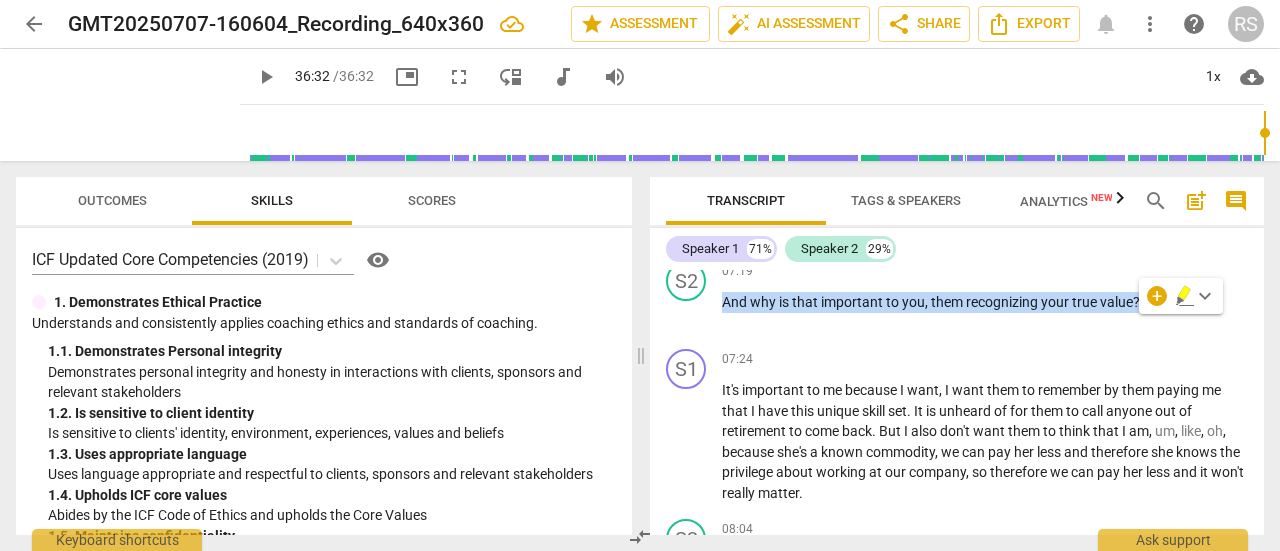 click on "play_arrow" at bounding box center (266, 77) 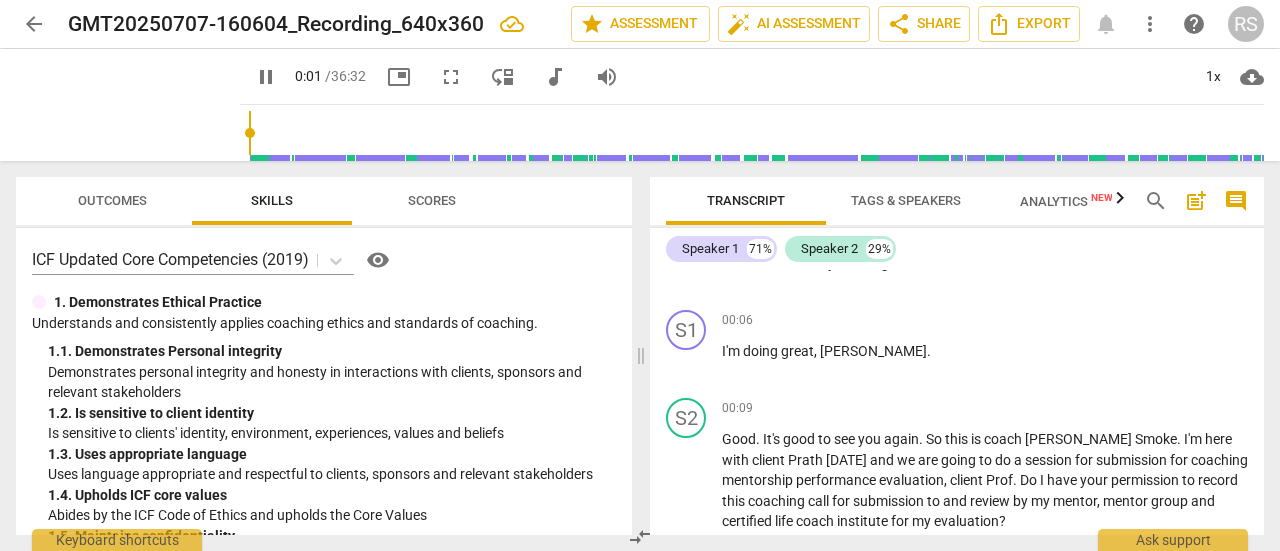 scroll, scrollTop: 0, scrollLeft: 0, axis: both 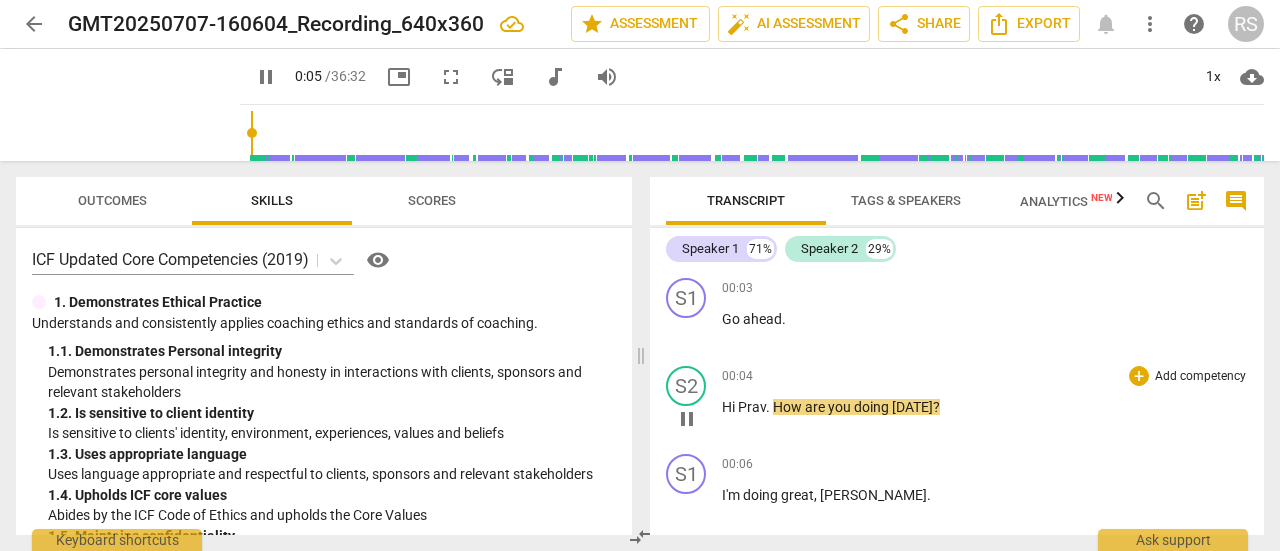 click on "." at bounding box center [769, 407] 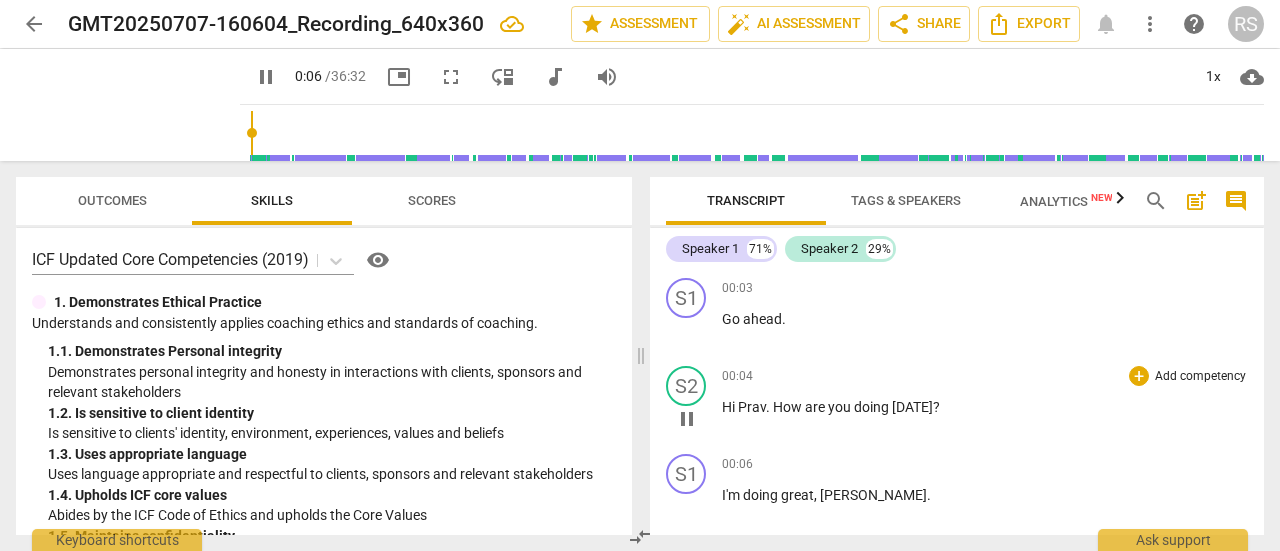 type on "7" 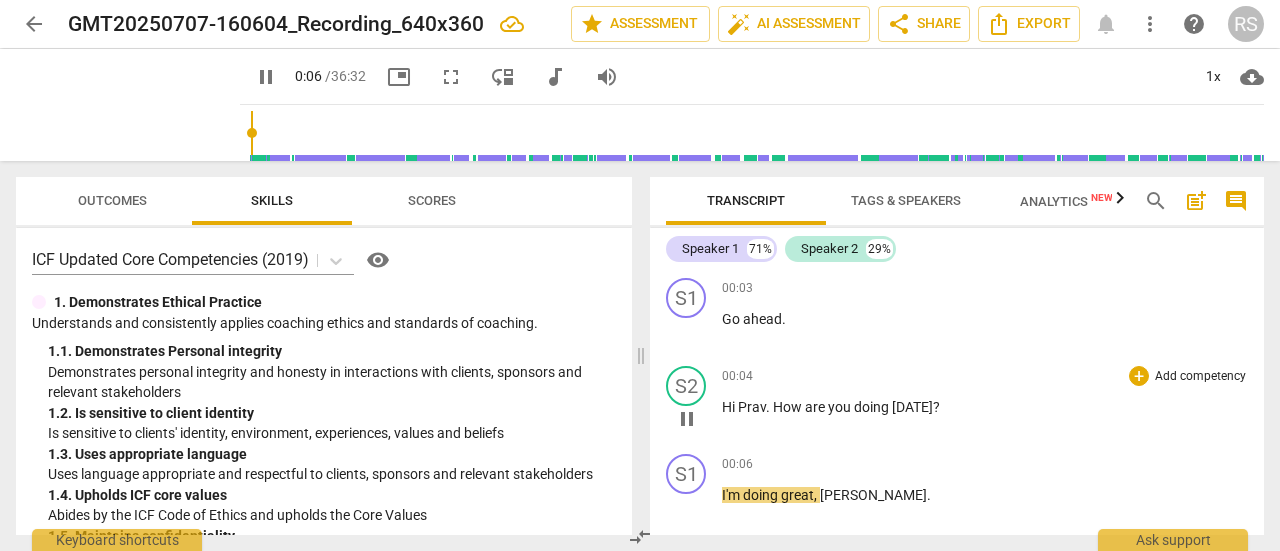 type 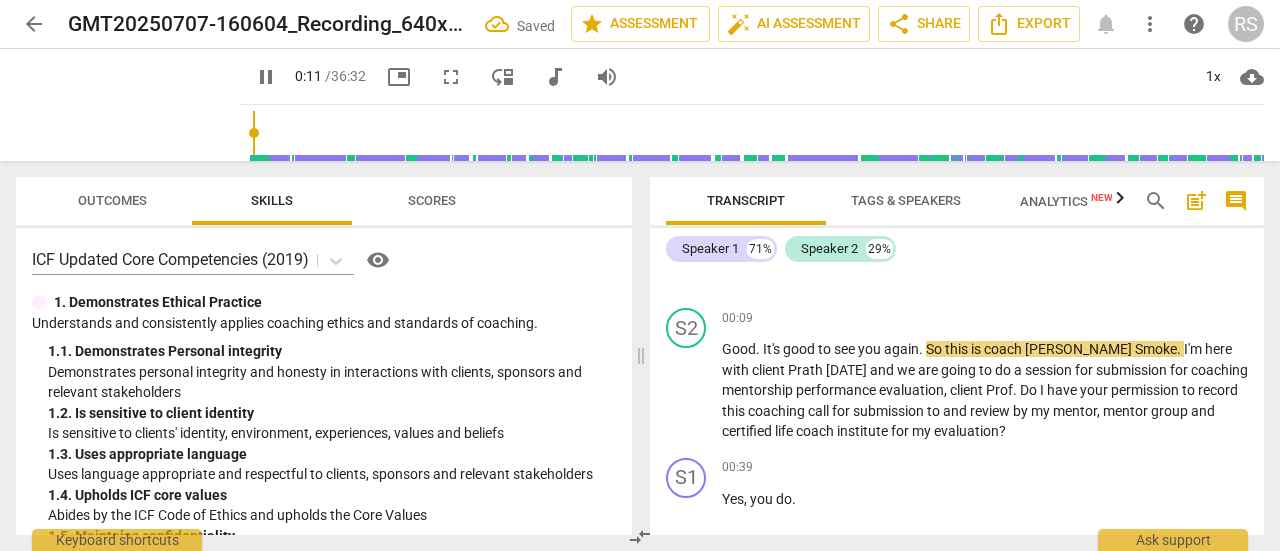 scroll, scrollTop: 236, scrollLeft: 0, axis: vertical 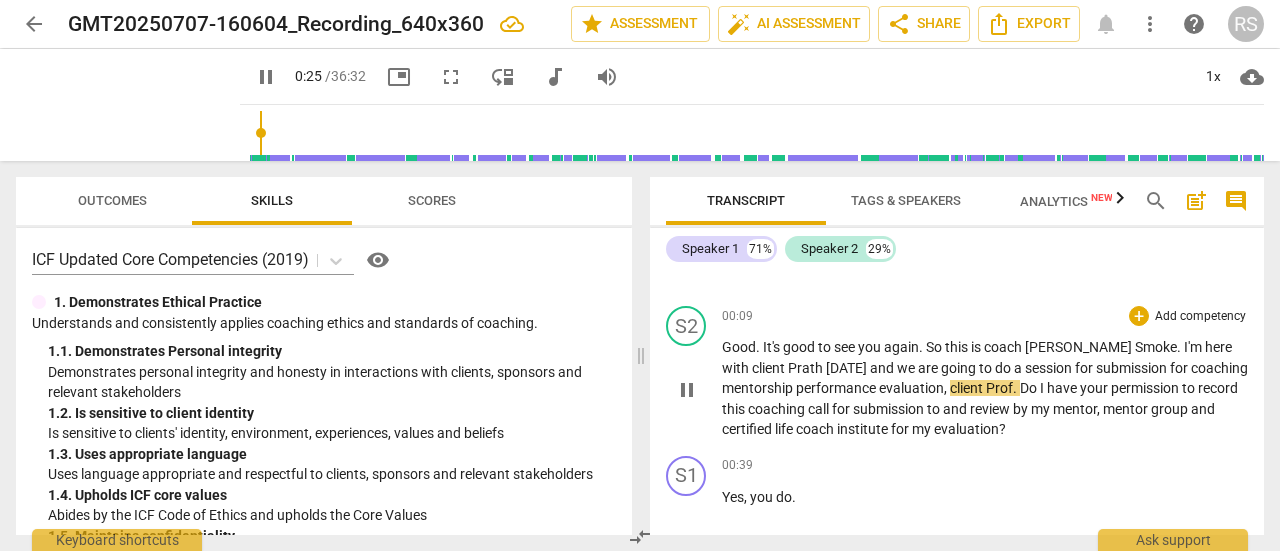click on "," at bounding box center (947, 388) 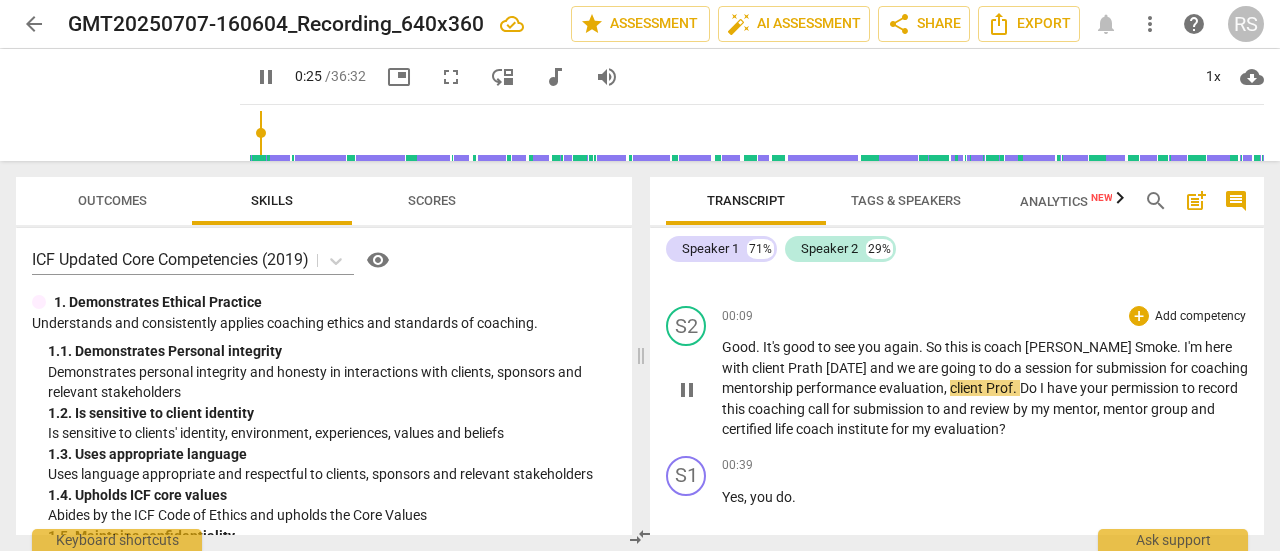 type 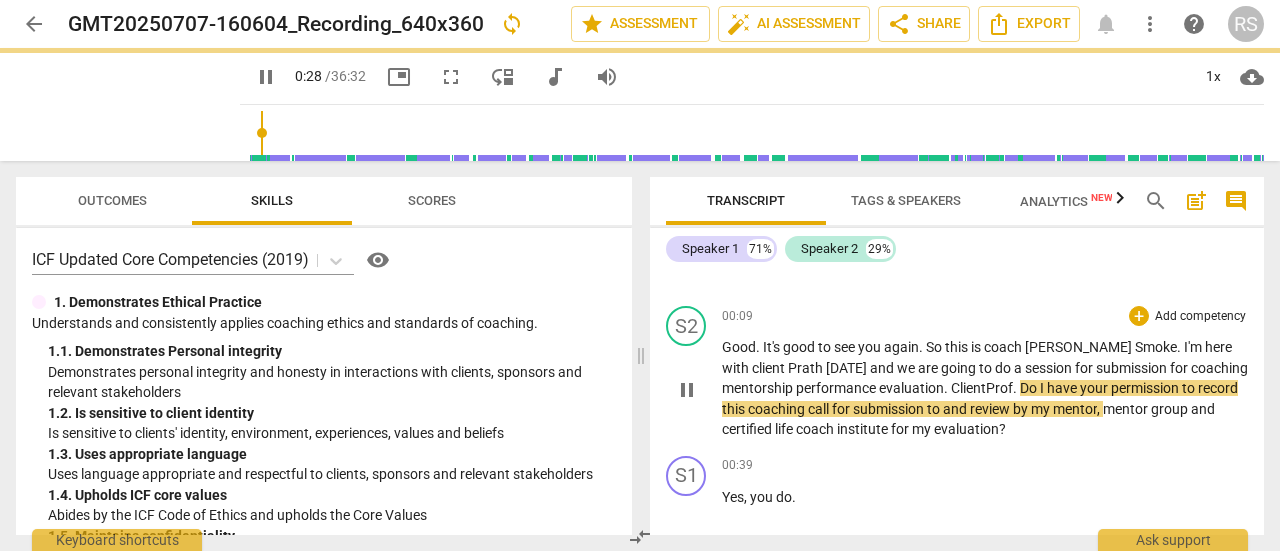 click on "." at bounding box center [1016, 388] 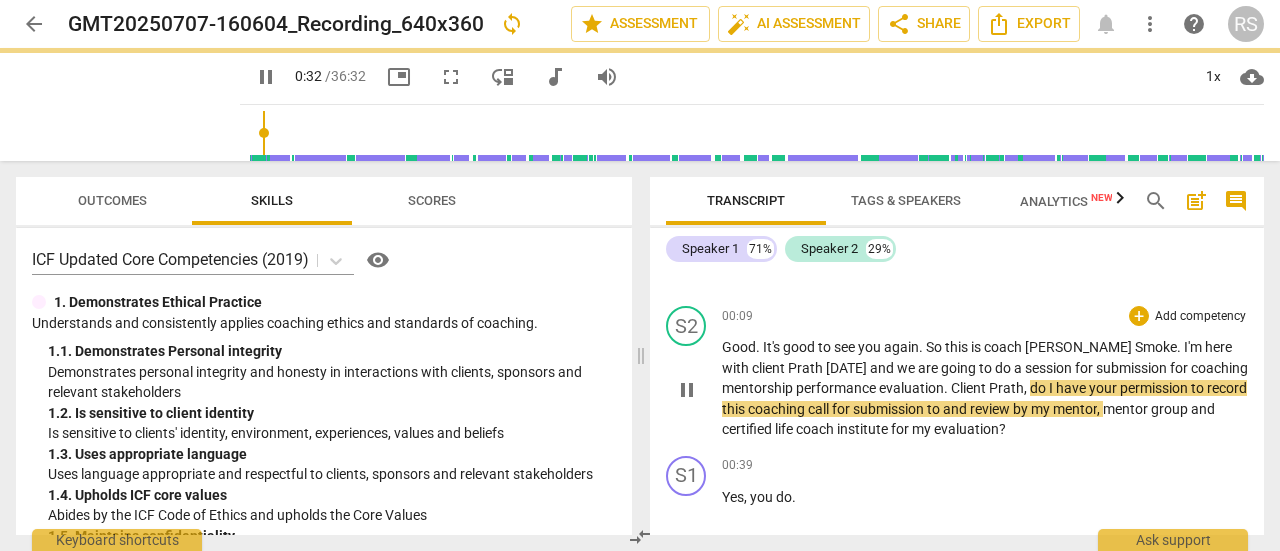 click on "S2 play_arrow pause 00:09 + Add competency keyboard_arrow_right Good .   It's   good   to   see   you   again .   So   this   is   coach   [PERSON_NAME] .   I'm   here   with   client   Prath   [DATE]   and   we   are   going   to   do   a   session   for   submission   for   coaching   mentorship   performance   evaluation .   Client   [PERSON_NAME] ,   do   I   have   your   permission   to   record   this   coaching   call   for   submission   to   and   review   by   my   mentor ,   mentor   group   and   certified   life   coach   institute   for   my   evaluation ?" at bounding box center [957, 373] 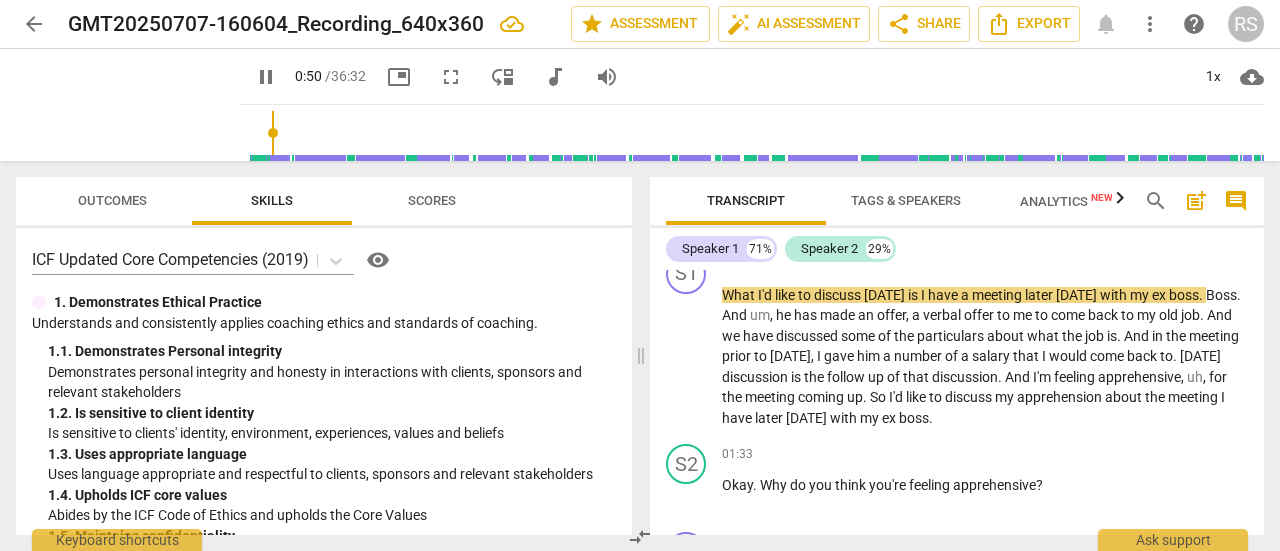 scroll, scrollTop: 613, scrollLeft: 0, axis: vertical 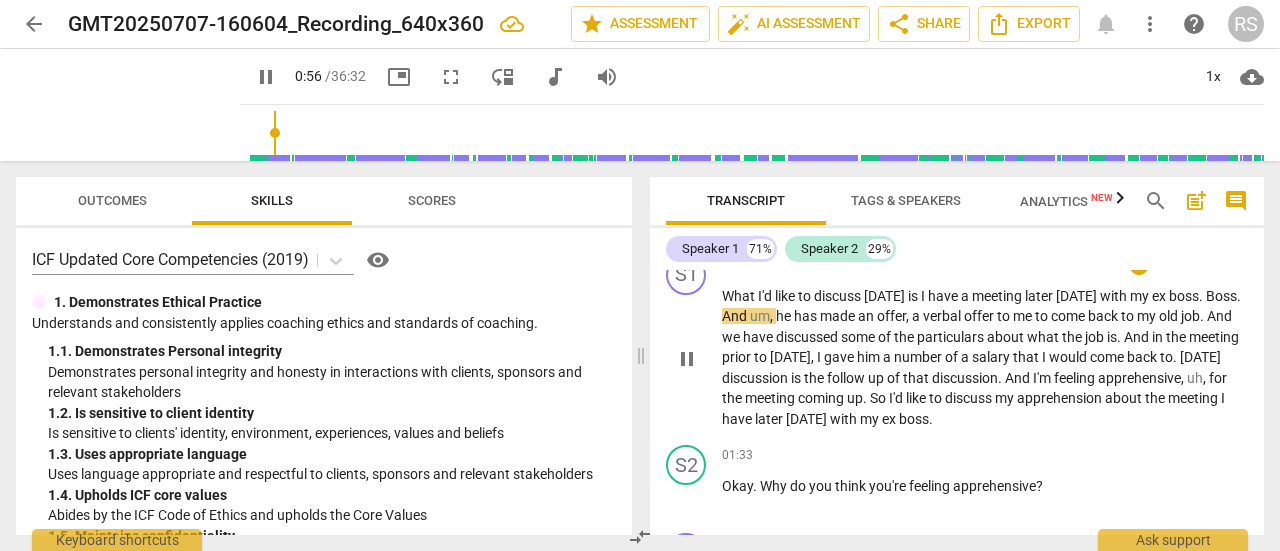 click on "What   I'd   like   to   discuss   [DATE]   is   I   have   a   meeting   later   [DATE]   with   my   ex   boss .   Boss .   And   um ,   he   has   made   an   offer ,   a   verbal   offer   to   me   to   come   back   to   my   old   job .   And   we   have   discussed   some   of   the   particulars   about   what   the   job   is .   And   in   the   meeting   prior   to   [DATE] ,   I   gave   him   a   number   of   a   salary   that   I   would   come   back   to .   [DATE]   discussion   is   the   follow   up   of   that   discussion .   And   I'm   feeling   apprehensive ,   uh ,   for   the   meeting   coming   up .   So   I'd   like   to   discuss   my   apprehension   about   the   meeting   I   have   later   [DATE]   with   my   ex   boss ." at bounding box center [985, 358] 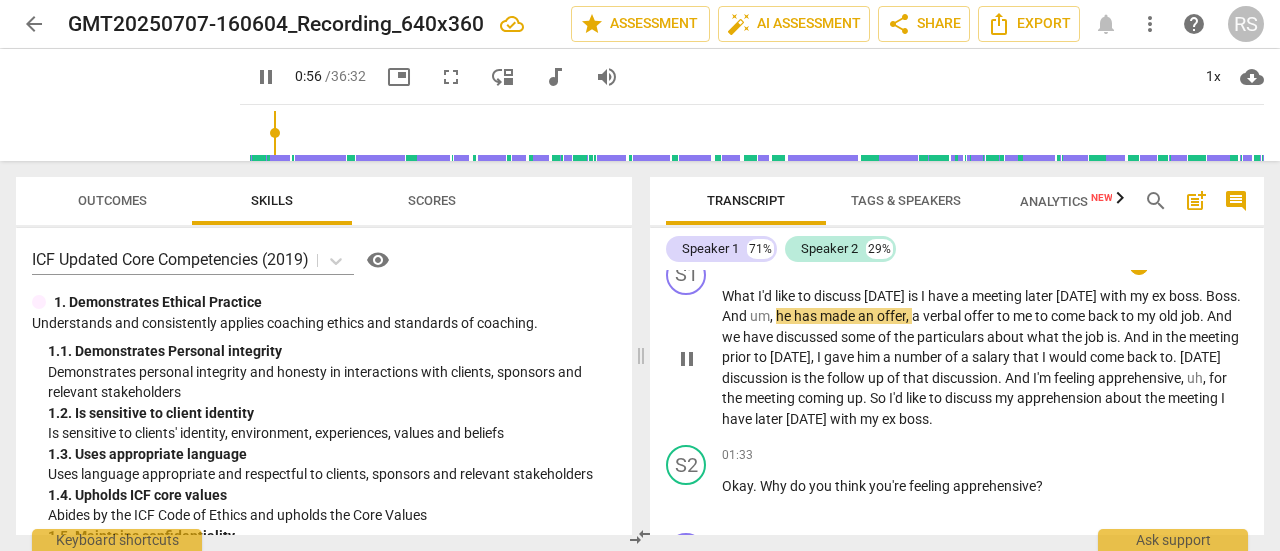 type on "57" 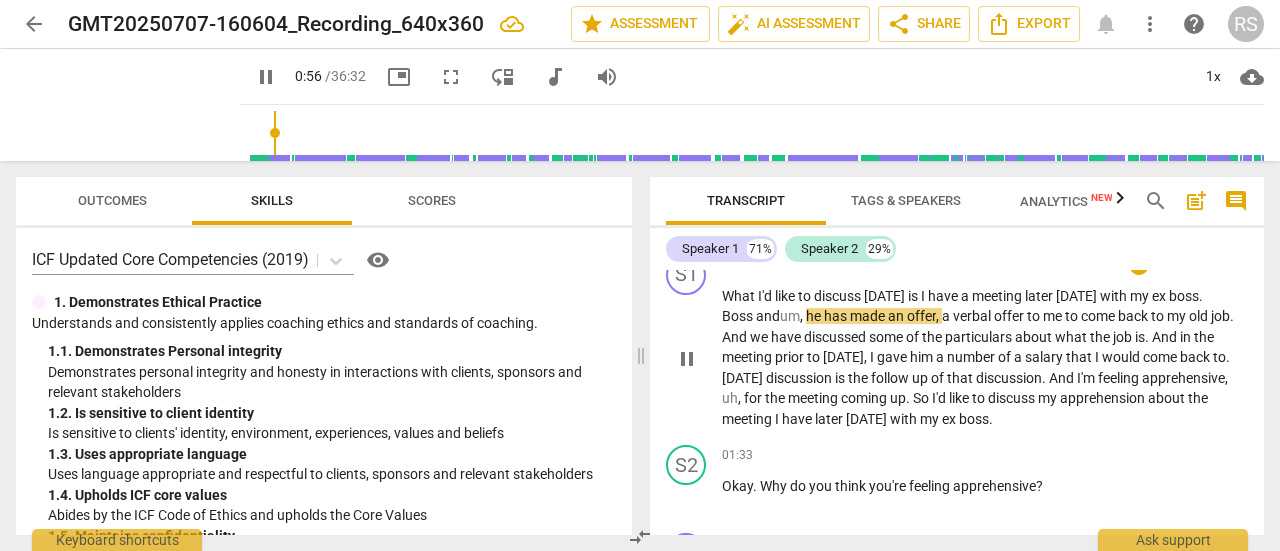 type 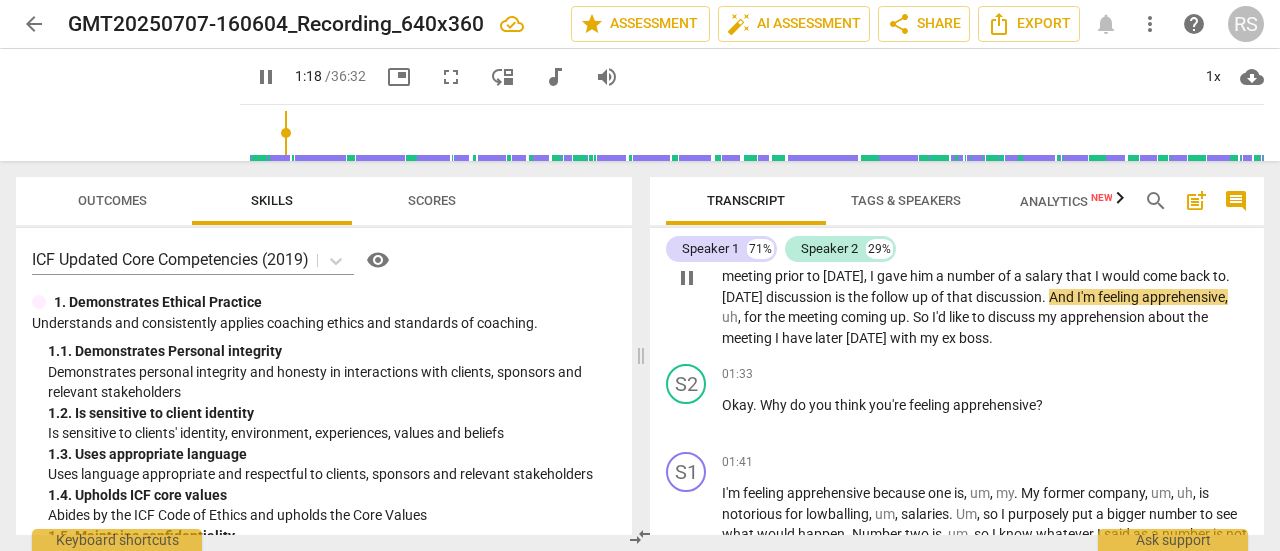 scroll, scrollTop: 695, scrollLeft: 0, axis: vertical 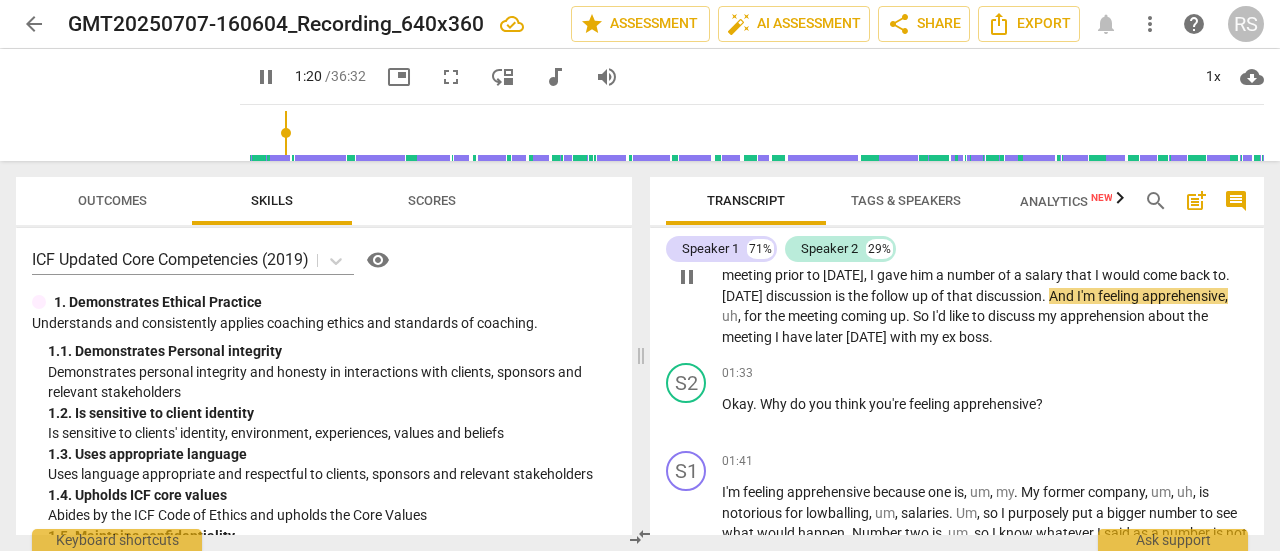 click on "And" at bounding box center (1063, 296) 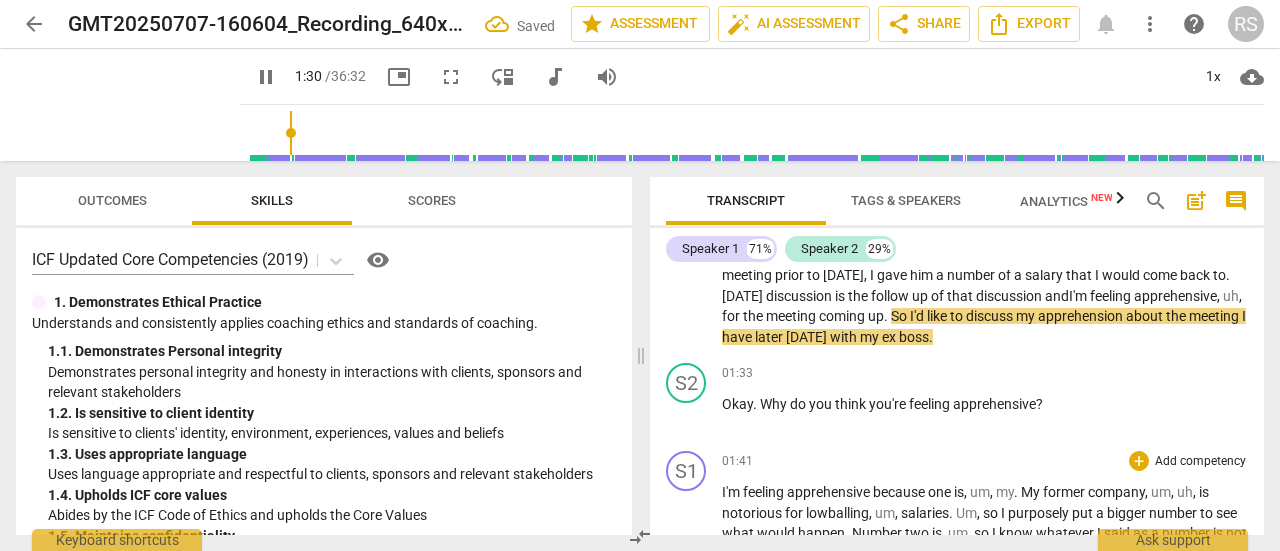 click on "01:41 + Add competency keyboard_arrow_right" at bounding box center (985, 461) 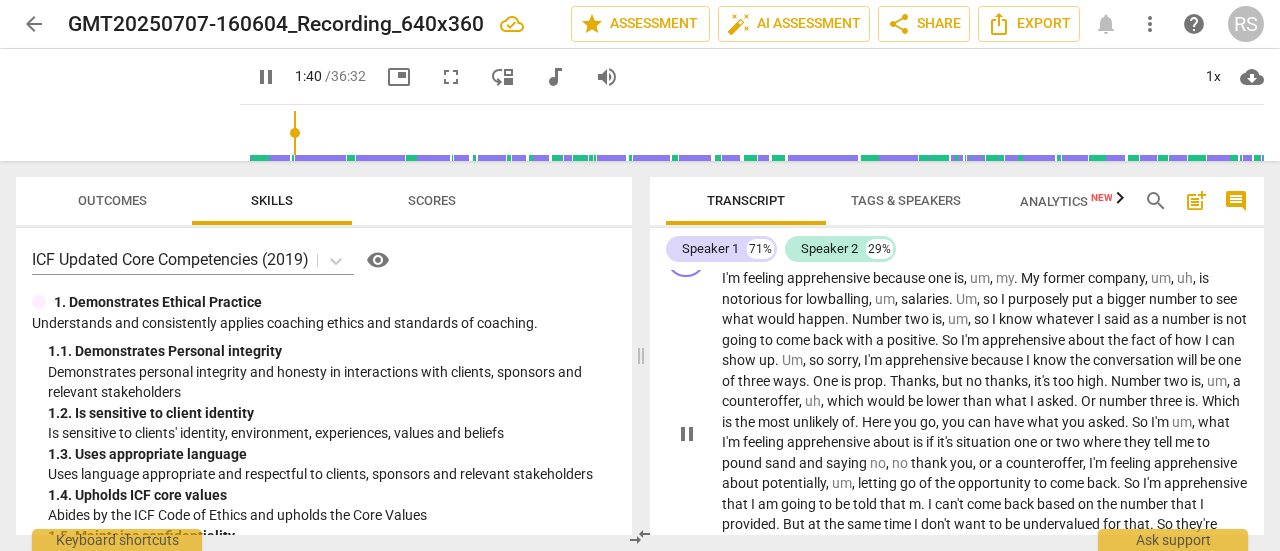 scroll, scrollTop: 910, scrollLeft: 0, axis: vertical 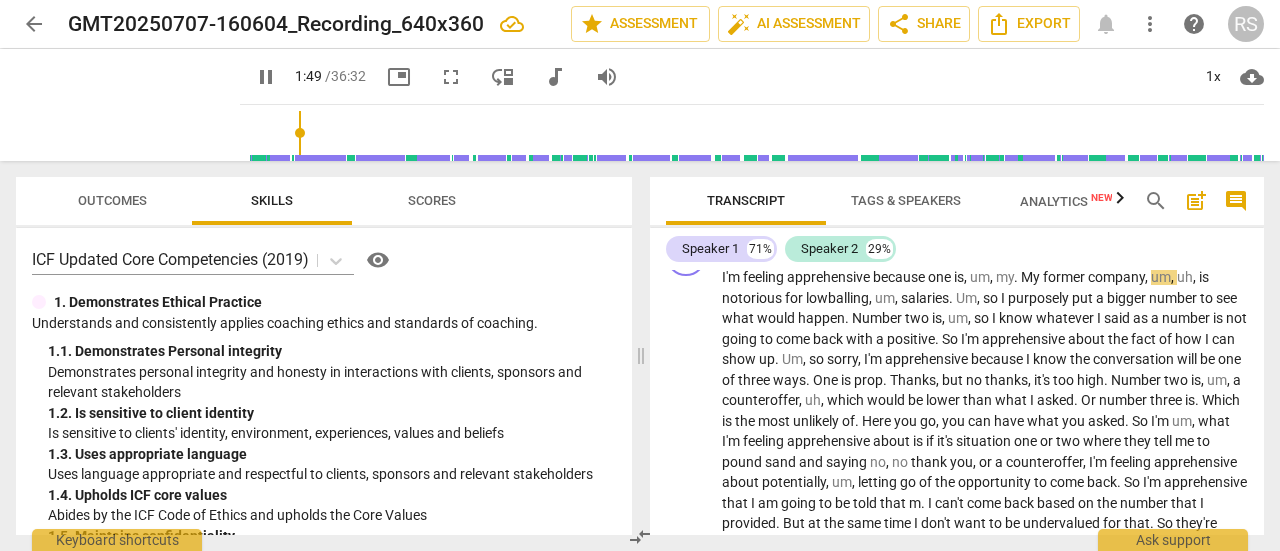 click on "Speaker 1 71% Speaker 2 29% S1 play_arrow pause 00:03 + Add competency keyboard_arrow_right Go   ahead . S2 play_arrow pause 00:04 + Add competency keyboard_arrow_right Hi   [PERSON_NAME] .   How   are   you   doing   [DATE] ? S1 play_arrow pause 00:06 + Add competency keyboard_arrow_right I'm   doing   great ,   [PERSON_NAME] . S2 play_arrow pause 00:09 + Add competency keyboard_arrow_right Good .   It's   good   to   see   you   again .   So   this   is   coach   [PERSON_NAME] .   I'm   here   with   client   Prath   [DATE]   and   we   are   going   to   do   a   session   for   submission   for   coaching   mentorship   performance   evaluation .   Client   [PERSON_NAME] ,   do   I   have   your   permission   to   record   this   coaching   call   for   submission   to   and   review   by   my   mentor ,   mentor   group   and   certified   life   coach   institute   for   my   evaluation ? S1 play_arrow pause 00:39 + Add competency keyboard_arrow_right Yes ,   you   do . S2 play_arrow pause 00:41 + Add competency Thank   you   for" at bounding box center [957, 381] 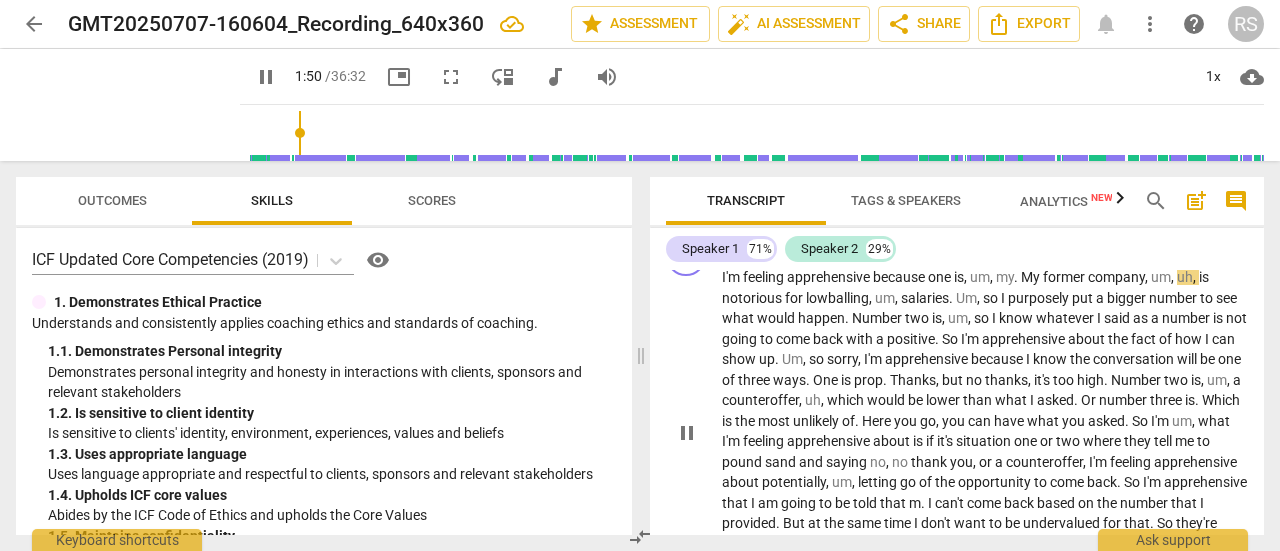 click on "My" at bounding box center (1032, 277) 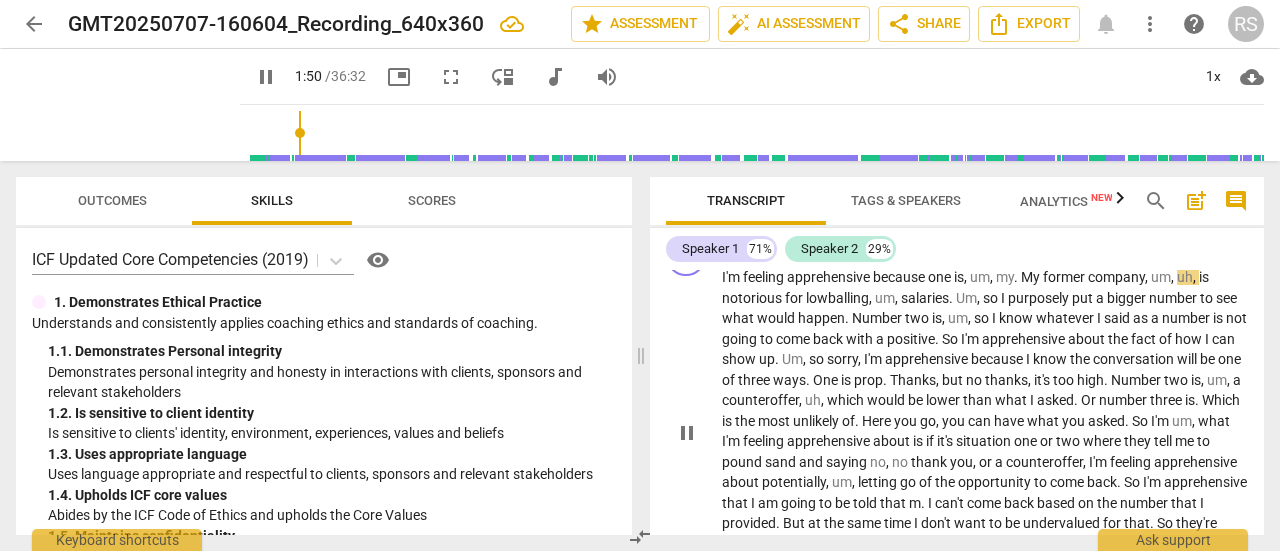 type on "111" 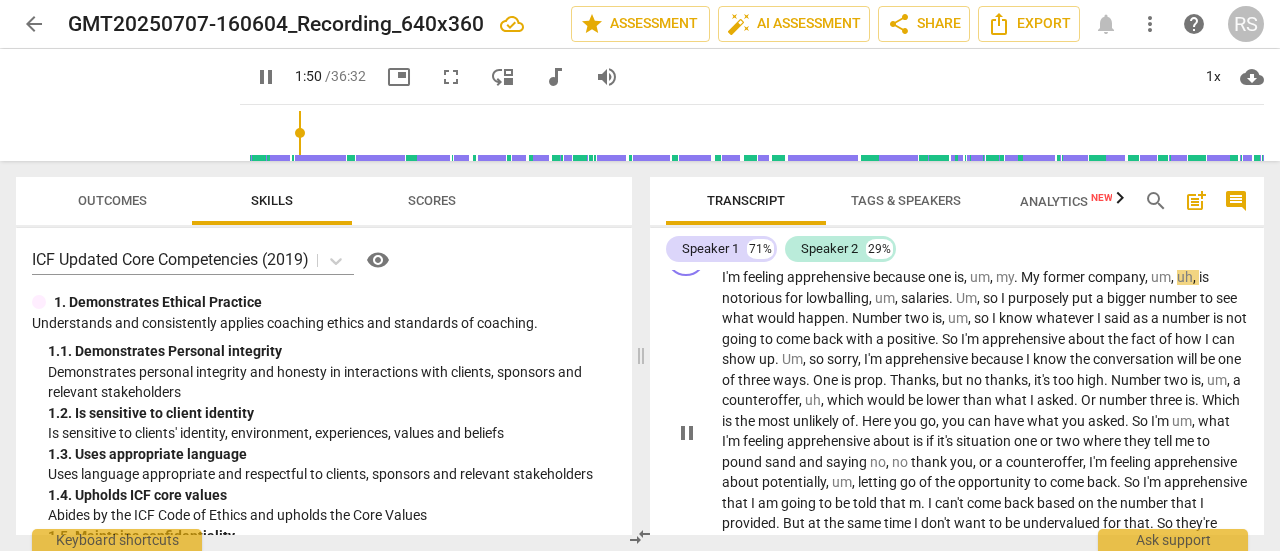 type 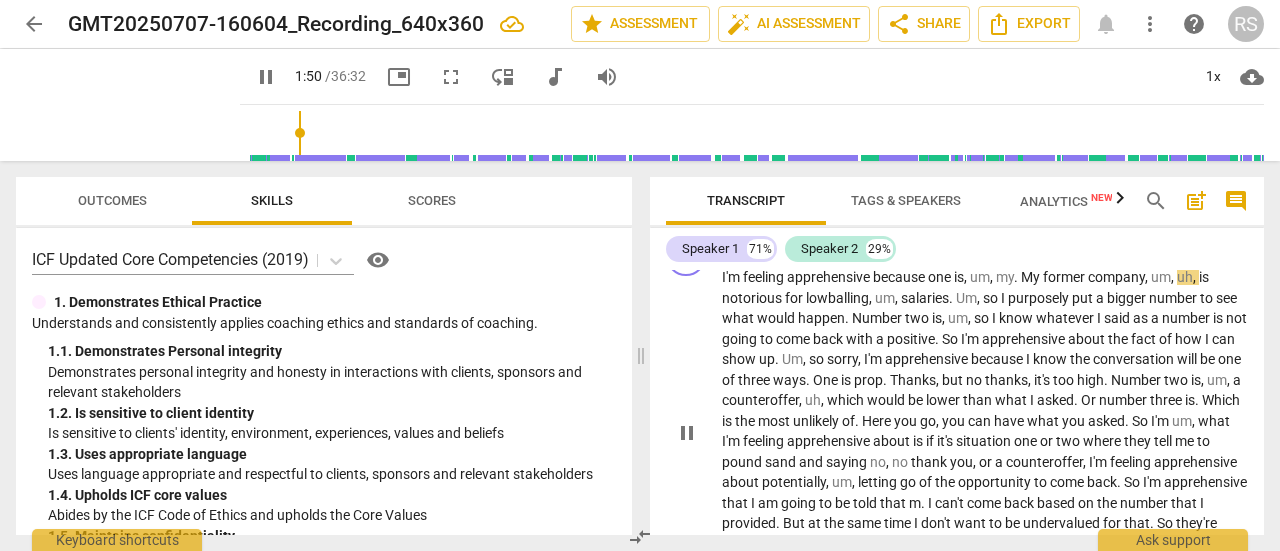 scroll, scrollTop: 908, scrollLeft: 0, axis: vertical 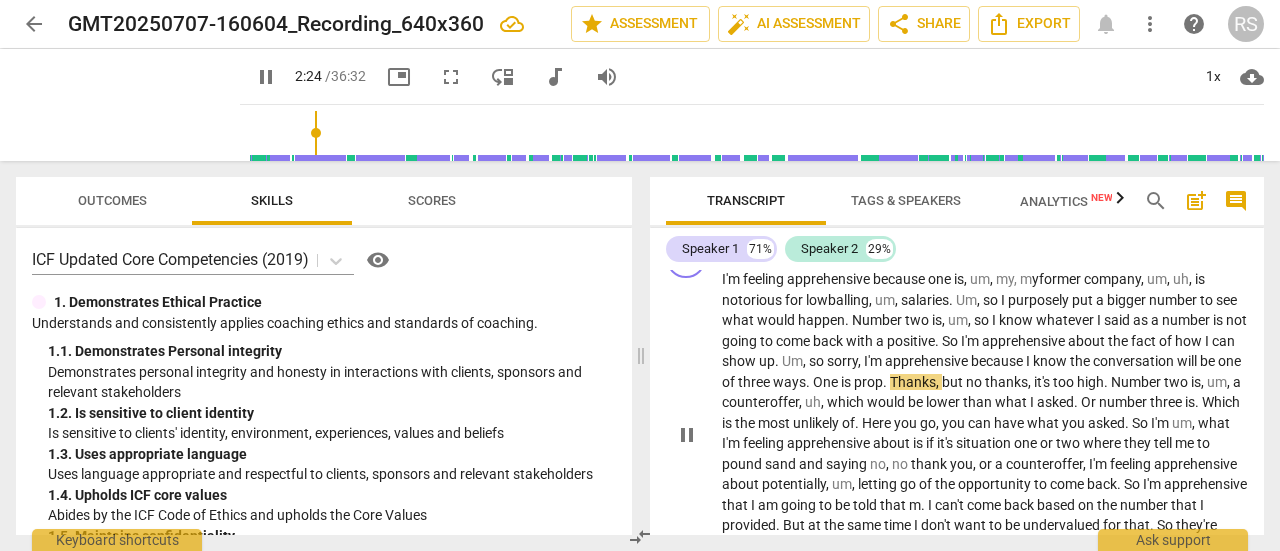 click on "." at bounding box center [886, 382] 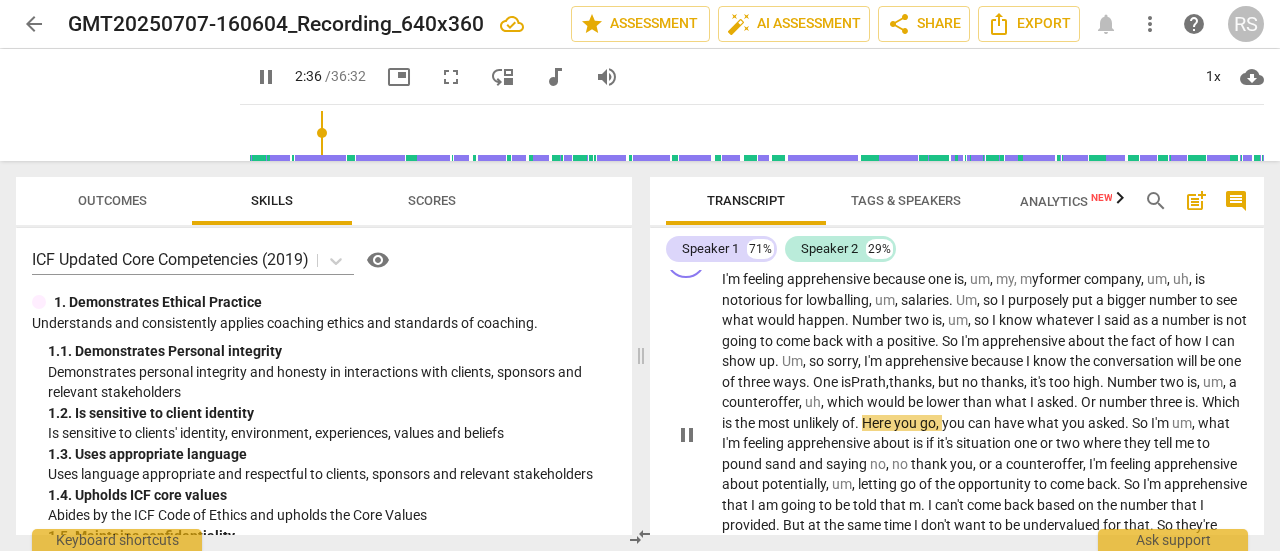 click on "Which" at bounding box center (1221, 402) 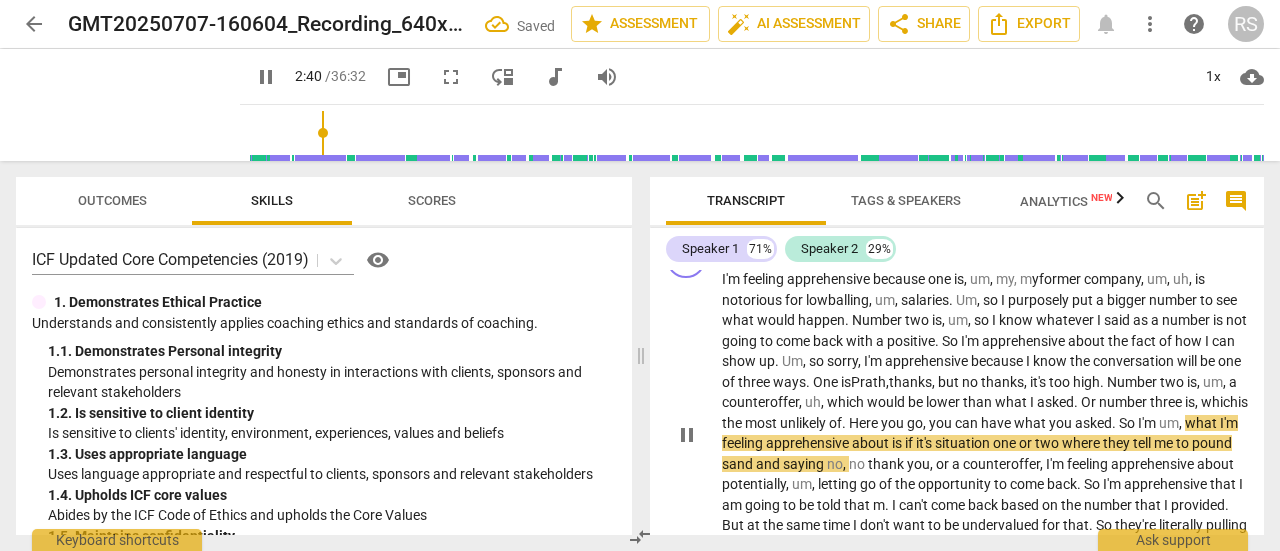 click on "Here" at bounding box center (865, 423) 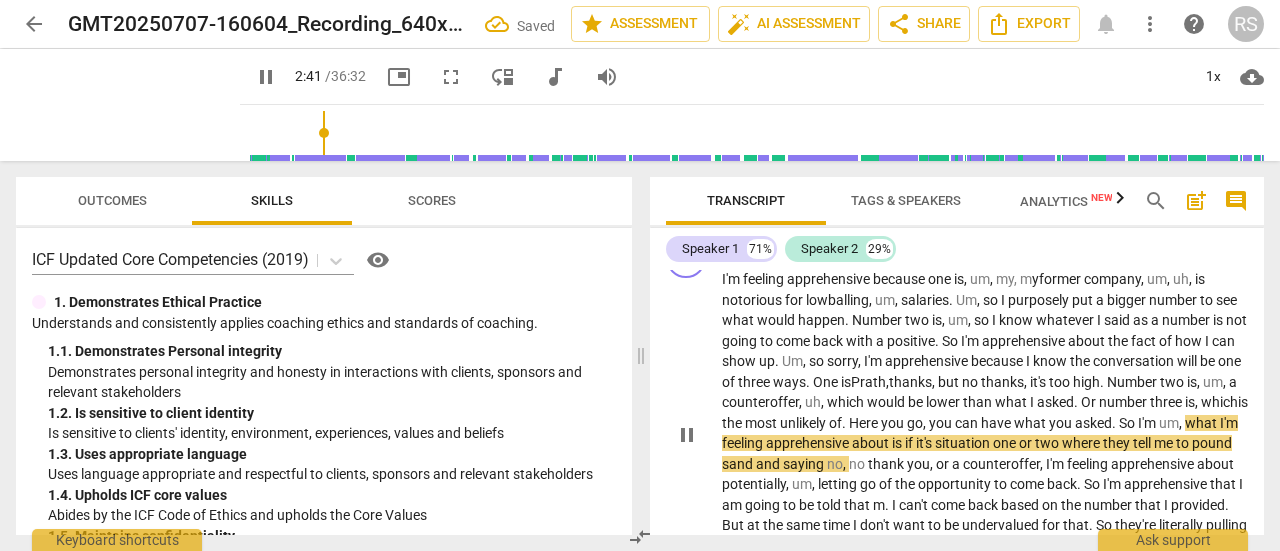 click on "I'm   feeling   apprehensive   because   one   is ,   um ,   my, m y  former   company ,   um ,   uh ,   is   notorious   for   lowballing ,   um ,   salaries .   Um ,   so   I   purposely   put   a   bigger   number   to   see   what   would   happen .   Number   two   is ,   um ,   so   I   know   whatever   I   said   as   a   number   is   not   going   to   come   back   with   a   positive .   So   I'm   apprehensive   about   the   fact   of   how   I   can   show   up .   Um ,   so   sorry ,   I'm   apprehensive   because   I   know   the   conversation   will   be   one   of   three   ways .   One   is  [PERSON_NAME],  thanks ,   but   no   thanks ,   it's   too   high .   Number   two   is ,   um ,   a   counteroffer ,   uh ,   which   would   be   lower   than   what   I   asked .   Or   number   three   is, w hich  is   the   most   unlikely   of .   Here   you   go ,   you   can   have   what   you   asked .   So   I'm   um ,   what   I'm   feeling   apprehensive   about   is   if   it's   situation" at bounding box center [985, 433] 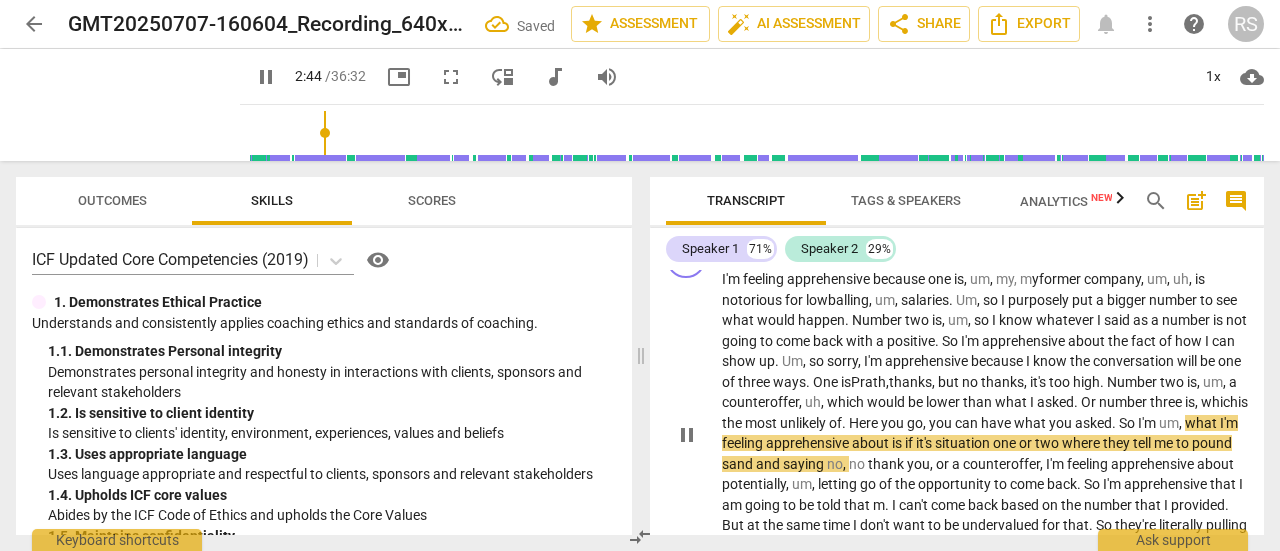 click on "I'm   feeling   apprehensive   because   one   is ,   um ,   my, m y  former   company ,   um ,   uh ,   is   notorious   for   lowballing ,   um ,   salaries .   Um ,   so   I   purposely   put   a   bigger   number   to   see   what   would   happen .   Number   two   is ,   um ,   so   I   know   whatever   I   said   as   a   number   is   not   going   to   come   back   with   a   positive .   So   I'm   apprehensive   about   the   fact   of   how   I   can   show   up .   Um ,   so   sorry ,   I'm   apprehensive   because   I   know   the   conversation   will   be   one   of   three   ways .   One   is  [PERSON_NAME],  thanks ,   but   no   thanks ,   it's   too   high .   Number   two   is ,   um ,   a   counteroffer ,   uh ,   which   would   be   lower   than   what   I   asked .   Or   number   three   is, w hich  is   the   most   unlikely   of .   Here   you   go ,   you   can   have   what   you   asked .   So   I'm   um ,   what   I'm   feeling   apprehensive   about   is   if   it's   situation" at bounding box center (985, 433) 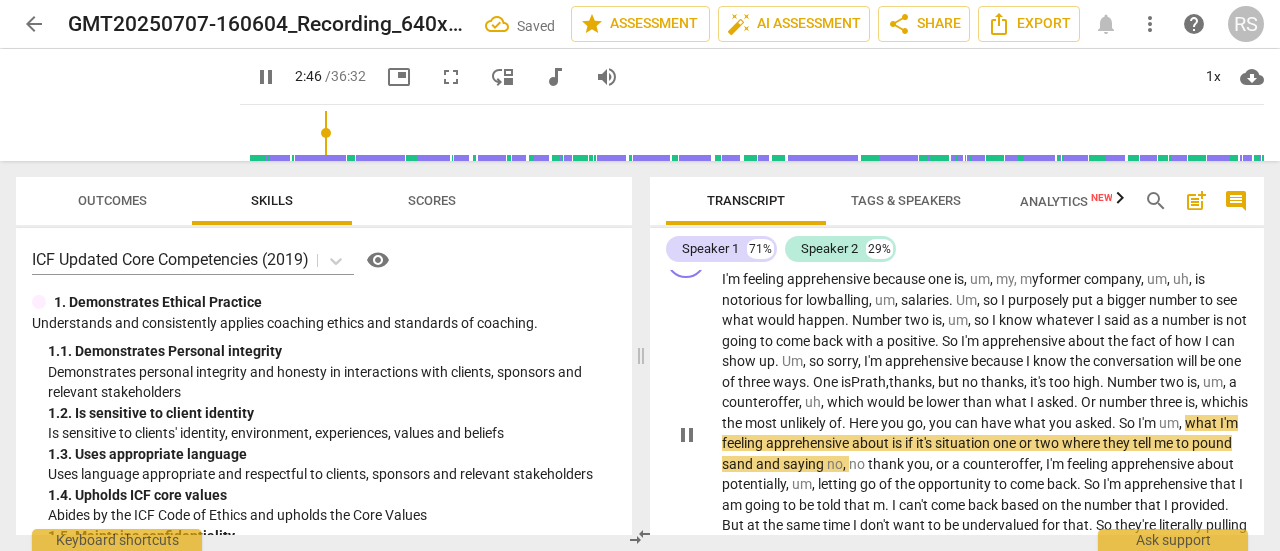 click on "Here" at bounding box center (865, 423) 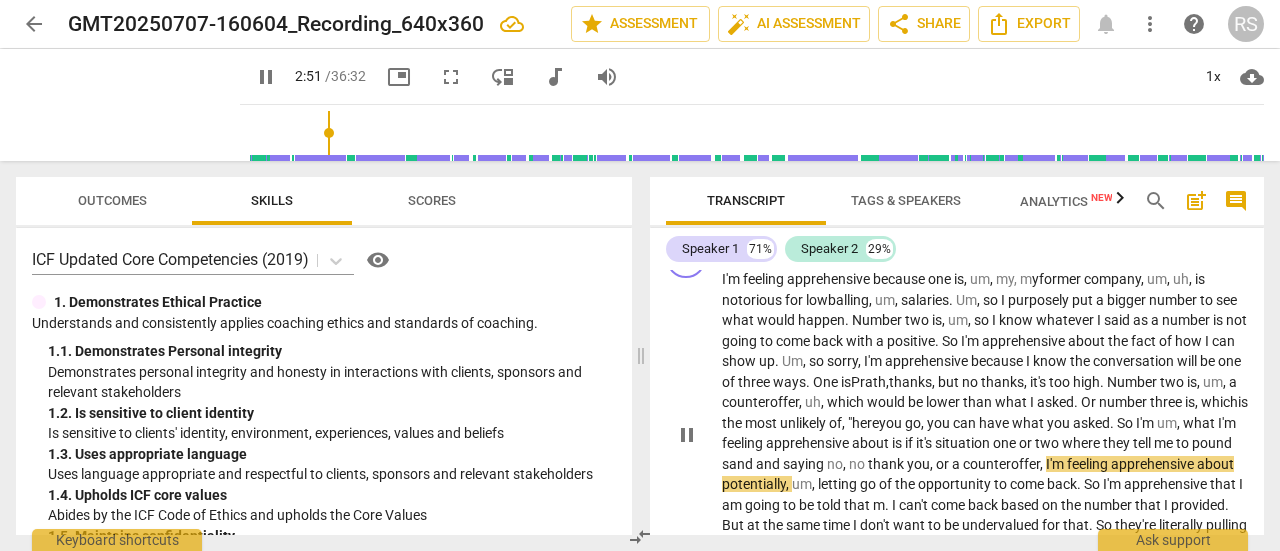 click on "I'm   feeling   apprehensive   because   one   is ,   um ,   my, m y  former   company ,   um ,   uh ,   is   notorious   for   lowballing ,   um ,   salaries .   Um ,   so   I   purposely   put   a   bigger   number   to   see   what   would   happen .   Number   two   is ,   um ,   so   I   know   whatever   I   said   as   a   number   is   not   going   to   come   back   with   a   positive .   So   I'm   apprehensive   about   the   fact   of   how   I   can   show   up .   Um ,   so   sorry ,   I'm   apprehensive   because   I   know   the   conversation   will   be   one   of   three   ways .   One   is  [PERSON_NAME],  thanks ,   but   no   thanks ,   it's   too   high .   Number   two   is ,   um ,   a   counteroffer ,   uh ,   which   would   be   lower   than   what   I   asked .   Or   number   three   is, w hich  is   the   most   unlikely   of, "h ere  you   go ,   you   can   have   what   you   asked .   So   I'm   um ,   what   I'm   feeling   apprehensive   about   is   if   it's   situation" at bounding box center (985, 433) 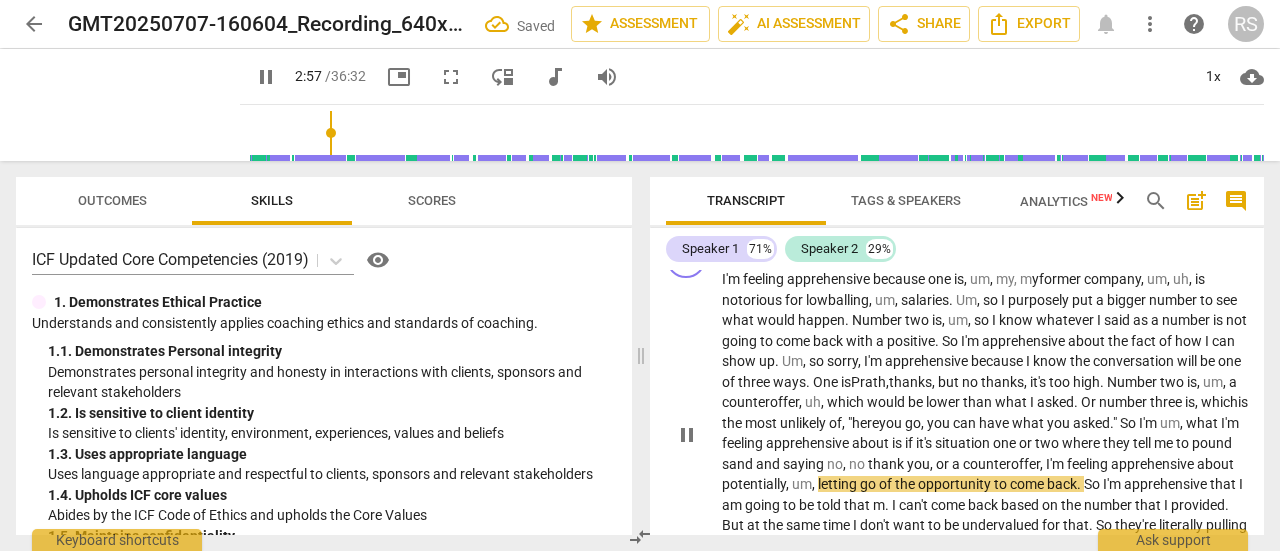 click on "pound" at bounding box center [1212, 443] 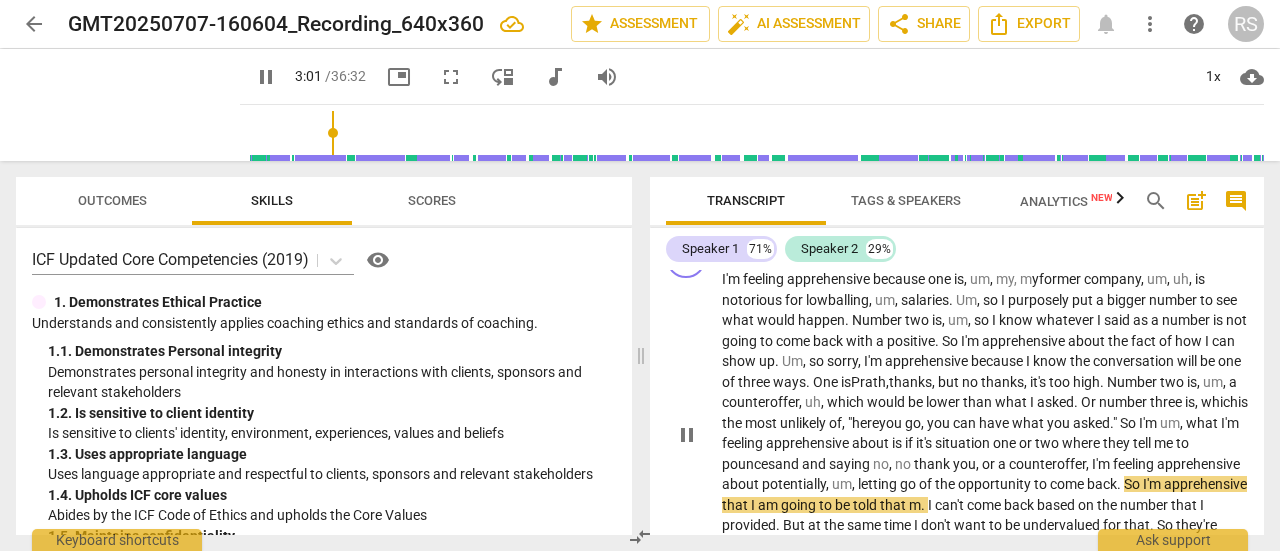 click on "sand" at bounding box center (785, 464) 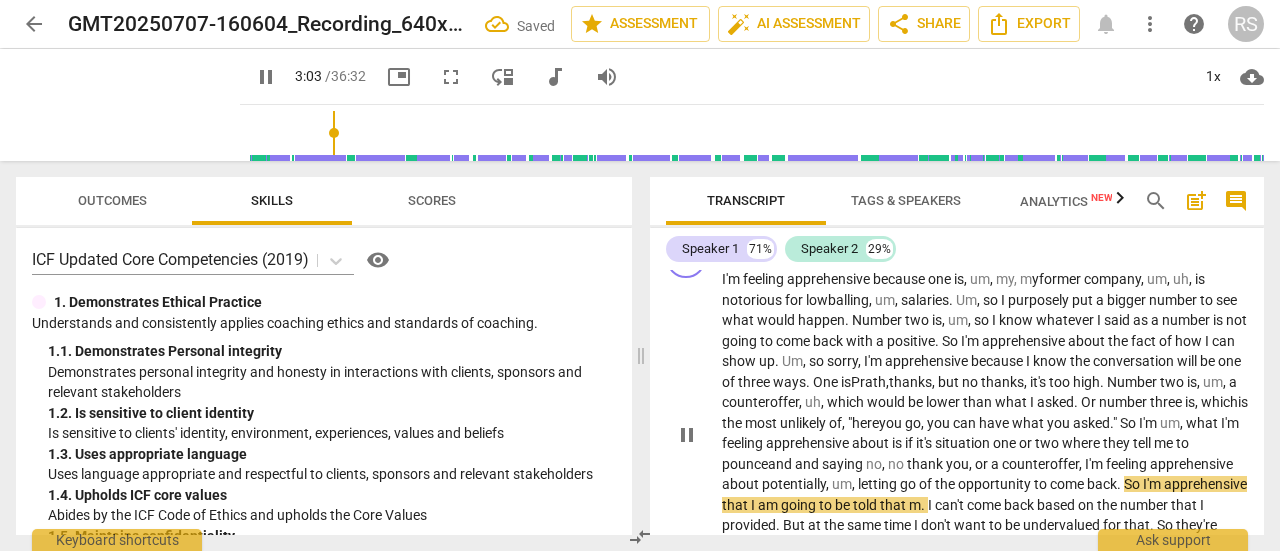 click on "saying" at bounding box center [844, 464] 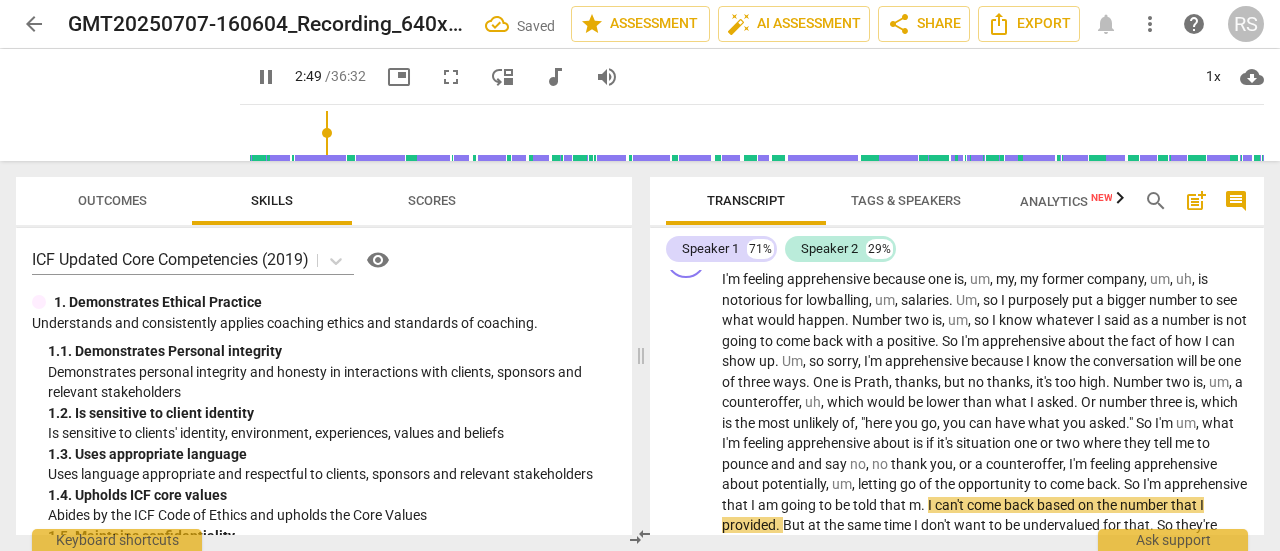 click at bounding box center [756, 133] 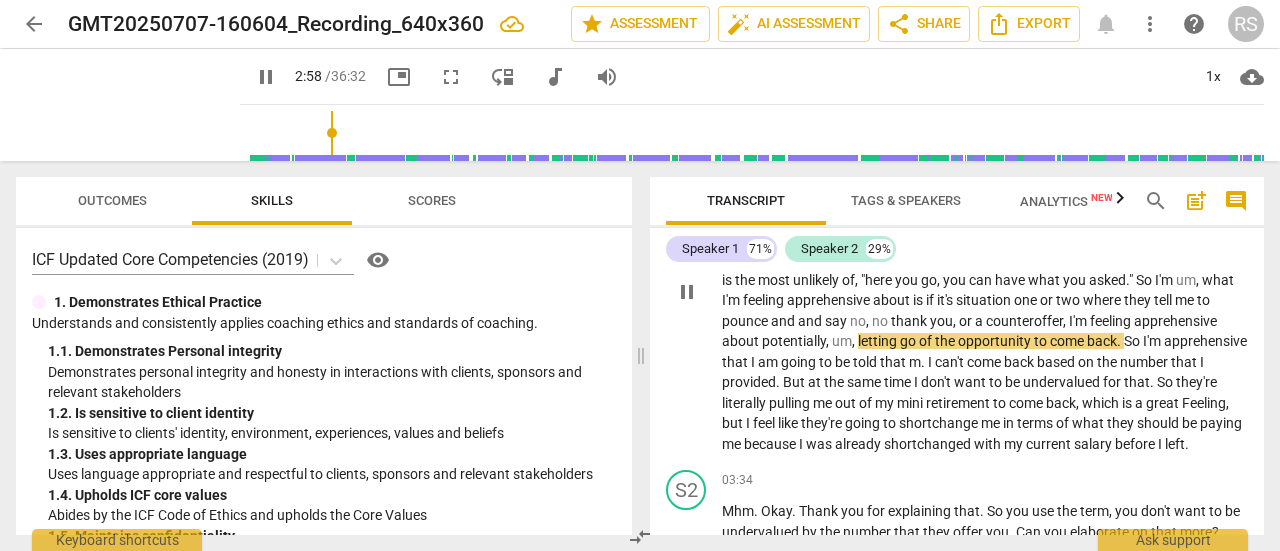 scroll, scrollTop: 1068, scrollLeft: 0, axis: vertical 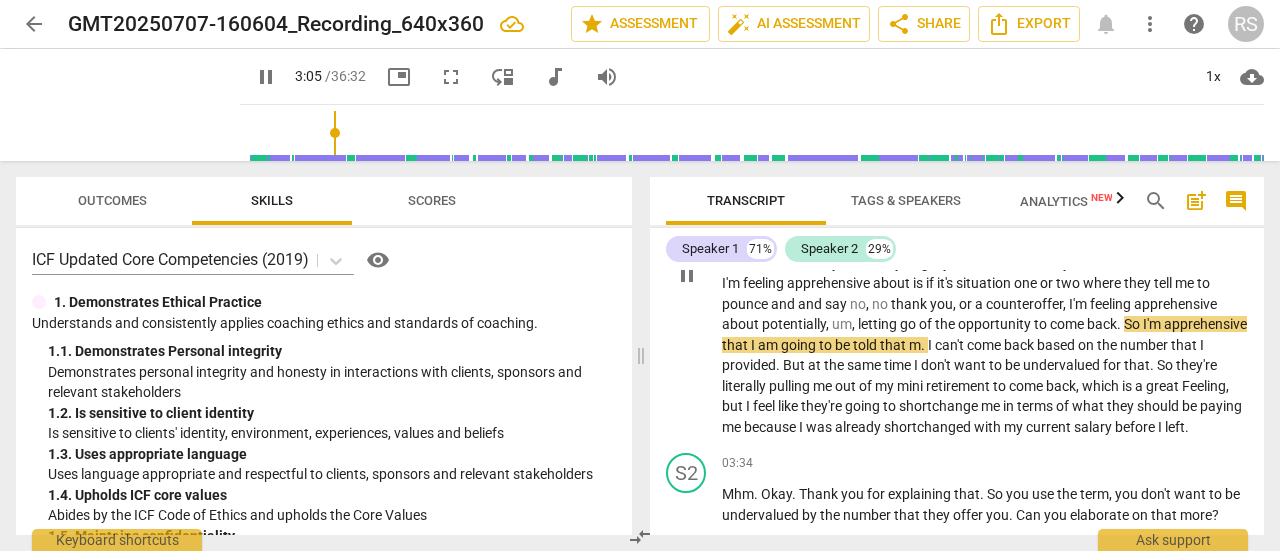 click on "." at bounding box center [924, 345] 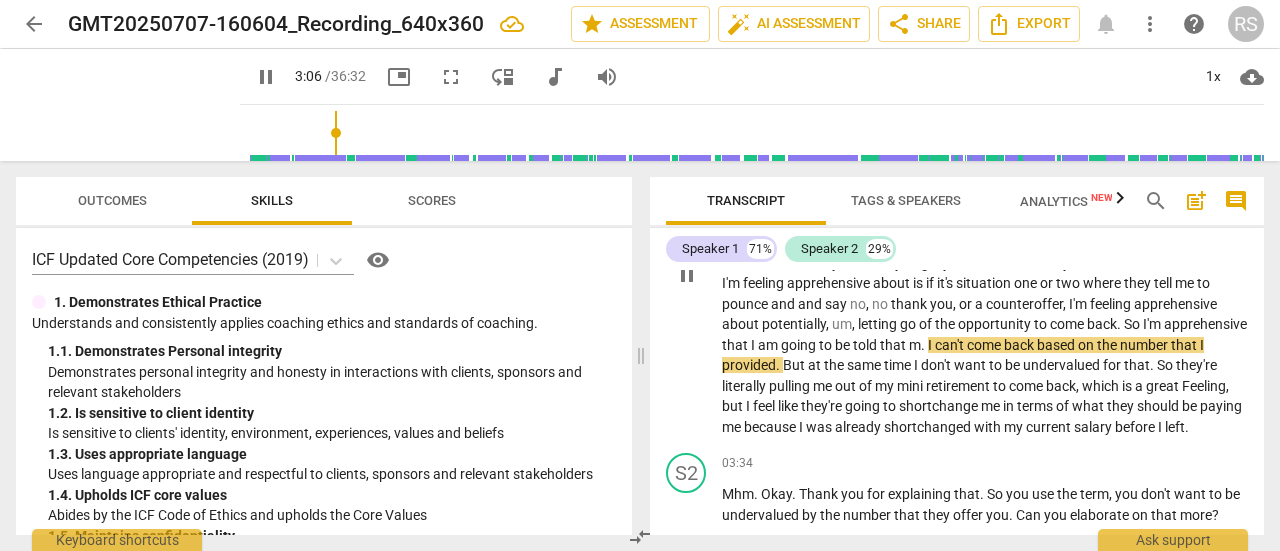 type on "187" 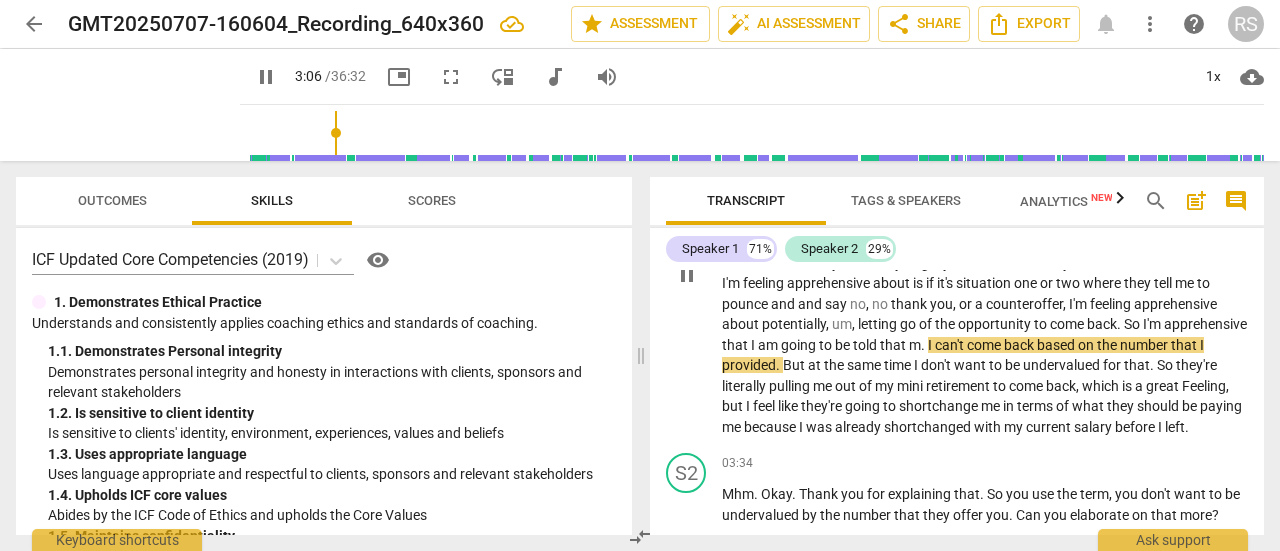 type 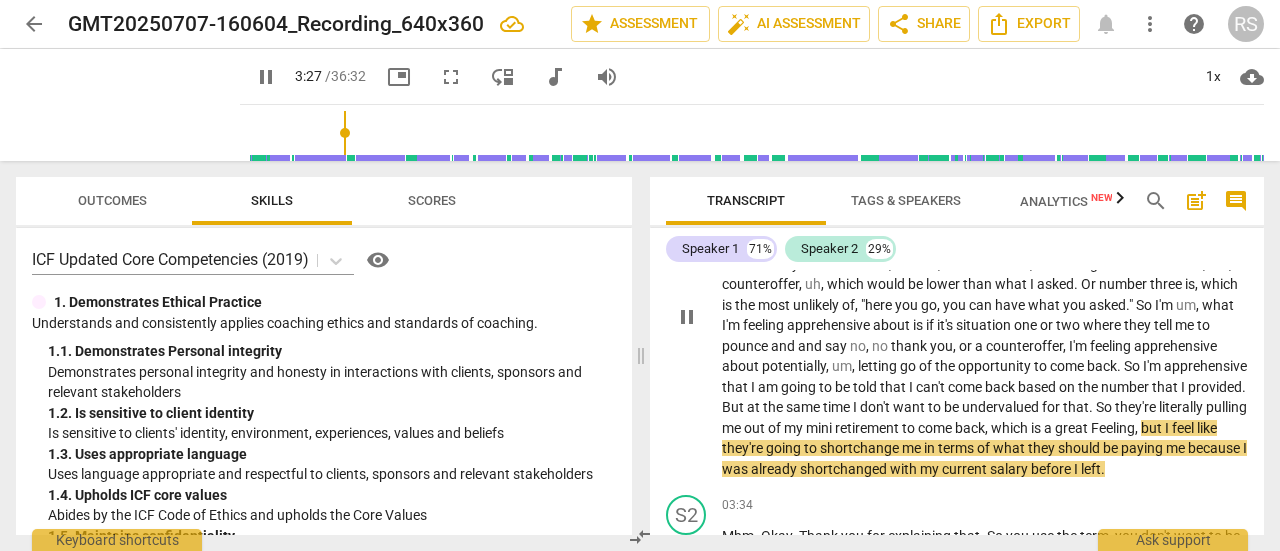 scroll, scrollTop: 1064, scrollLeft: 0, axis: vertical 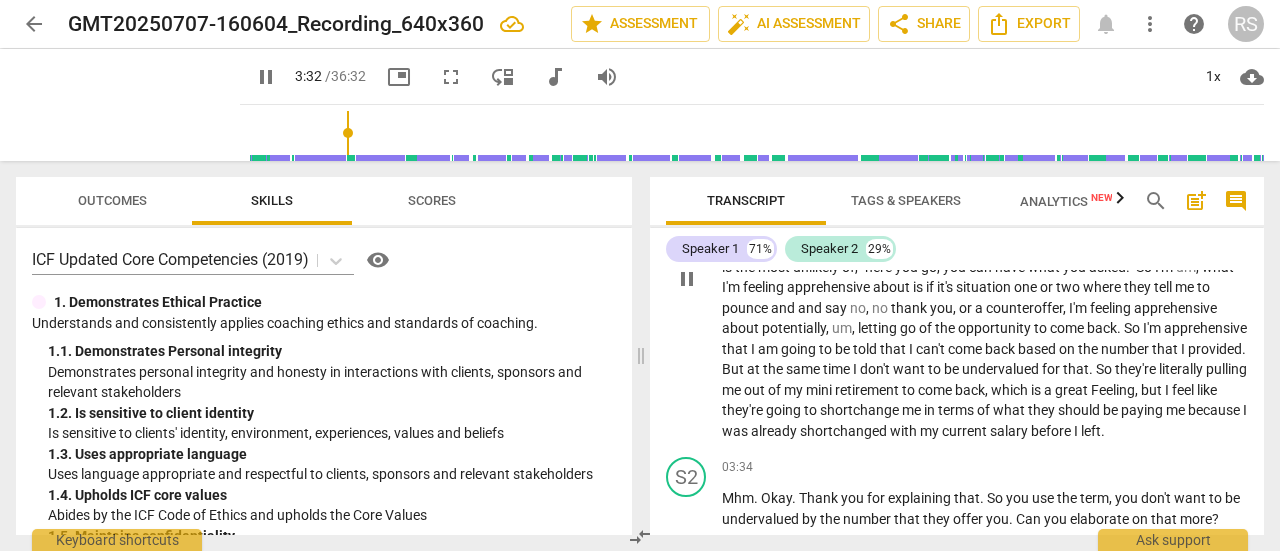 click on "I'm   feeling   apprehensive   because   one   is ,   um ,   my ,   my   former   company ,   um ,   uh ,   is   notorious   for   lowballing ,   um ,   salaries .   Um ,   so   I   purposely   put   a   bigger   number   to   see   what   would   happen .   Number   two   is ,   um ,   so   I   know   whatever   I   said   as   a   number   is   not   going   to   come   back   with   a   positive .   So   I'm   apprehensive   about   the   fact   of   how   I   can   show   up .   Um ,   so   sorry ,   I'm   apprehensive   because   I   know   the   conversation   will   be   one   of   three   ways .   One   is   [PERSON_NAME] ,   thanks ,   but   no   thanks ,   it's   too   high .   Number   two   is ,   um ,   a   counteroffer ,   uh ,   which   would   be   lower   than   what   I   asked .   Or   number   three   is ,   which   is   the   most   unlikely   of ,   "here   you   go ,   you   can   have   what   you   asked . "   So   I'm   um ,   what   I'm   feeling   apprehensive   about   is   if   it's" at bounding box center (985, 277) 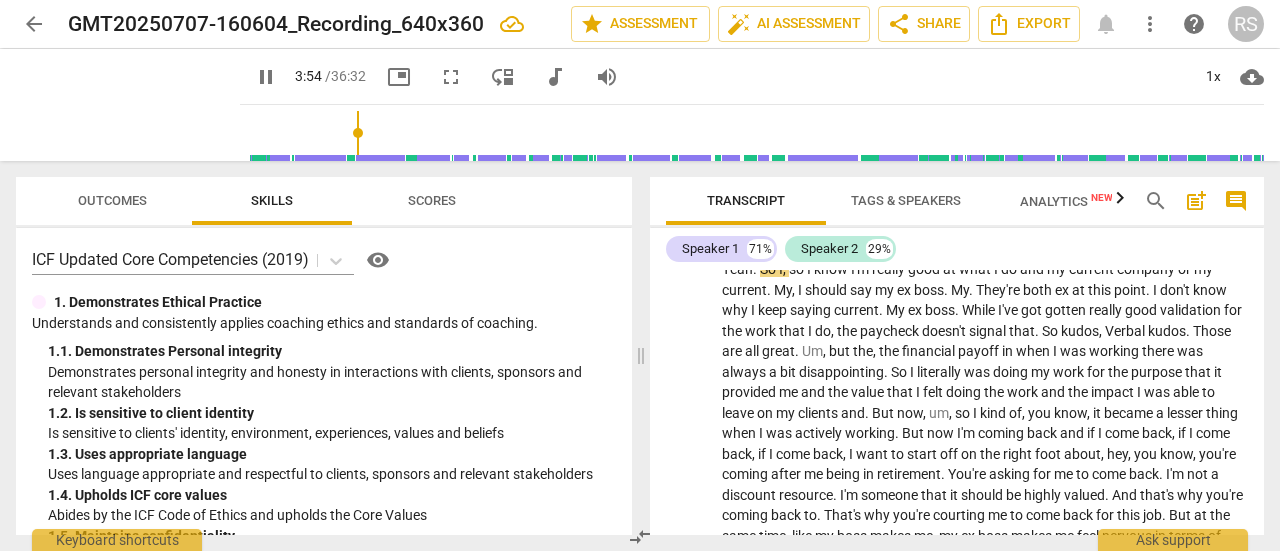 scroll, scrollTop: 1381, scrollLeft: 0, axis: vertical 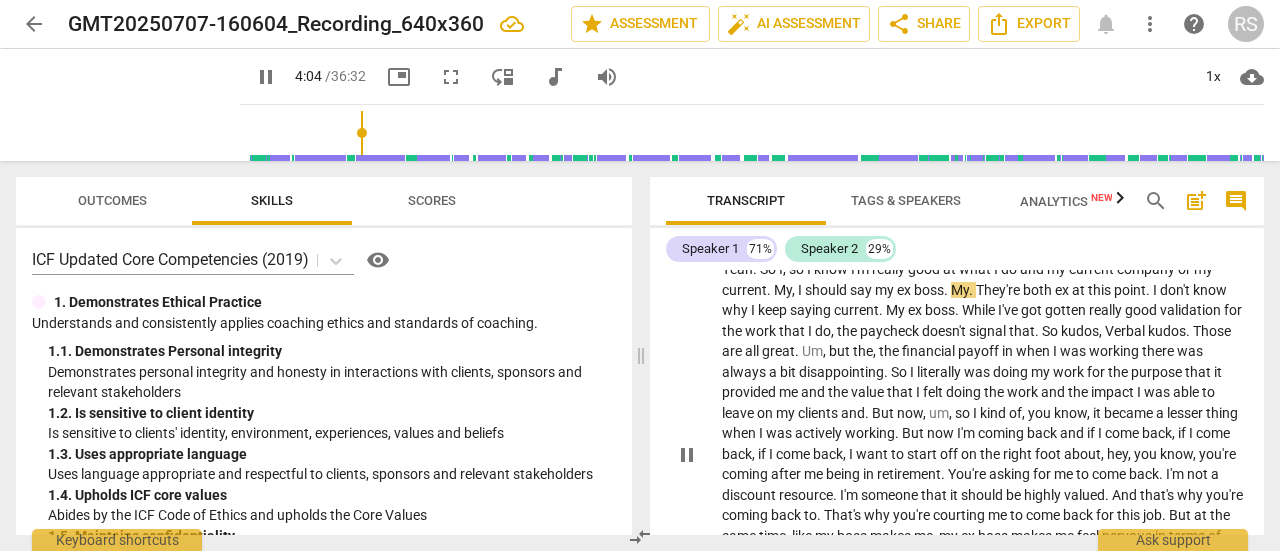 click on "My" at bounding box center [783, 290] 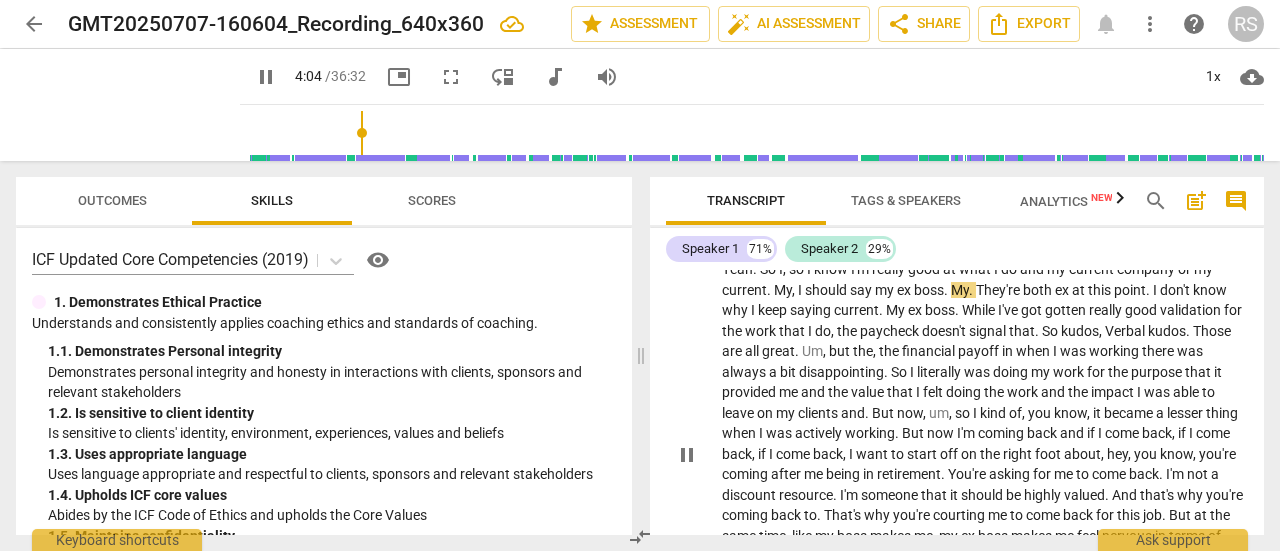 type on "245" 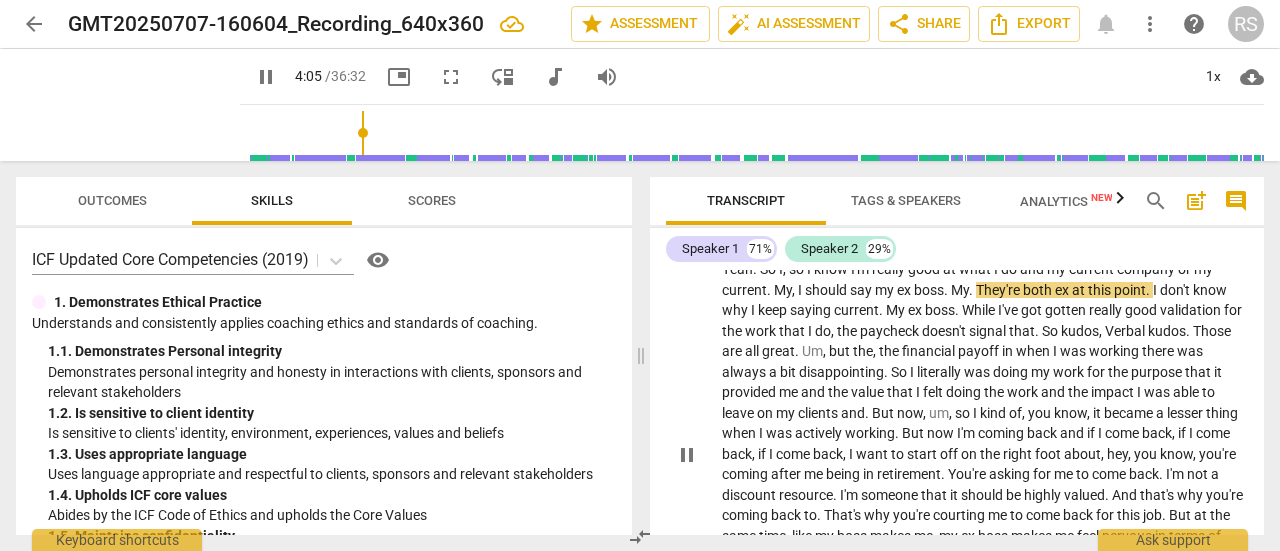 type 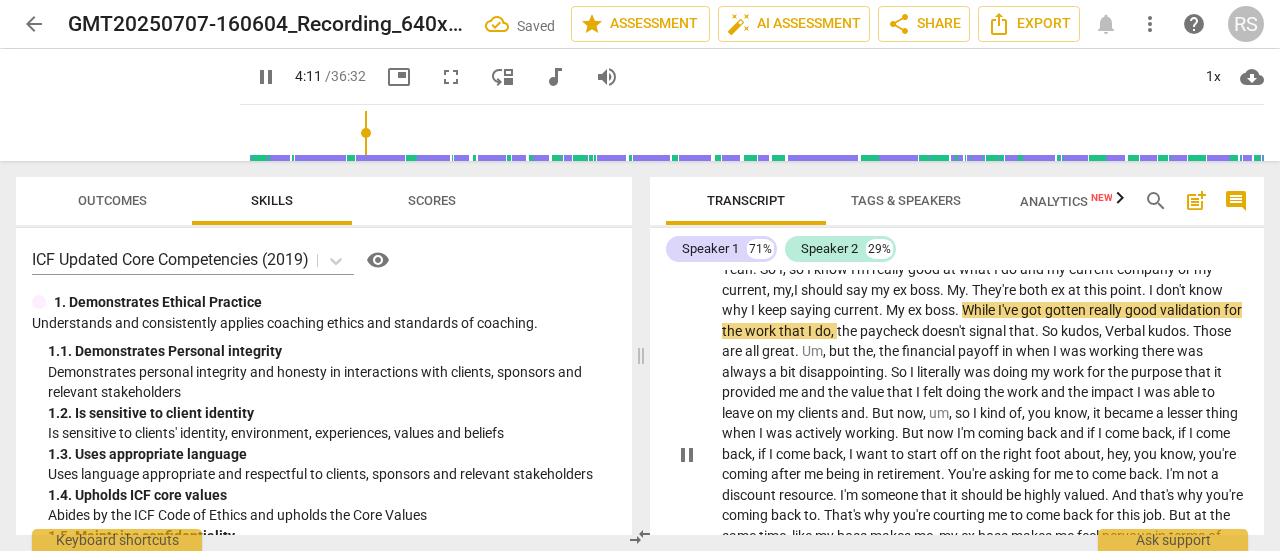 click on "They're" at bounding box center (995, 290) 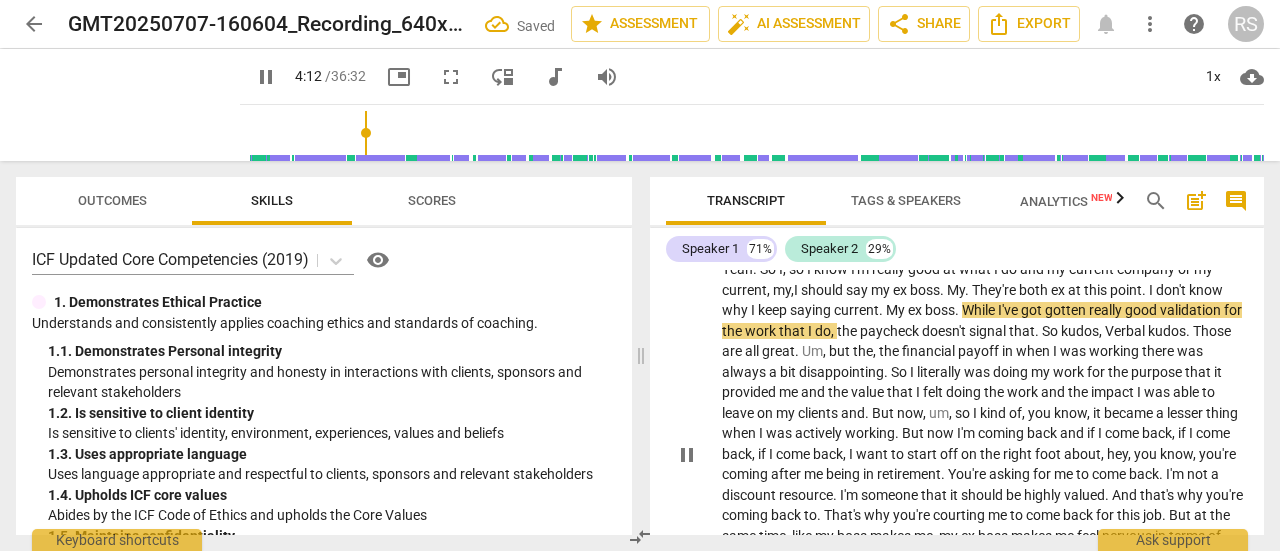 click on "." at bounding box center [968, 290] 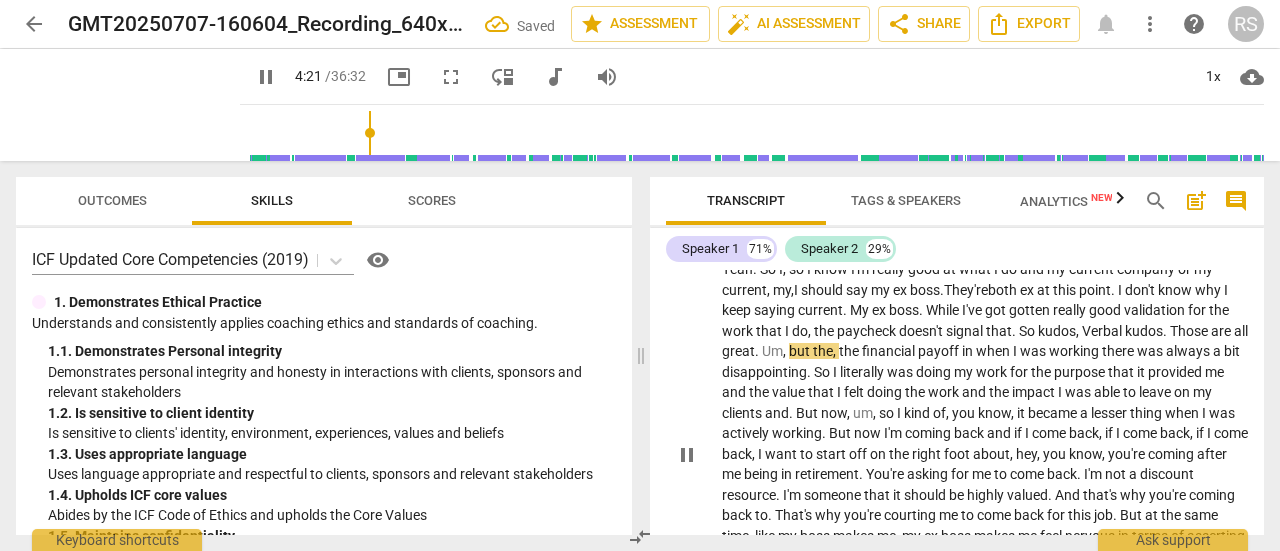 click on "While" at bounding box center [944, 310] 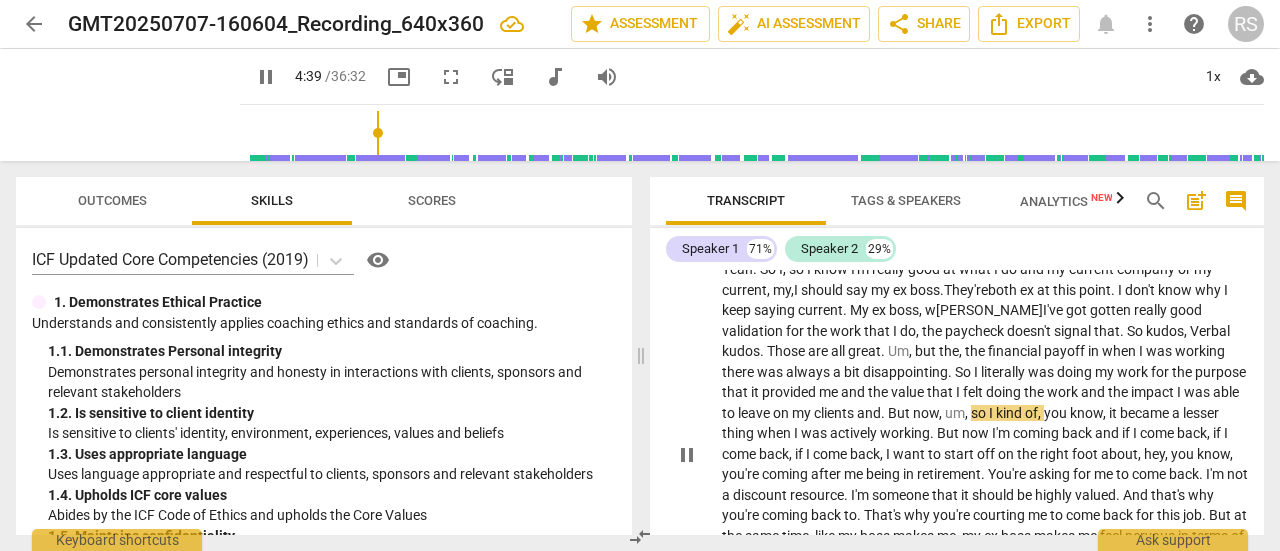 click on "." at bounding box center [884, 413] 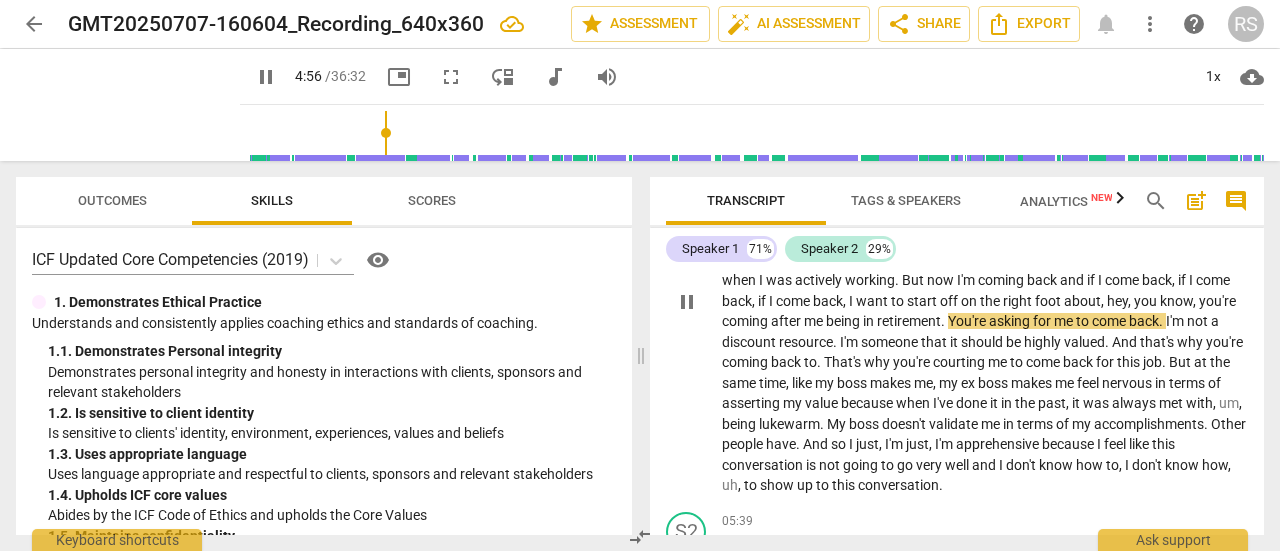 scroll, scrollTop: 1535, scrollLeft: 0, axis: vertical 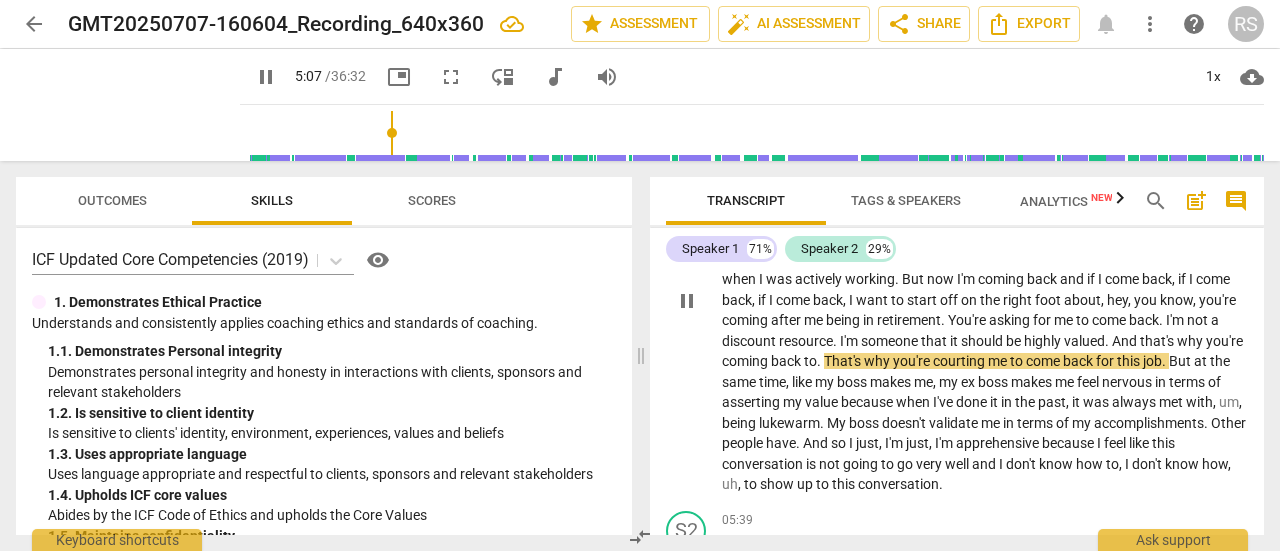 click on "That's" at bounding box center (844, 361) 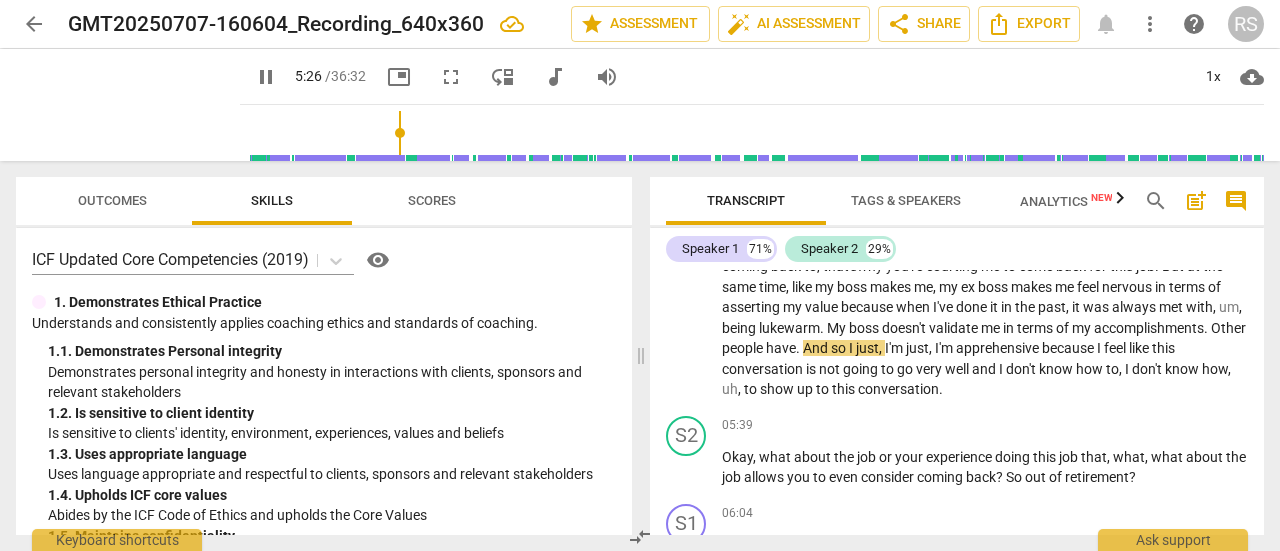 scroll, scrollTop: 1640, scrollLeft: 0, axis: vertical 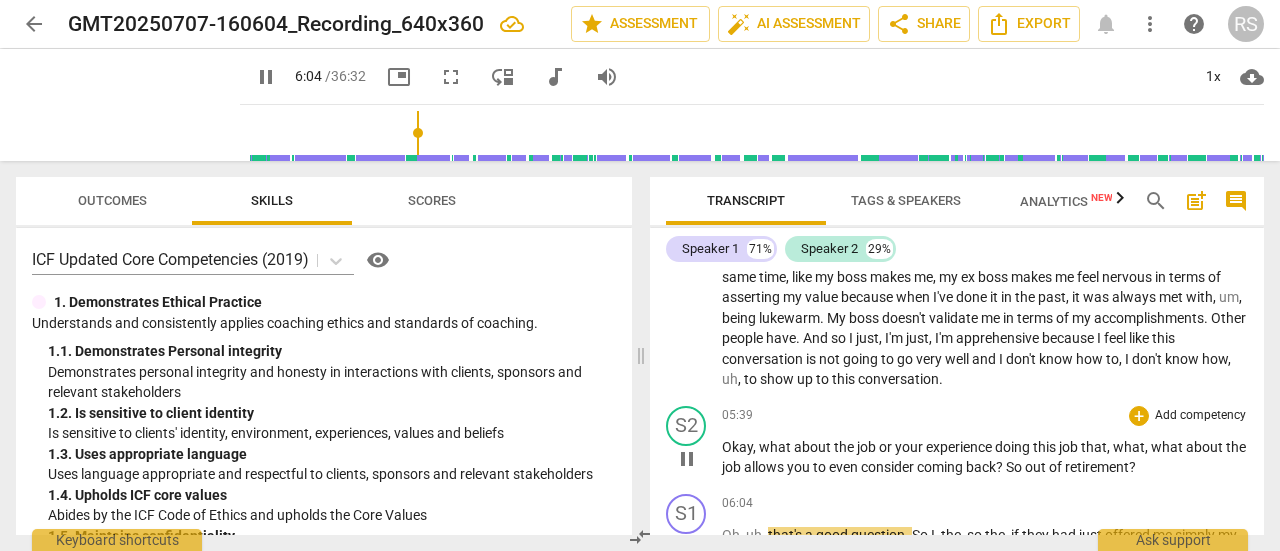 click on "out" at bounding box center (1037, 467) 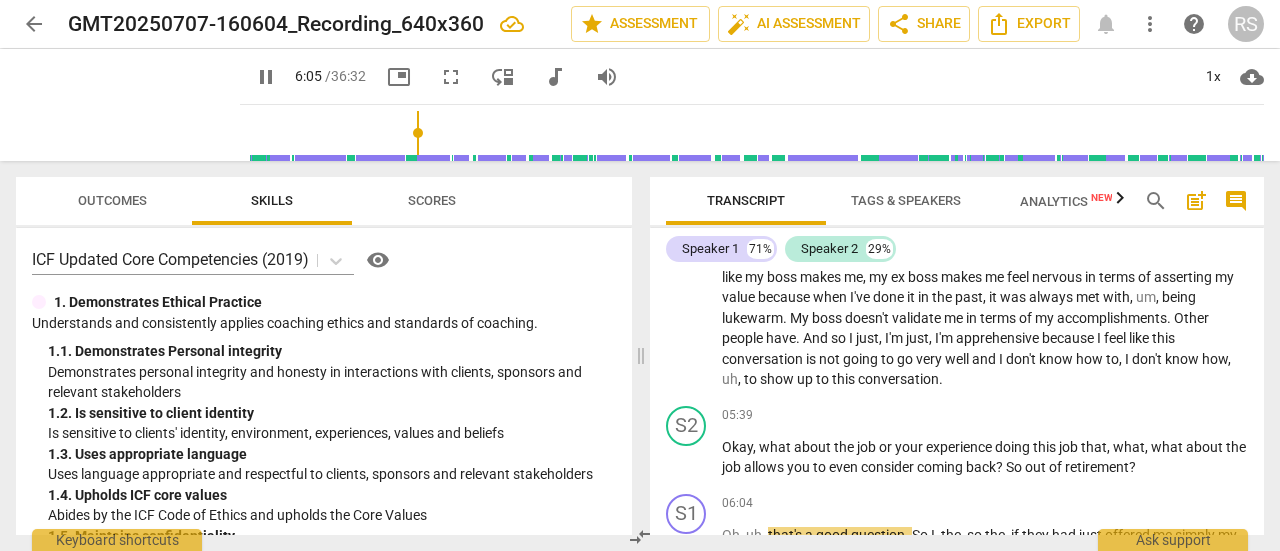 type on "366" 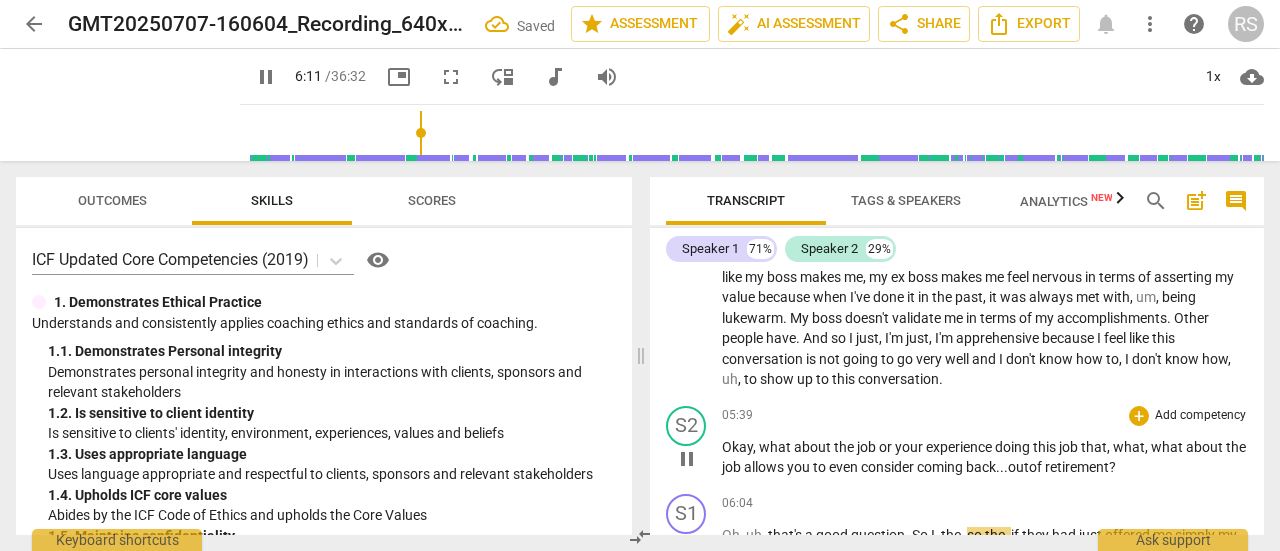 click on "Okay ,   what   about   the   job   or   your   experience   doing   this   job   that ,   what ,   what   about   the   job   allows   you   to   even   consider   coming   back...o ut  of   retirement ?" at bounding box center [985, 457] 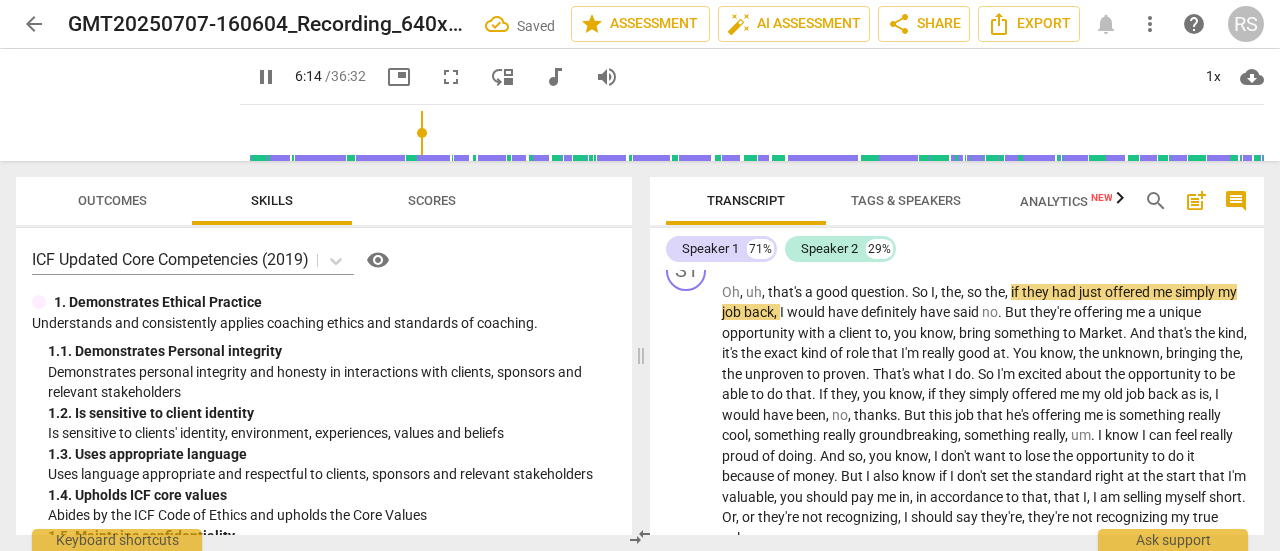 scroll, scrollTop: 1883, scrollLeft: 0, axis: vertical 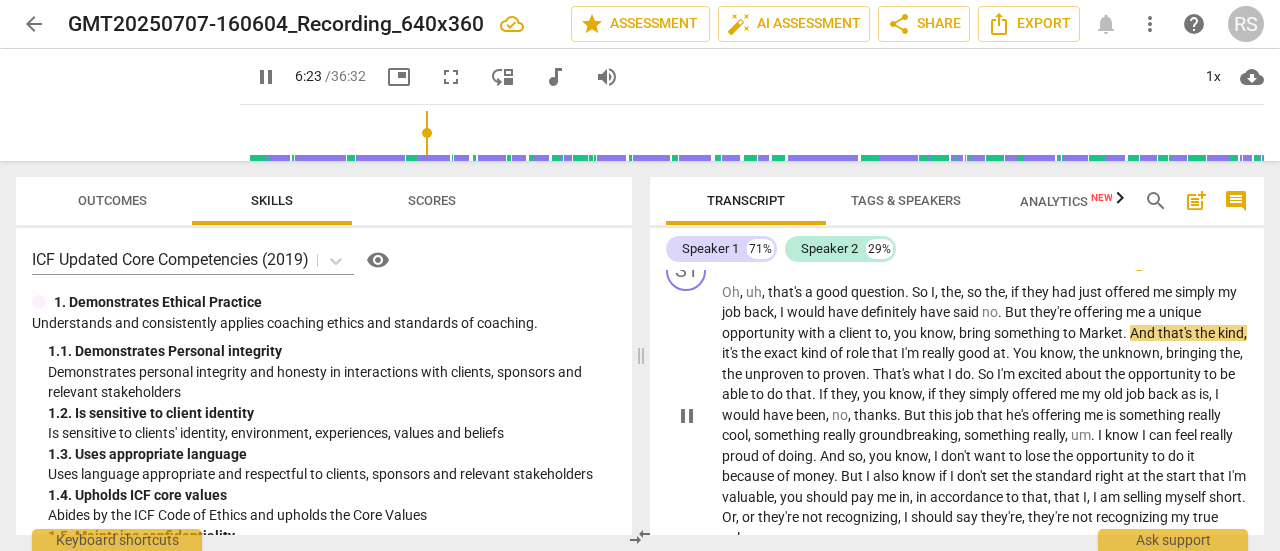 click on "Market" at bounding box center (1101, 333) 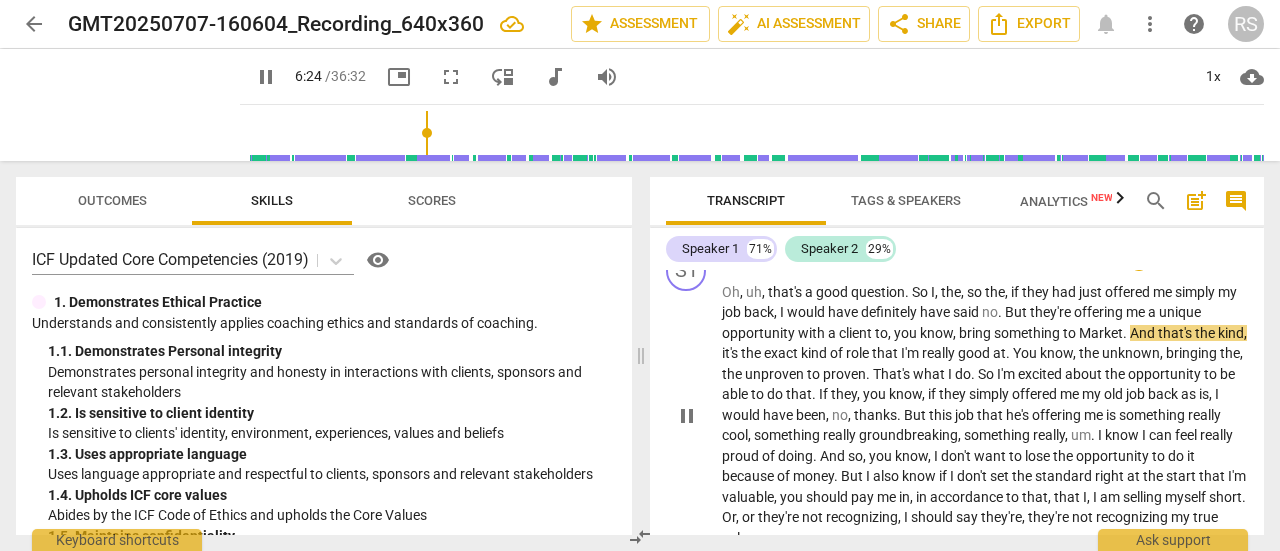 type on "385" 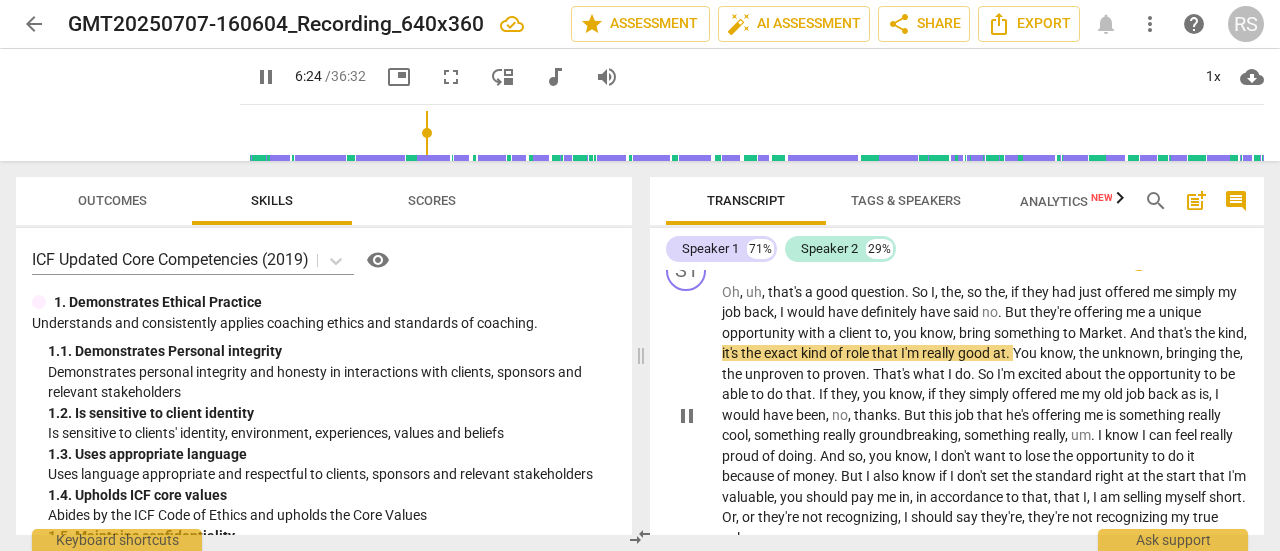 type 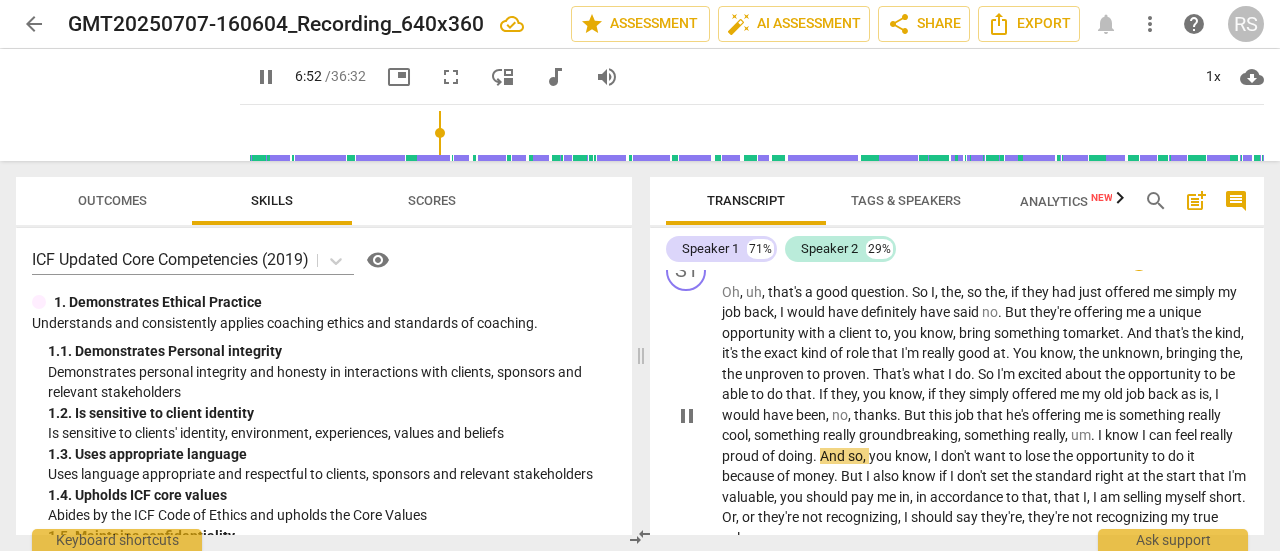 click on "Oh ,   uh ,   that's   a   good   question .   So   I ,   the ,   so   the ,   if   they   had   just   offered   me   simply   my   job   back ,   I   would   have   definitely   have   said   no .   But   they're   offering   me   a   unique   opportunity   with   a   client   to ,   you   know ,   bring   something   to  m arket .   And   that's   the   kind ,   it's   the   exact   kind   of   role   that   I'm   really   good   at .   You   know ,   the   unknown ,   bringing   the ,   the   unproven   to   proven .   That's   what   I   do .   So   I'm   excited   about   the   opportunity   to   be   able   to   do   that .   If   they ,   you   know ,   if   they   simply   offered   me   my   old   job   back   as   is ,   I   would   have   been ,   no ,   thanks .   But   this   job   that   he's   offering   me   is   something   really   cool ,   something   really   groundbreaking ,   something   really ,   um .   I   know   I   can   feel   really   proud   of   doing .   And   so ,   you   ," at bounding box center [985, 415] 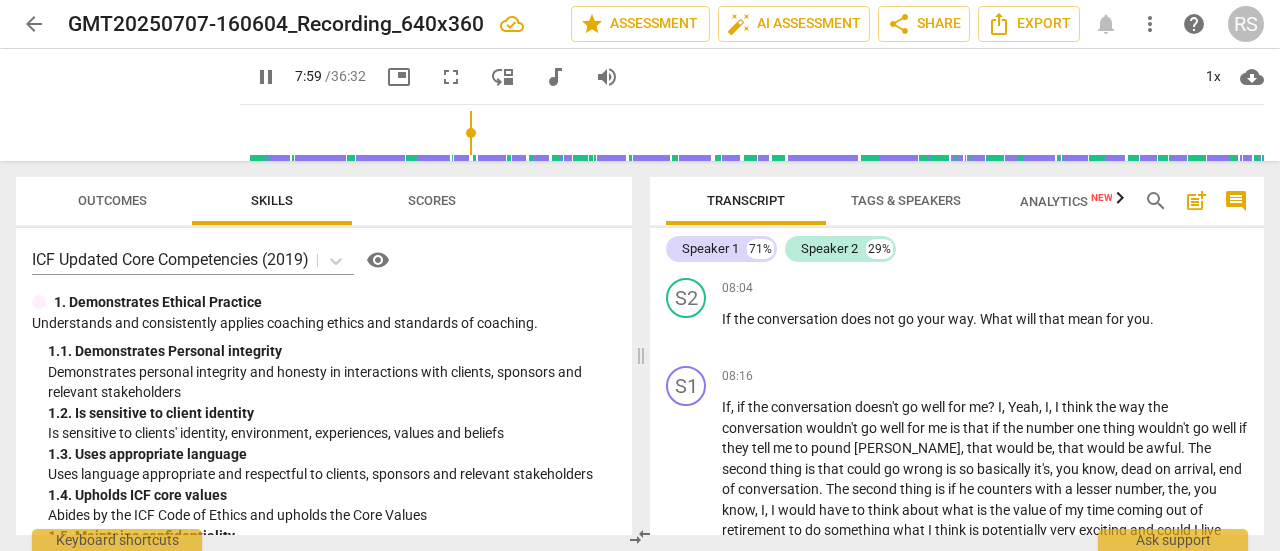 scroll, scrollTop: 2428, scrollLeft: 0, axis: vertical 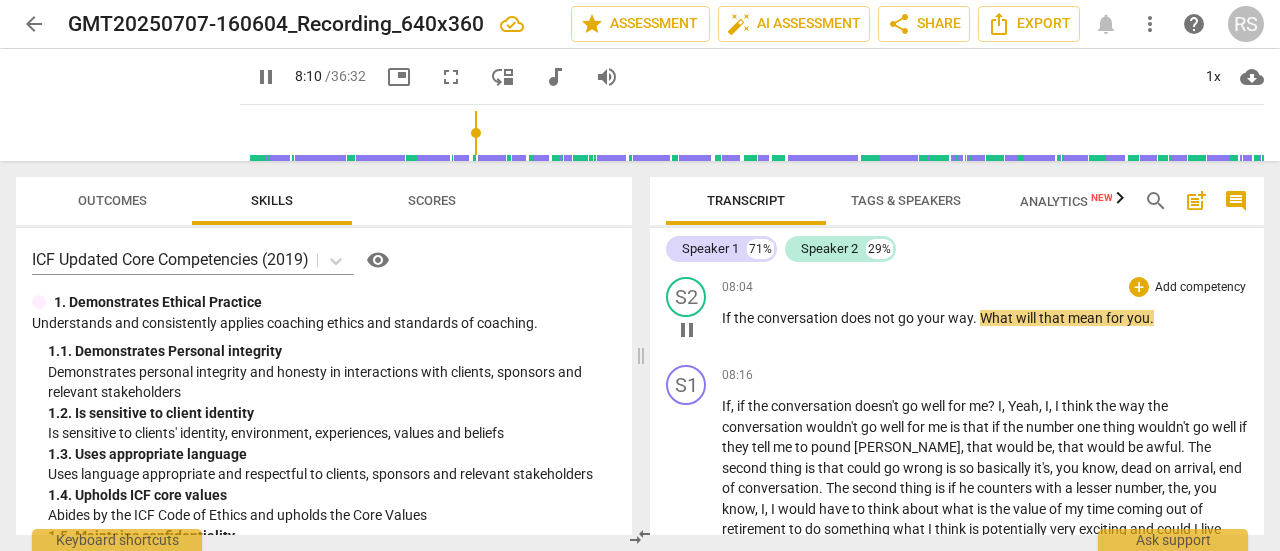 click on "If   the   conversation   does   not   go   your   way .   What   will   that   mean   for   you ." at bounding box center (985, 318) 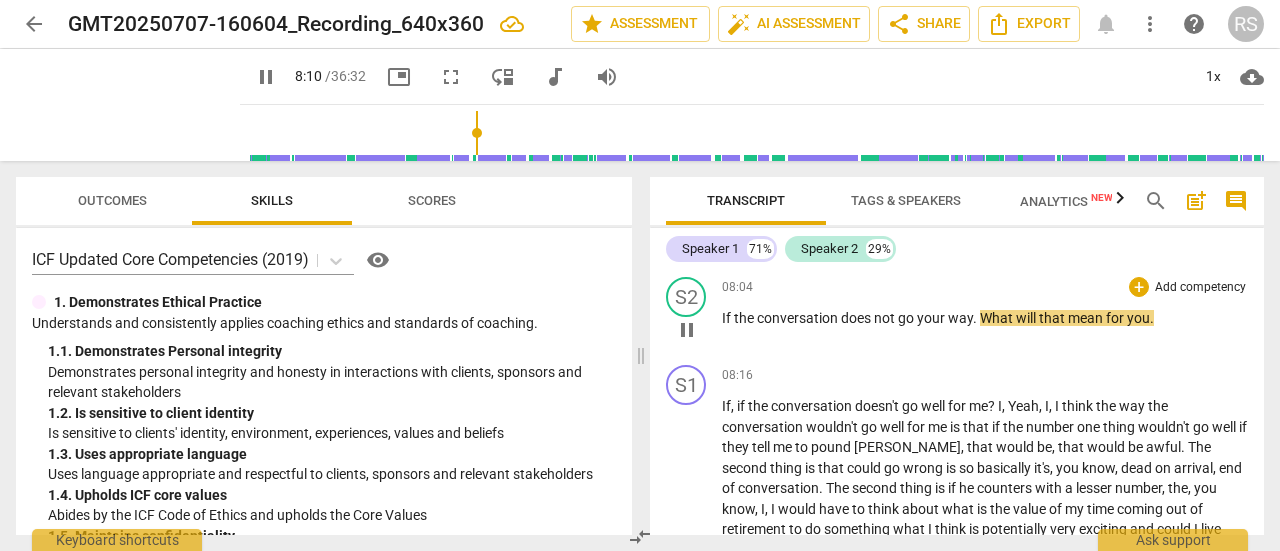 type on "491" 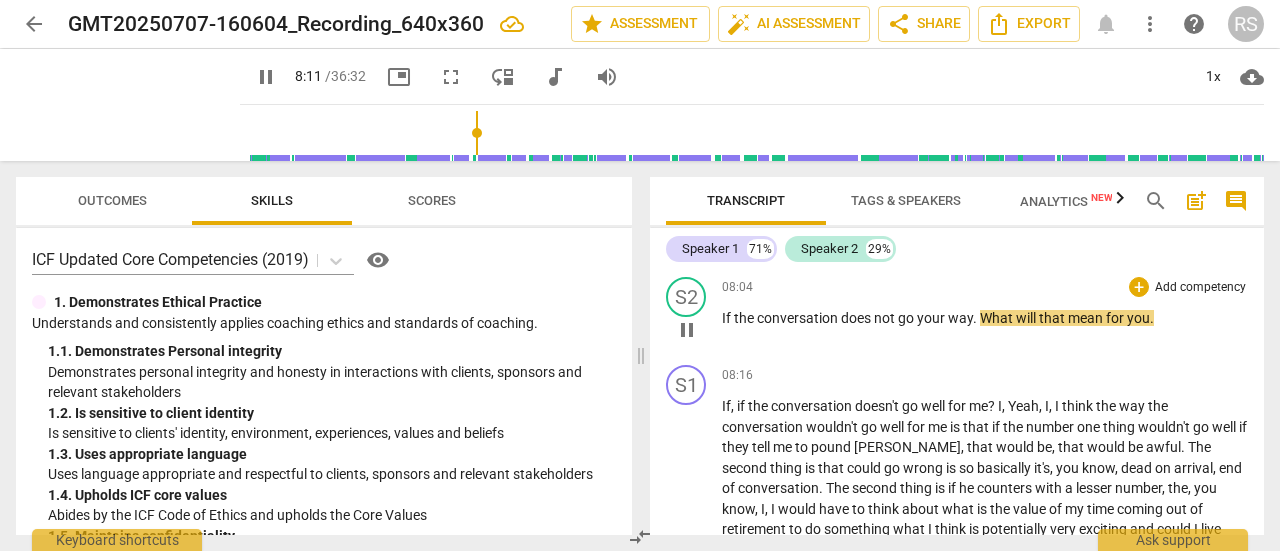 type 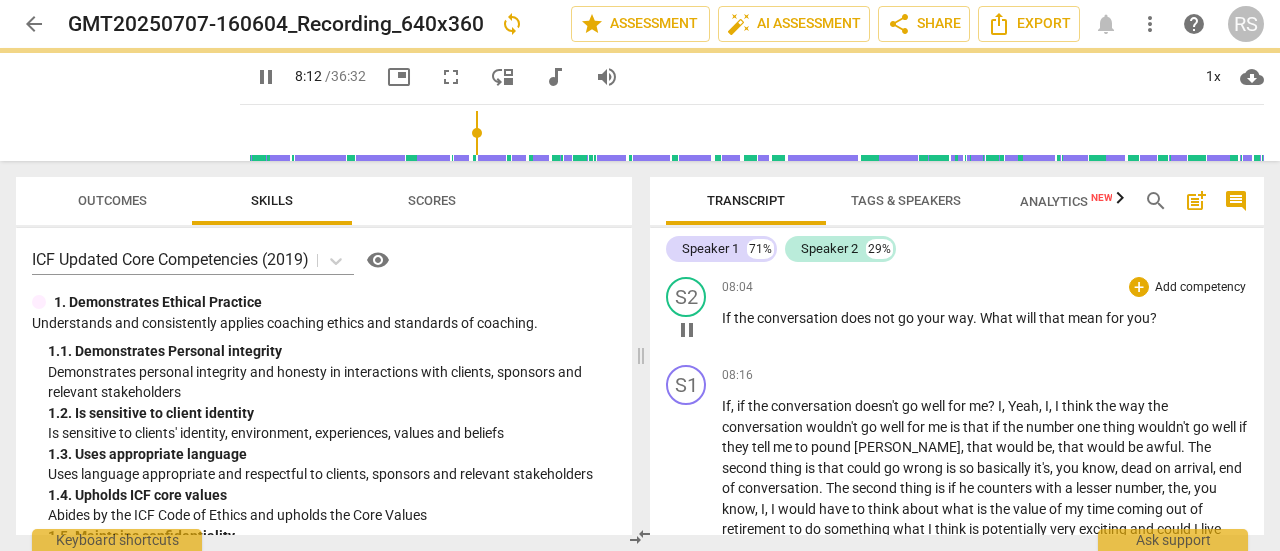 click on "S2 play_arrow pause 08:04 + Add competency keyboard_arrow_right If   the   conversation   does   not   go   your   way .   What   will   that   mean   for   you ?" at bounding box center [957, 313] 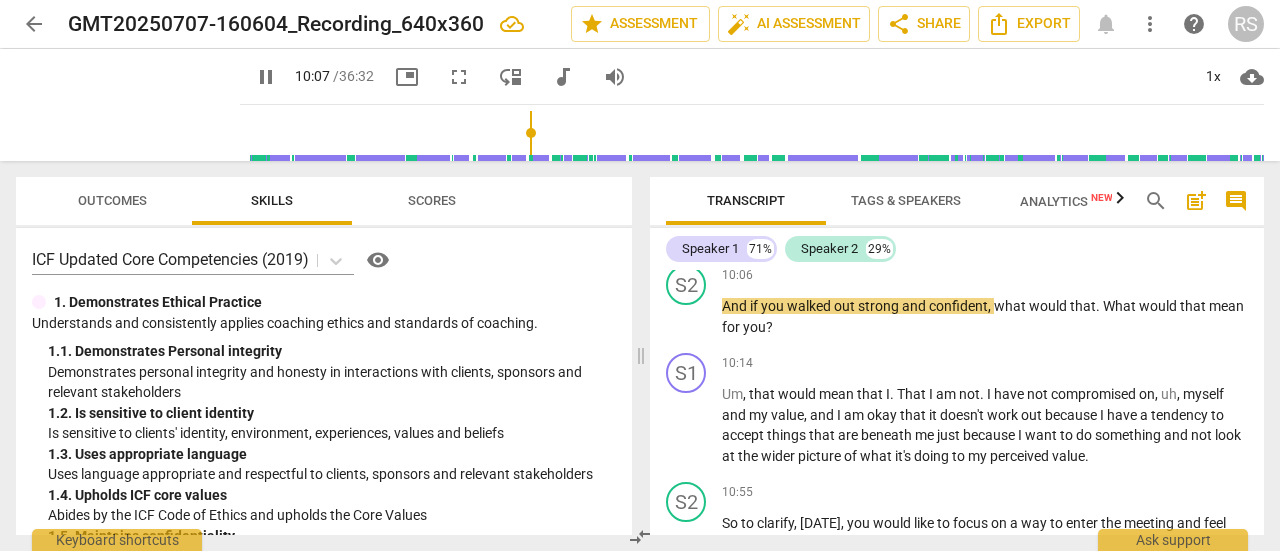 scroll, scrollTop: 2998, scrollLeft: 0, axis: vertical 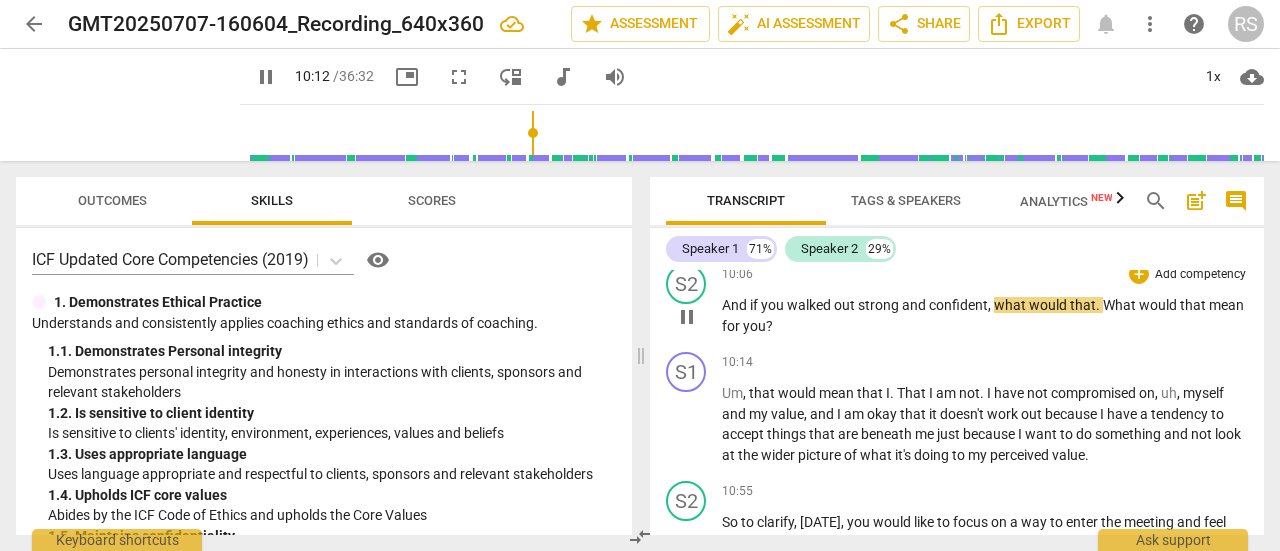 click on "What" at bounding box center [1121, 305] 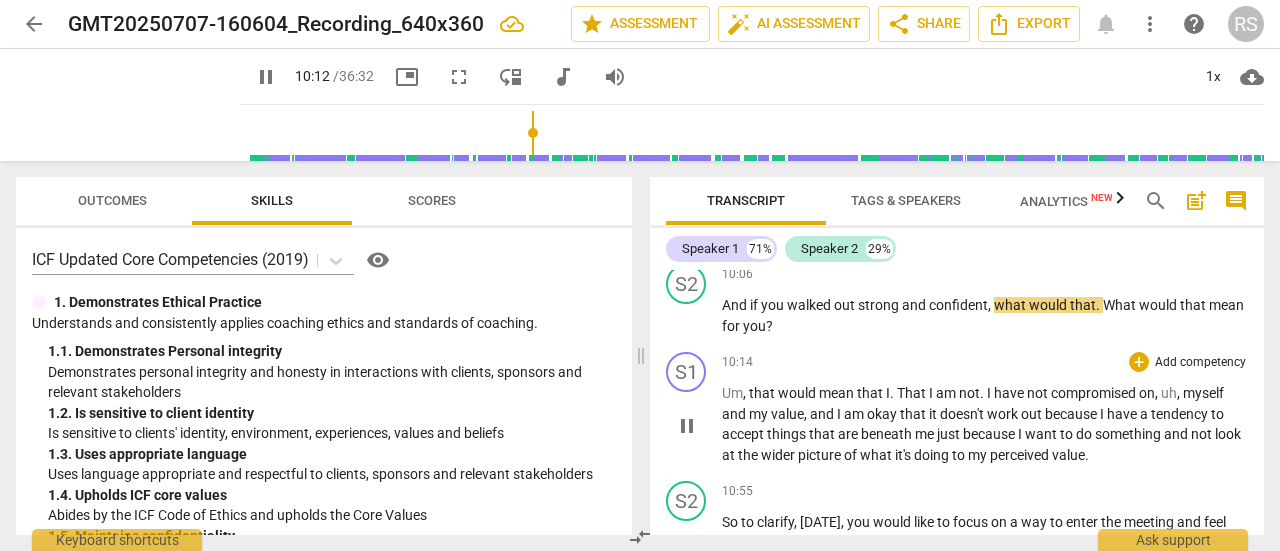 type on "613" 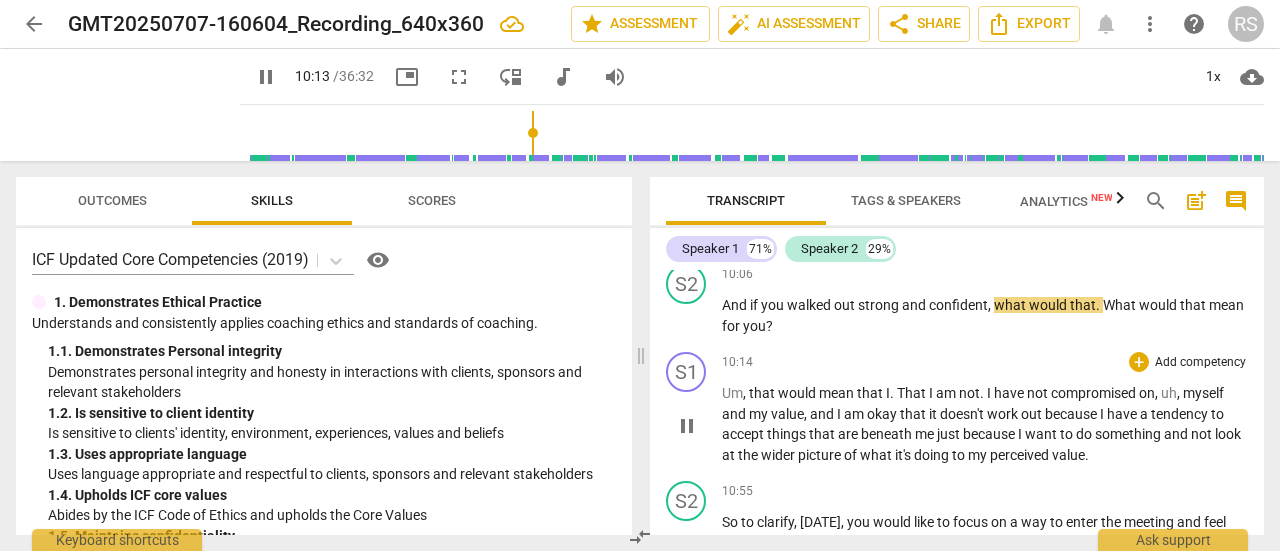 type 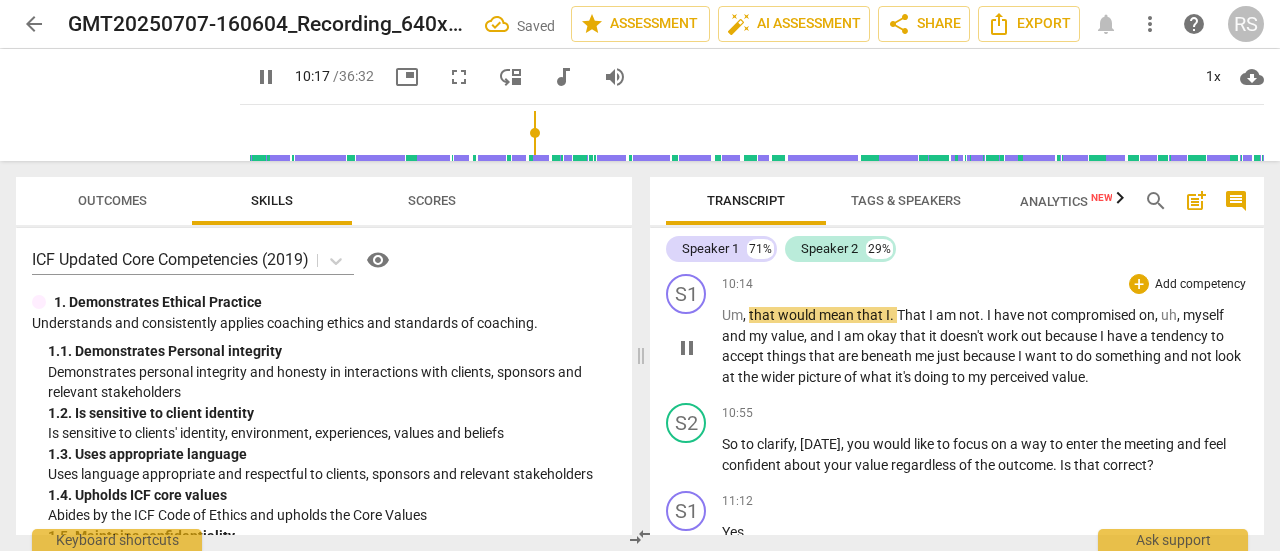 scroll, scrollTop: 3104, scrollLeft: 0, axis: vertical 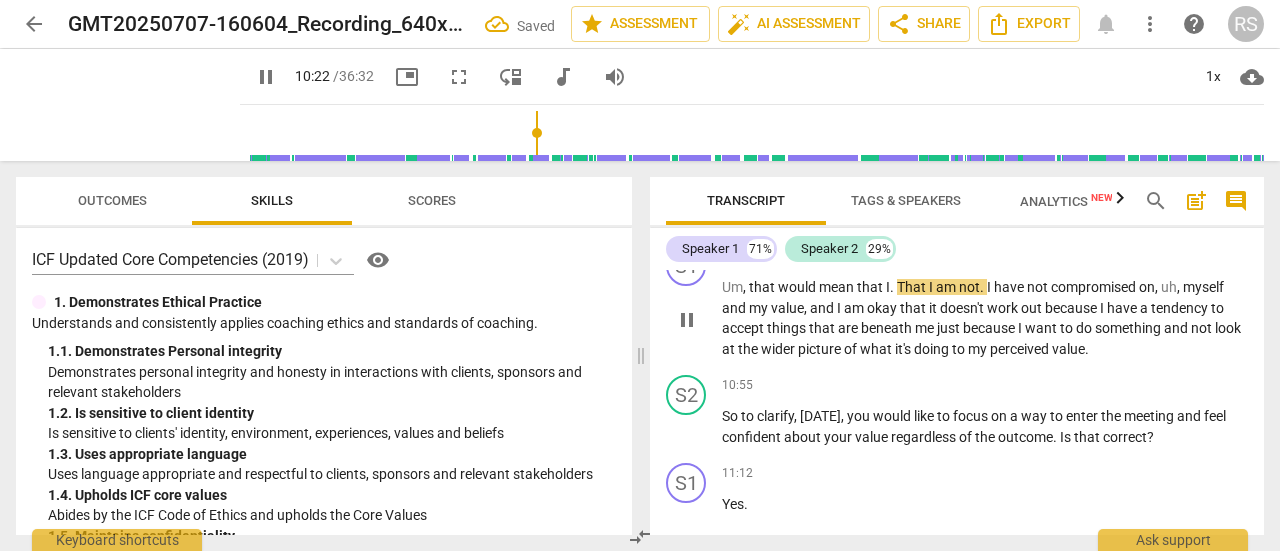 click on "That" at bounding box center [913, 287] 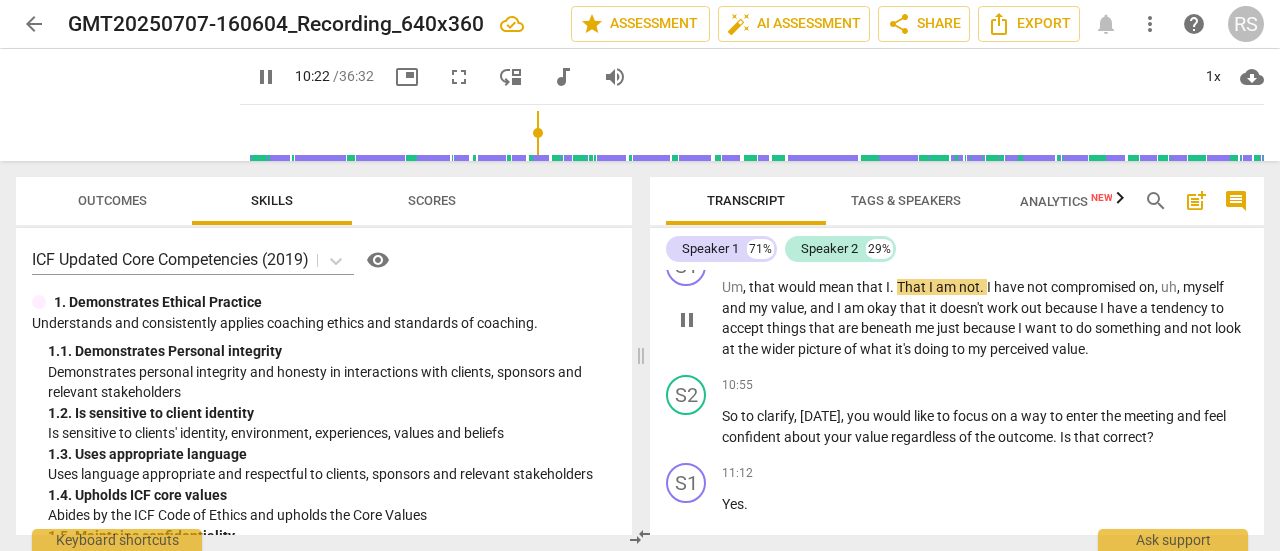type on "623" 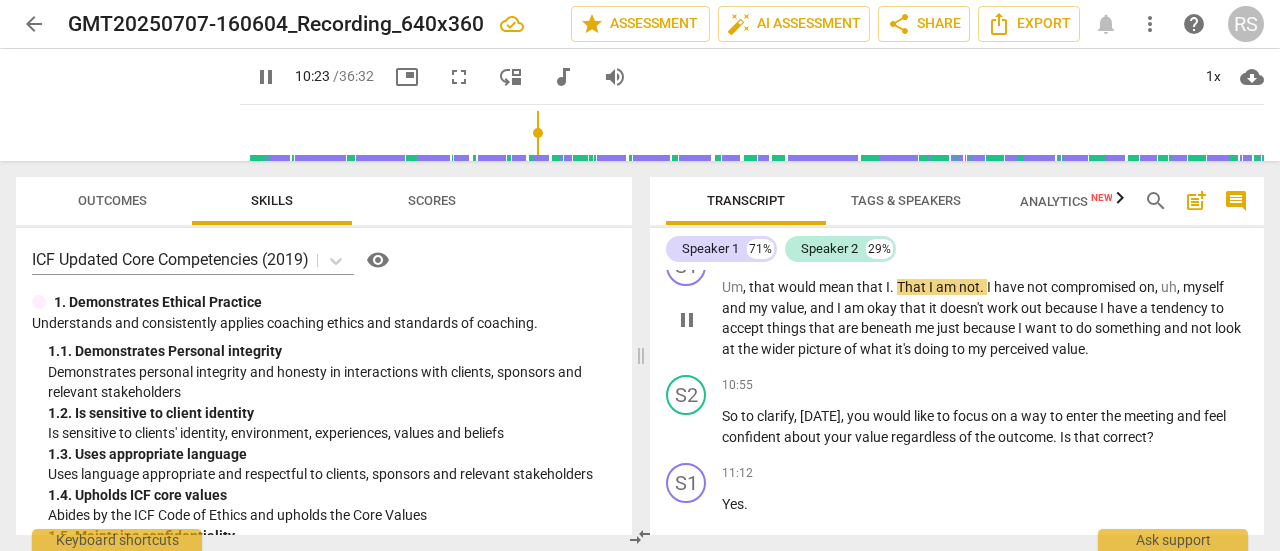 type 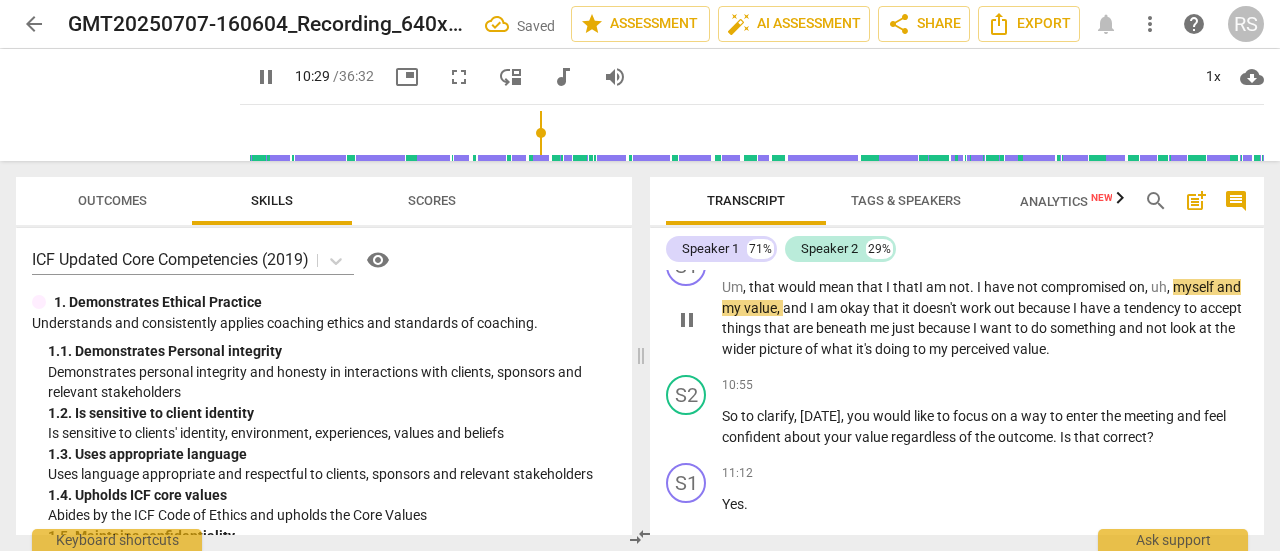 click on "." at bounding box center [973, 287] 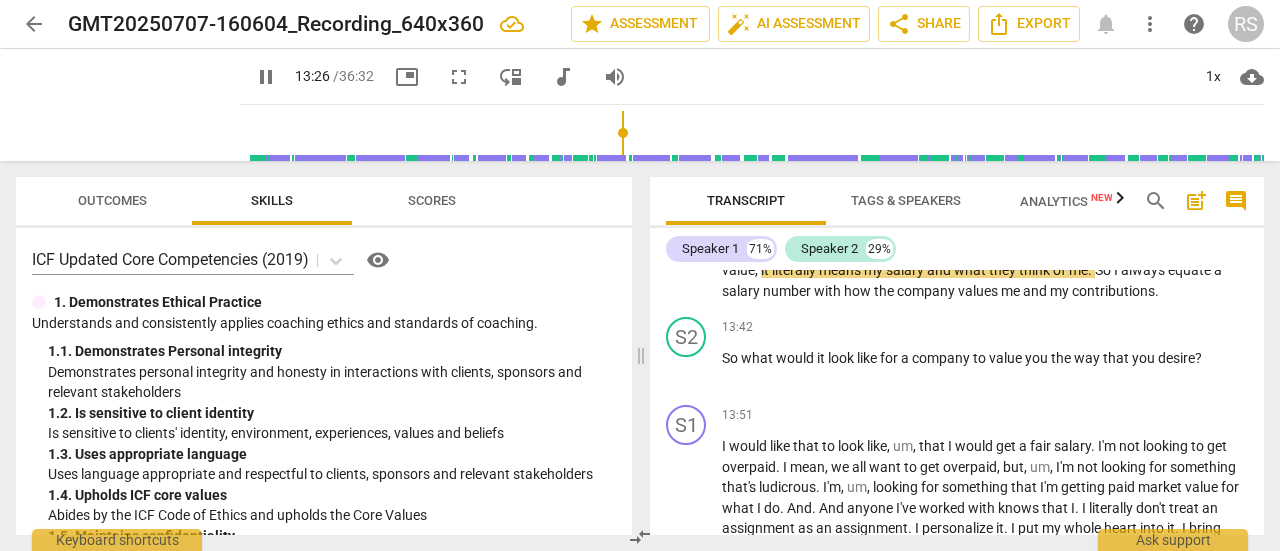 scroll, scrollTop: 4242, scrollLeft: 0, axis: vertical 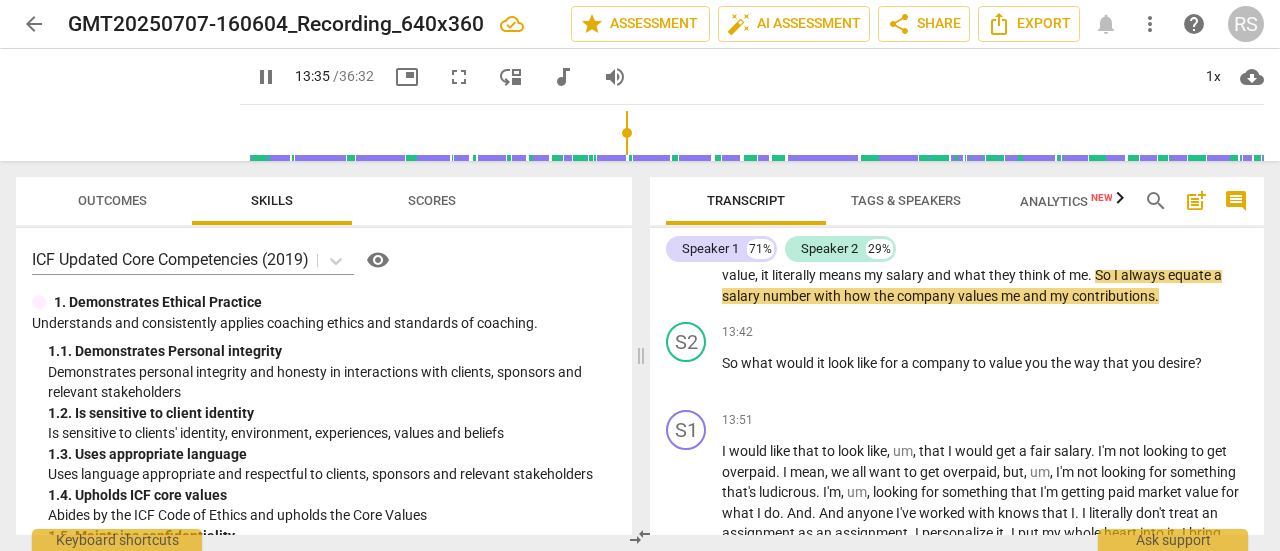 click on "pause" at bounding box center (266, 77) 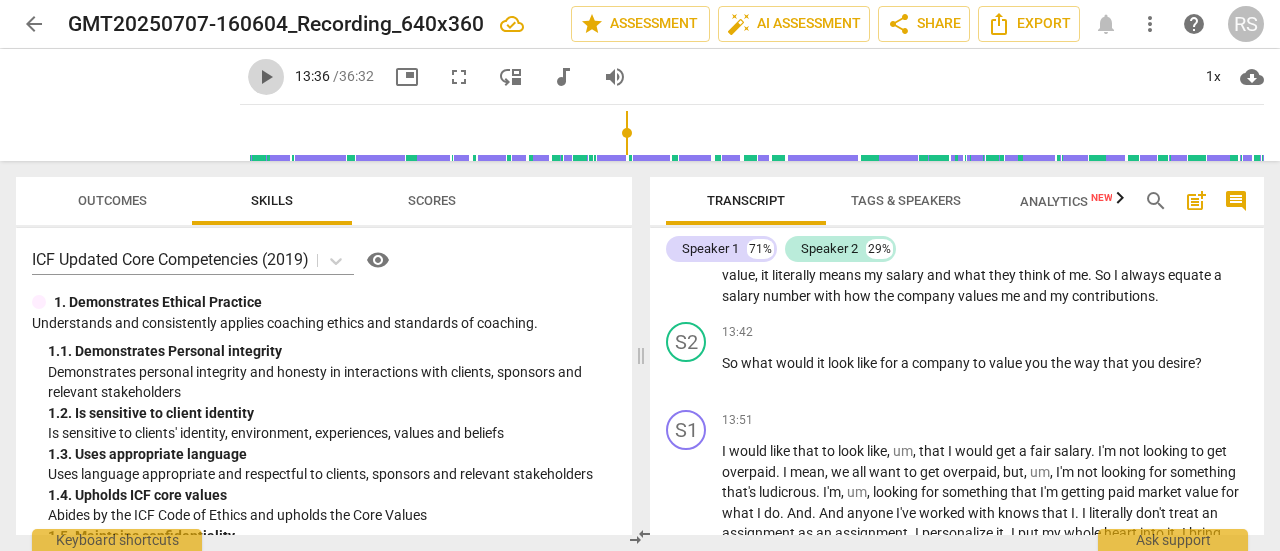 click on "play_arrow" at bounding box center [266, 77] 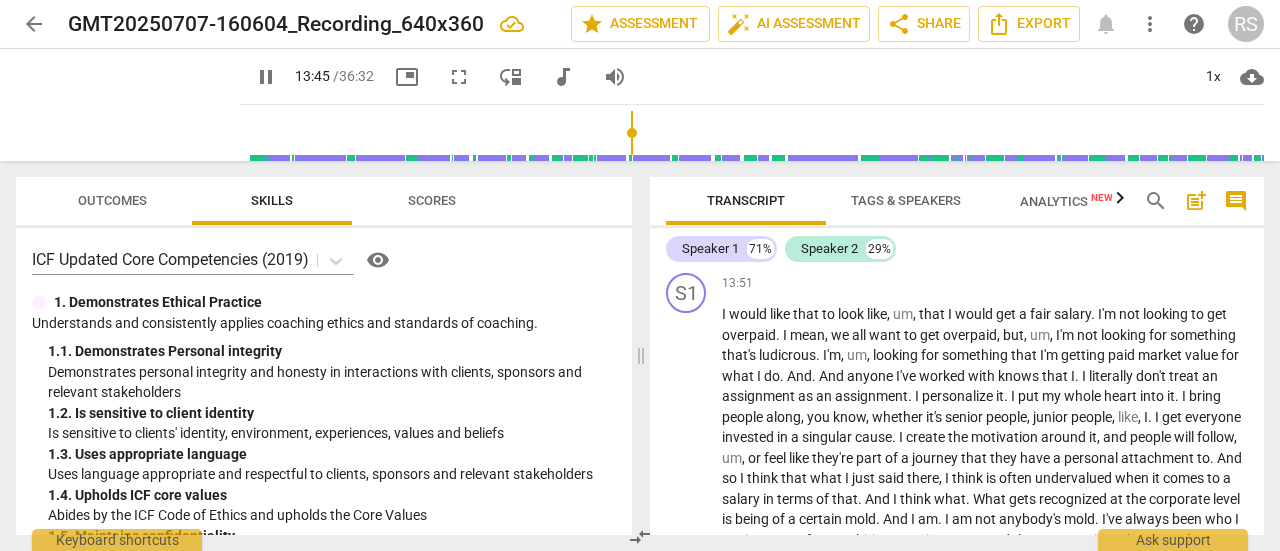 scroll, scrollTop: 4398, scrollLeft: 0, axis: vertical 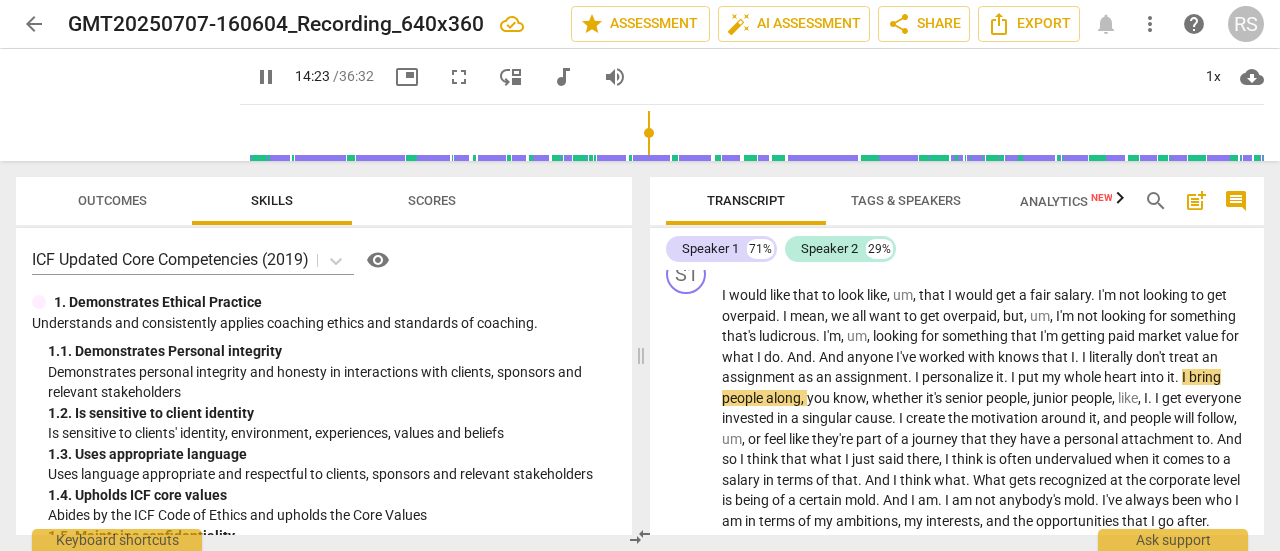 click on "." at bounding box center [911, 377] 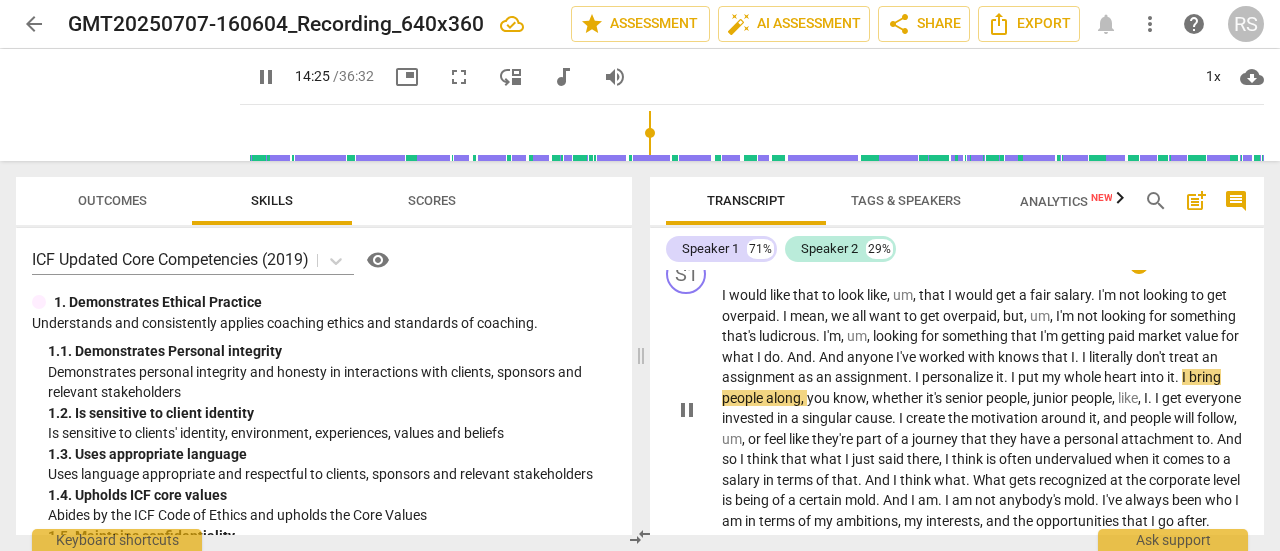click on "I" at bounding box center (1085, 357) 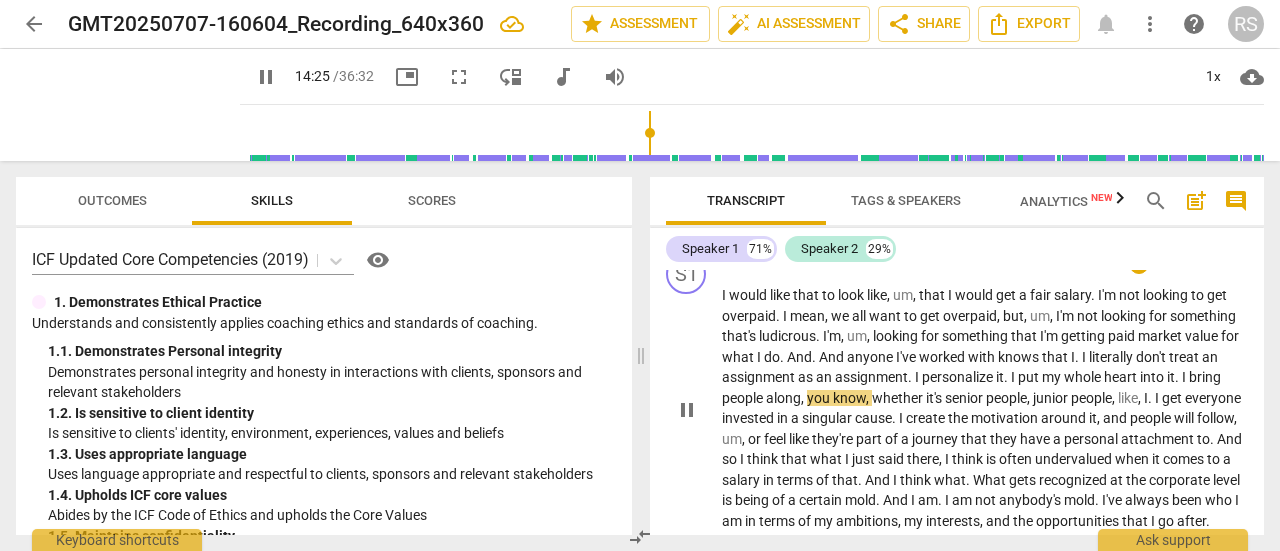 type on "866" 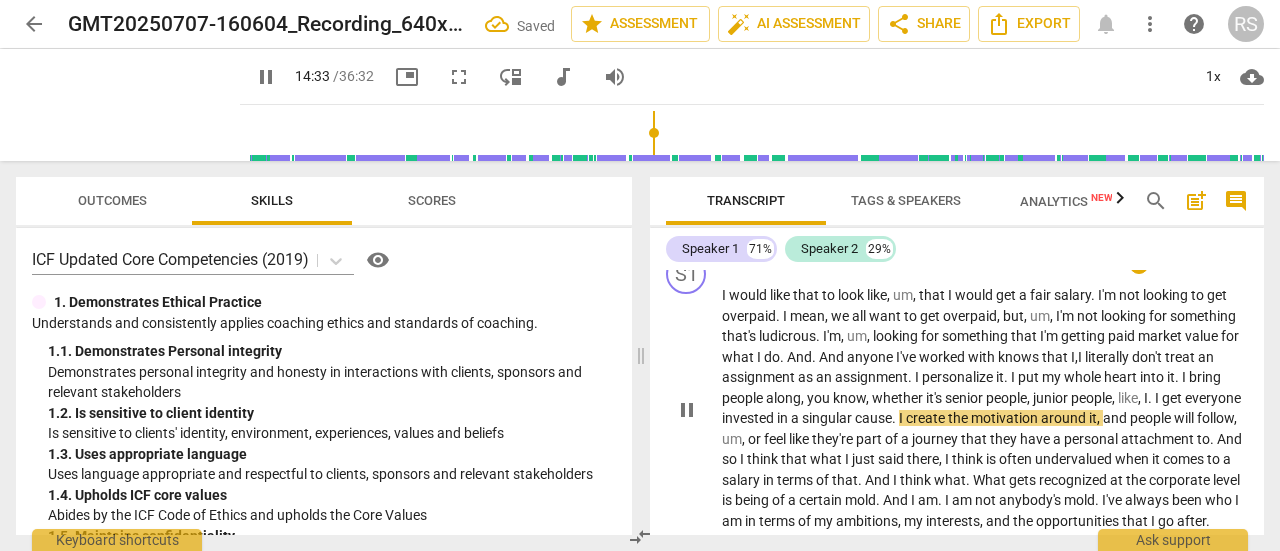 click on "." at bounding box center [1151, 398] 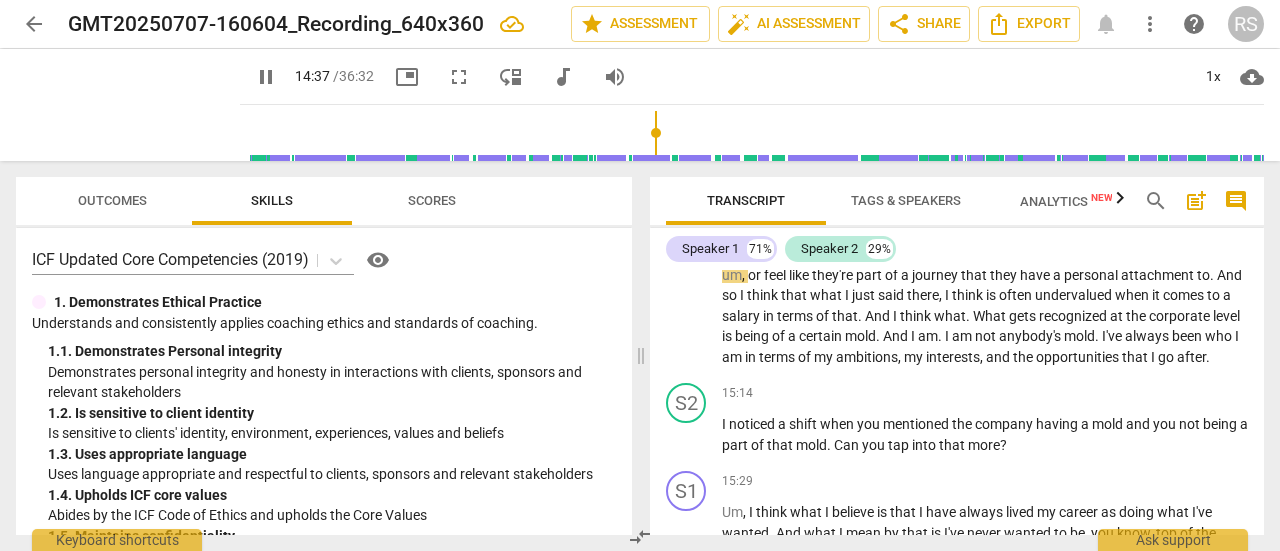 scroll, scrollTop: 4567, scrollLeft: 0, axis: vertical 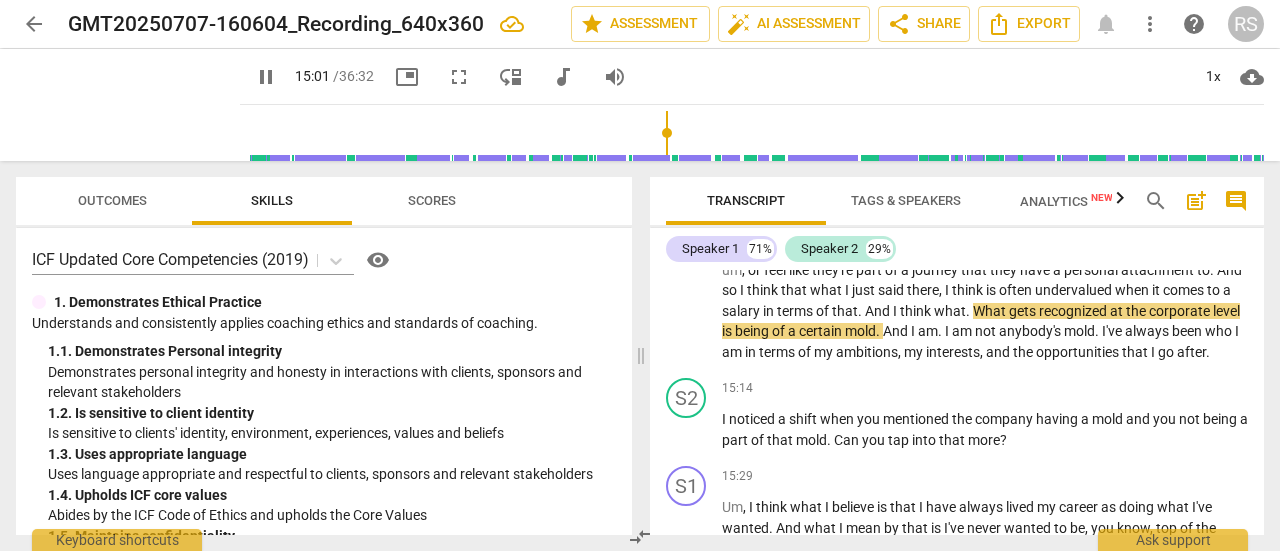 click on "What" at bounding box center [991, 311] 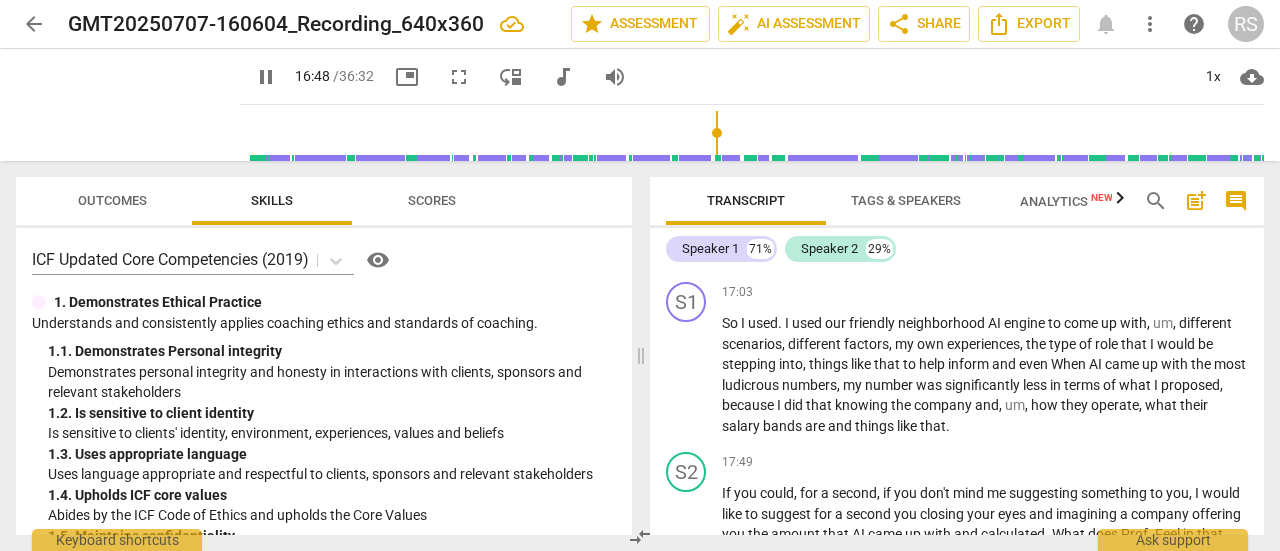scroll, scrollTop: 5137, scrollLeft: 0, axis: vertical 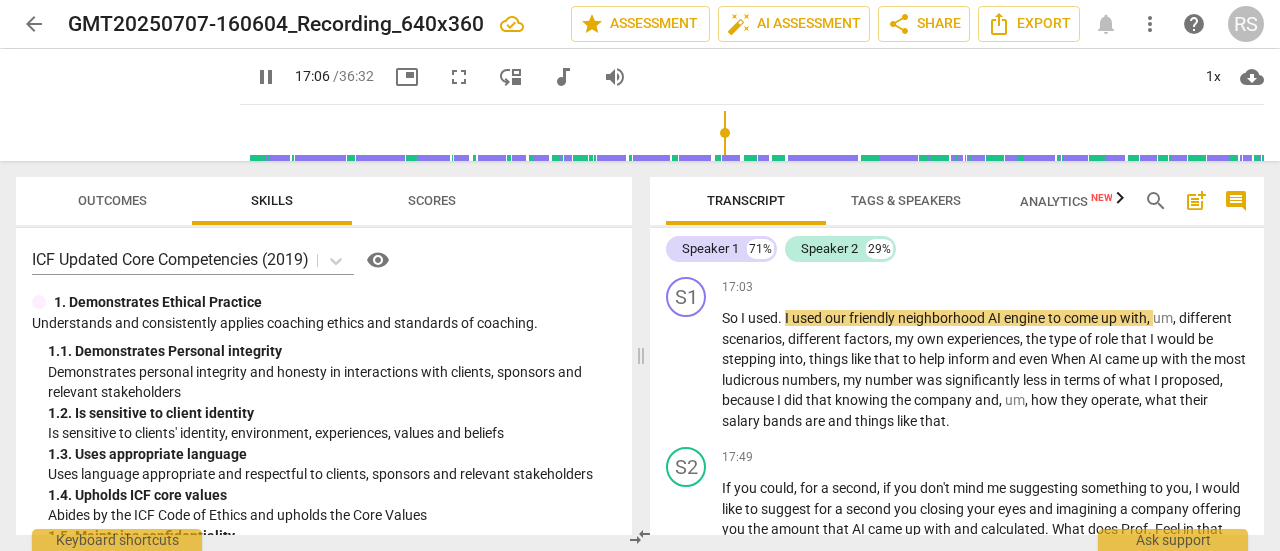 type on "1027" 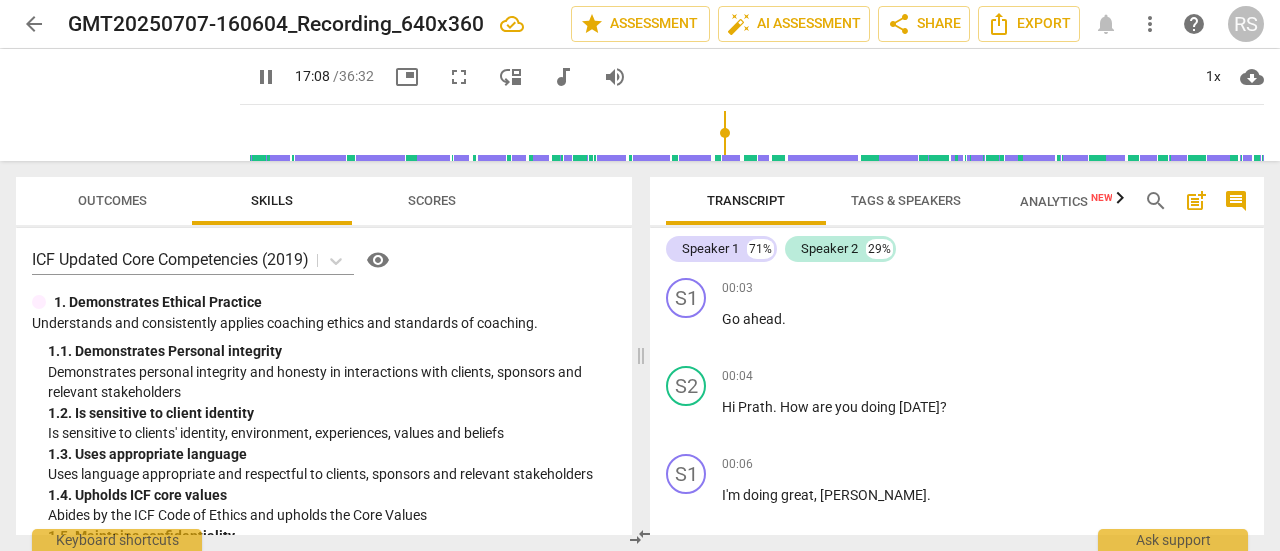 click on "." at bounding box center [781, 5455] 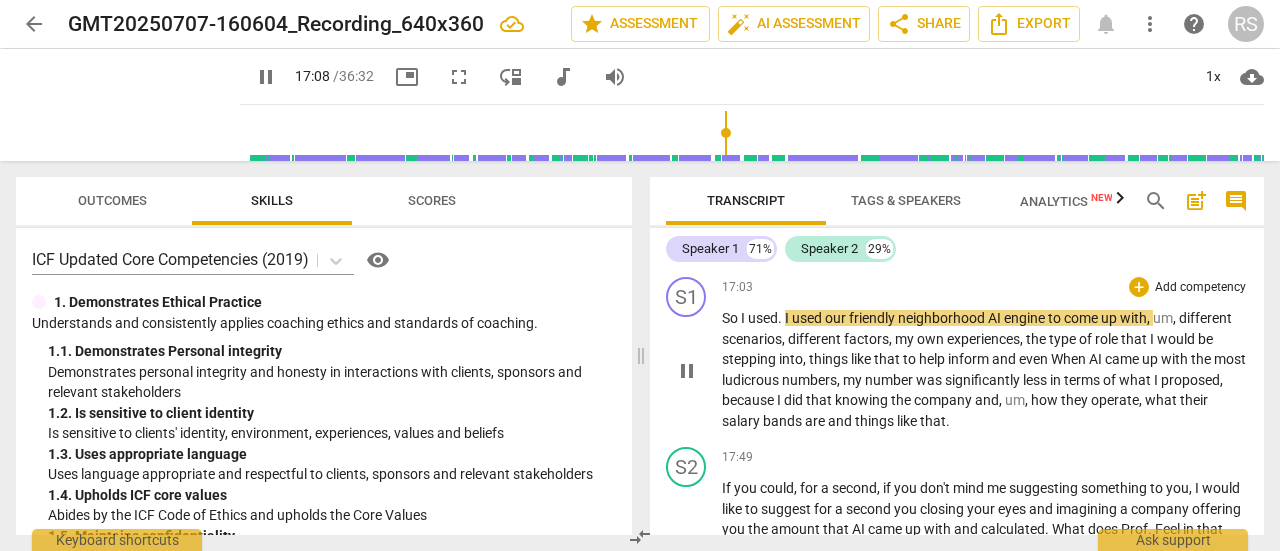type on "1029" 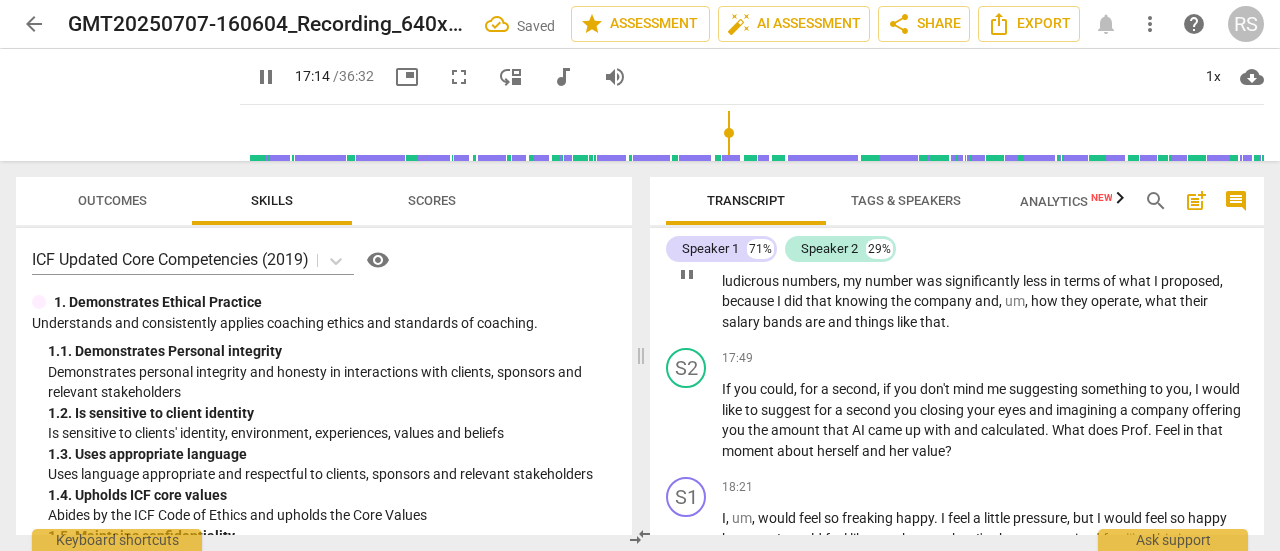 scroll, scrollTop: 5238, scrollLeft: 0, axis: vertical 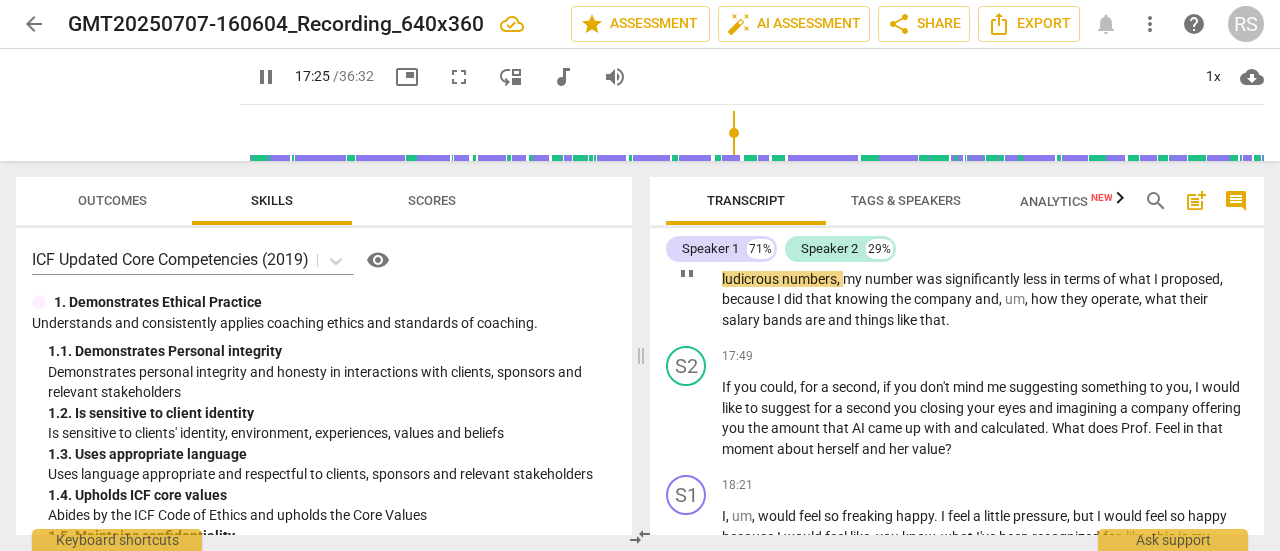 click on "When" at bounding box center (1070, 258) 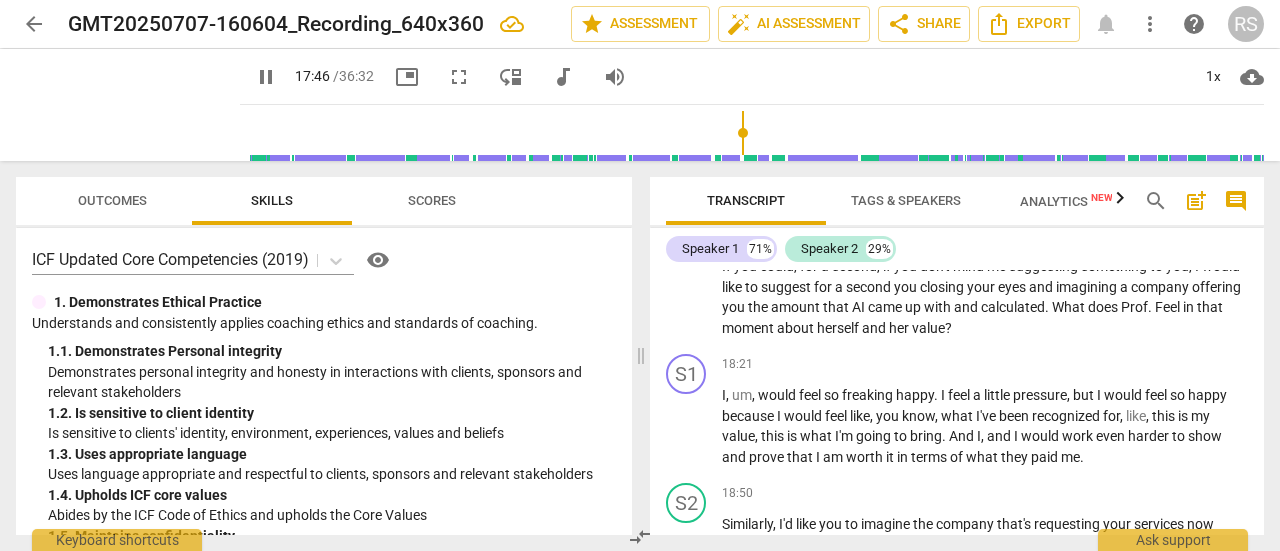 scroll, scrollTop: 5365, scrollLeft: 0, axis: vertical 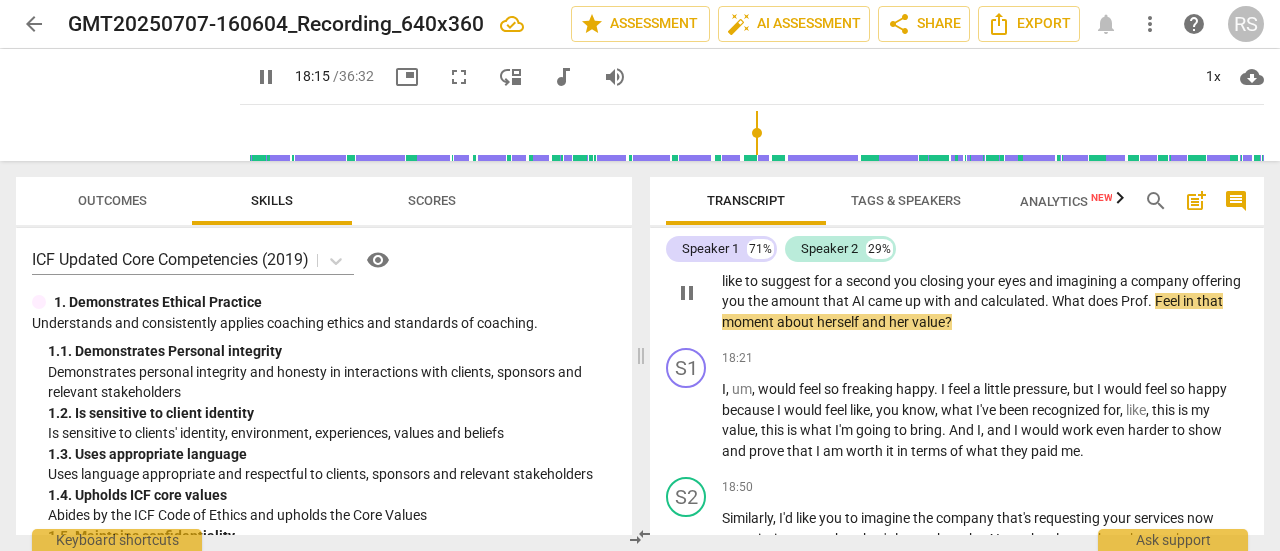 click on "Feel" at bounding box center (1169, 301) 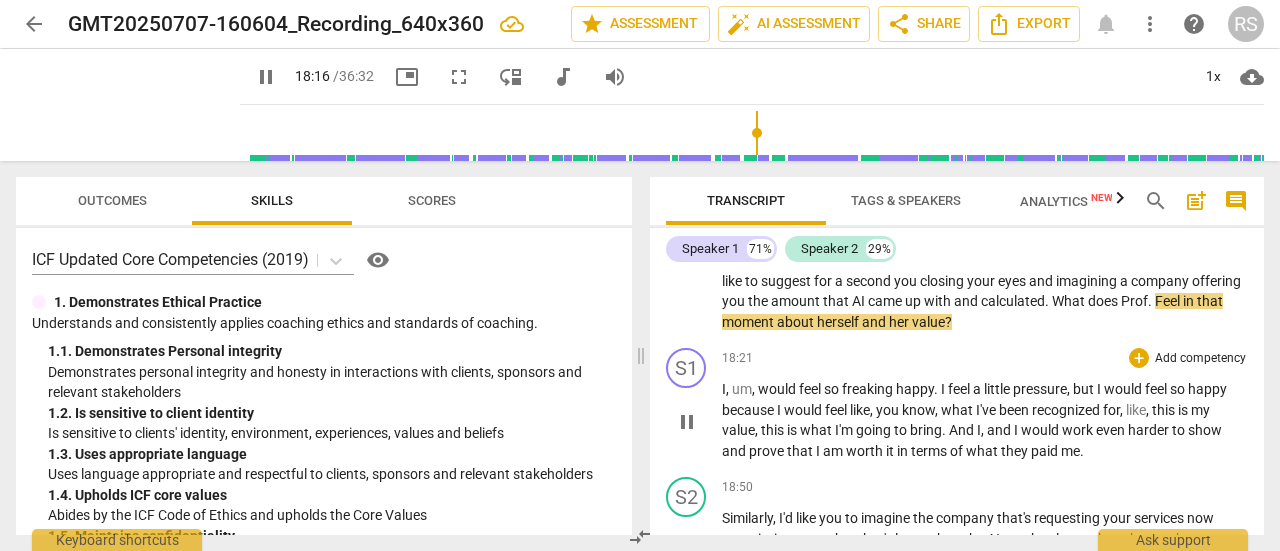 type on "1097" 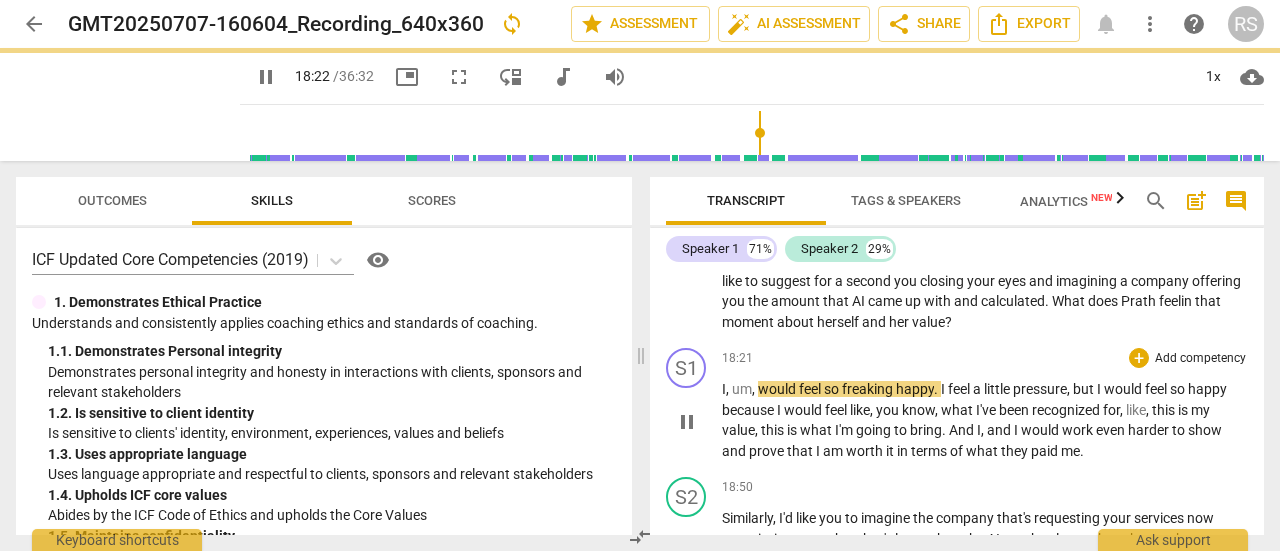 click on "18:21 + Add competency keyboard_arrow_right" at bounding box center [985, 358] 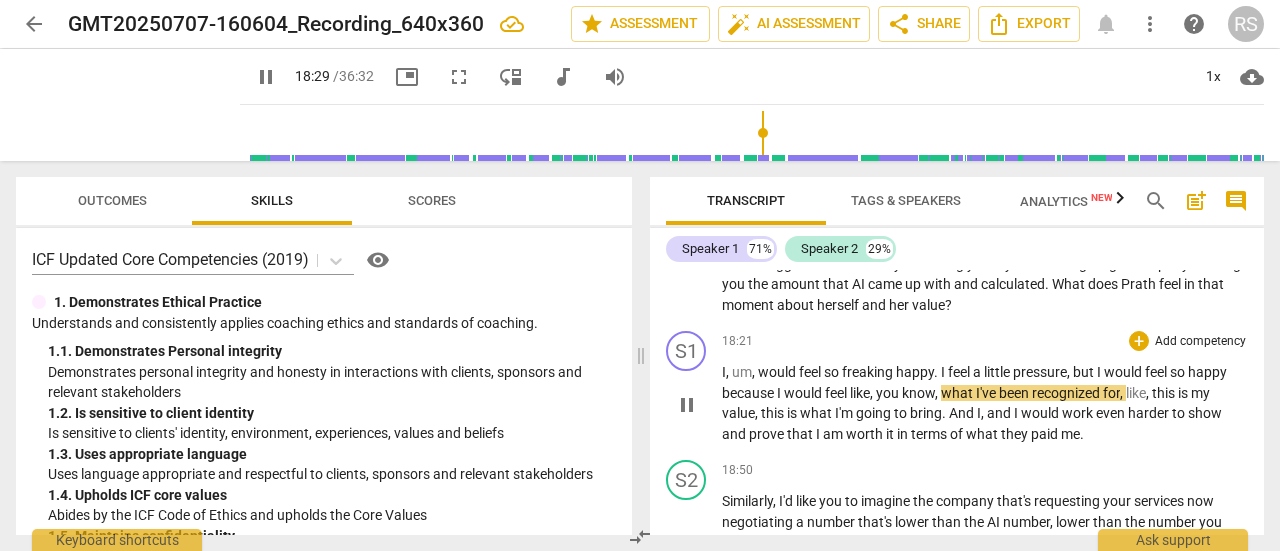 scroll, scrollTop: 5383, scrollLeft: 0, axis: vertical 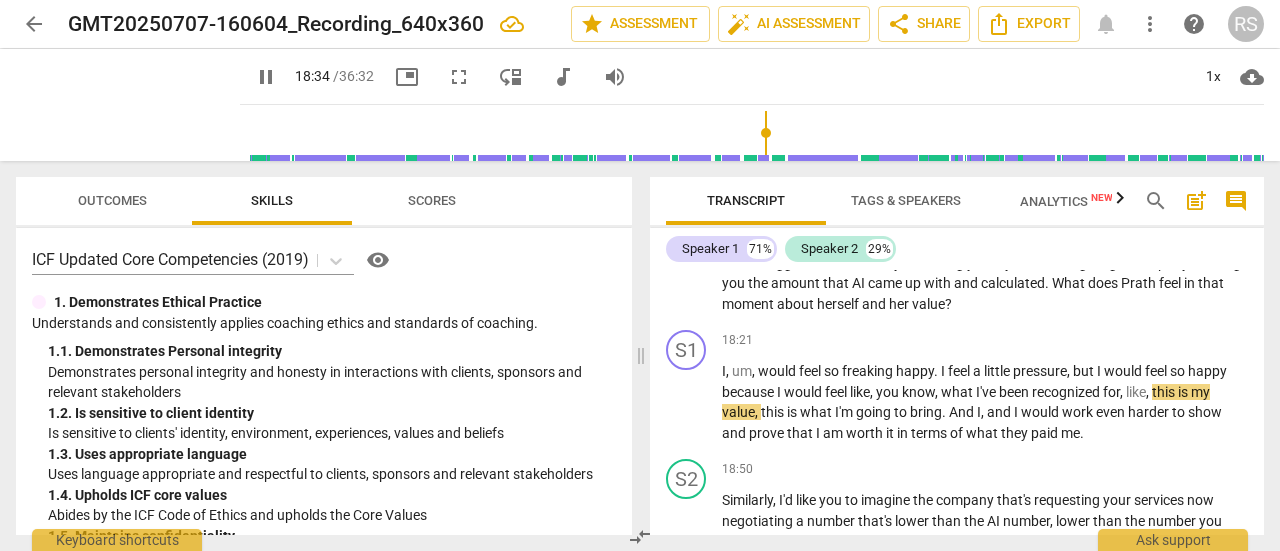 click on "pause" at bounding box center [266, 77] 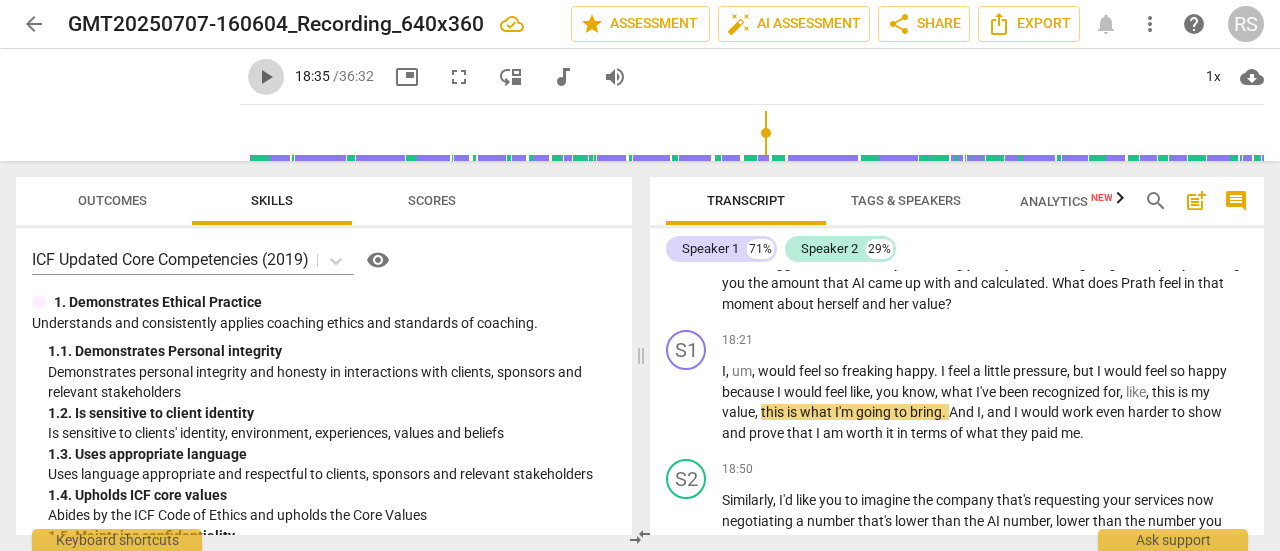 click on "play_arrow" at bounding box center [266, 77] 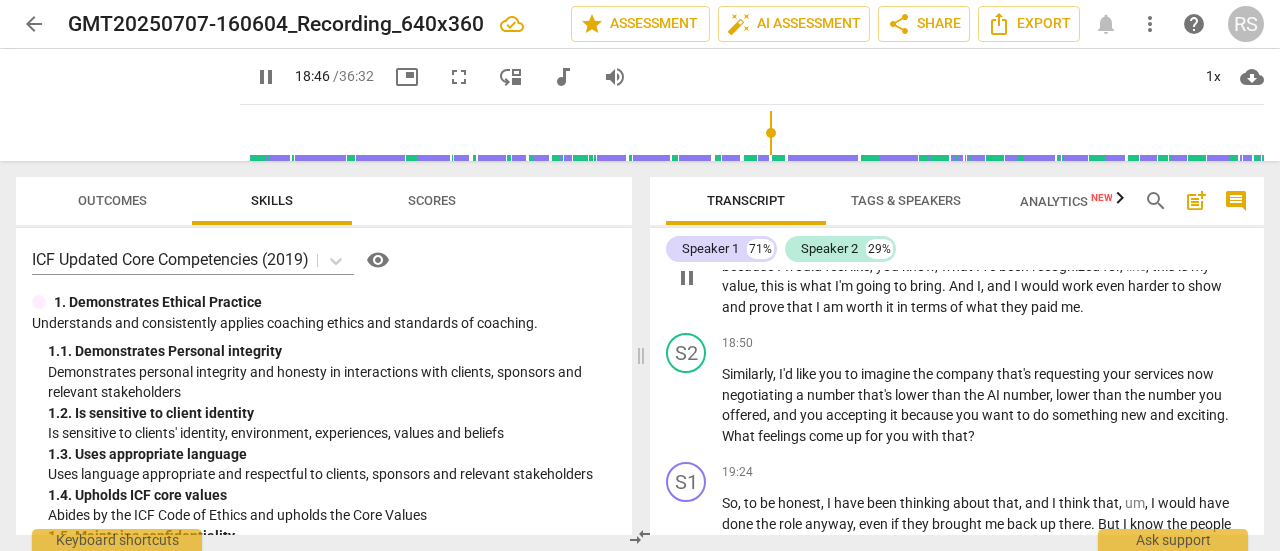 scroll, scrollTop: 5503, scrollLeft: 0, axis: vertical 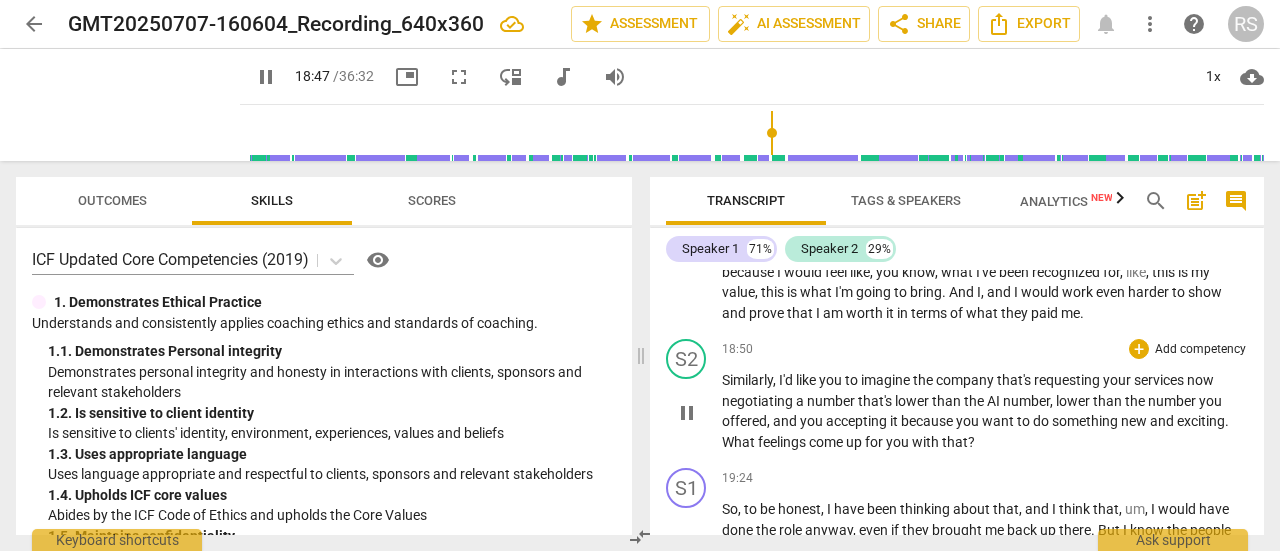 click on "Similarly" at bounding box center (747, 380) 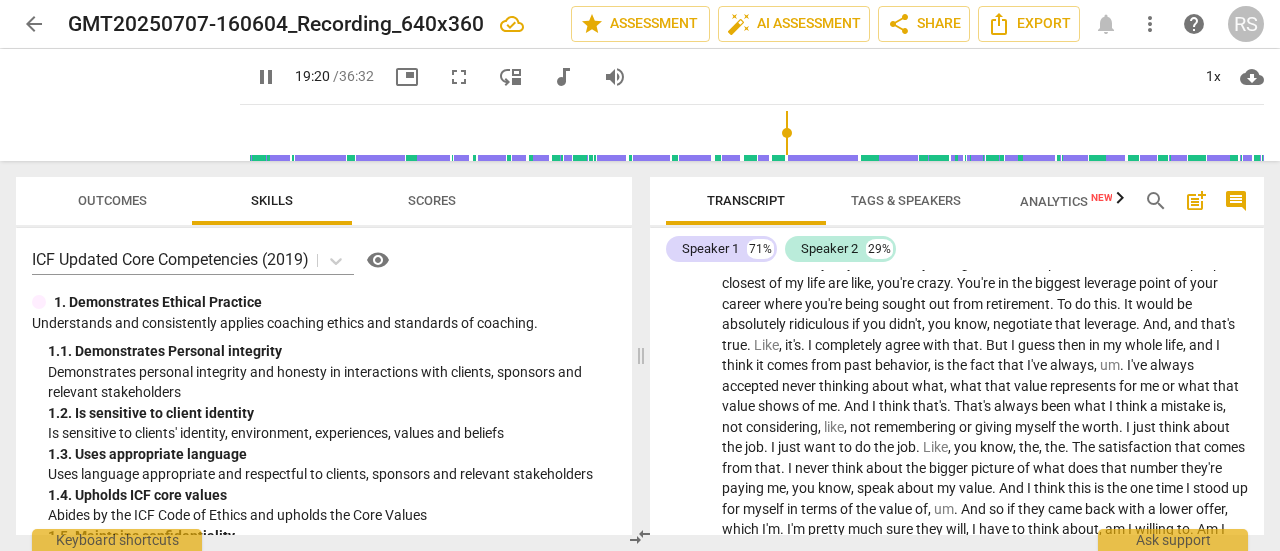 scroll, scrollTop: 5786, scrollLeft: 0, axis: vertical 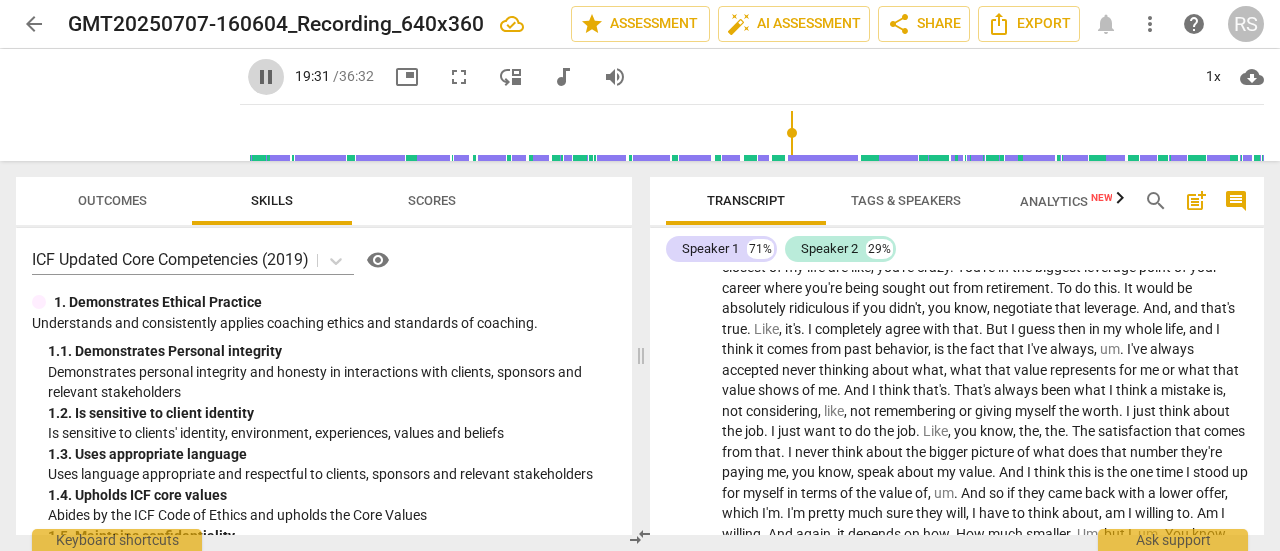 click on "pause" at bounding box center [266, 77] 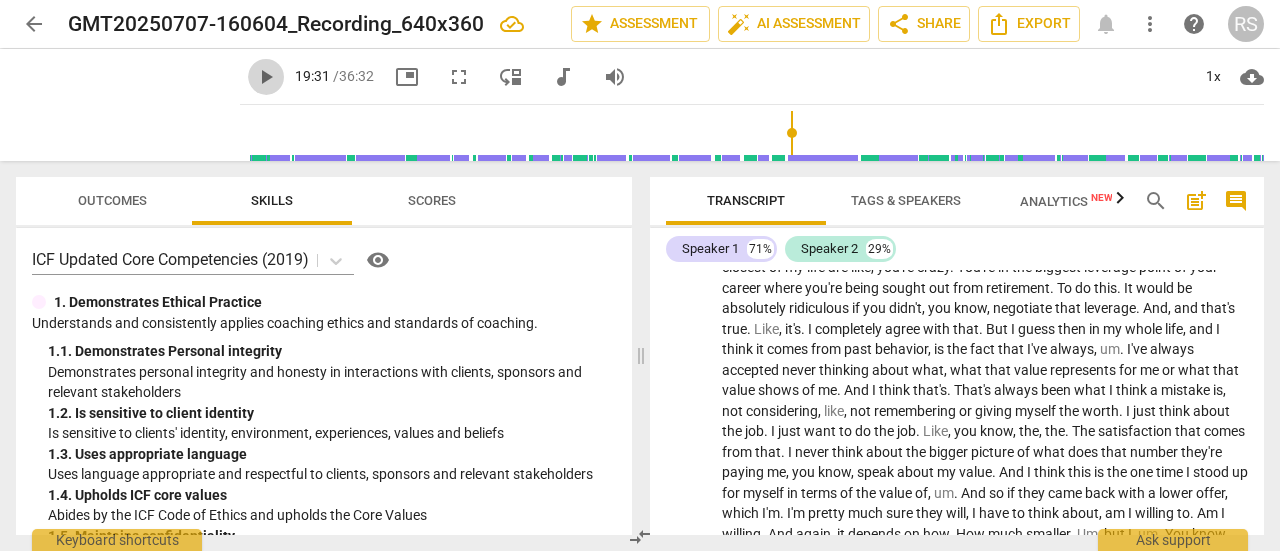 click on "play_arrow" at bounding box center (266, 77) 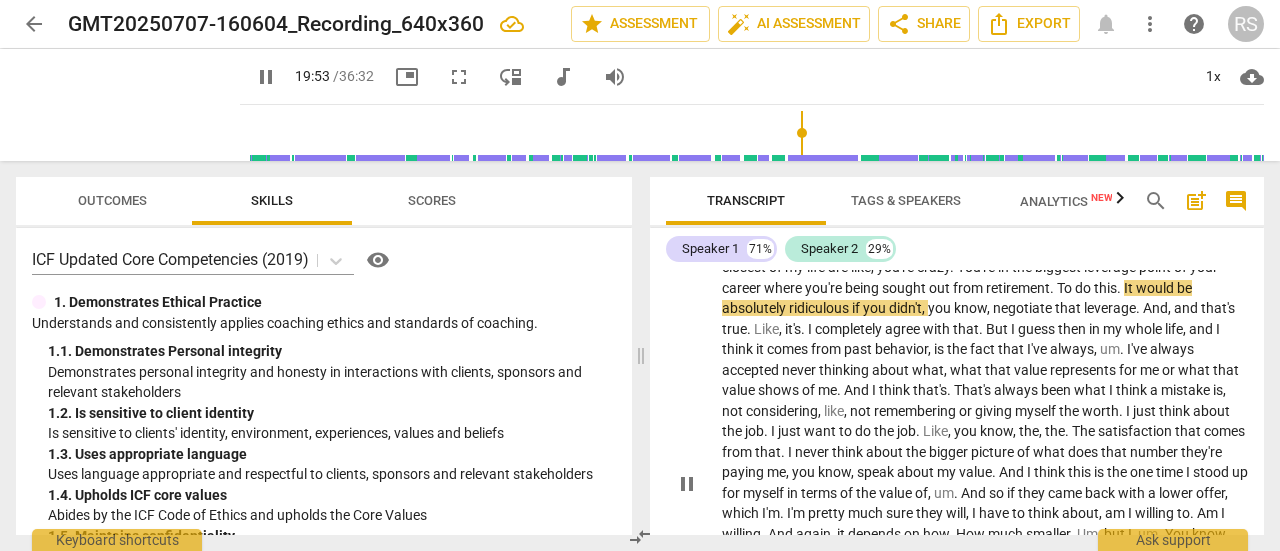 click on "To" at bounding box center [1066, 288] 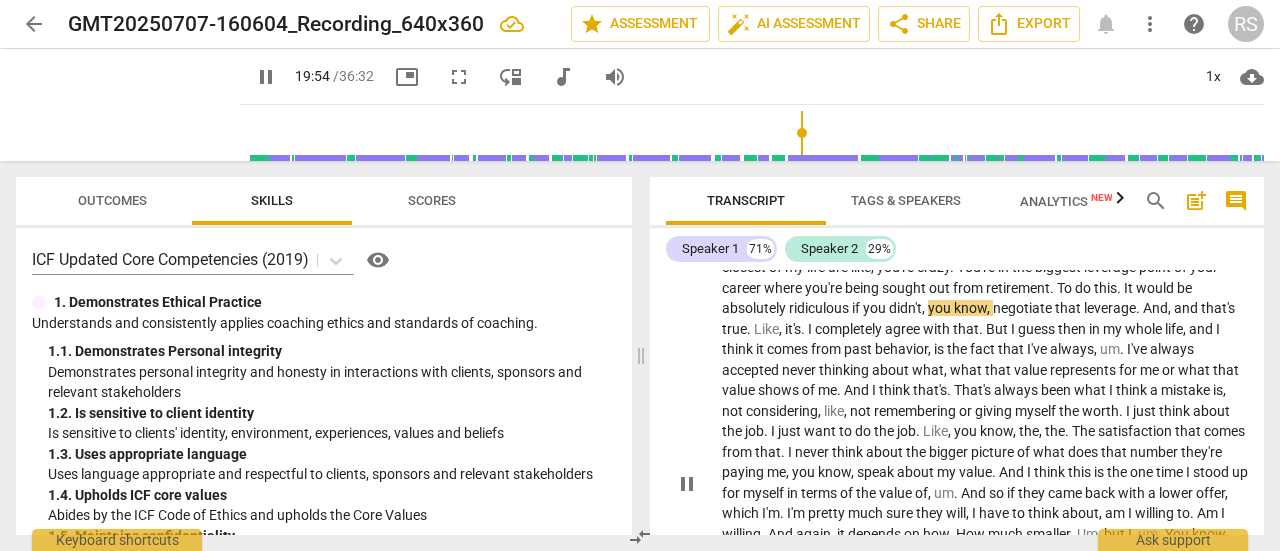 type on "1194" 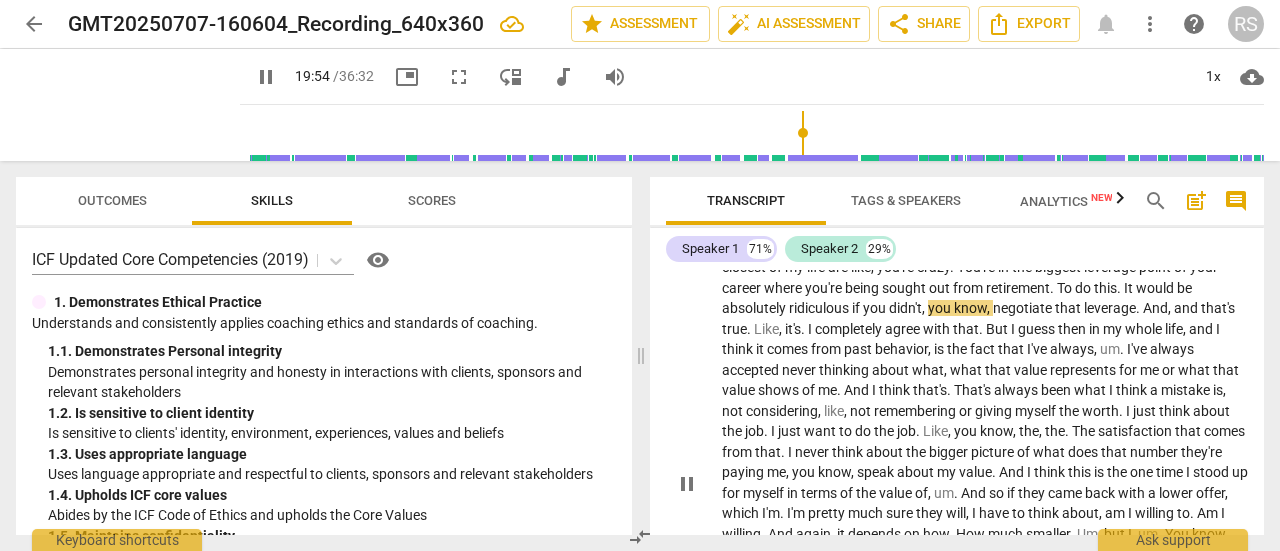 type 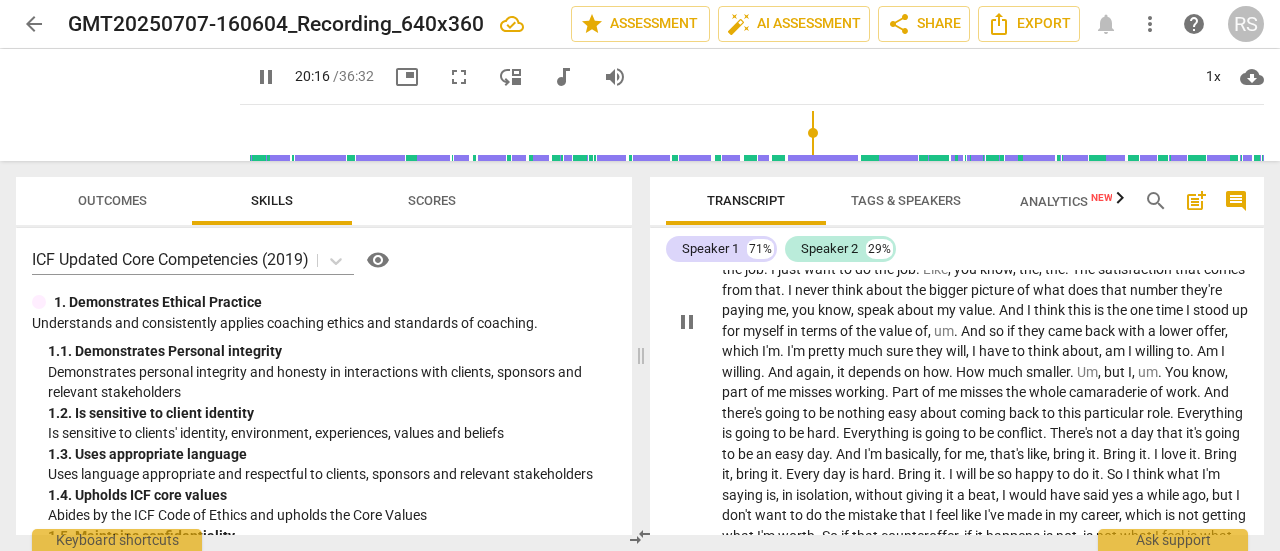 scroll, scrollTop: 5952, scrollLeft: 0, axis: vertical 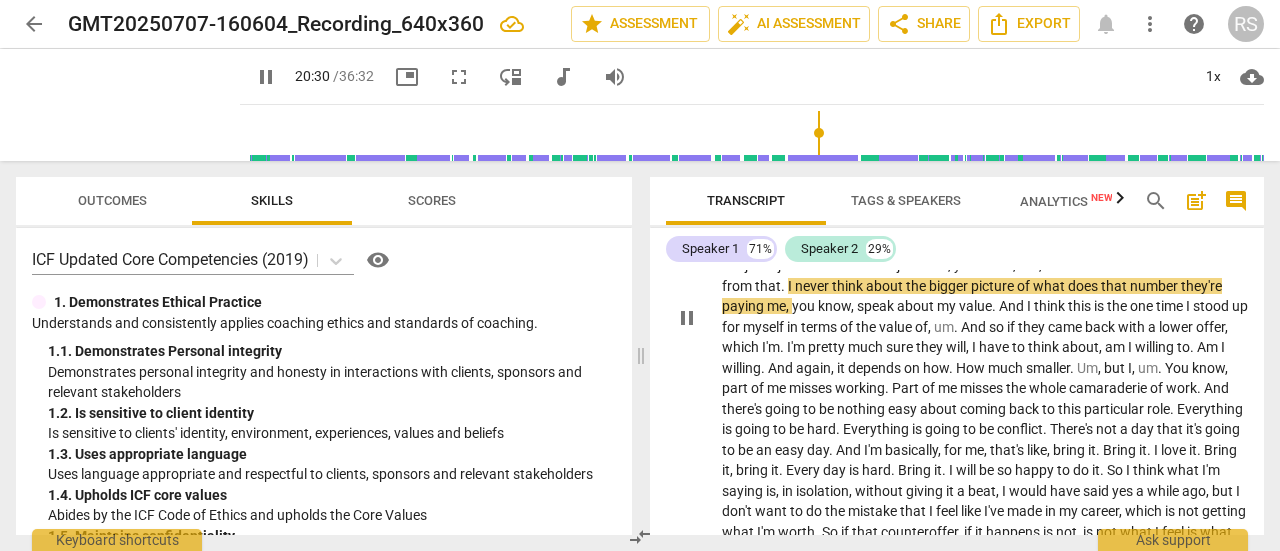 click on "The" at bounding box center [1085, 265] 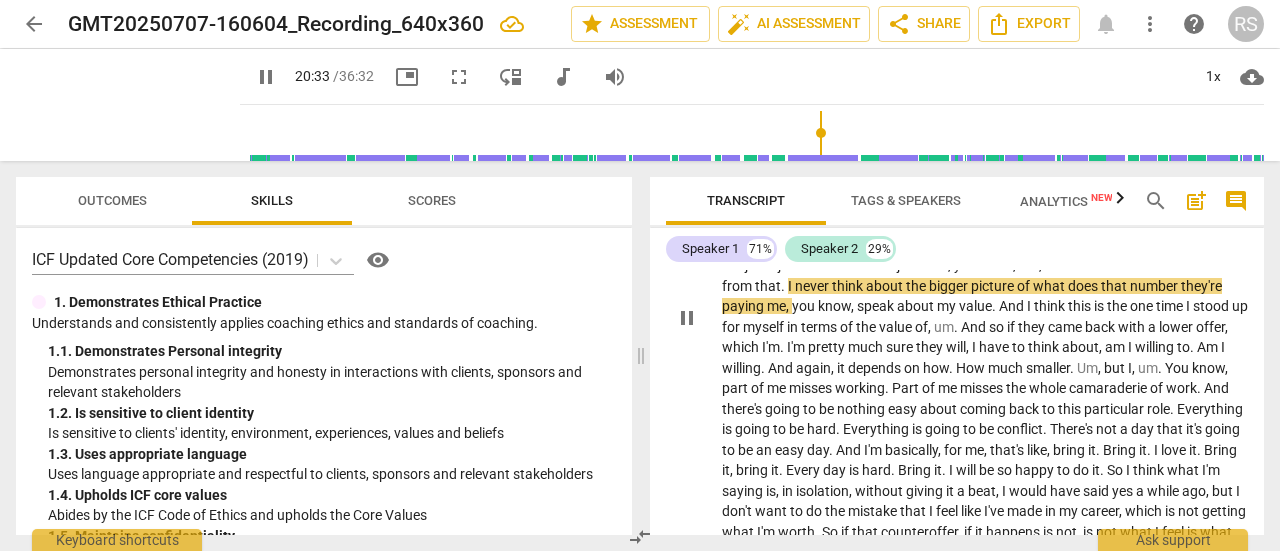 click on "will" at bounding box center [956, 347] 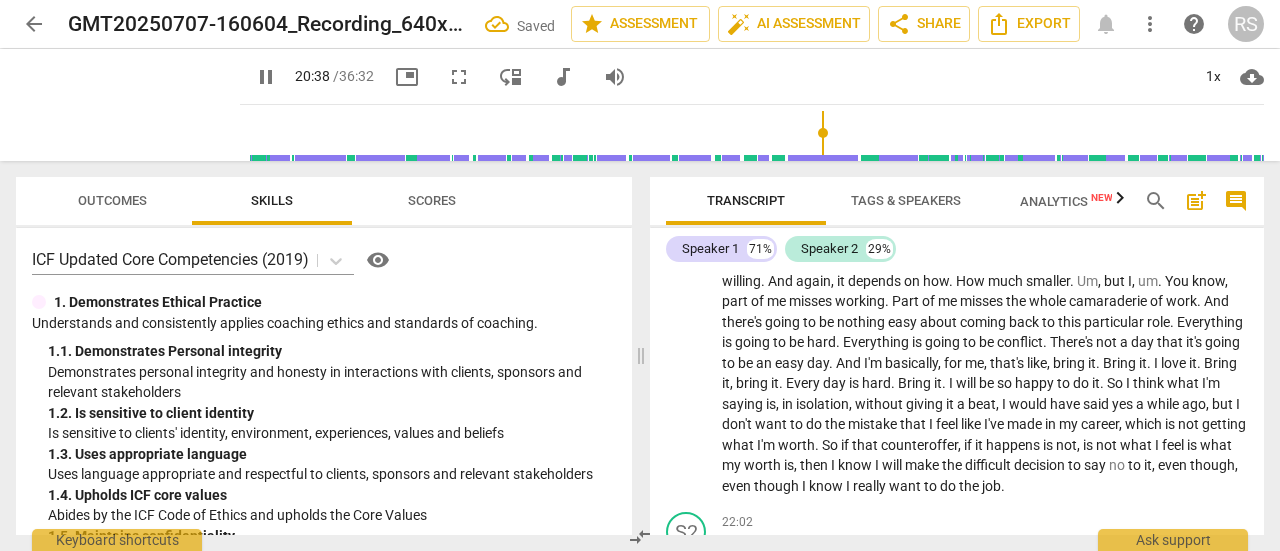 scroll, scrollTop: 6040, scrollLeft: 0, axis: vertical 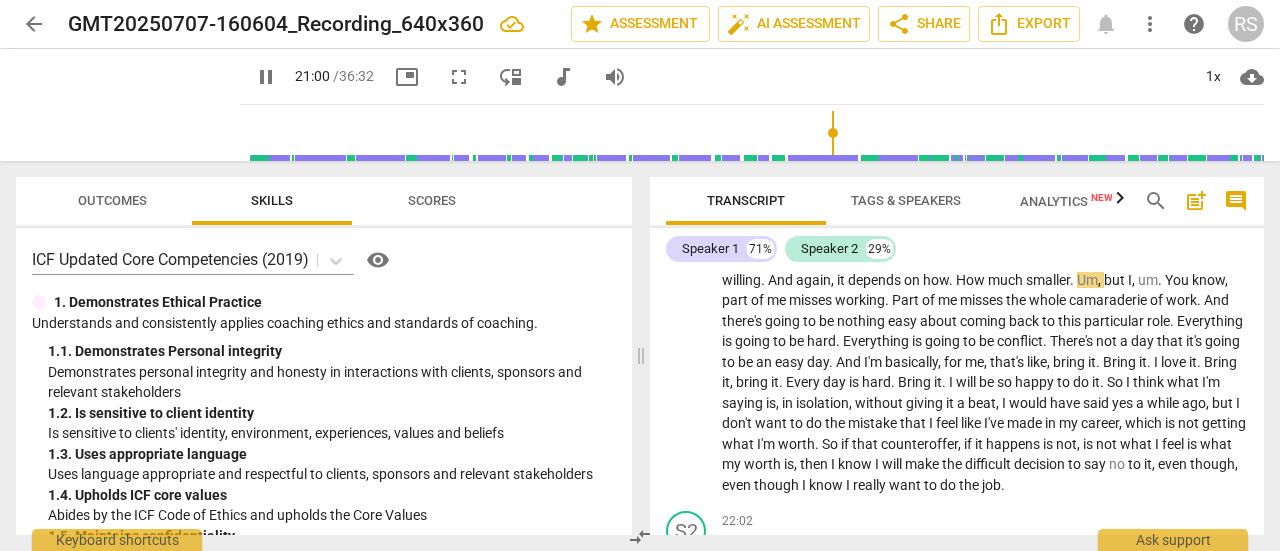 click on "How" at bounding box center (972, 280) 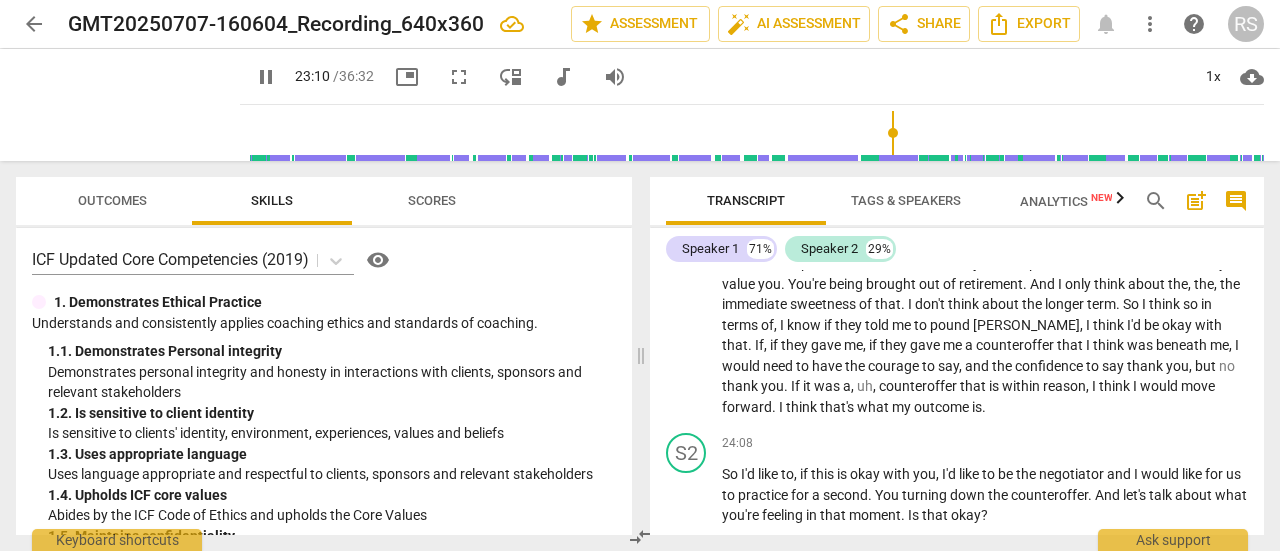 scroll, scrollTop: 6545, scrollLeft: 0, axis: vertical 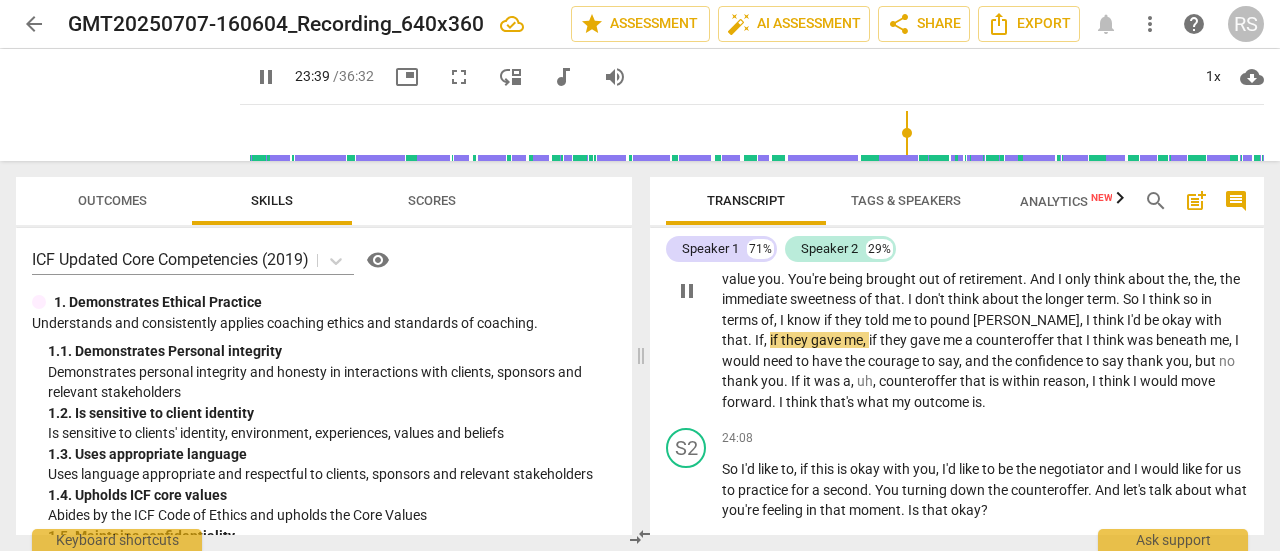 click on "[PERSON_NAME]" at bounding box center [1026, 320] 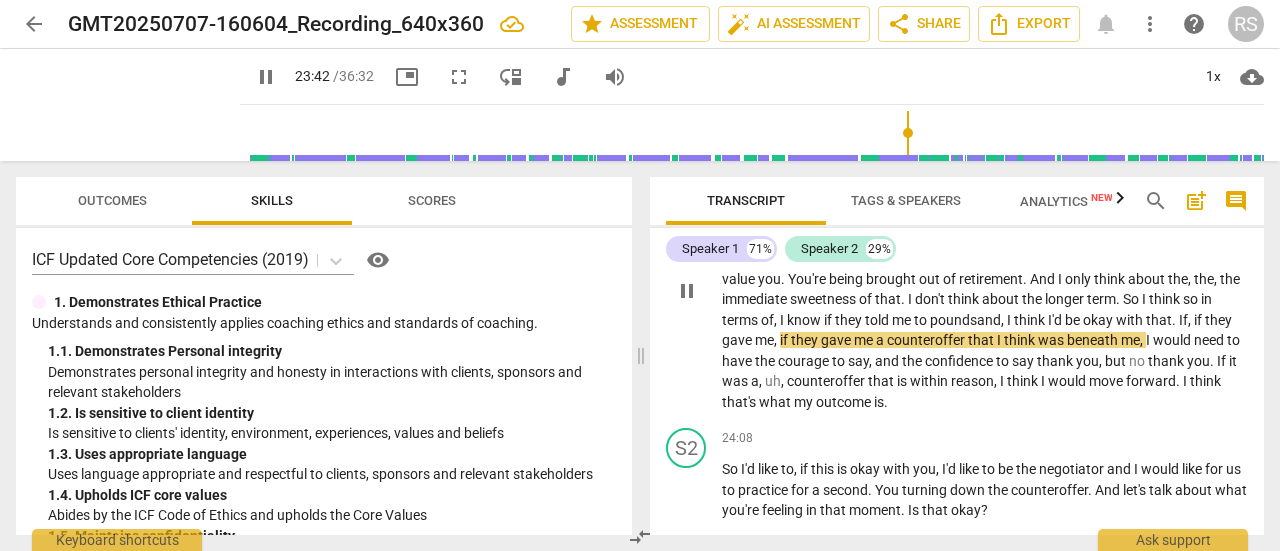click on "that" at bounding box center [888, 299] 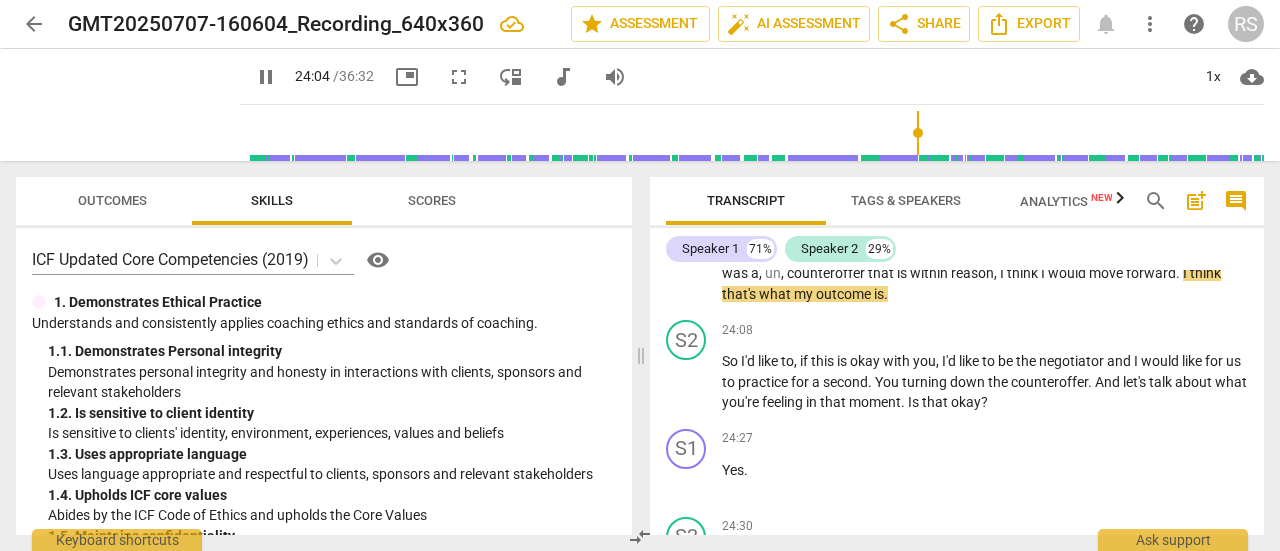scroll, scrollTop: 6692, scrollLeft: 0, axis: vertical 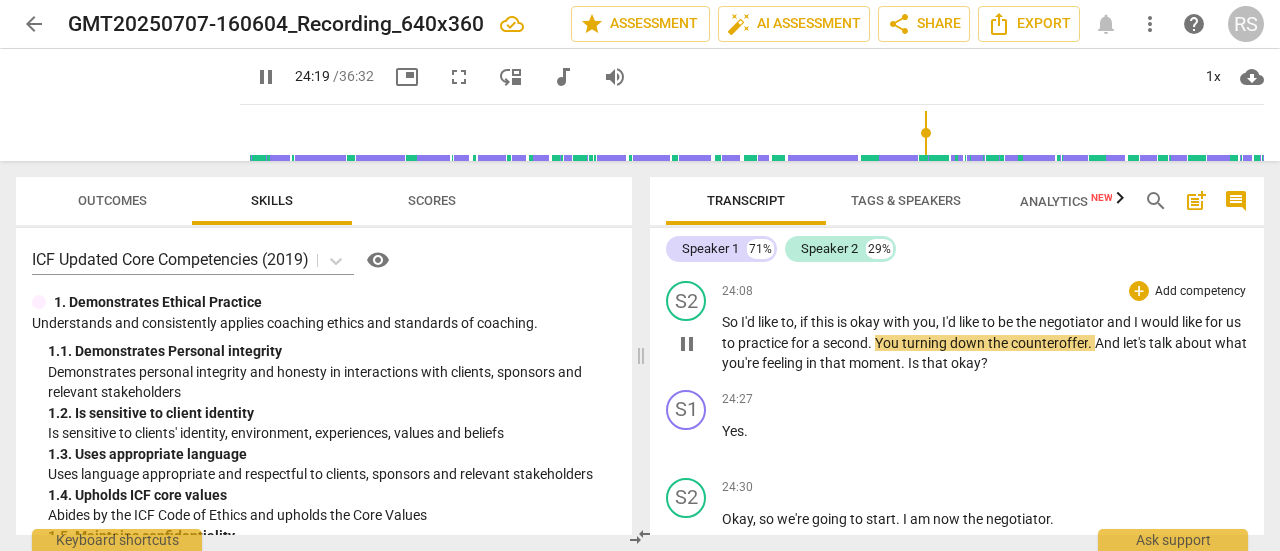 click on "You" at bounding box center [888, 343] 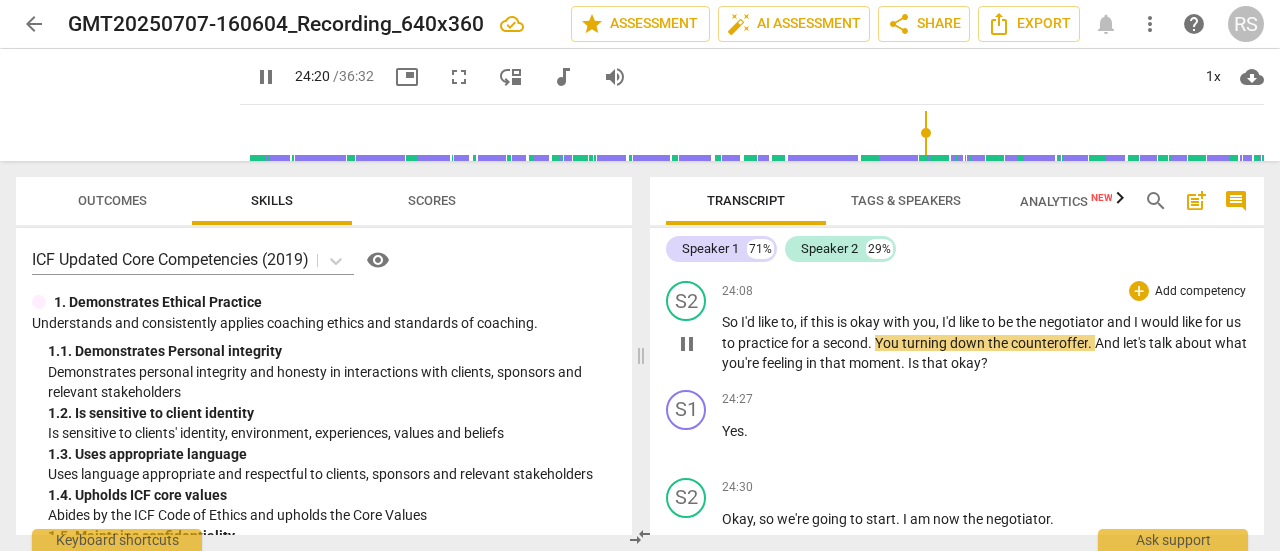 type on "1461" 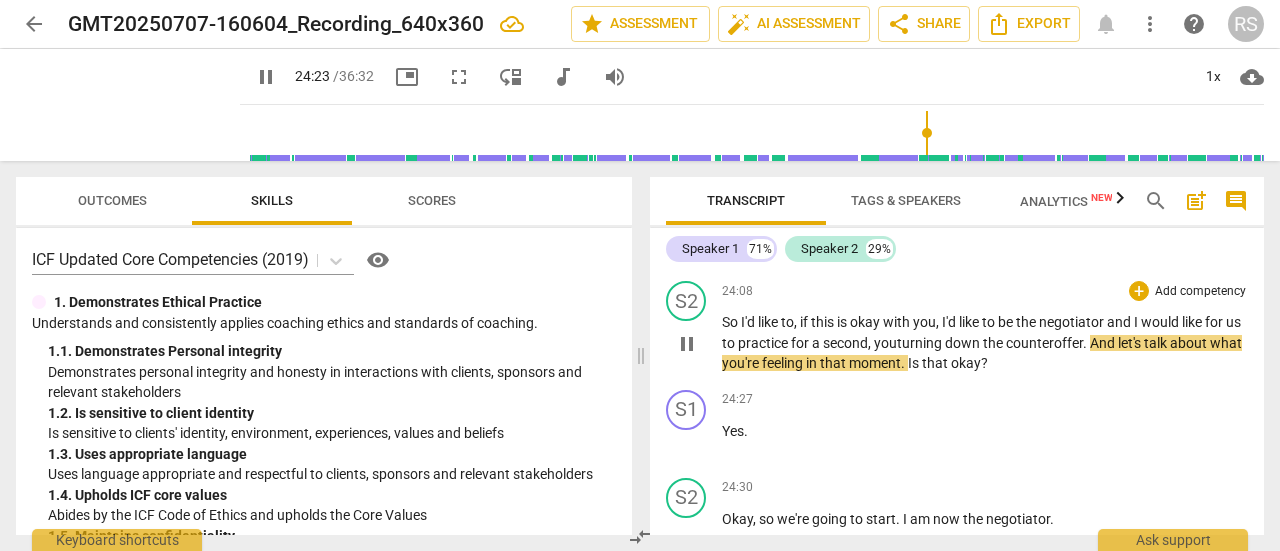 click on "So   I'd   like   to ,   if   this   is   okay   with   you ,   I'd   like   to   be   the   negotiator   and   I   would   like   for   us   to   practice   for   a   second, y ou  turning   down   the   counteroffer .   And   let's   talk   about   what   you're   feeling   in   that   moment .   Is   that   okay ?" at bounding box center [985, 343] 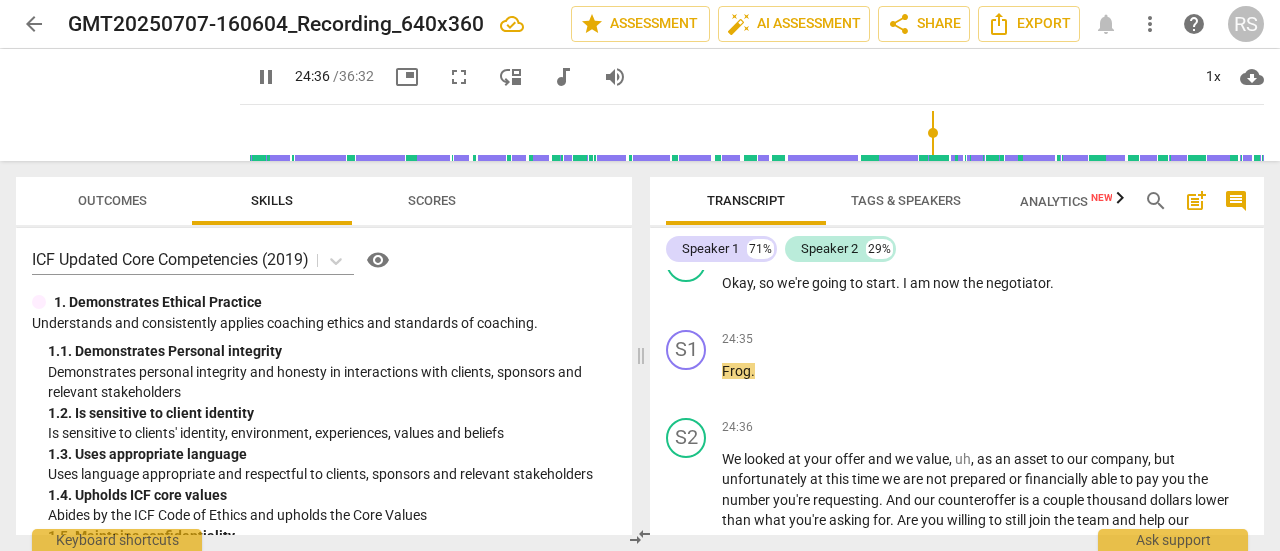 scroll, scrollTop: 6929, scrollLeft: 0, axis: vertical 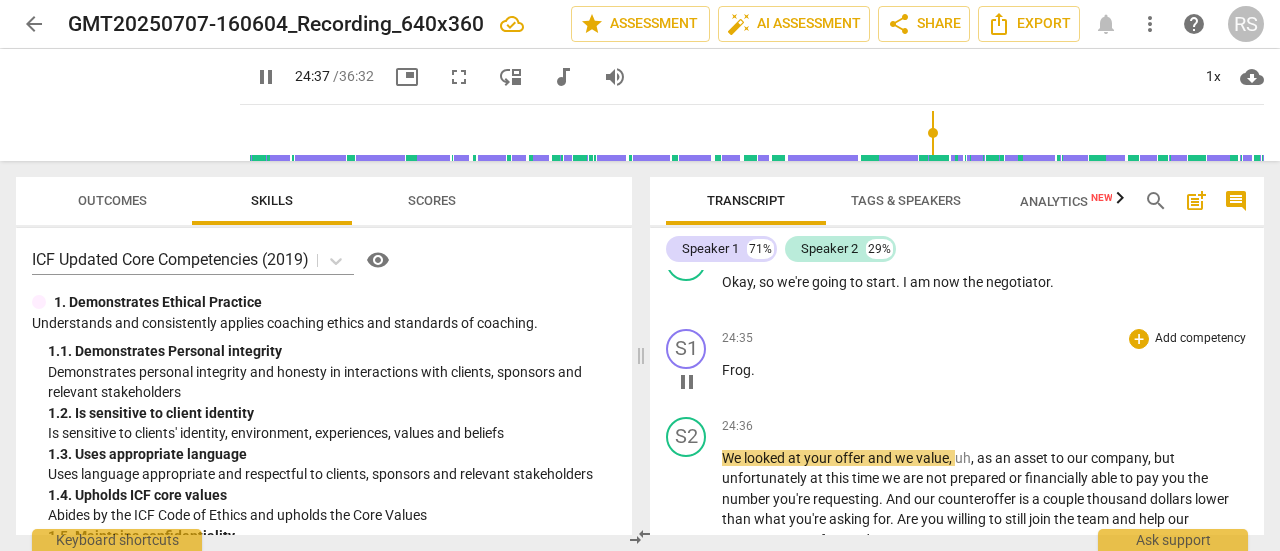 click on "Frog ." at bounding box center [985, 370] 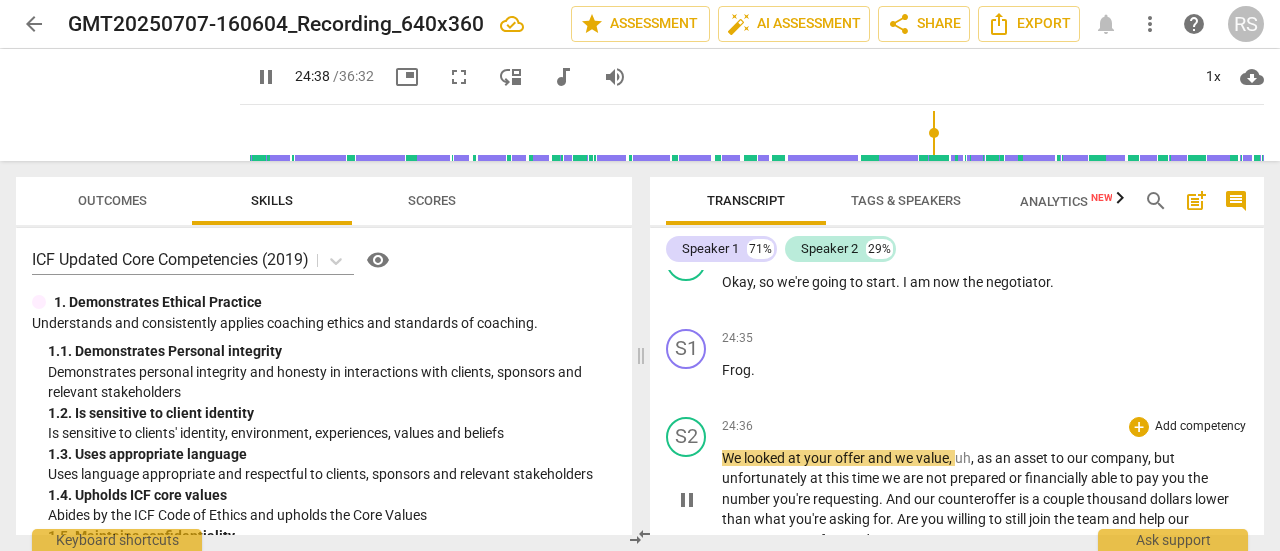 click on "We" at bounding box center [733, 458] 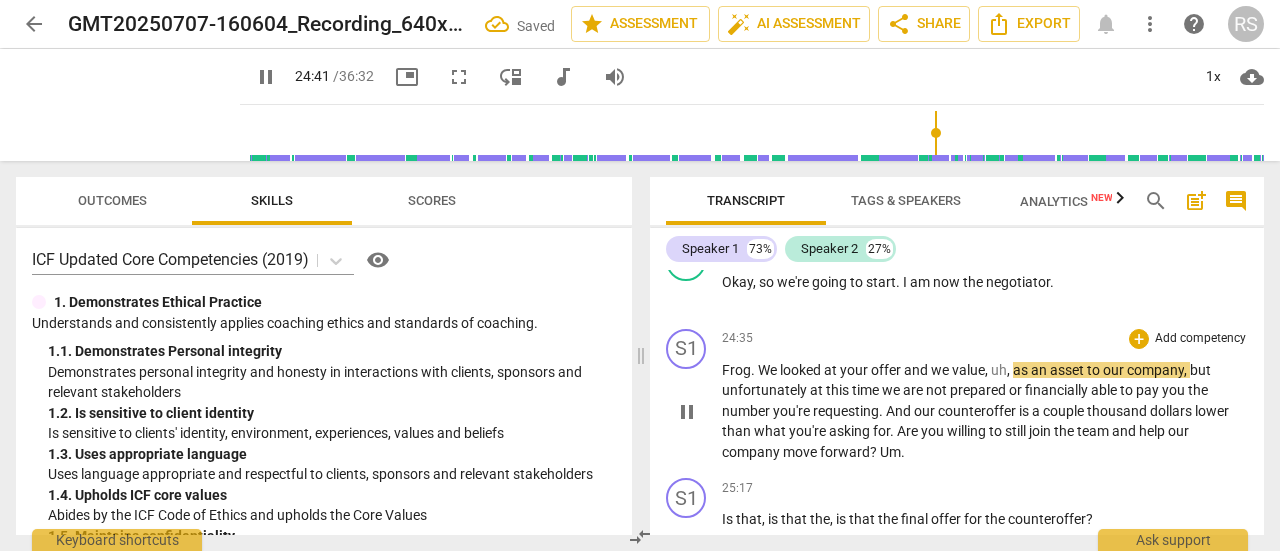 click on "We" at bounding box center [769, 370] 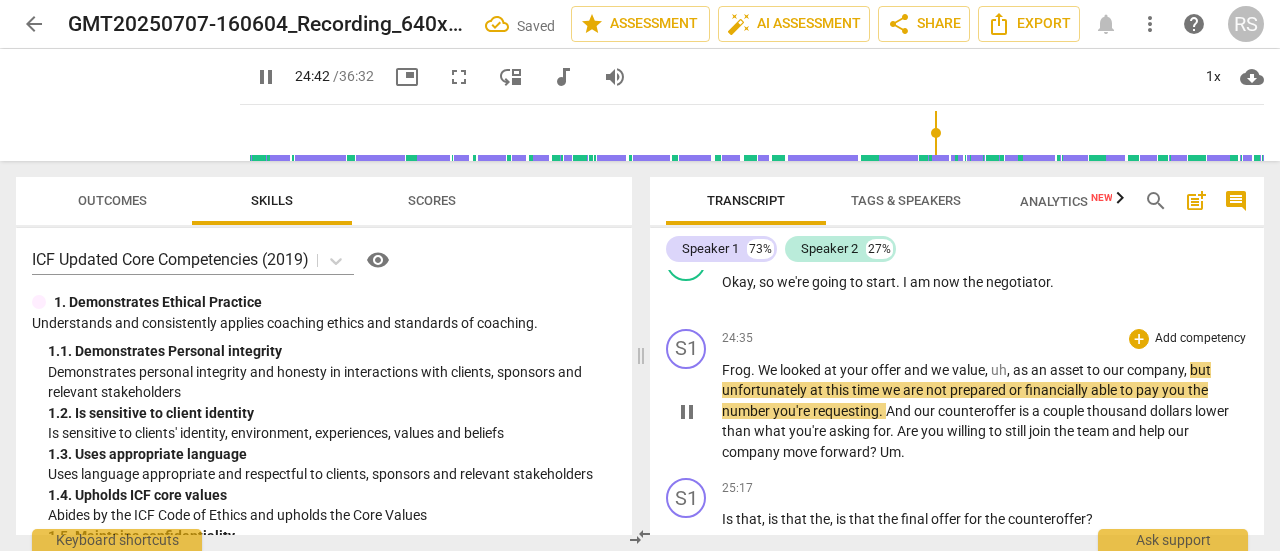 type on "1483" 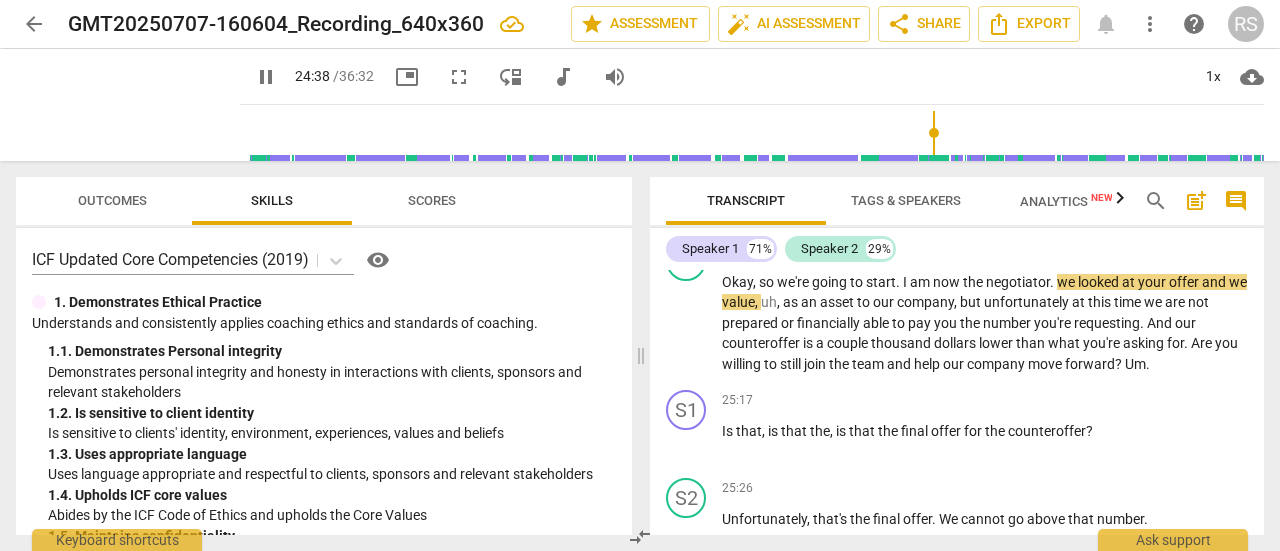 drag, startPoint x: 934, startPoint y: 127, endPoint x: 924, endPoint y: 131, distance: 10.770329 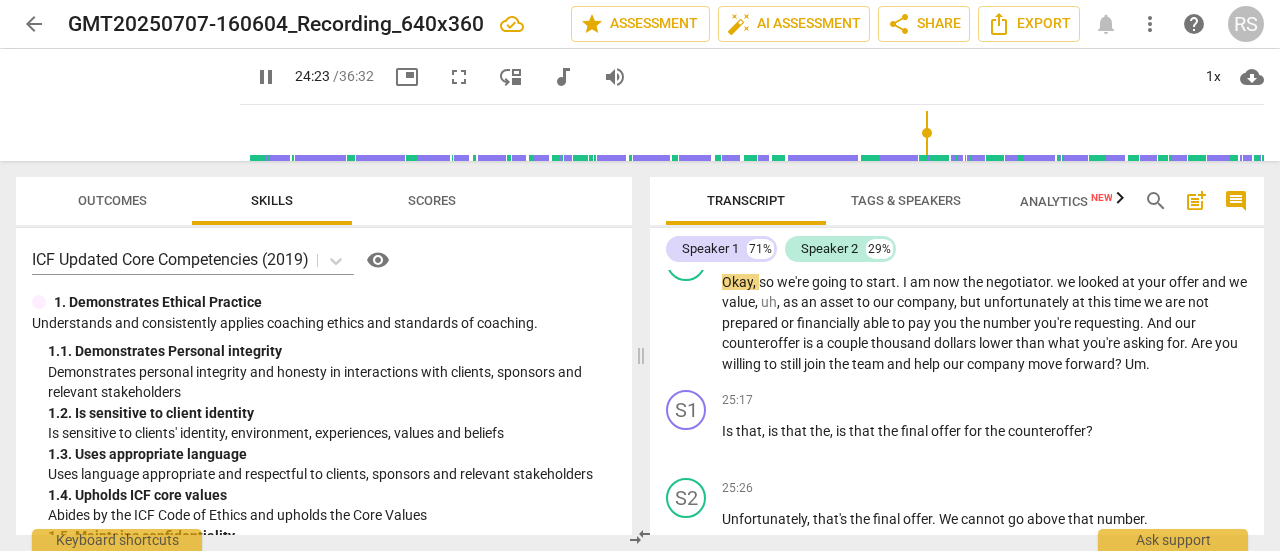 drag, startPoint x: 927, startPoint y: 127, endPoint x: 916, endPoint y: 127, distance: 11 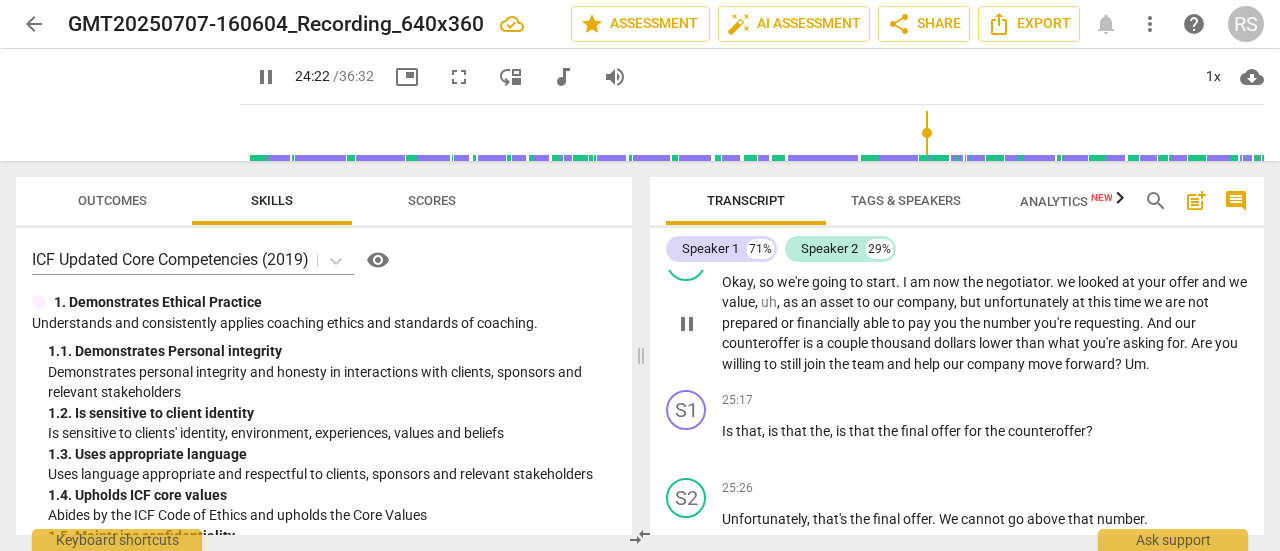 click on "we" at bounding box center (1067, 282) 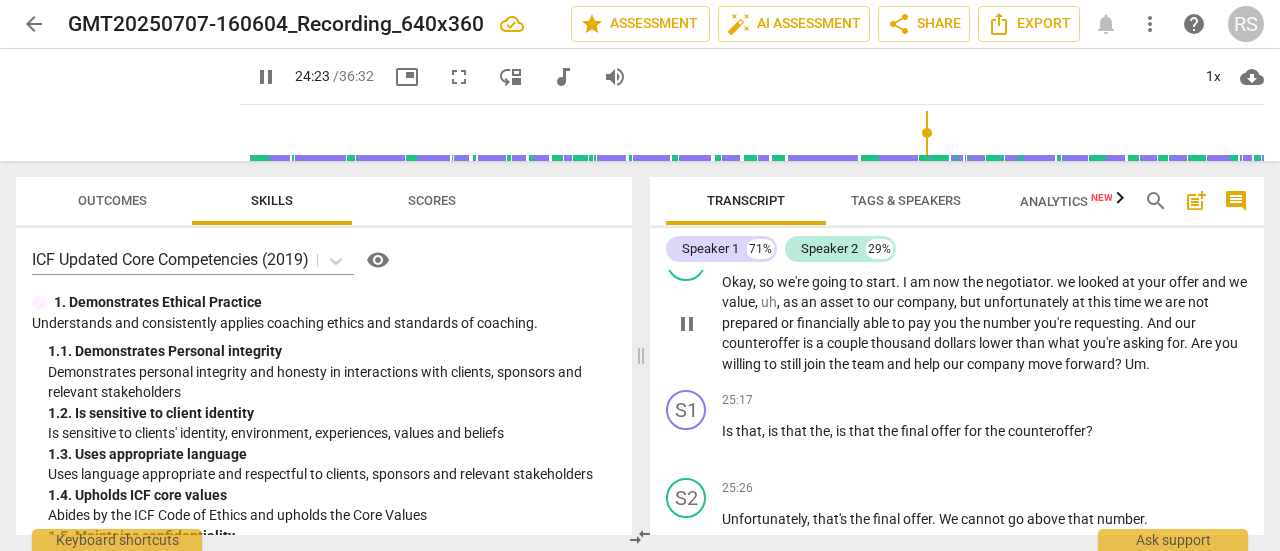 type on "1464" 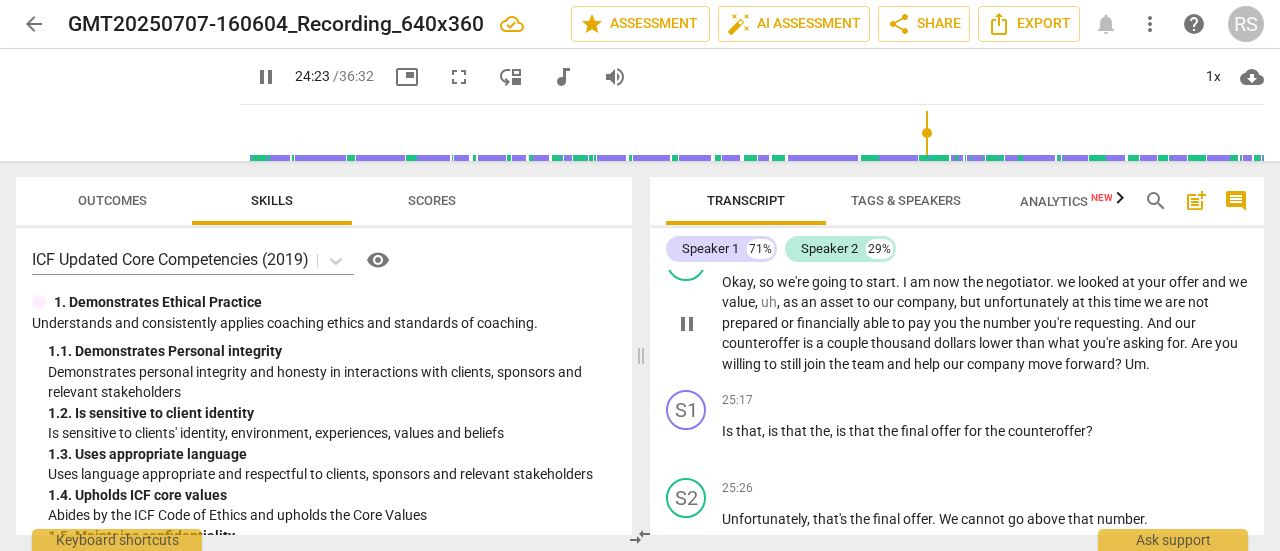 type 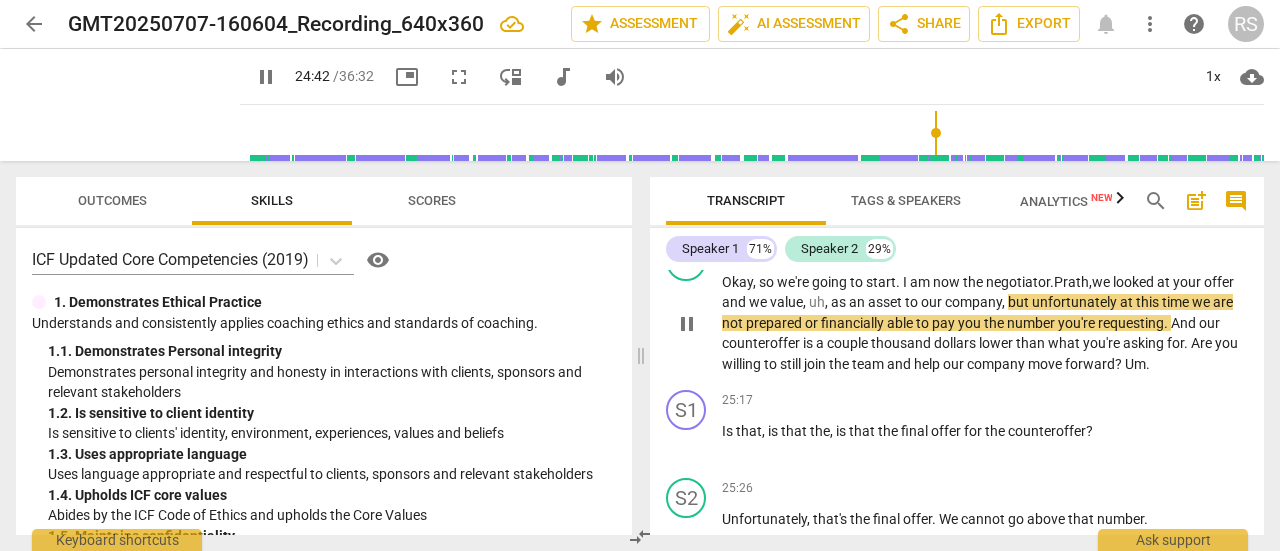 click on "as" at bounding box center (840, 302) 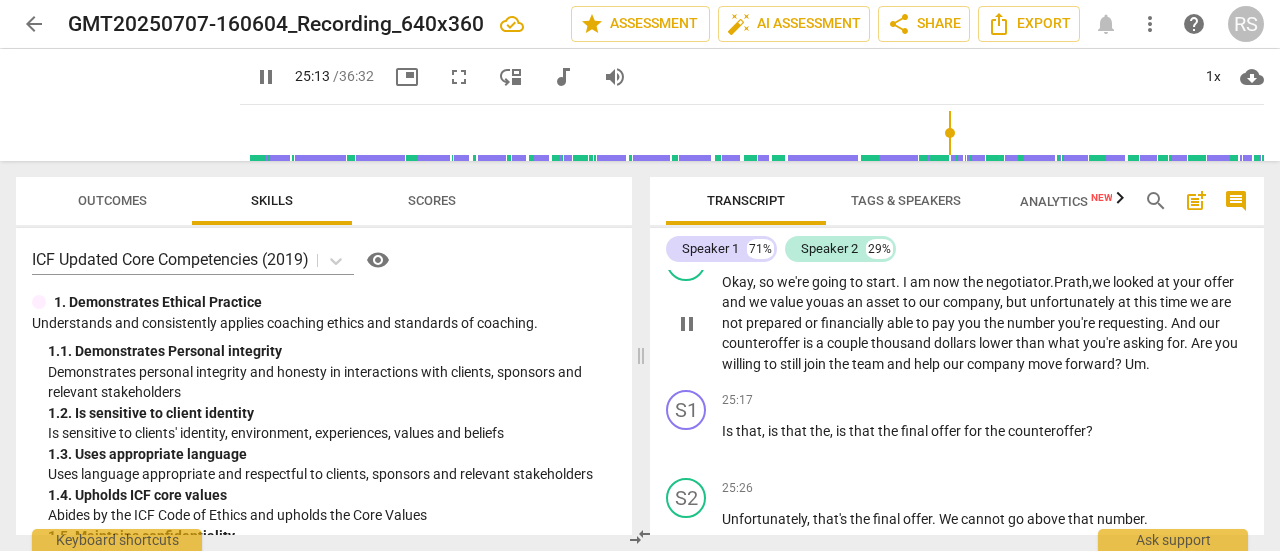 click on "Um" at bounding box center (1135, 364) 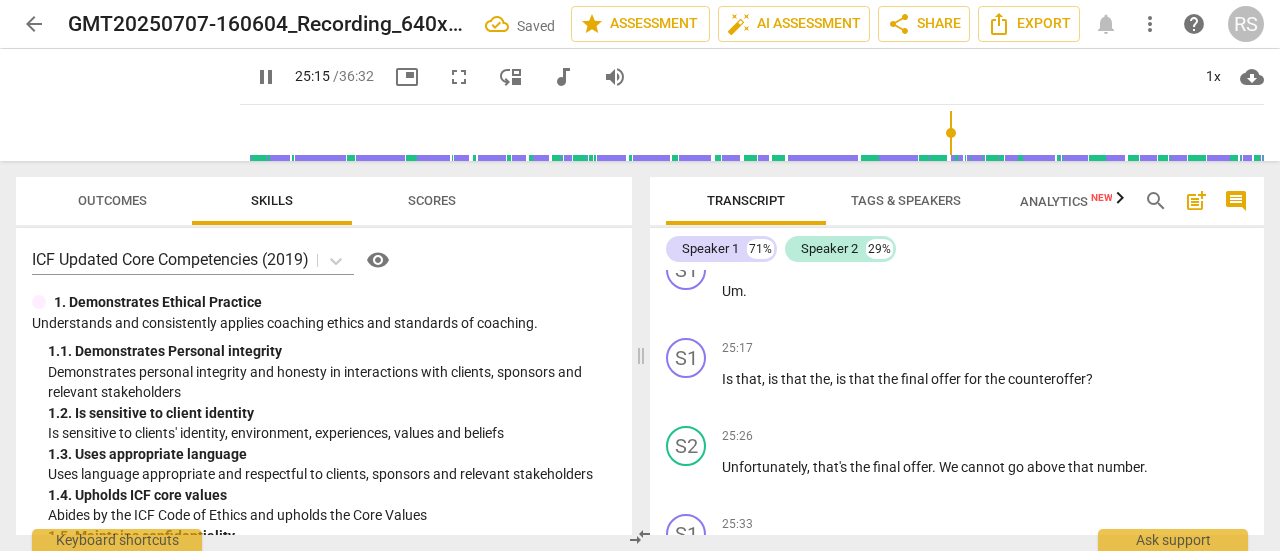 scroll, scrollTop: 7070, scrollLeft: 0, axis: vertical 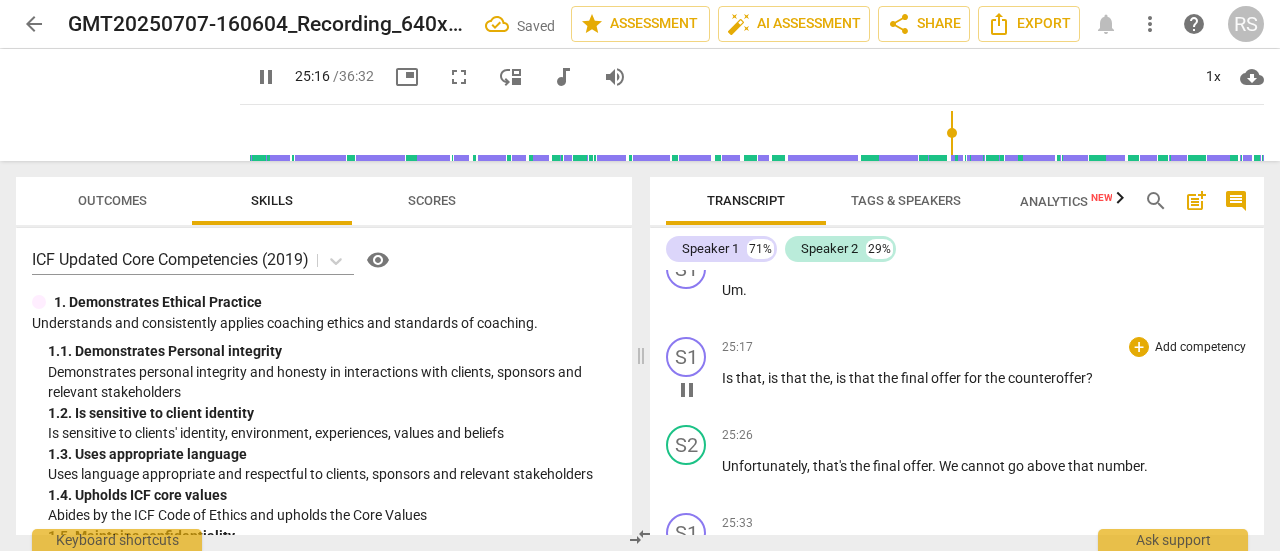 click on "S1 play_arrow pause" at bounding box center [694, 373] 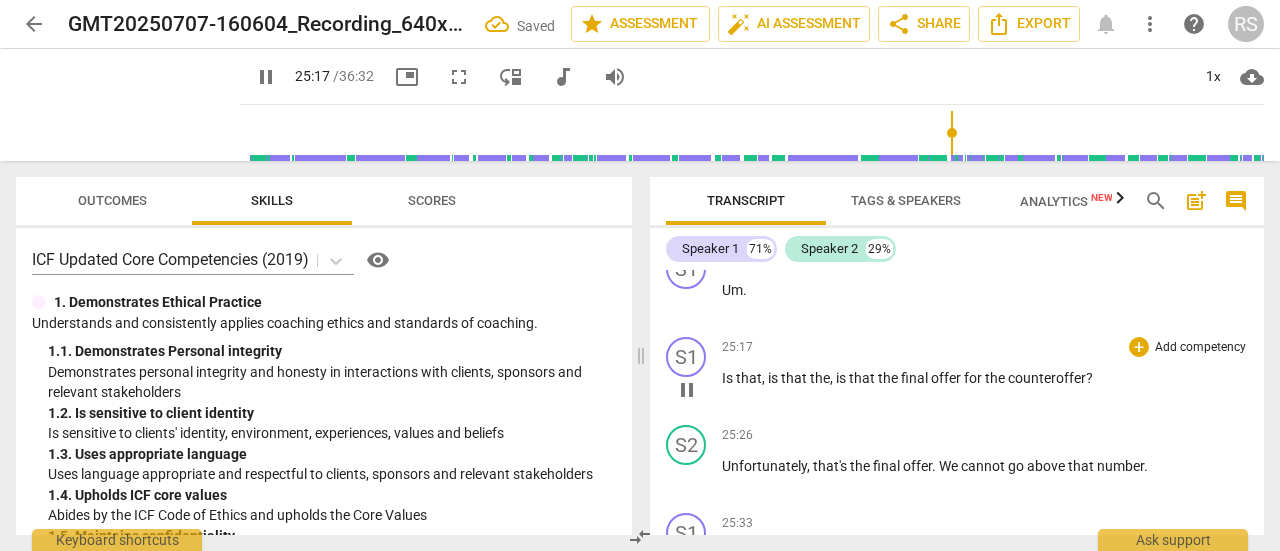 click on "S1 play_arrow pause" at bounding box center (694, 373) 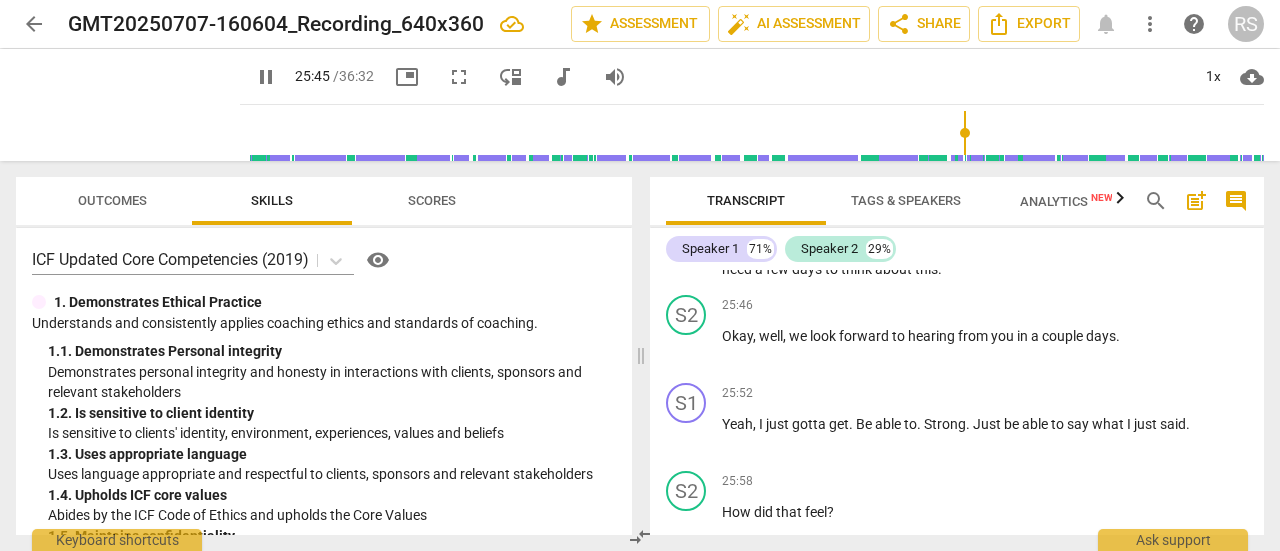 scroll, scrollTop: 7378, scrollLeft: 0, axis: vertical 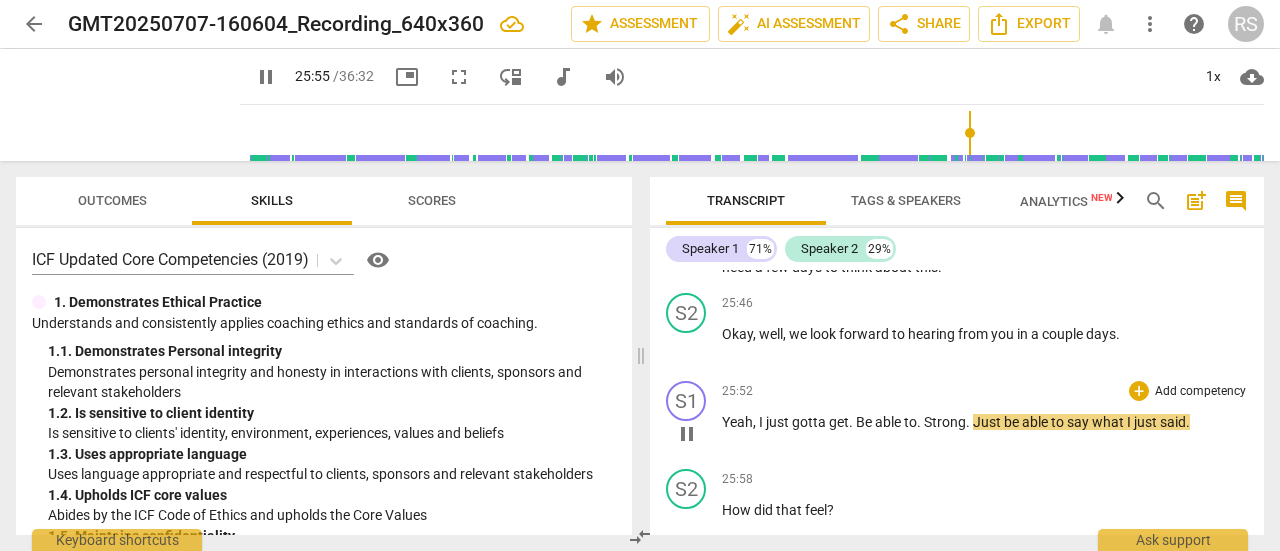 click on "Be" at bounding box center (865, 422) 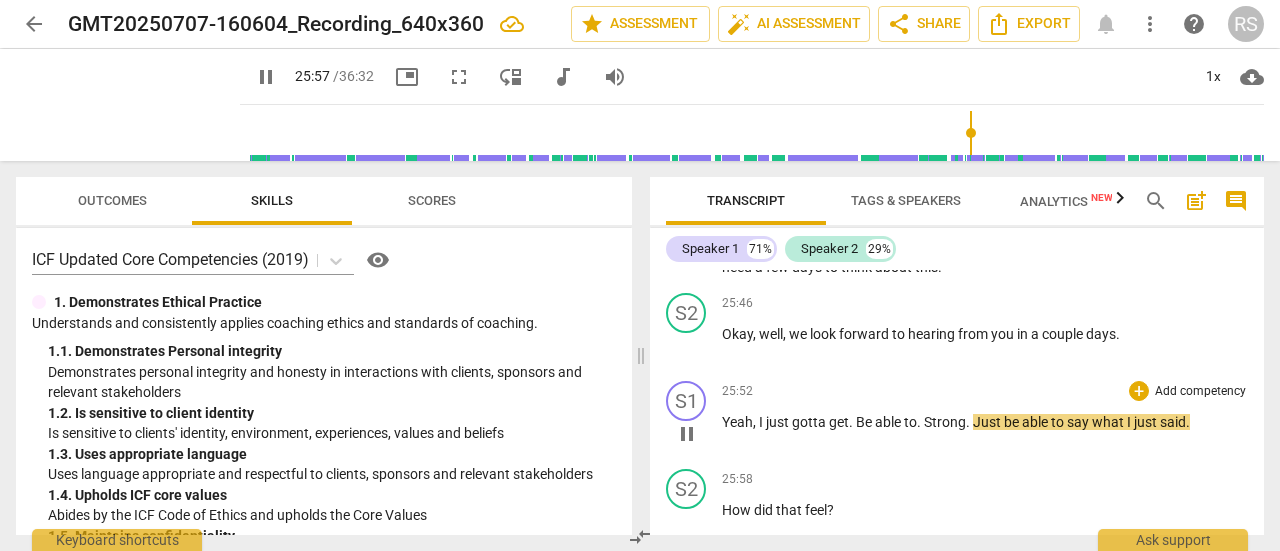 type on "1557" 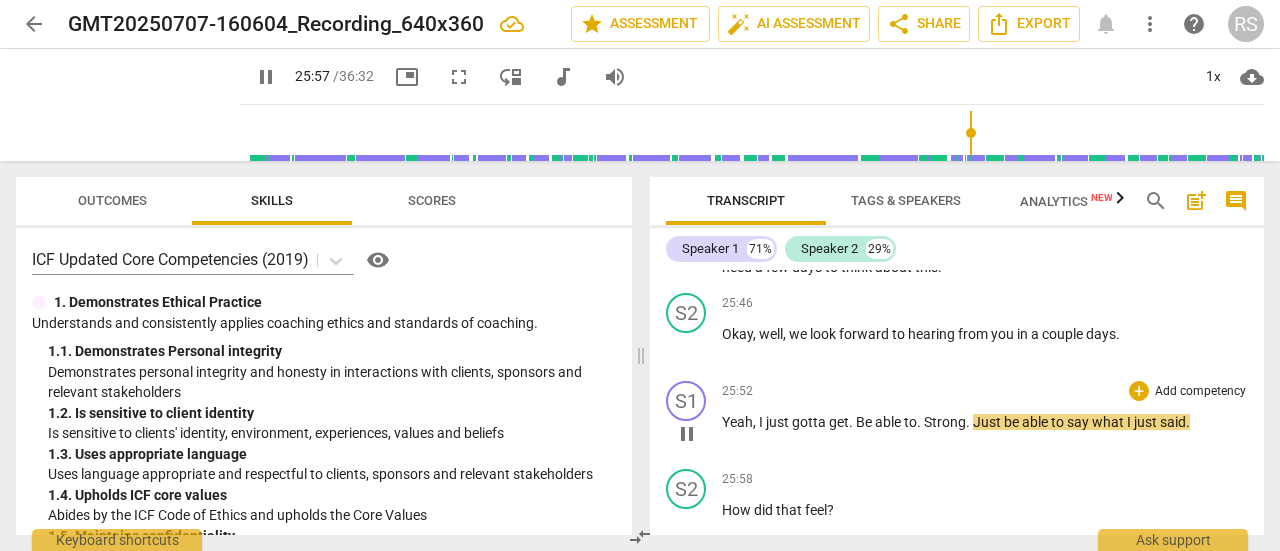 type 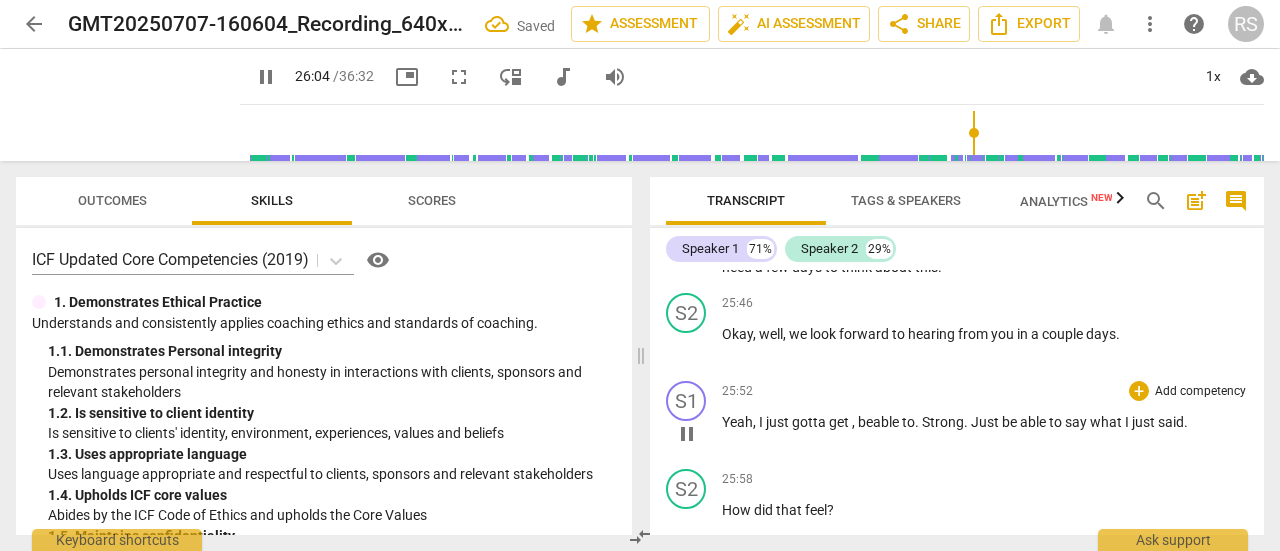 click on "Strong" at bounding box center [943, 422] 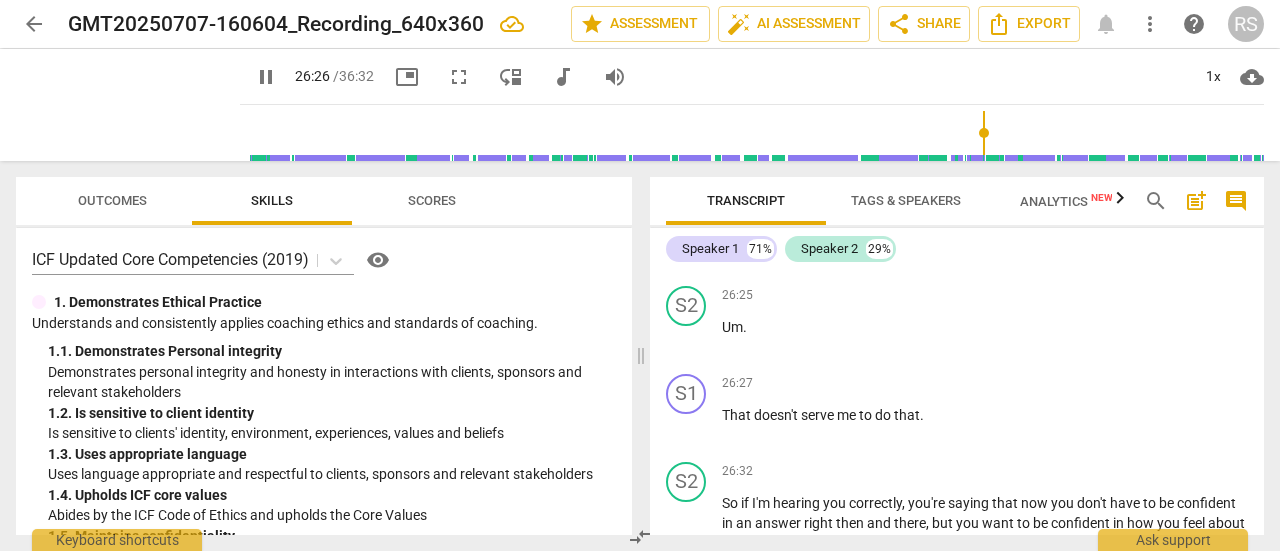scroll, scrollTop: 7791, scrollLeft: 0, axis: vertical 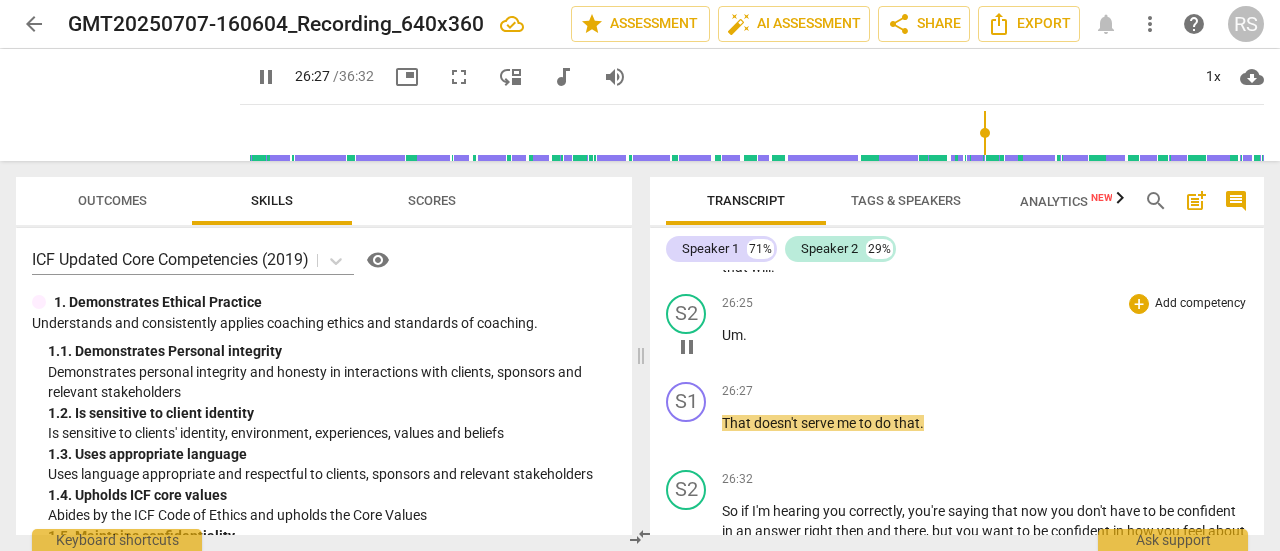 click on "Um" at bounding box center (732, 335) 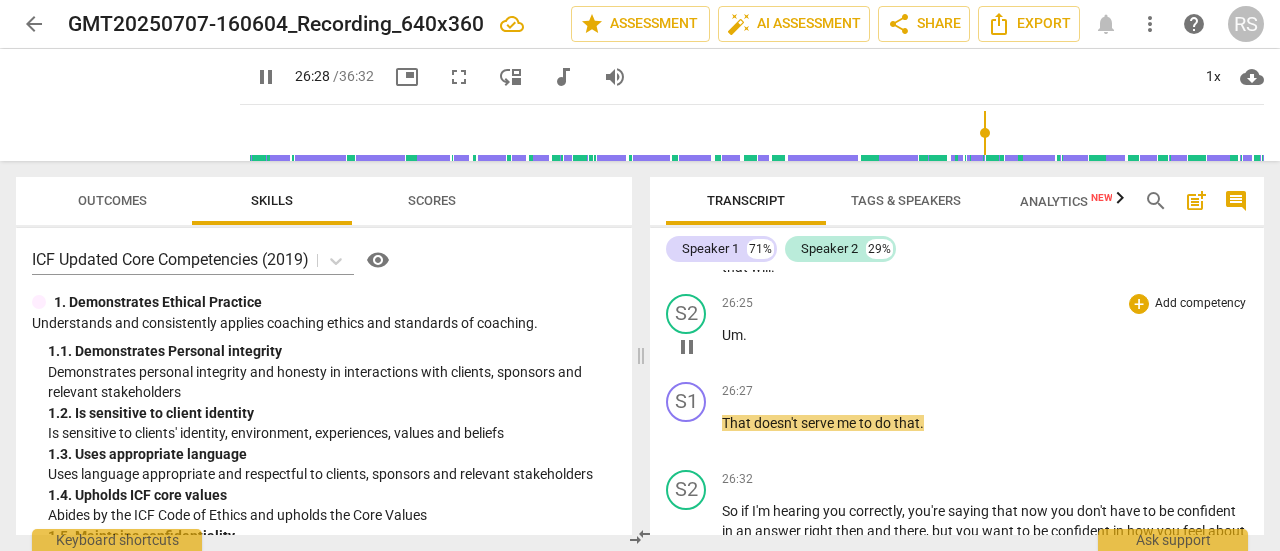 click on "play_arrow pause" at bounding box center [696, 347] 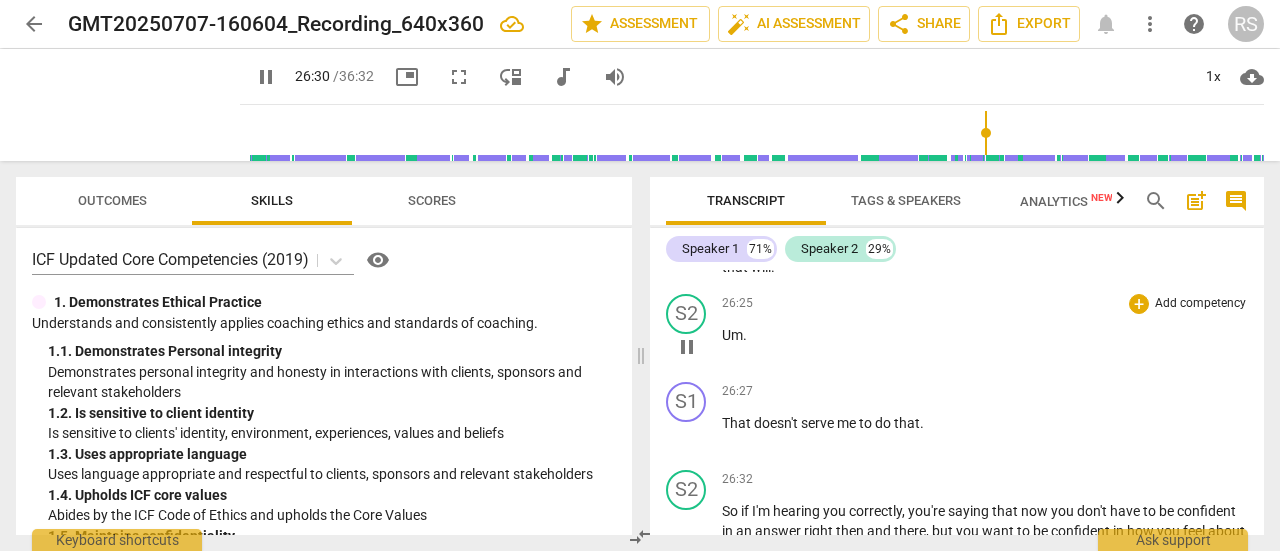 click on "Um" at bounding box center (732, 335) 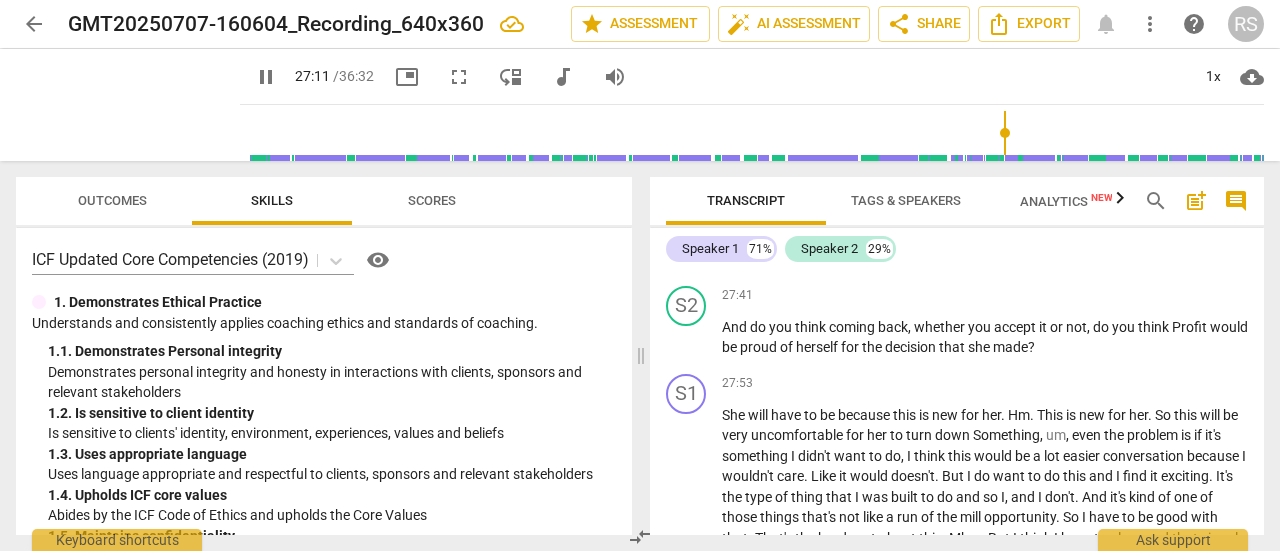 scroll, scrollTop: 8462, scrollLeft: 0, axis: vertical 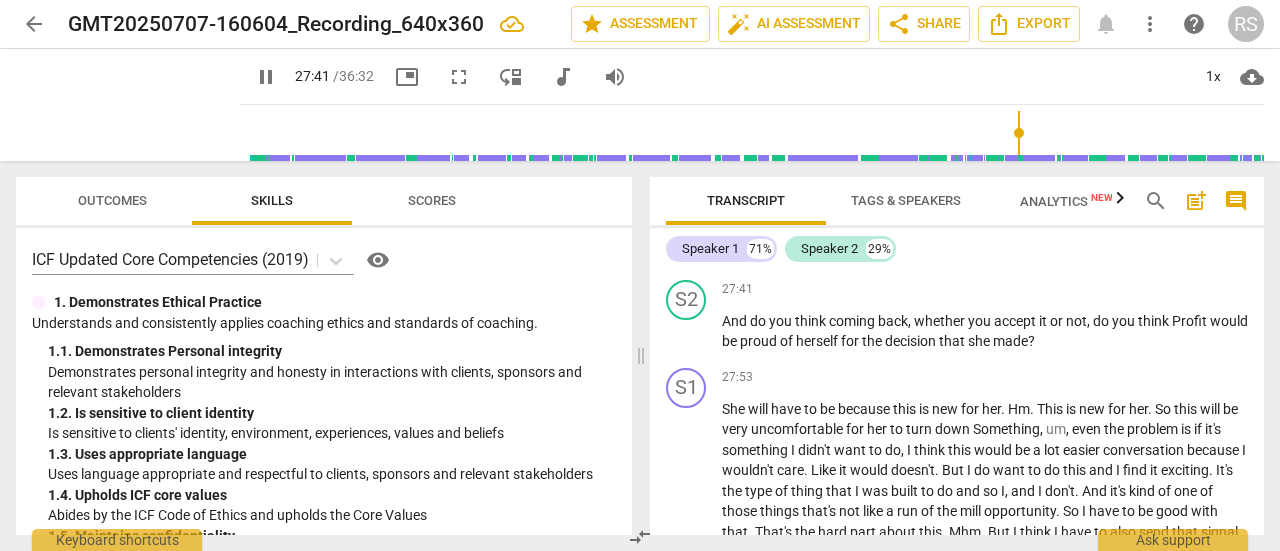 click on "." at bounding box center (1065, 253) 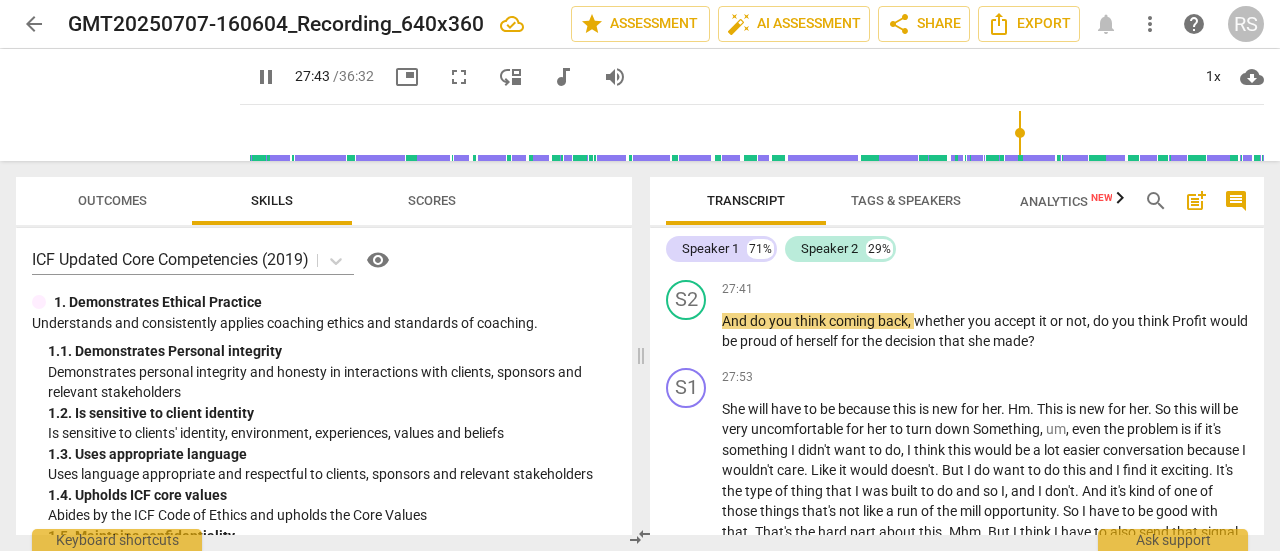 click on "Mhm" at bounding box center [1085, 253] 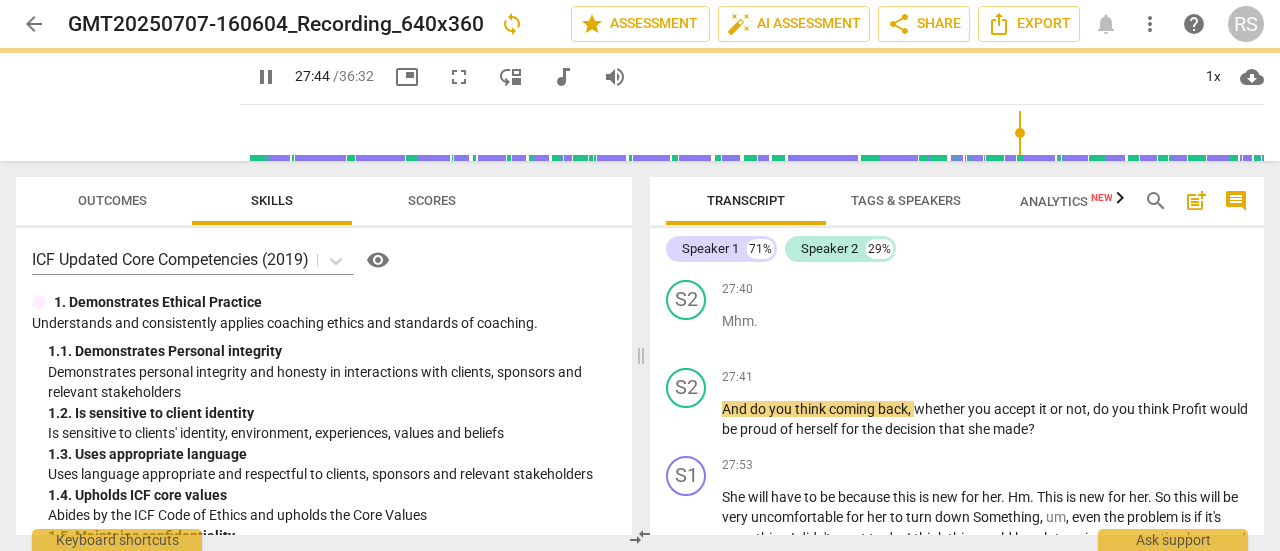 scroll, scrollTop: 8550, scrollLeft: 0, axis: vertical 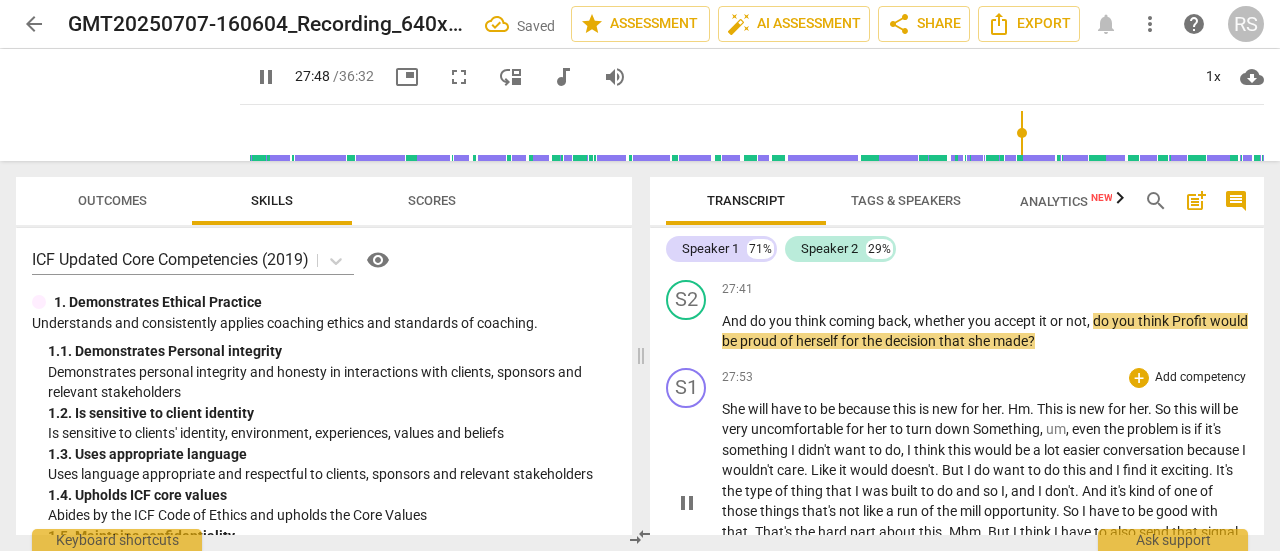 click on "27:53 + Add competency keyboard_arrow_right" at bounding box center (985, 378) 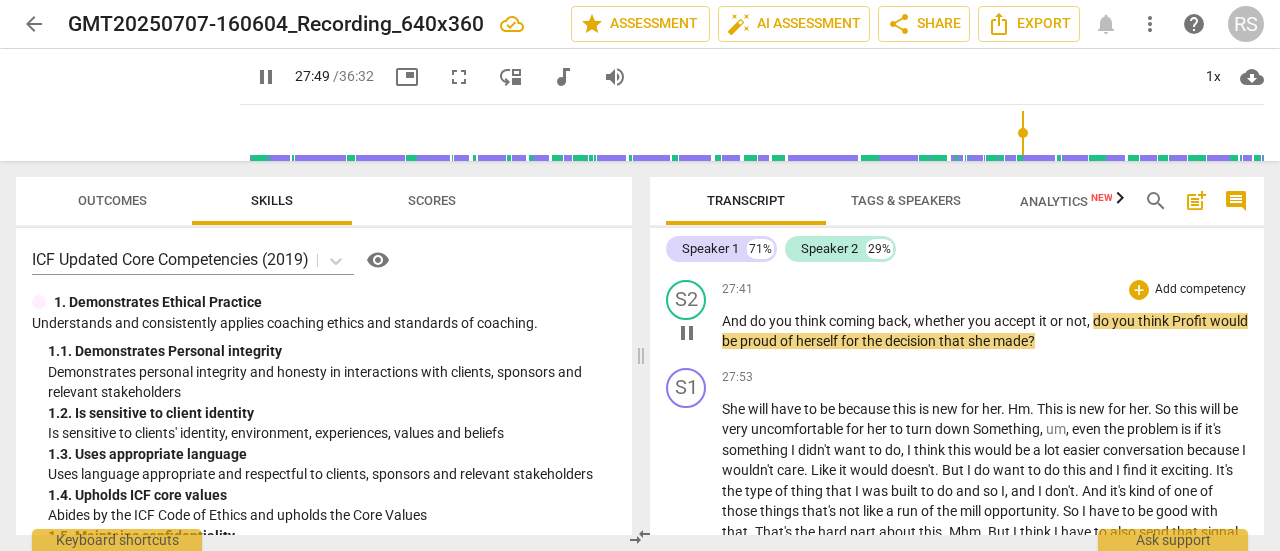 click on "And   do   you   think   coming   back ,   whether   you   accept   it   or   not ,   do   you   think   Profit   would   be   proud   of   herself   for   the   decision   that   she   made ?" at bounding box center [985, 331] 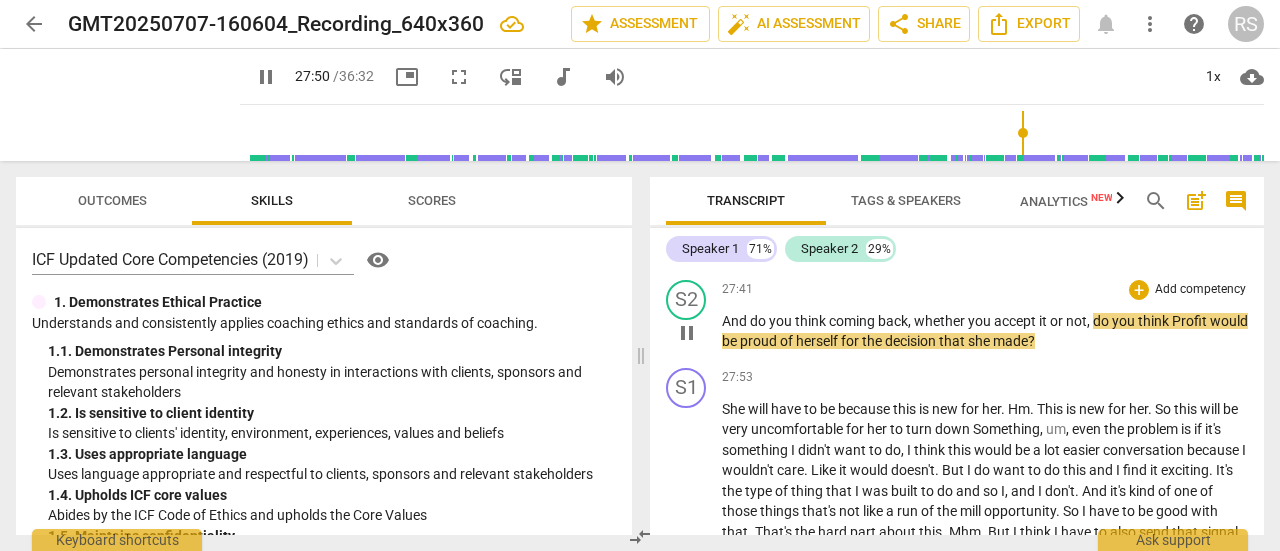 type on "1671" 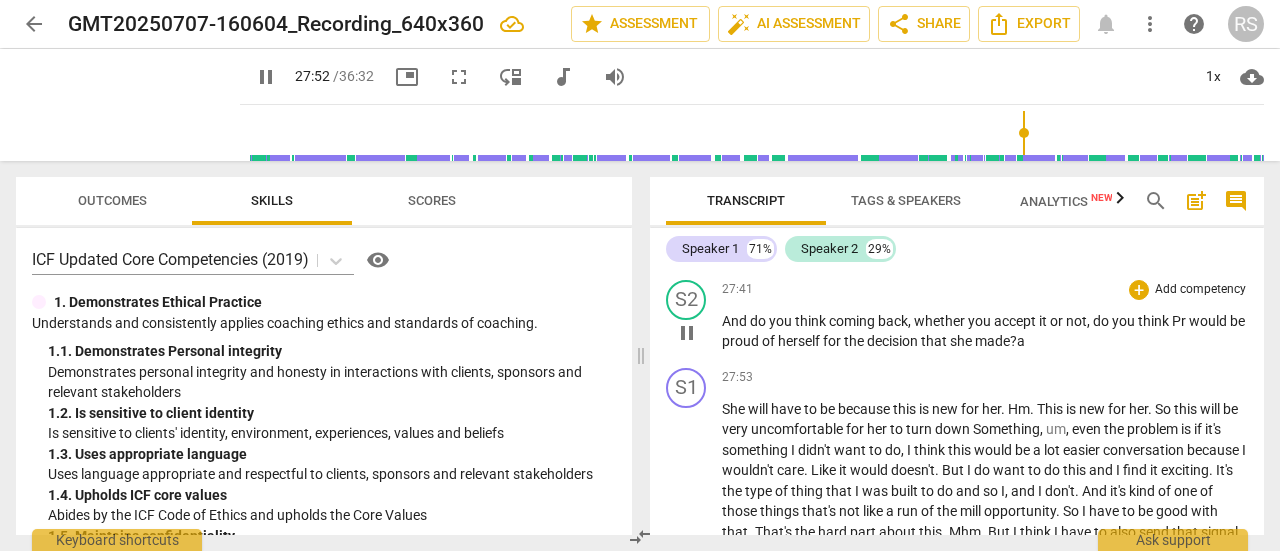 click on "And   do   you   think   coming   back ,   whether   you   accept   it   or   not ,   do   you   think   Pr   would   be   proud   of   herself   for   the   decision   that   she   made ?a" at bounding box center [985, 331] 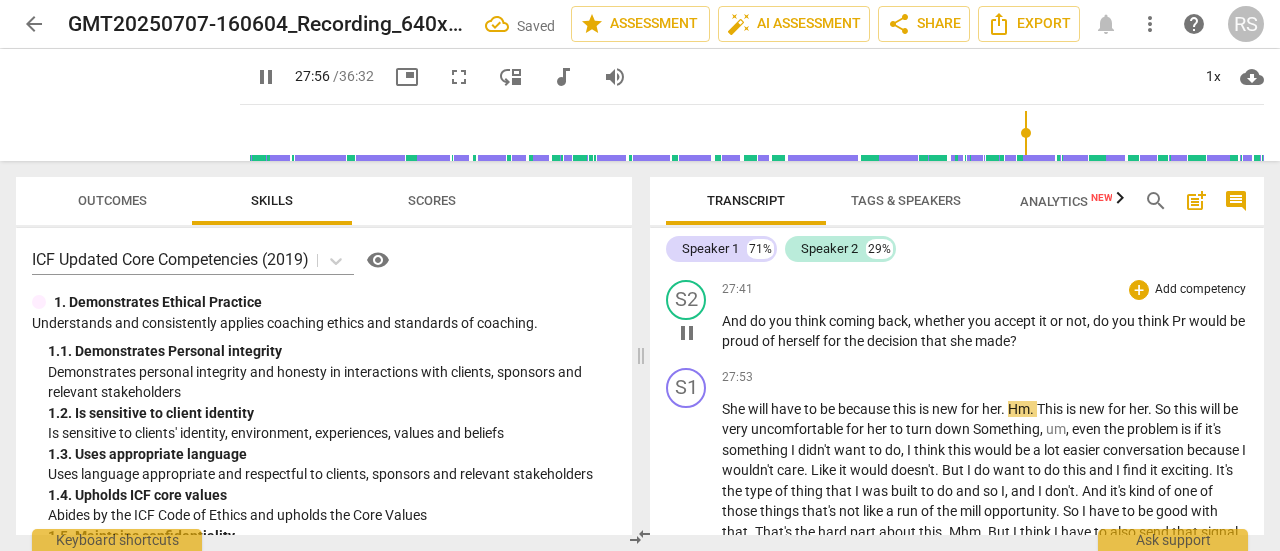 click on "Pr" at bounding box center (1180, 321) 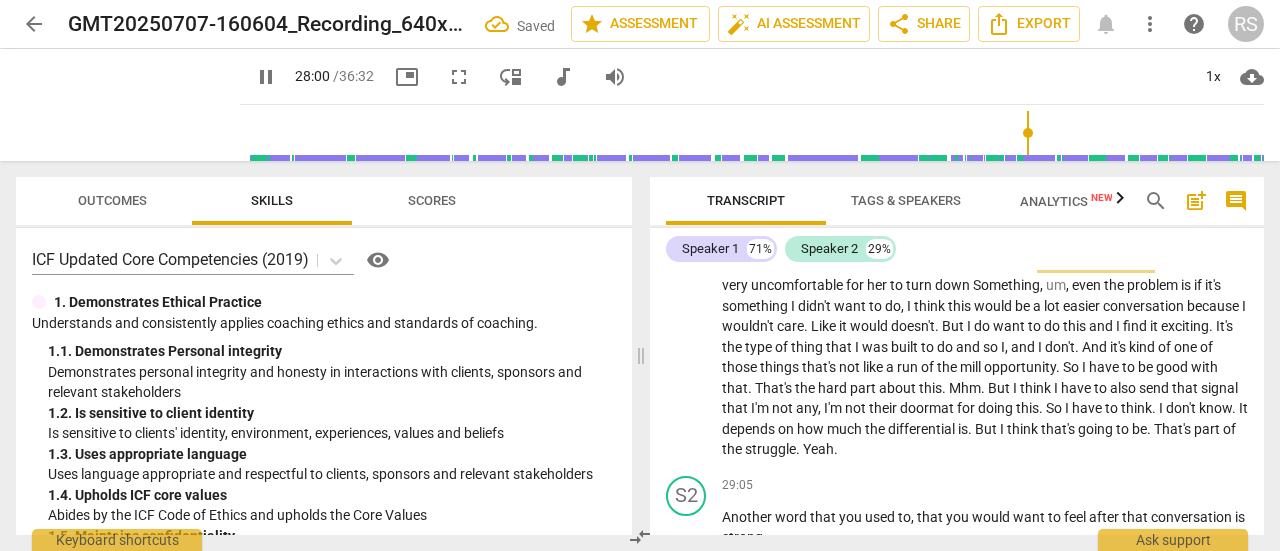 scroll, scrollTop: 8702, scrollLeft: 0, axis: vertical 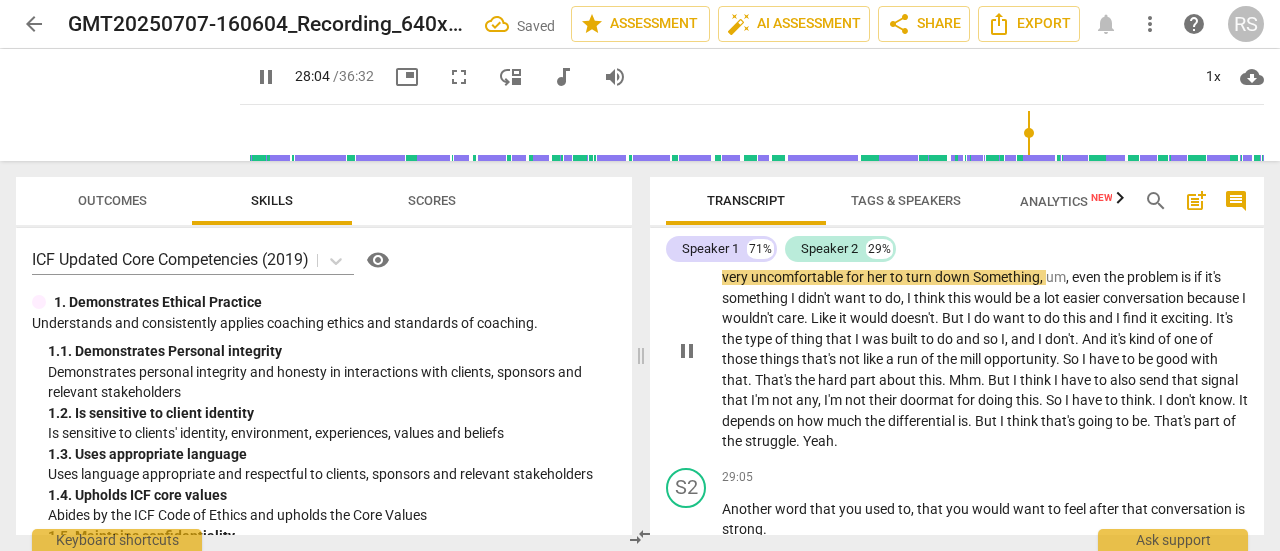click on "Hm" at bounding box center [1019, 257] 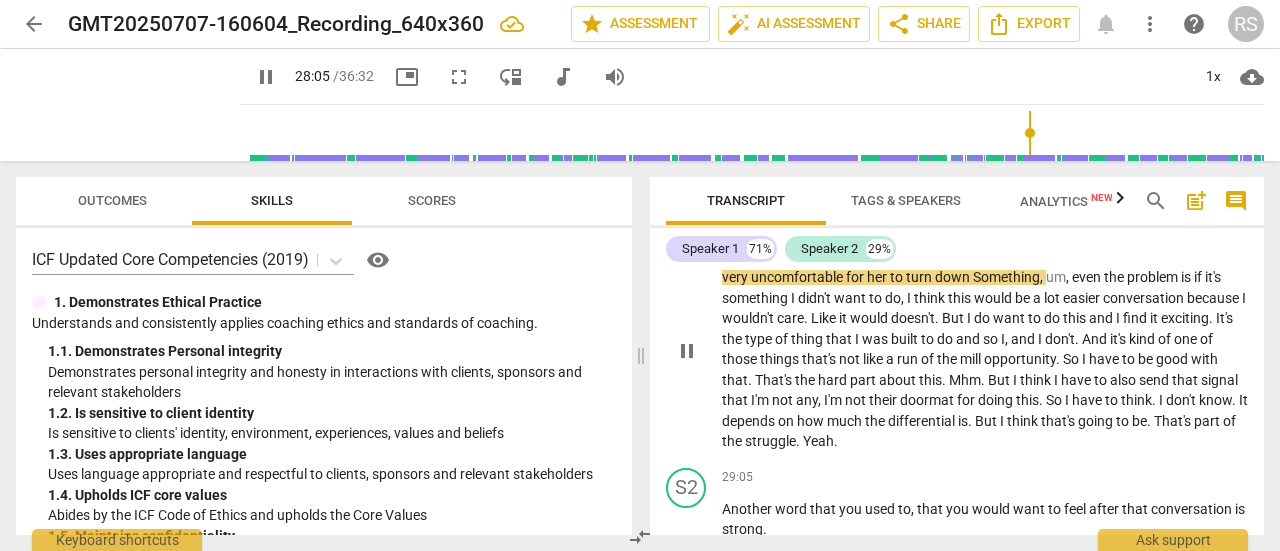 click on "." at bounding box center (1033, 257) 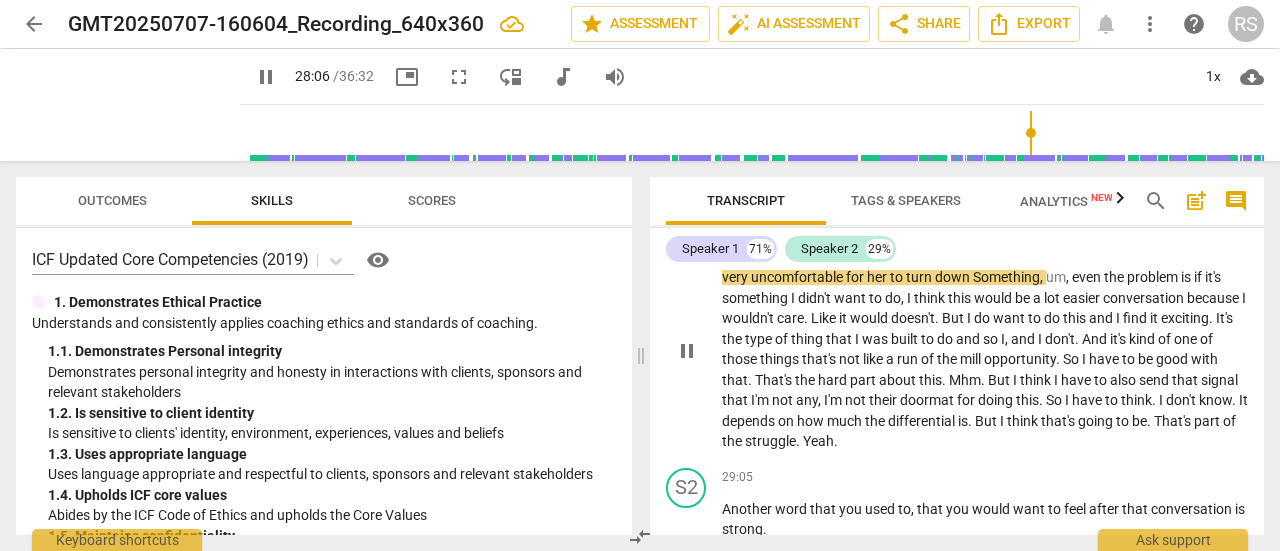 type on "1687" 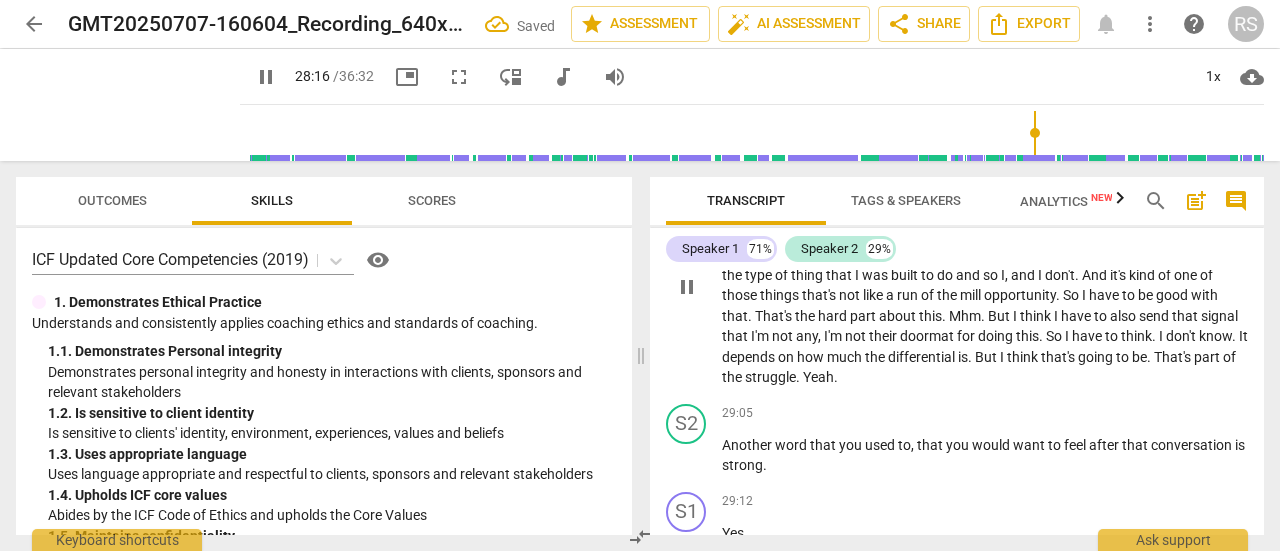 scroll, scrollTop: 8766, scrollLeft: 0, axis: vertical 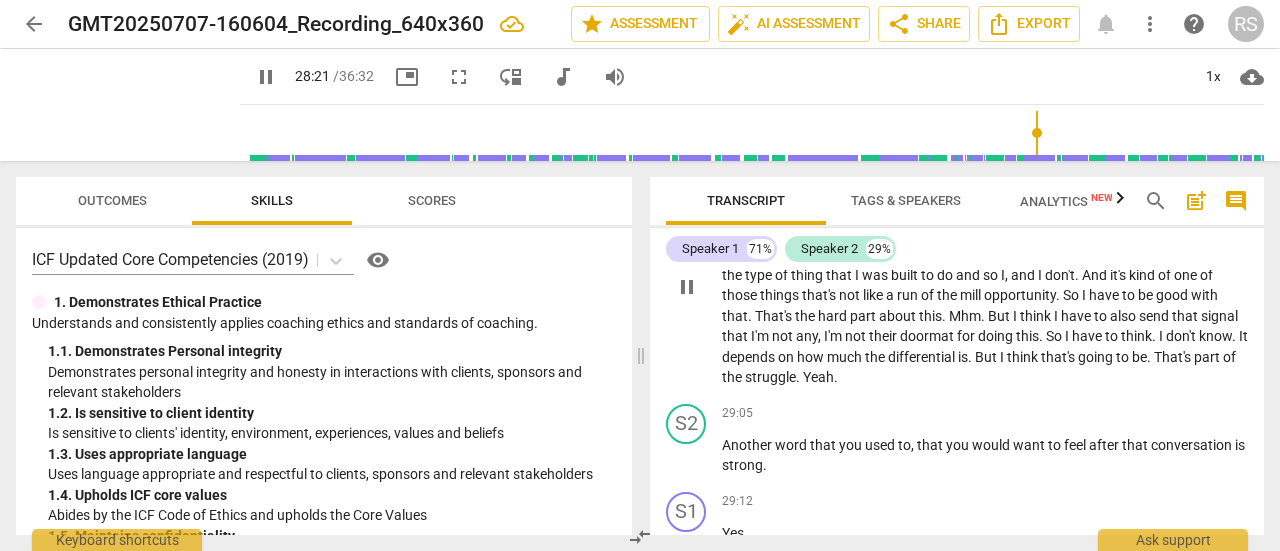 click on "Something" at bounding box center (977, 213) 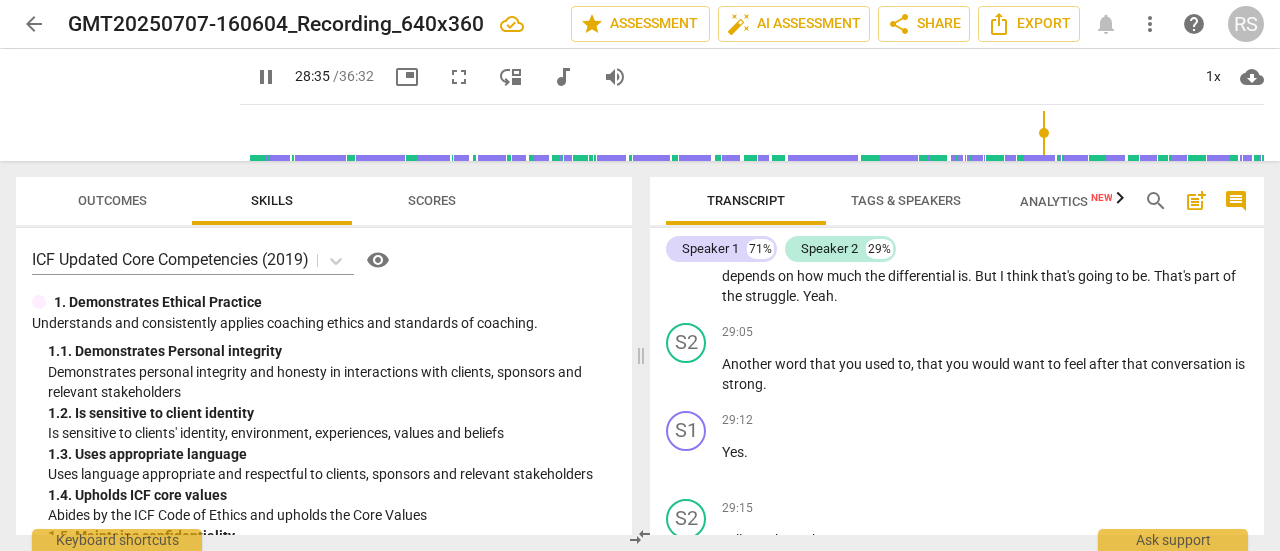scroll, scrollTop: 8848, scrollLeft: 0, axis: vertical 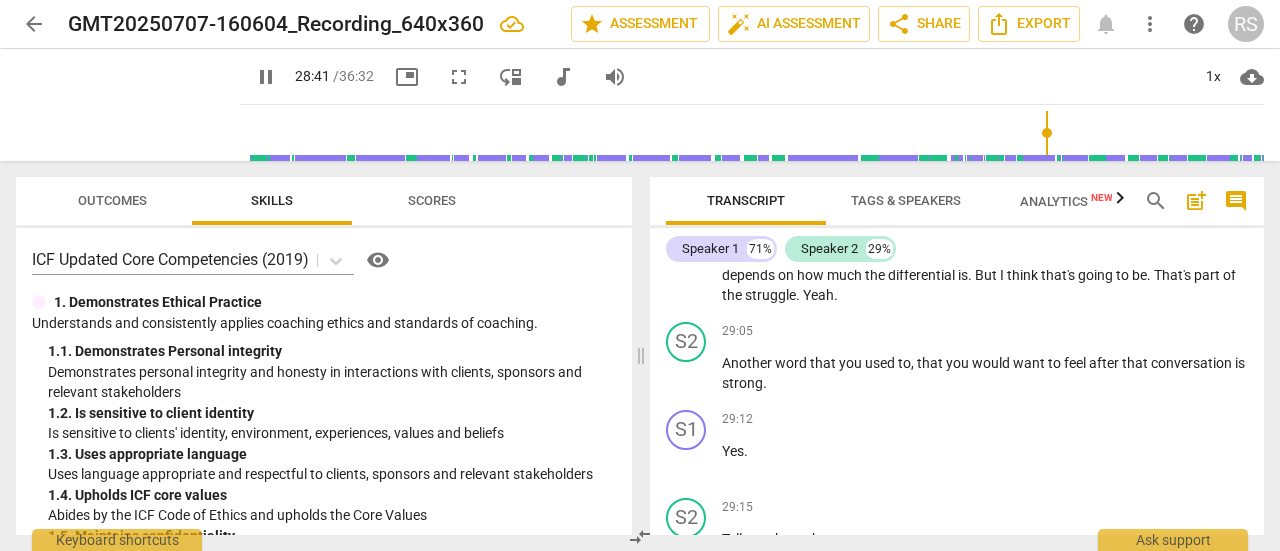 click on "." at bounding box center [984, 234] 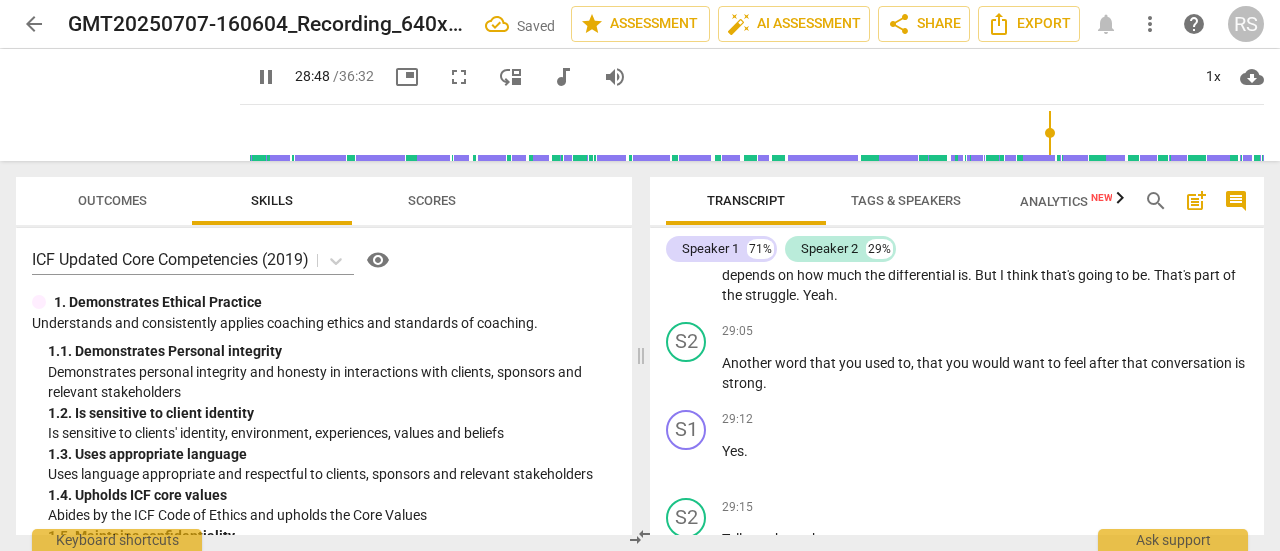 click on "She   will   have   to   be   because   this   is   new   for   her . T his  is   new   for   her .   So   this   will   be   very   uncomfortable   for   her   to   turn   down  s omething ,   um ,   even   the   problem   is   if   it's   something   I   didn't   want   to   do ,   I   think   this   would   be   a   lot   easier   conversation   because   I   wouldn't   care .   Like   it   would   doesn't .   But   I   do   want   to   do   this   and   I   find   it   exciting .   It's   the   type   of   thing   that   I   was   built   to   do   and   so   I ,   and   I   don't .   And   it's   kind   of   one   of   those   things   that's   not   like   a   run   of   the   mill   opportunity .   So   I   have   to   be   good   with   that .   That's   the   hard   part   about   this .  B ut  I   think   I   have   to   also   send   that   signal   that   I'm   not   any ,   I'm   not   their   doormat   for   doing   this .   So   I   have   to   think .   I   don't   know .   It   depends   on" at bounding box center [985, 203] 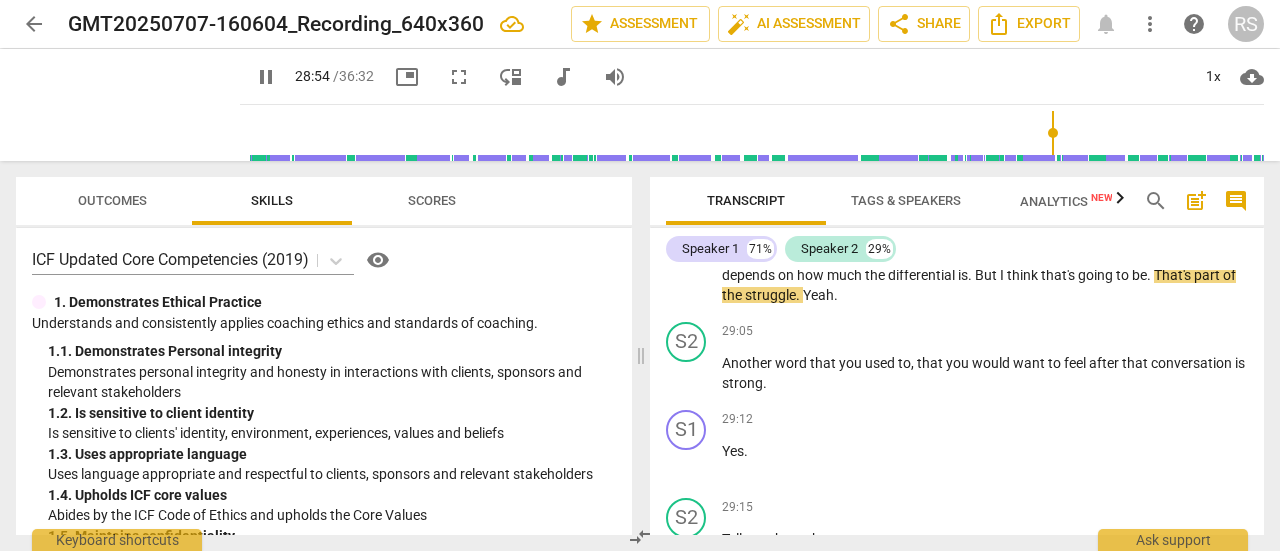 click on "But" at bounding box center (987, 275) 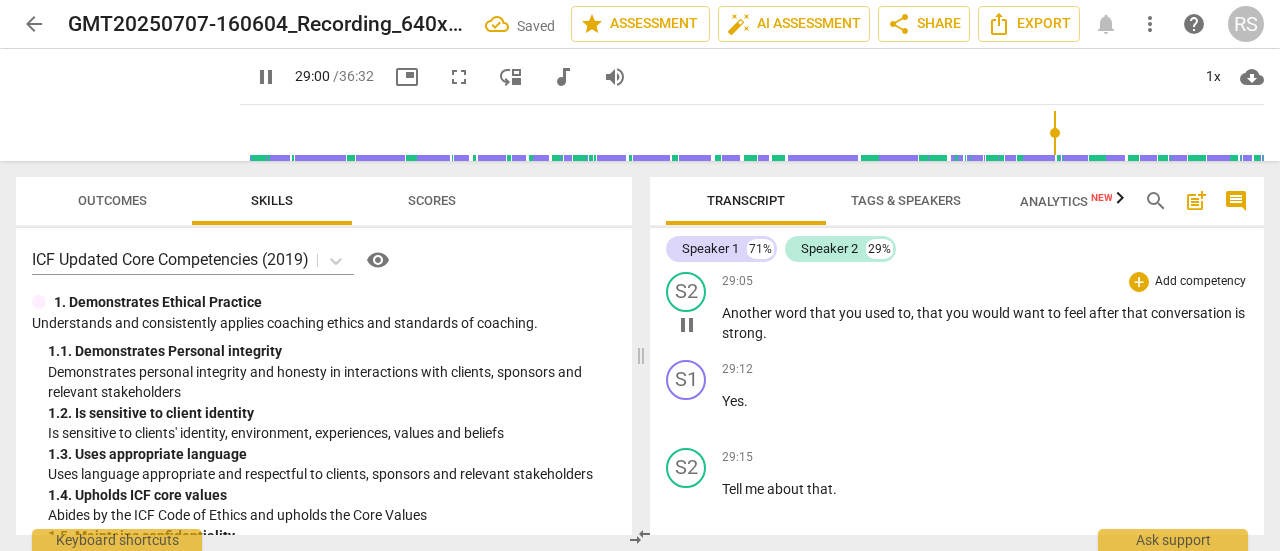 scroll, scrollTop: 8899, scrollLeft: 0, axis: vertical 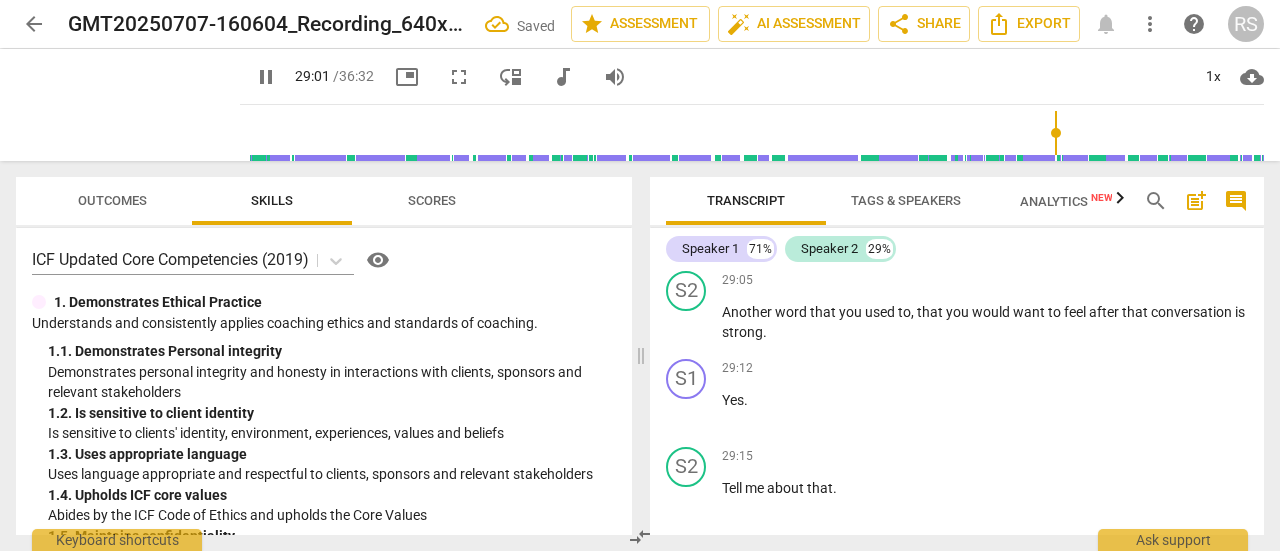 click on "Yeah" at bounding box center (818, 244) 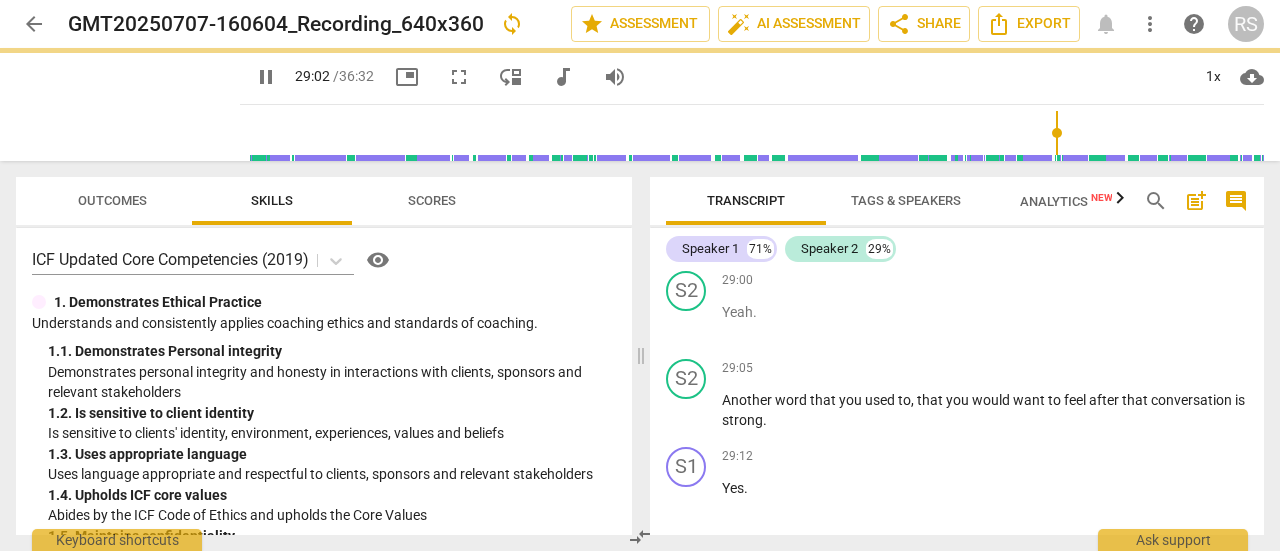 scroll, scrollTop: 8987, scrollLeft: 0, axis: vertical 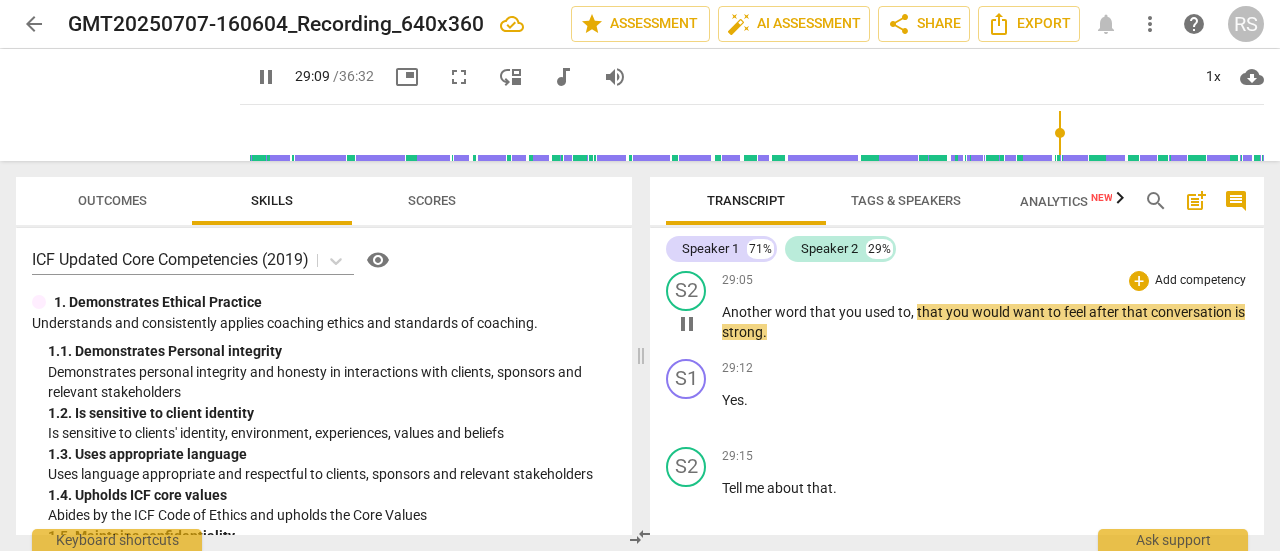 click on "to" at bounding box center (904, 312) 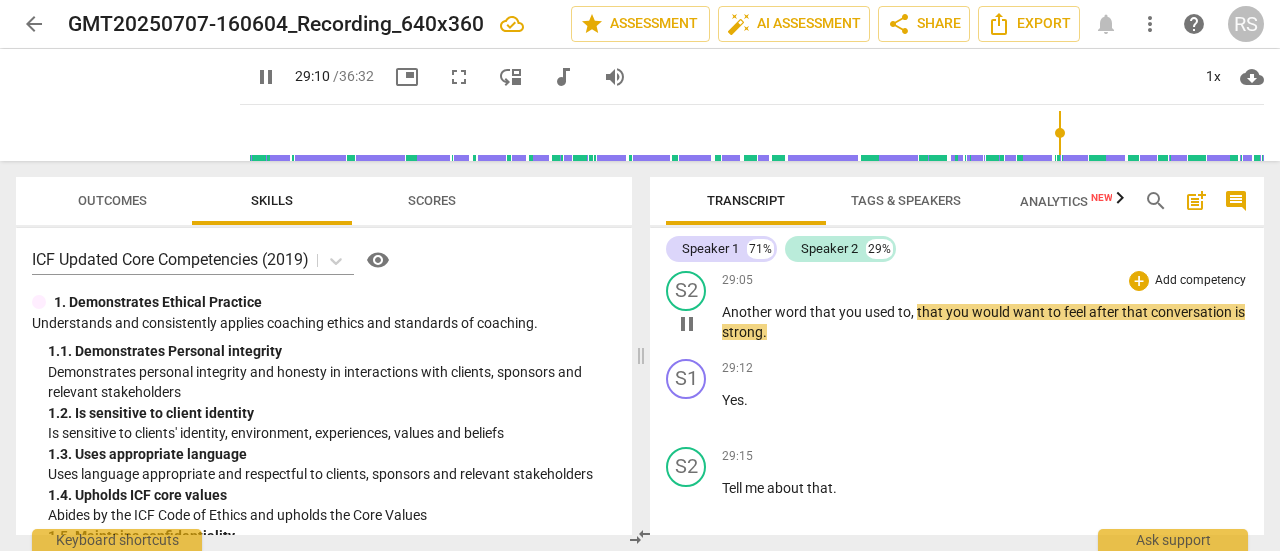 type on "1751" 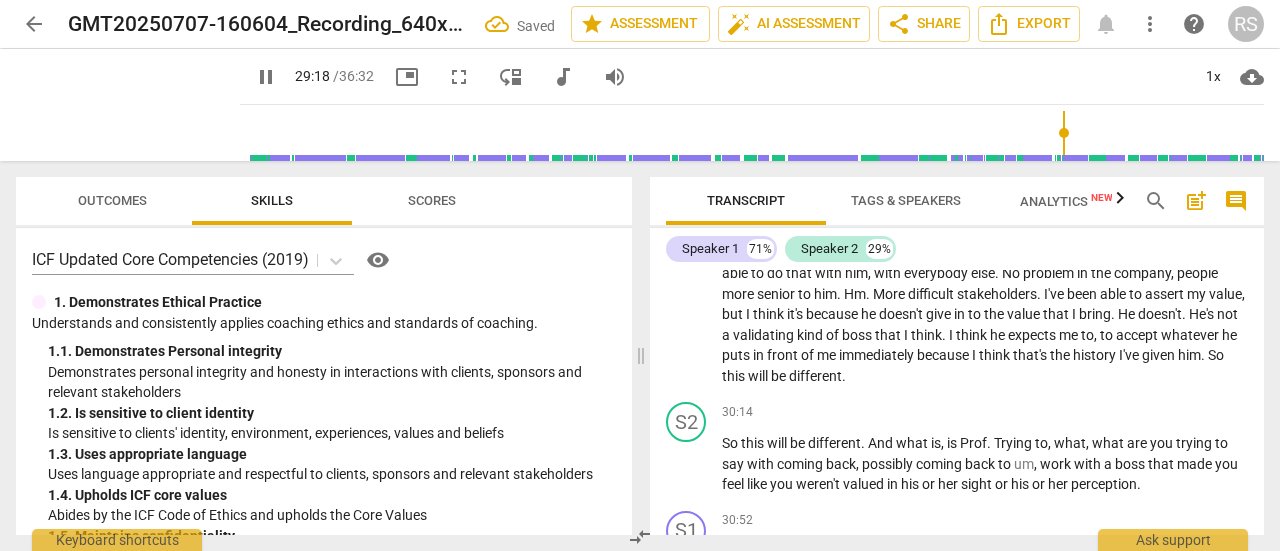 scroll, scrollTop: 9351, scrollLeft: 0, axis: vertical 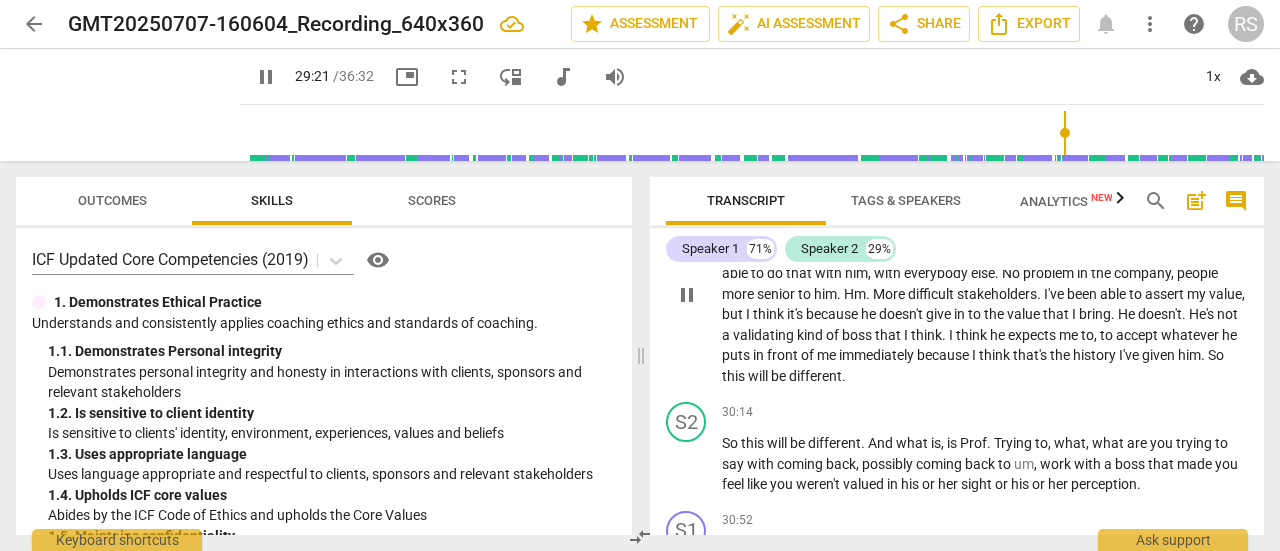 click on "I" at bounding box center (787, 212) 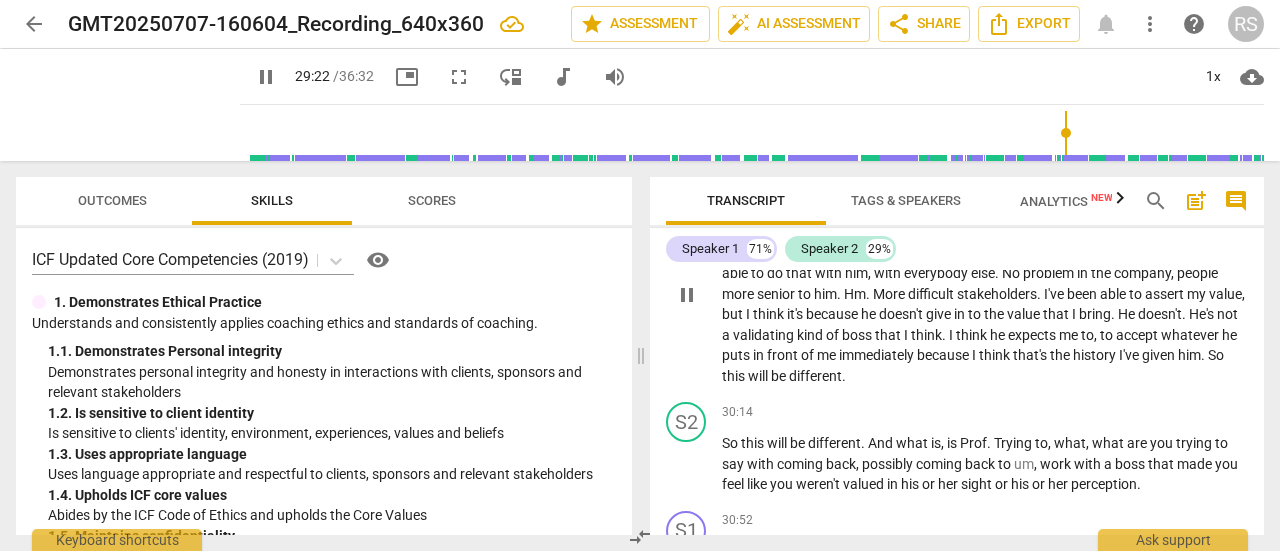 click on "." at bounding box center [780, 212] 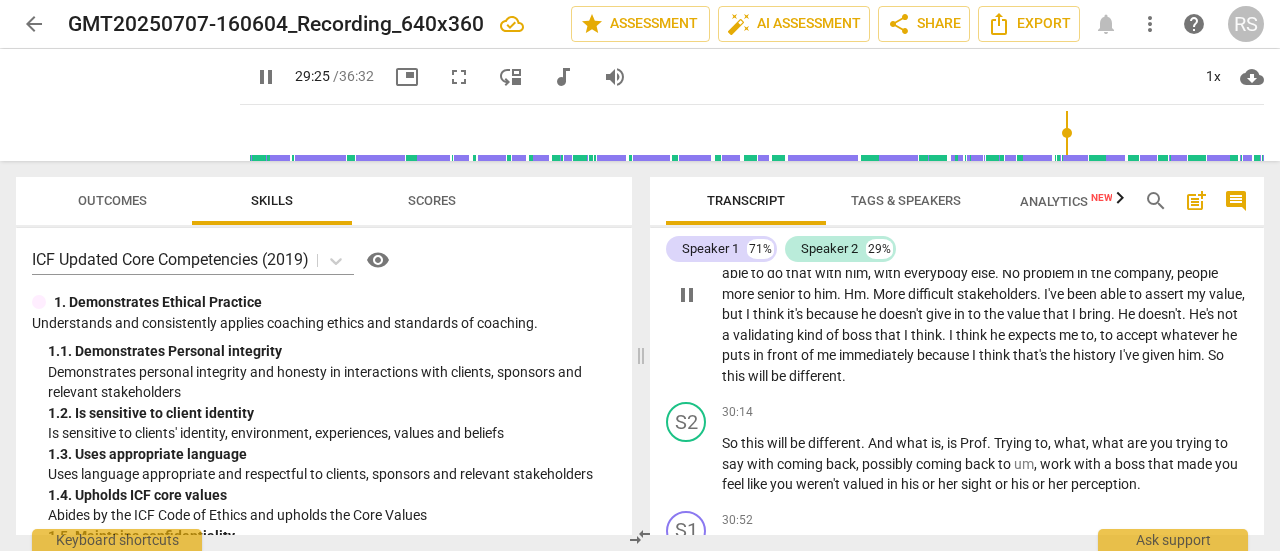 click on "My" at bounding box center (863, 212) 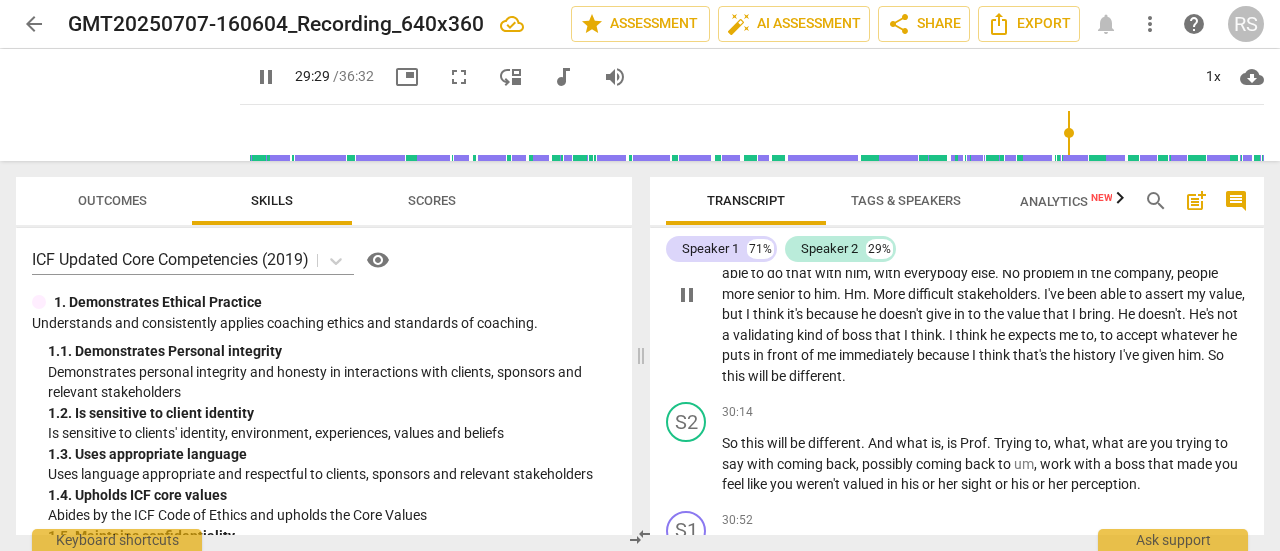 click on "stakeholders" at bounding box center (997, 294) 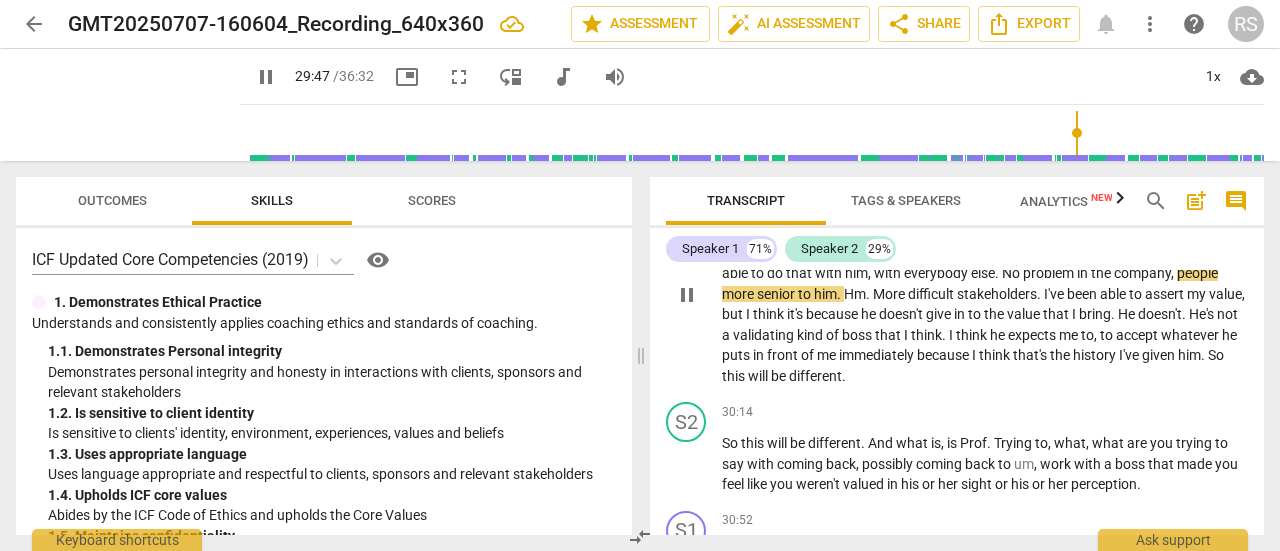 click on "No" at bounding box center [1012, 273] 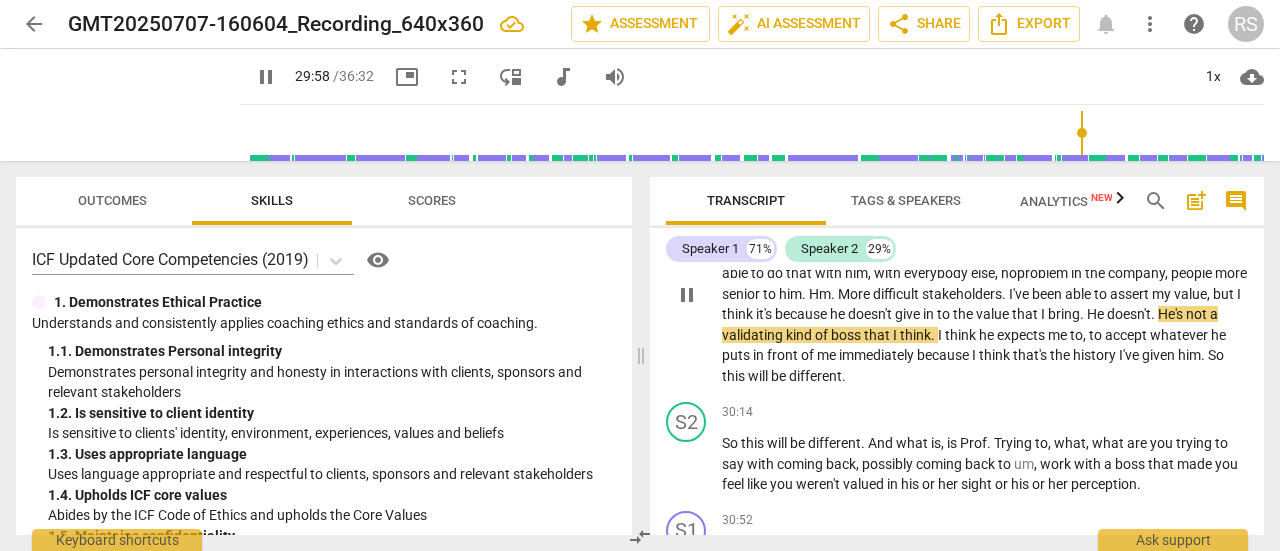 click on "More" at bounding box center [855, 294] 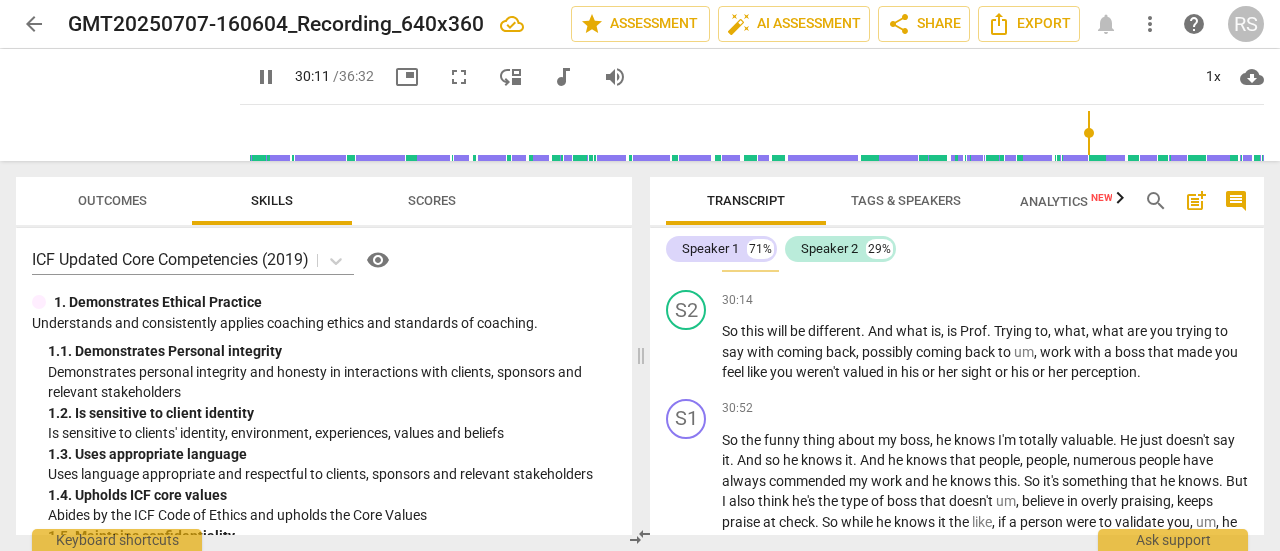 scroll, scrollTop: 9464, scrollLeft: 0, axis: vertical 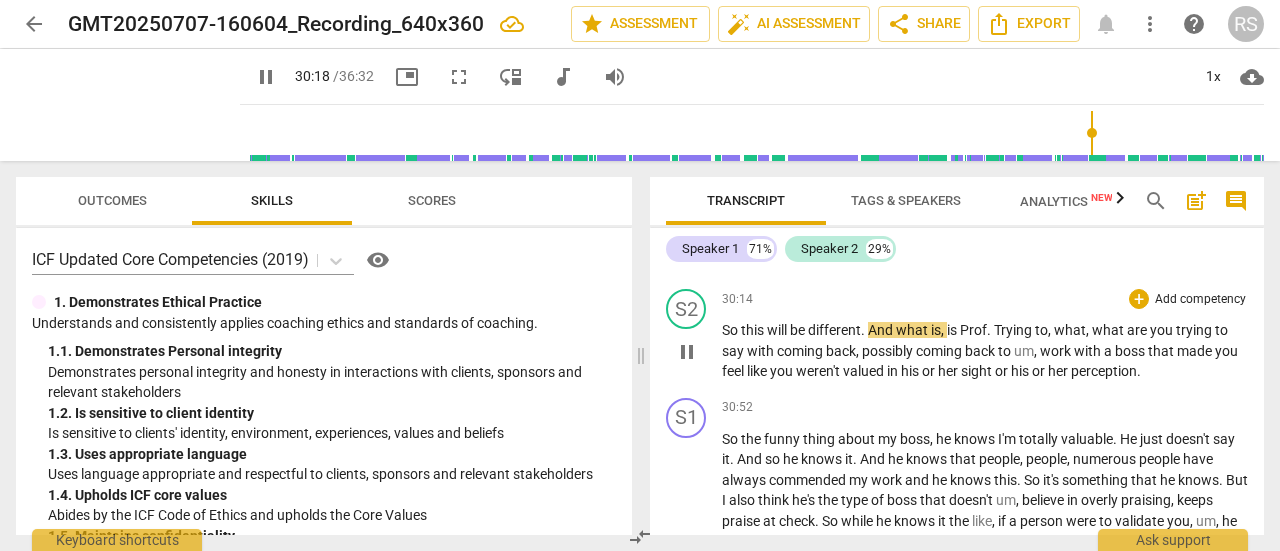 click on "Prof" at bounding box center [973, 330] 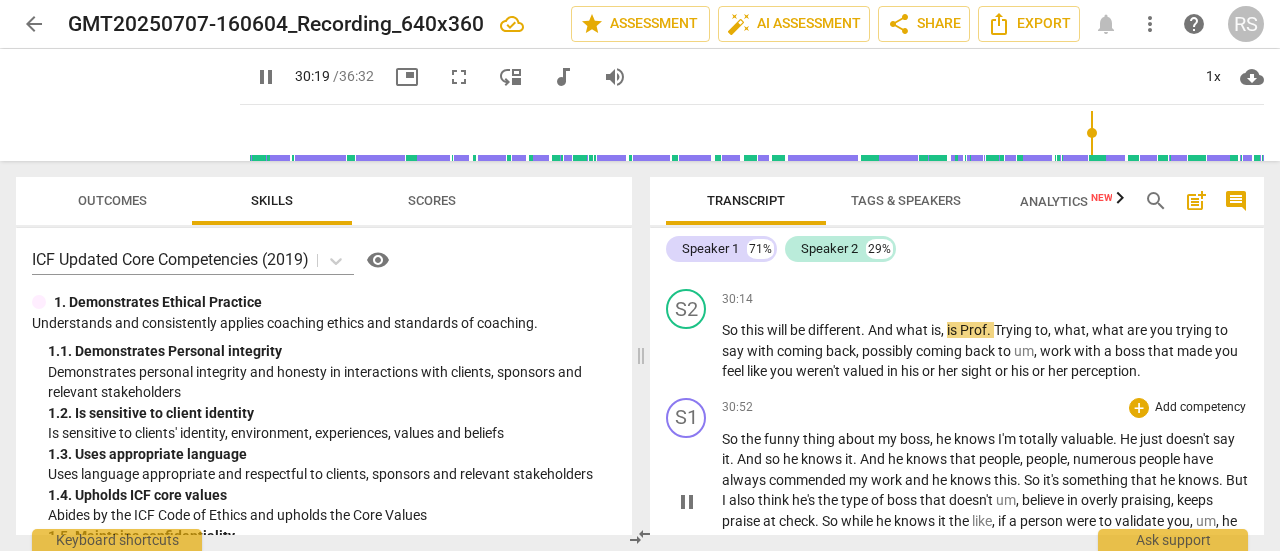 type on "1820" 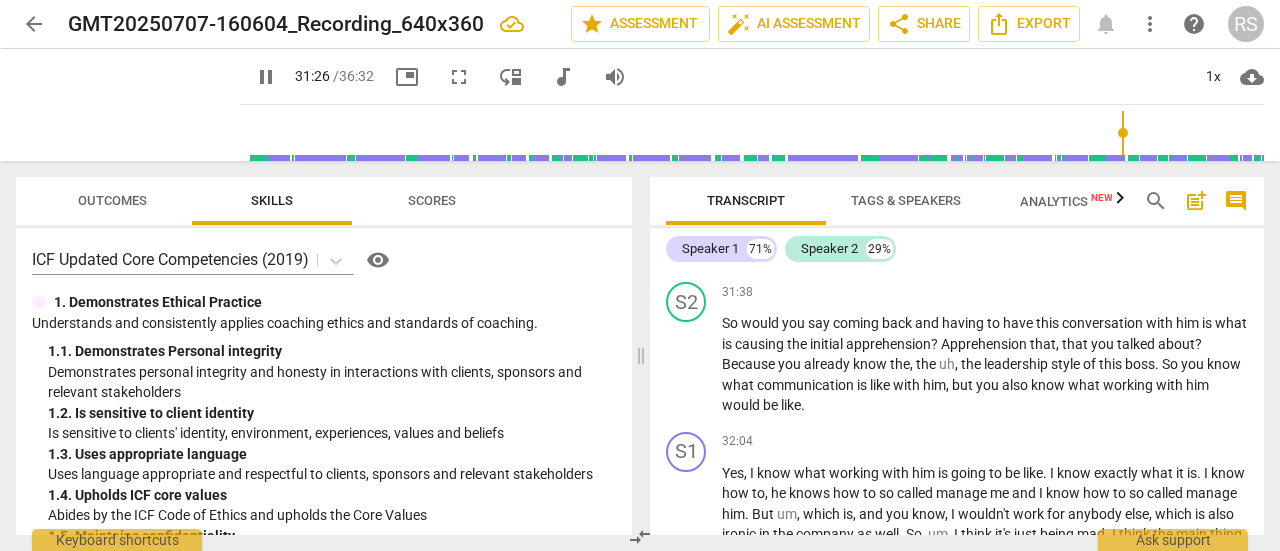 scroll, scrollTop: 9772, scrollLeft: 0, axis: vertical 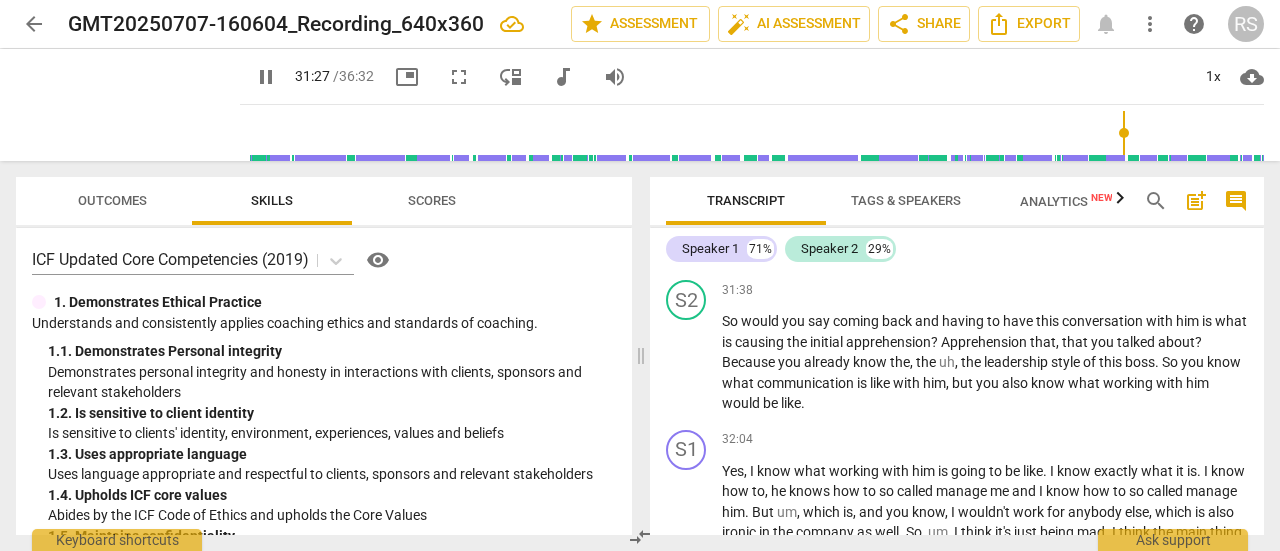 click on "." at bounding box center (1029, 233) 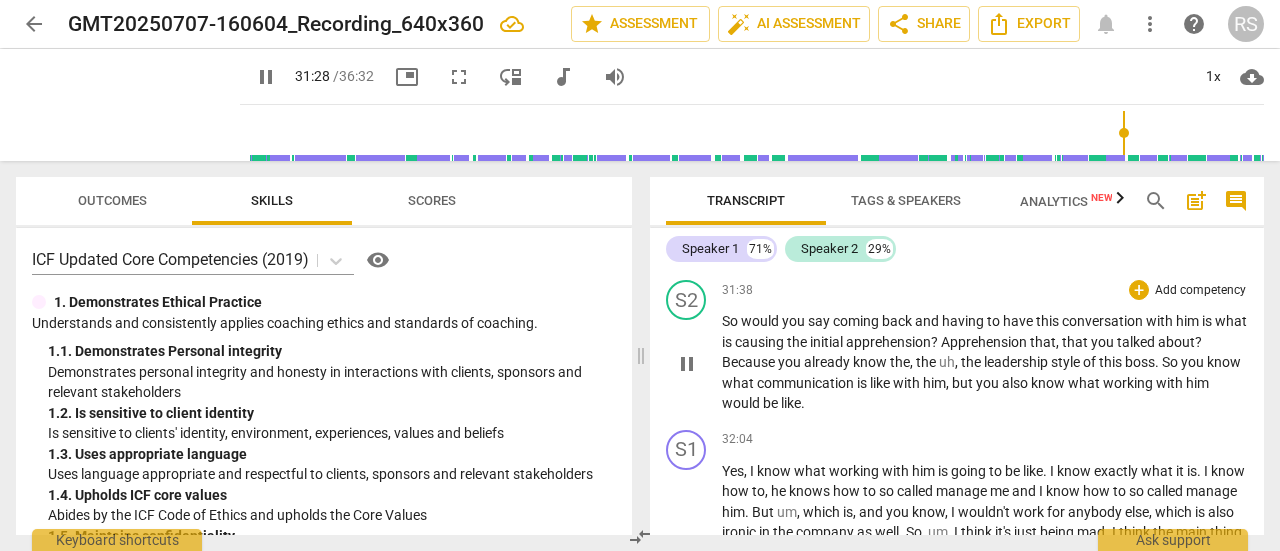 type on "1888" 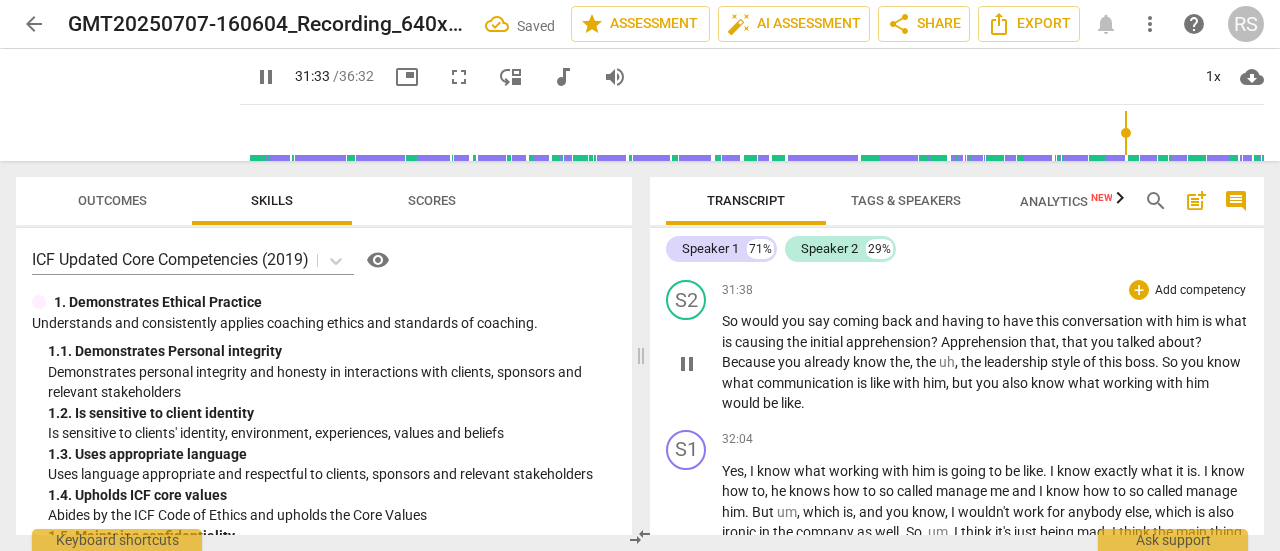 click on "31:38 + Add competency keyboard_arrow_right" at bounding box center [985, 290] 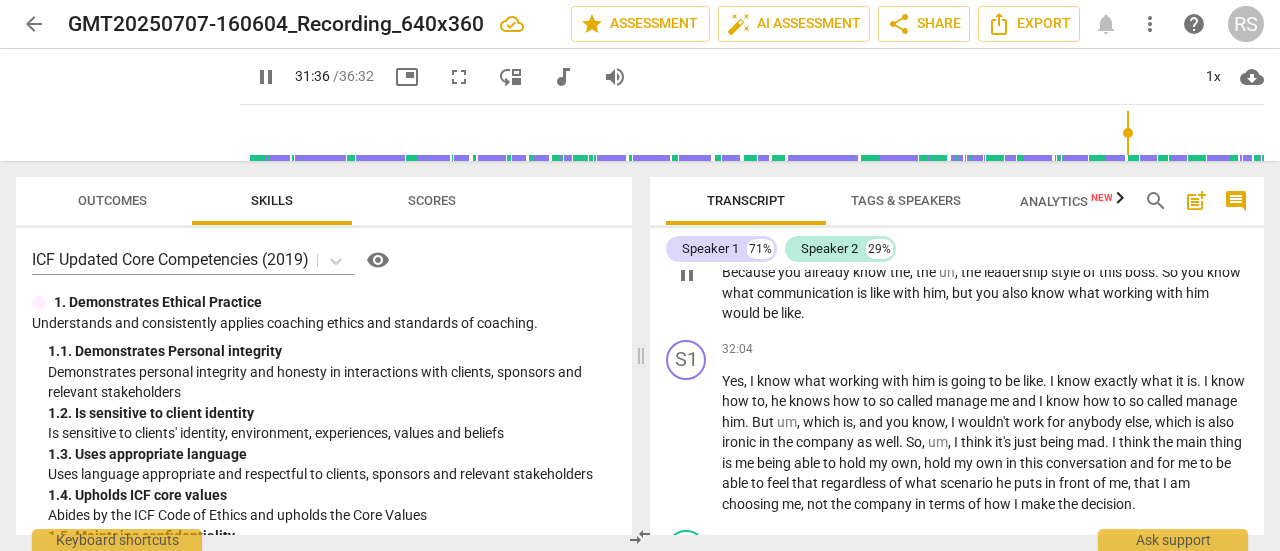 scroll, scrollTop: 9862, scrollLeft: 0, axis: vertical 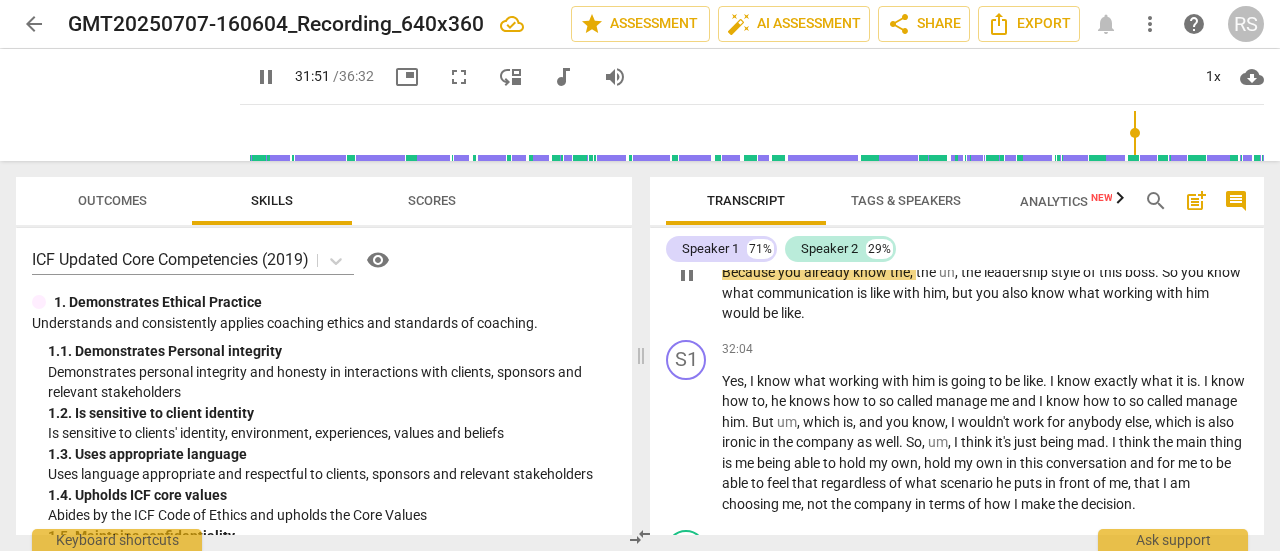 click on "Apprehension" at bounding box center [985, 252] 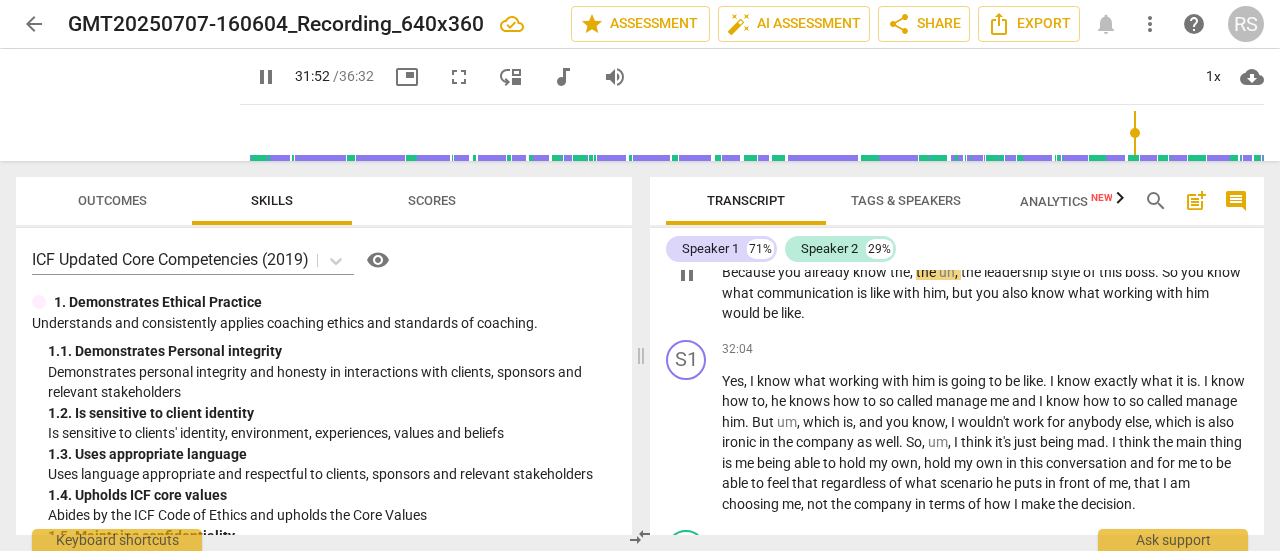 type on "1913" 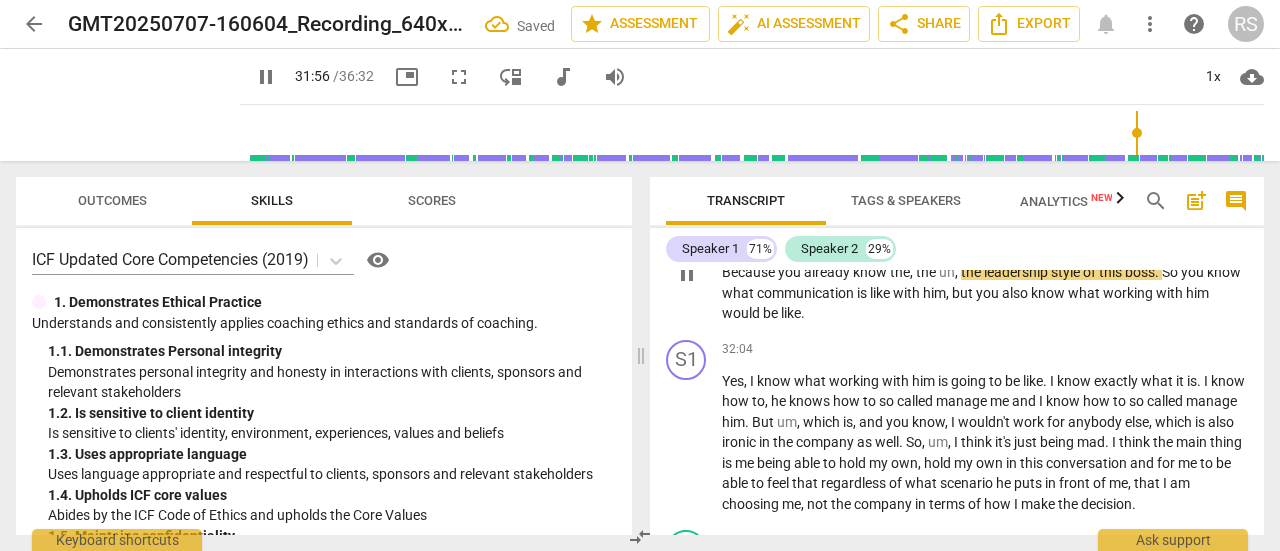 click on "So   would   you   say   coming   back   and   having   to   have   this   conversation   with   him   is   what   is   causing   the   initial   apprehension, a pprehension  that ,   that   you   talked   about ?   Because   you   already   know   the ,   the   uh ,   the   leadership   style   of   this   boss .   So   you   know   what   communication   is   like   with   him ,   but   you   also   know   what   working   with   him   would   be   like ." at bounding box center (985, 272) 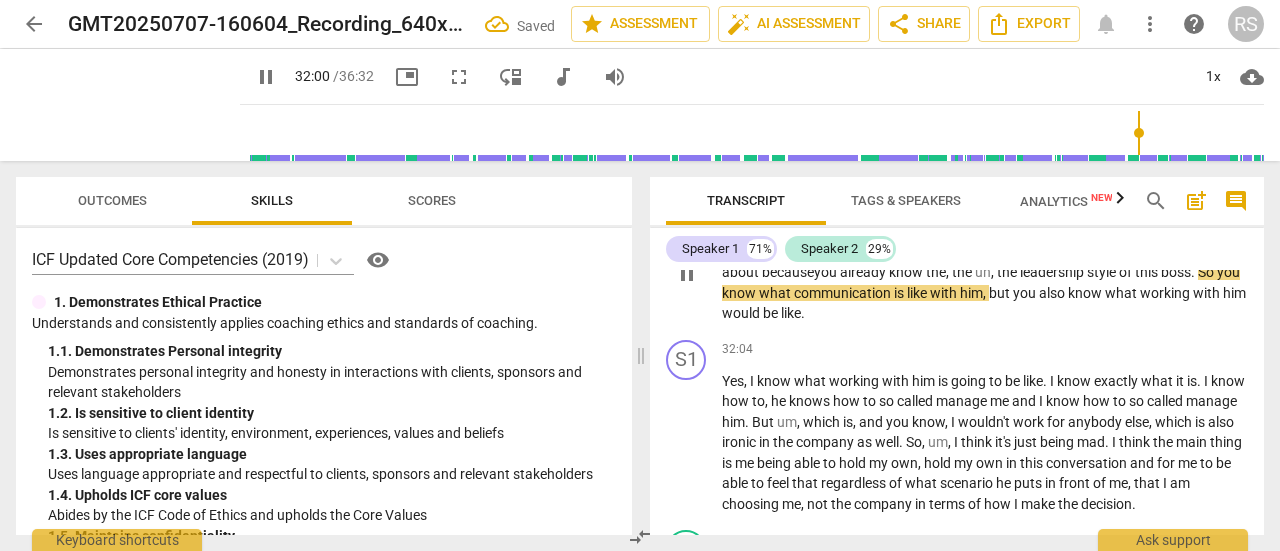 click on "So" at bounding box center (1207, 272) 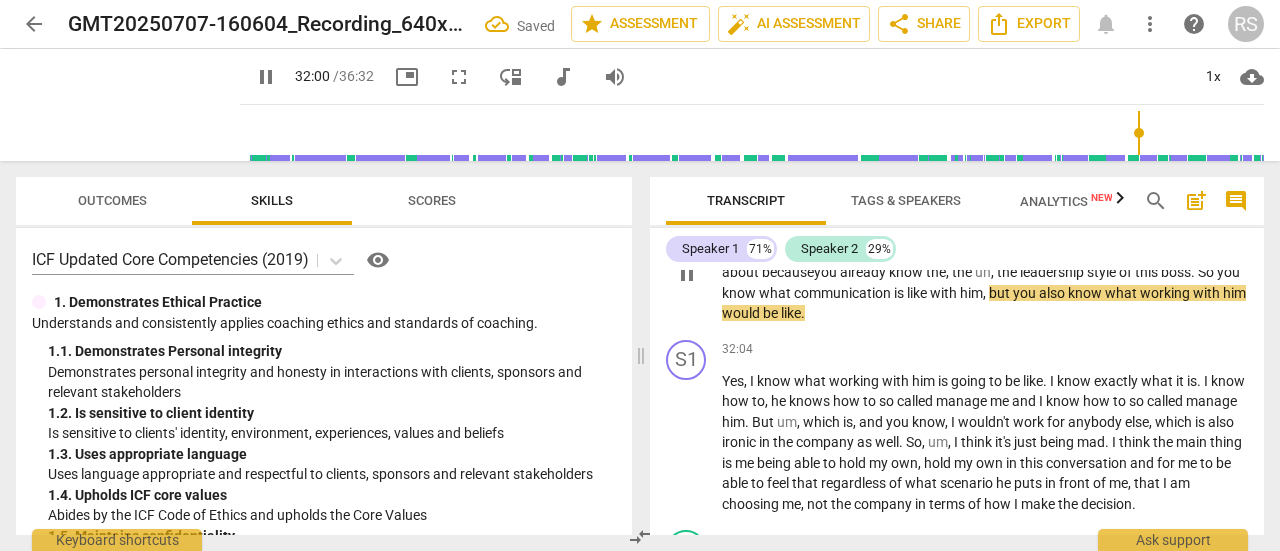 click on "So" at bounding box center (1207, 272) 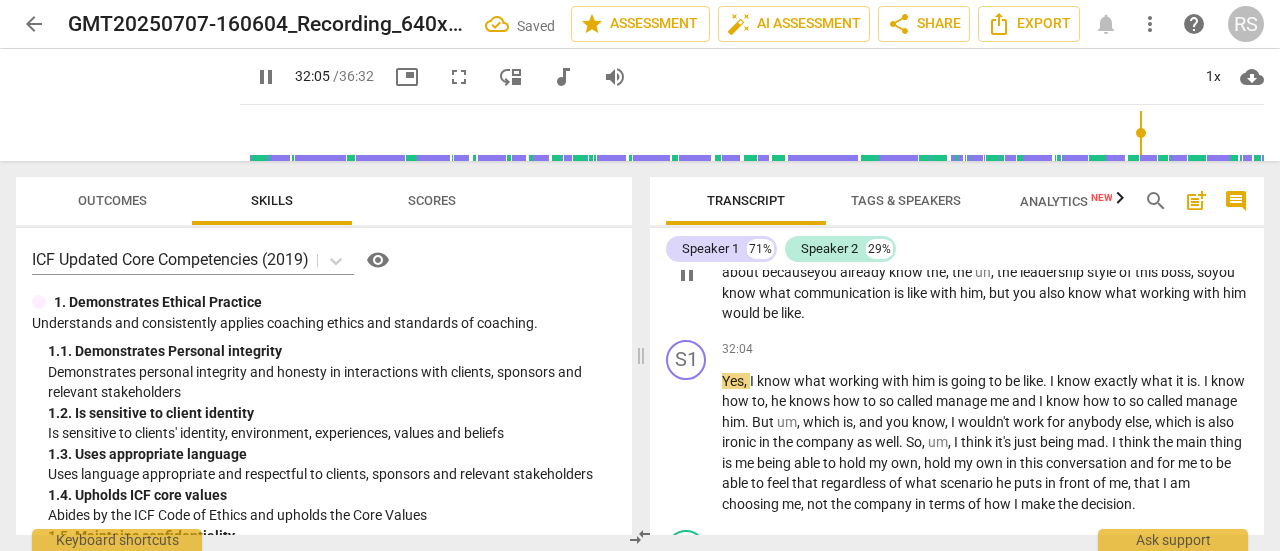 click on "So   would   you   say   coming   back   and   having   to   have   this   conversation   with   him   is   what   is   causing   the   initial   apprehension, a pprehension  that ,   that   you   talked   about   because  you   already   know   the ,   the   uh ,   the   leadership   style   of   this   boss, s o  you   know   what   communication   is   like   with   him ,   but   you   also   know   what   working   with   him   would   be   like ." at bounding box center (985, 272) 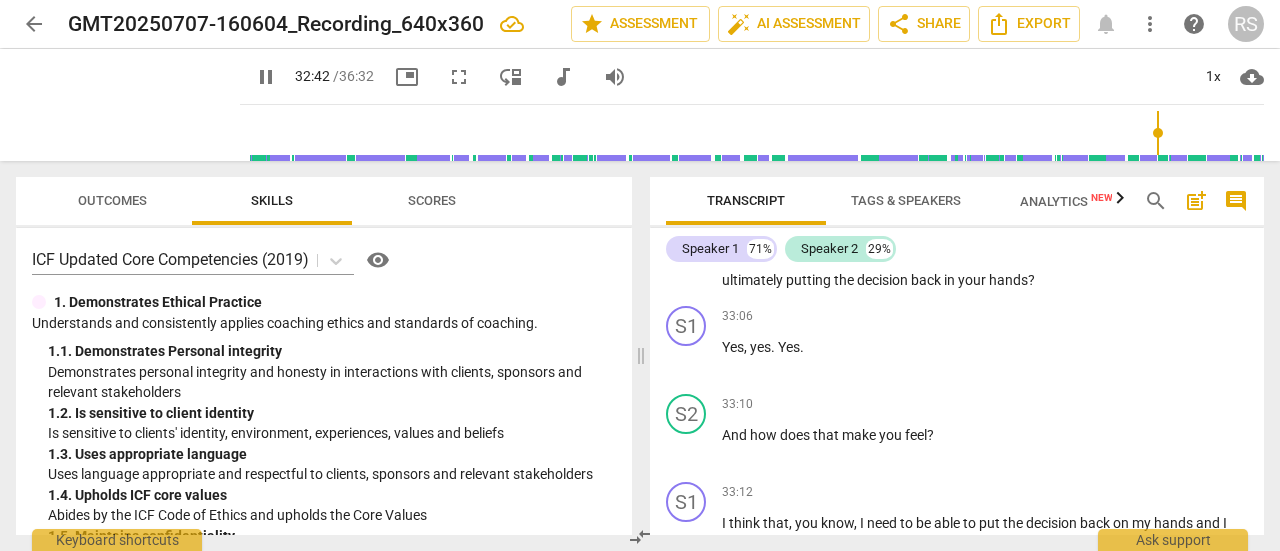 scroll, scrollTop: 10218, scrollLeft: 0, axis: vertical 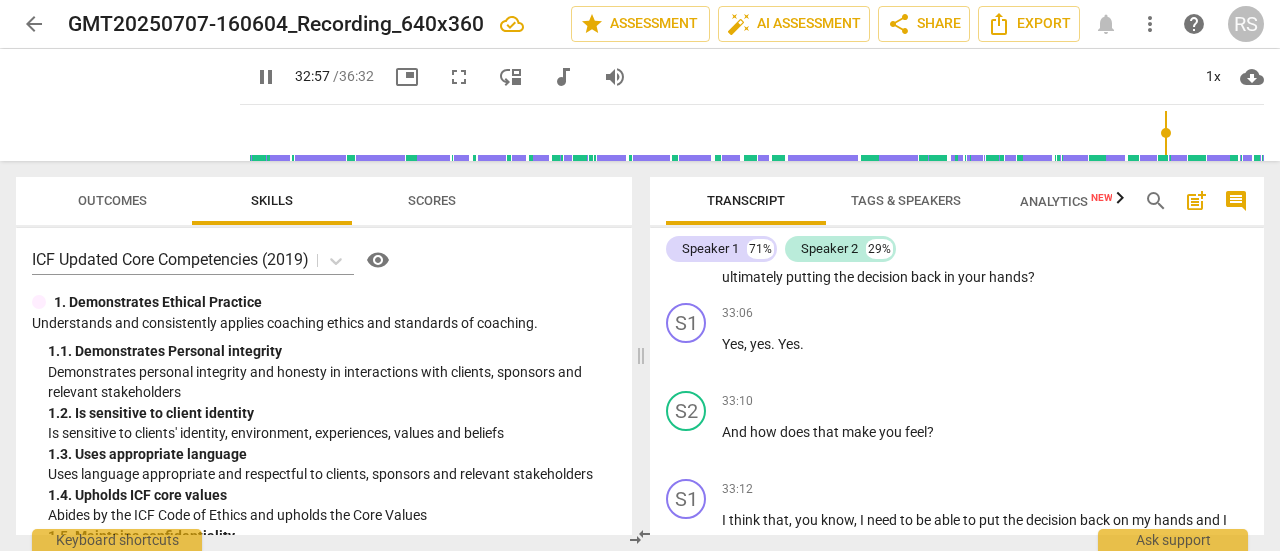 click on "?" at bounding box center (918, 256) 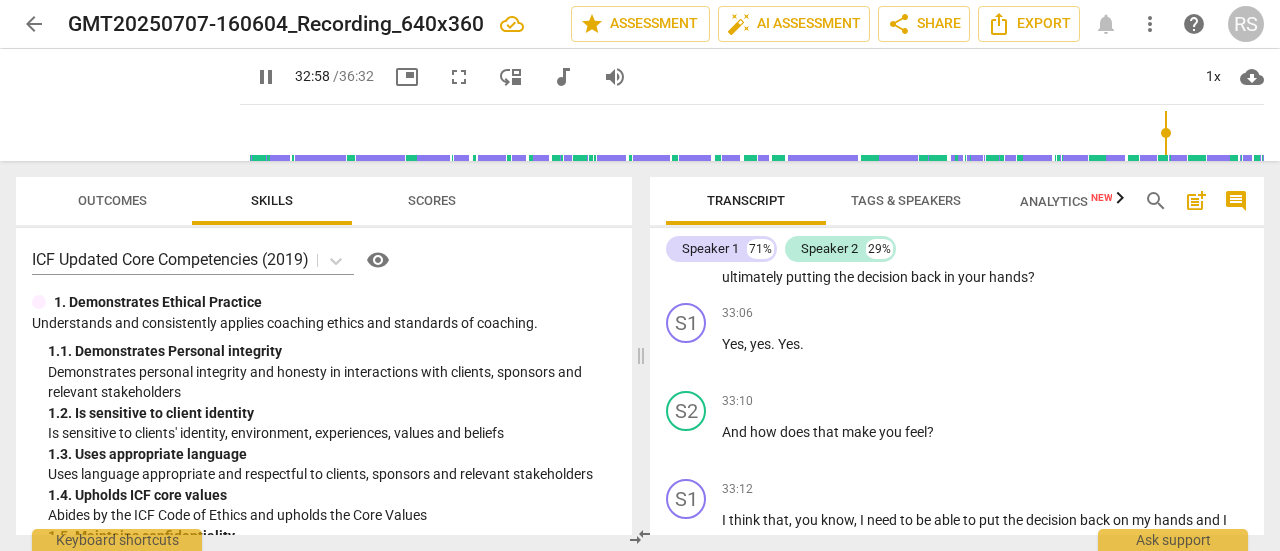 type on "1979" 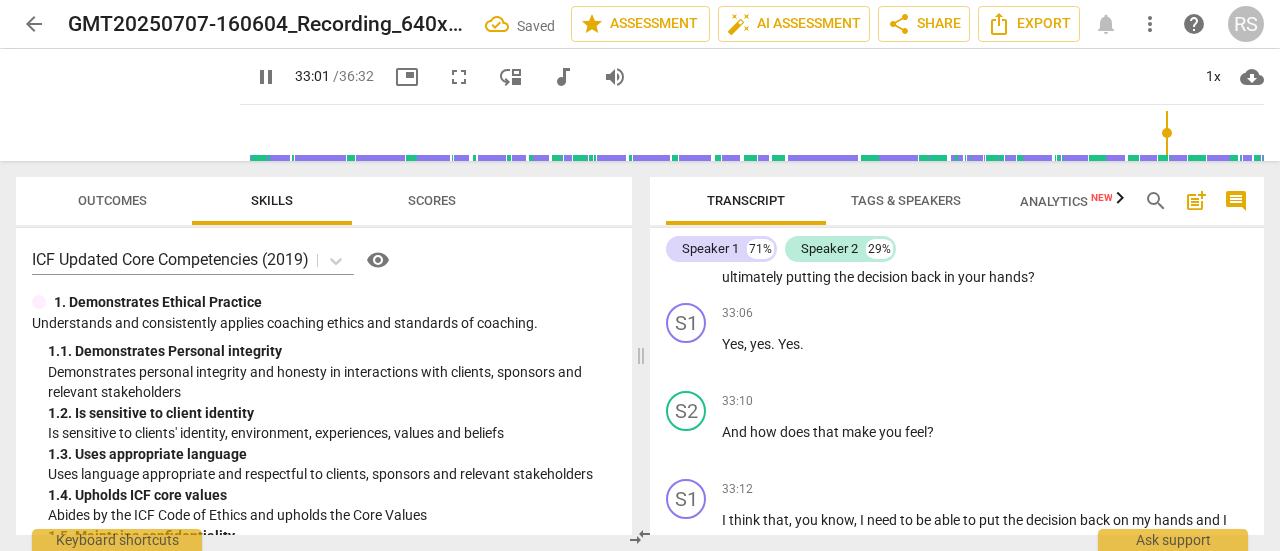 click on "Would" at bounding box center (1048, 256) 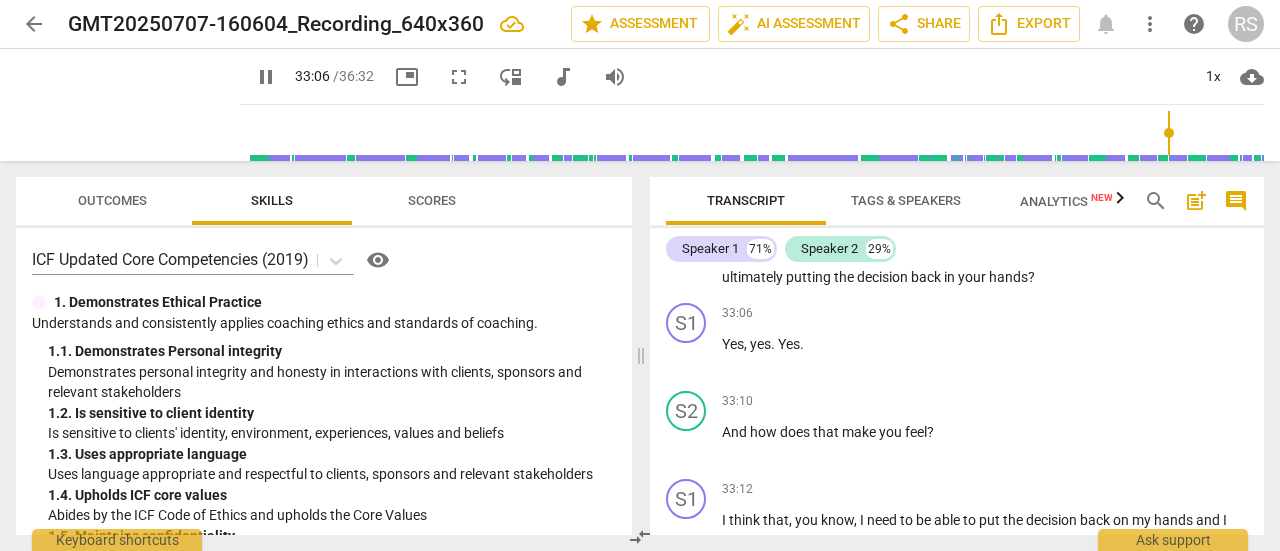 click on "And   so   would   you   say   that   taking   that   time   before   rushing   in ,   making   a   decision ,   would   you   say   that   that   would   give   you   some   of   the   confidence   and   the   strength   that   you're   looking   for   um ,   because   you w ould  you   say   that   you're   putting ,   ultimately   putting   the   decision   back   in   your   hands ?" at bounding box center (985, 246) 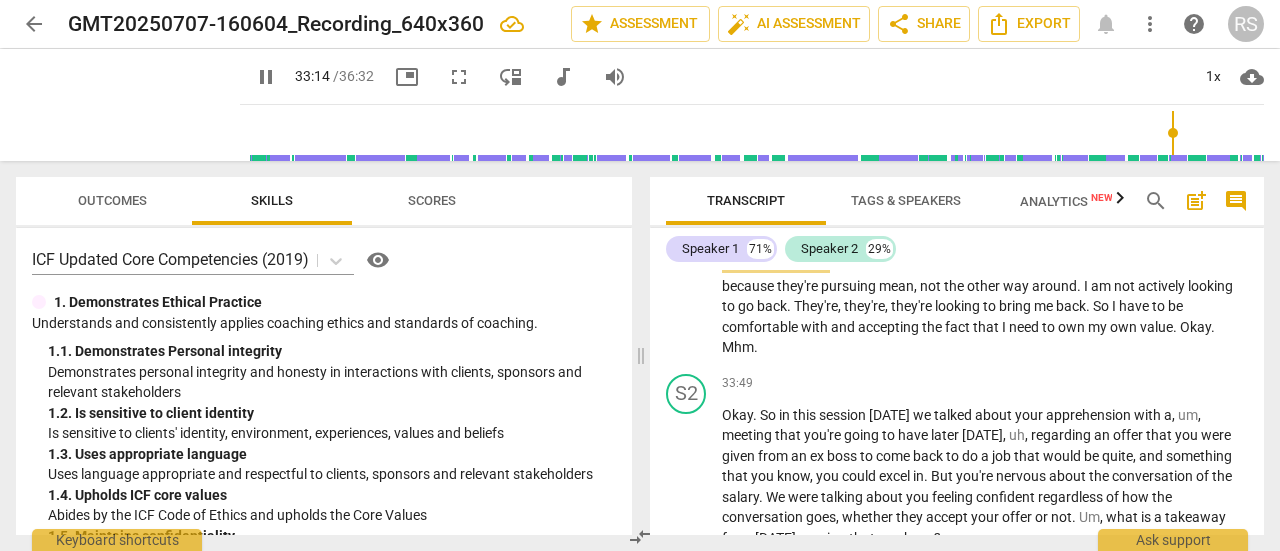 scroll, scrollTop: 10527, scrollLeft: 0, axis: vertical 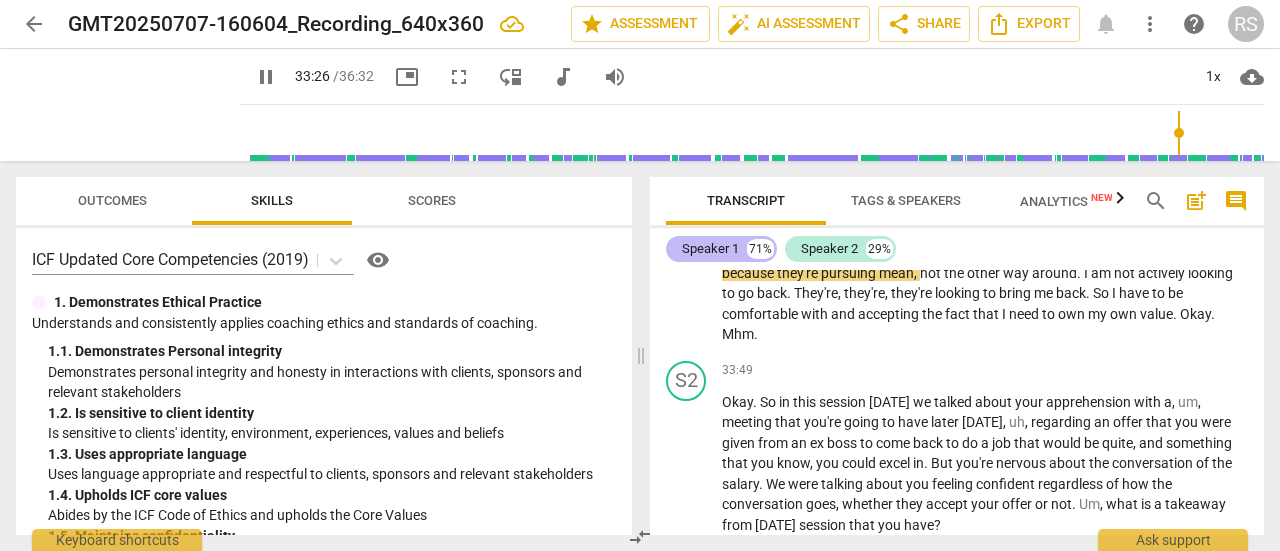 click on "Speaker 1" at bounding box center (710, 249) 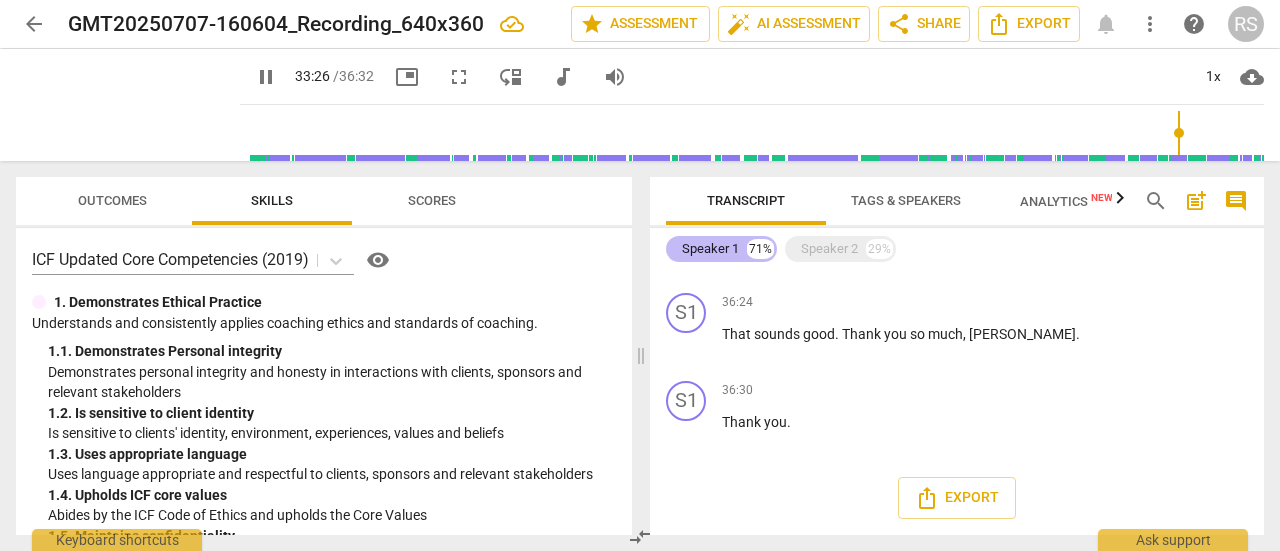 scroll, scrollTop: 6712, scrollLeft: 0, axis: vertical 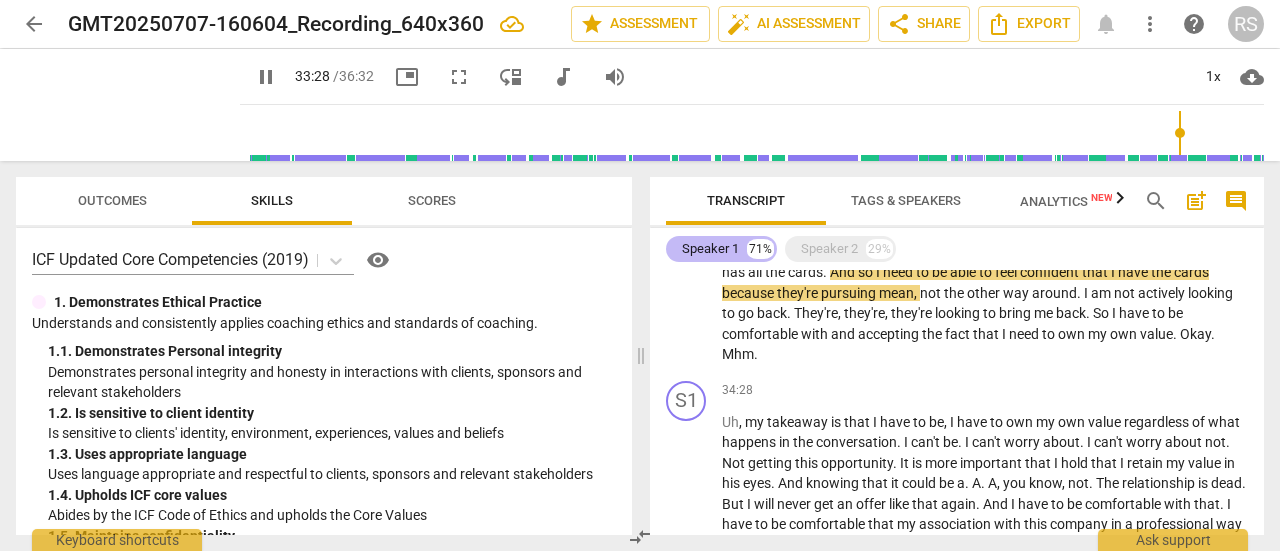 click on "Speaker 1" at bounding box center [710, 249] 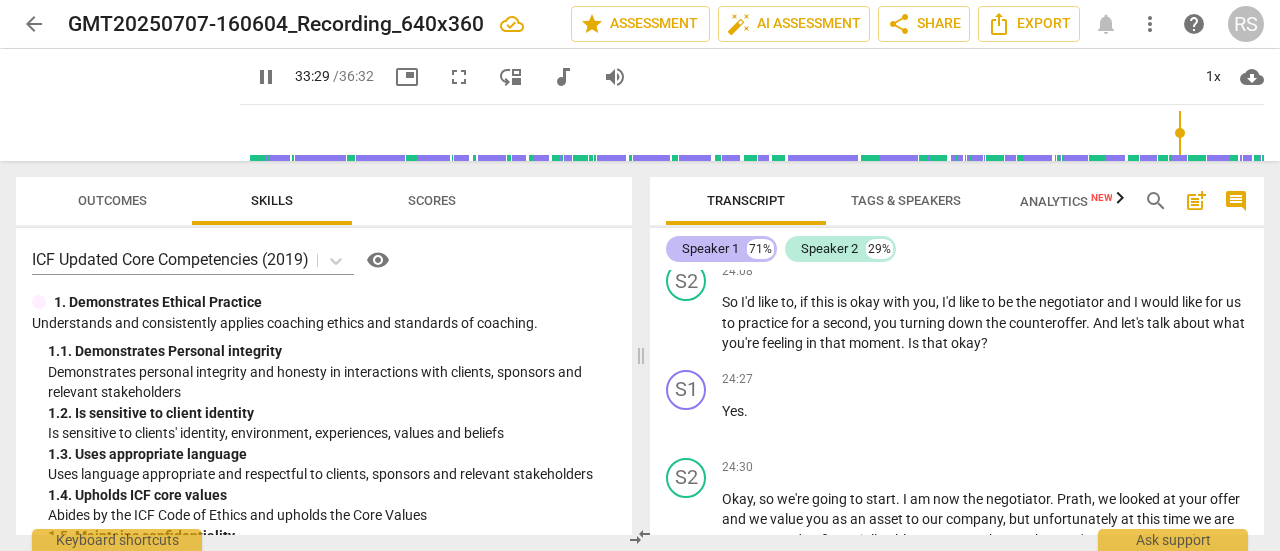 scroll, scrollTop: 10527, scrollLeft: 0, axis: vertical 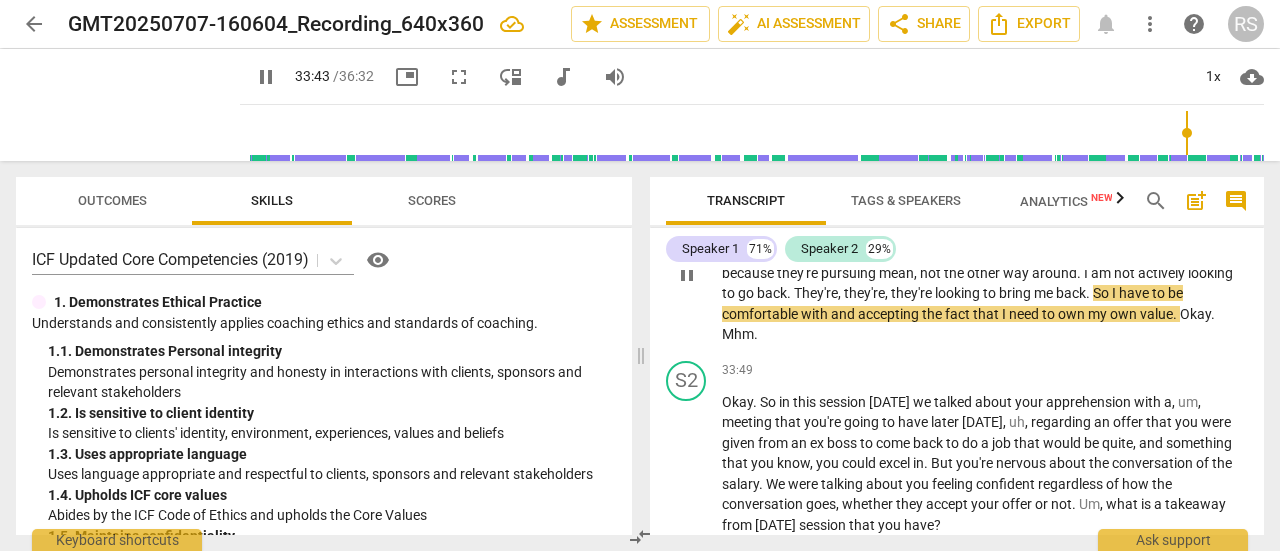 click on "Okay" at bounding box center [1195, 314] 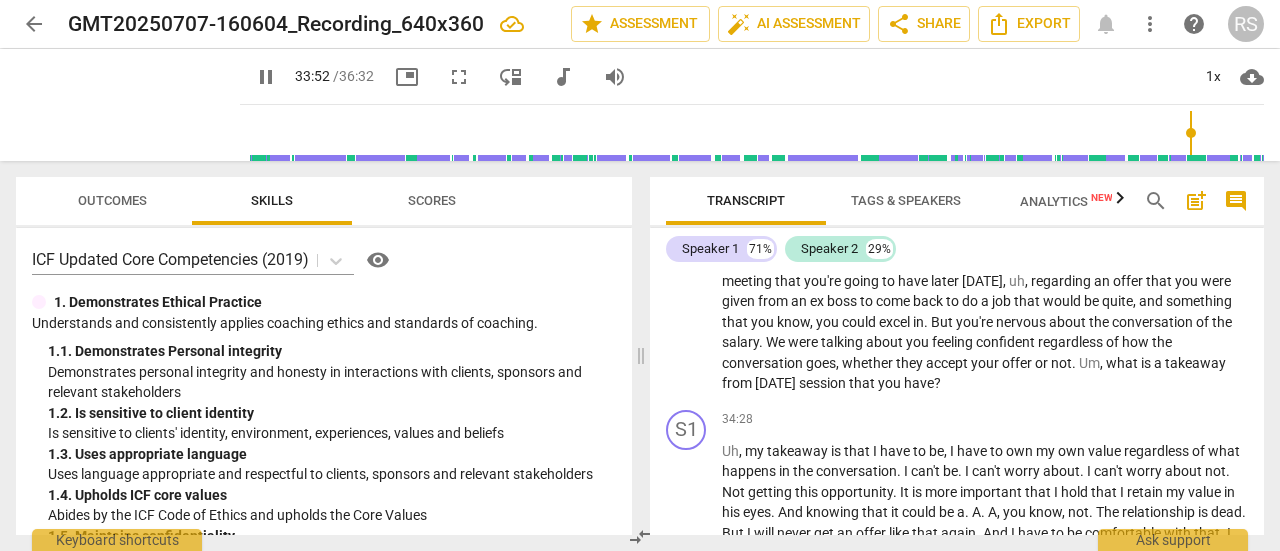 scroll, scrollTop: 10737, scrollLeft: 0, axis: vertical 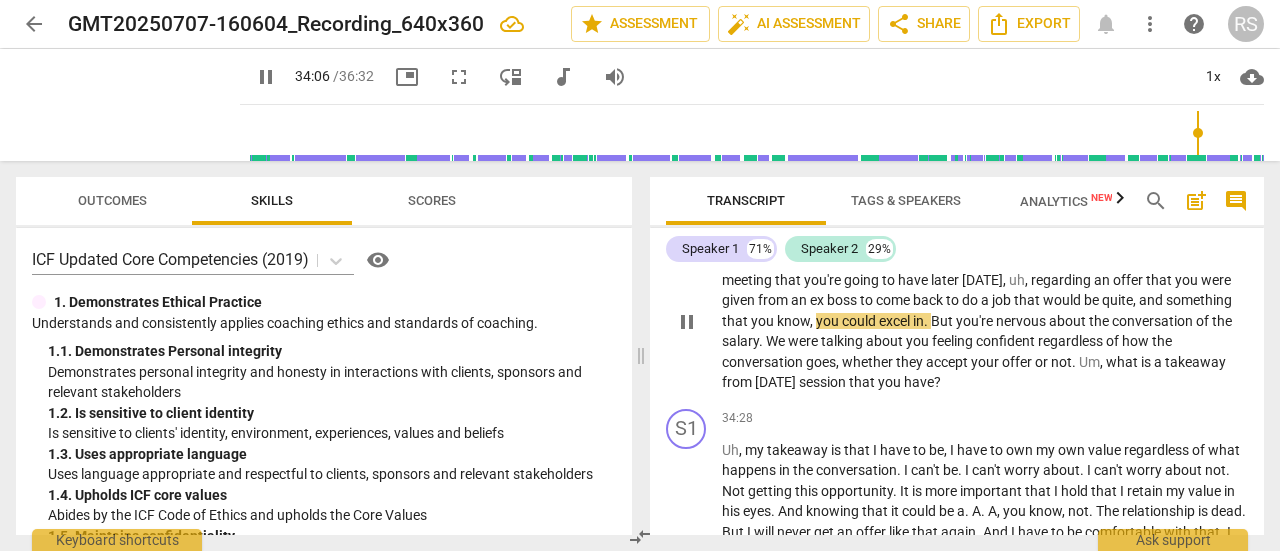 click on "quite" at bounding box center [1117, 300] 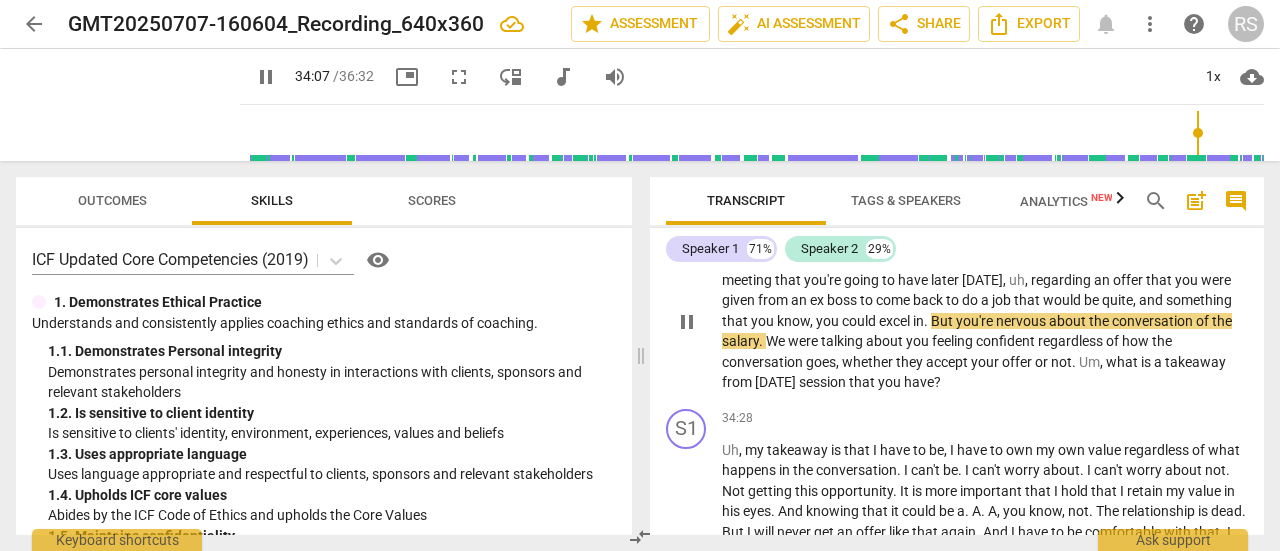 type on "2048" 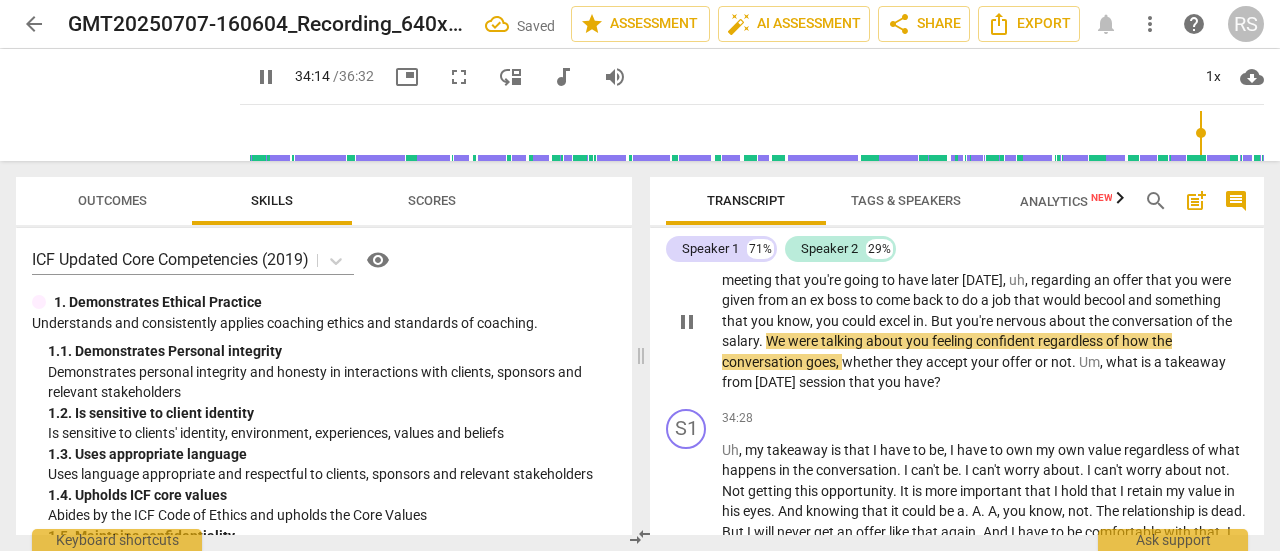 click on "But" at bounding box center [943, 321] 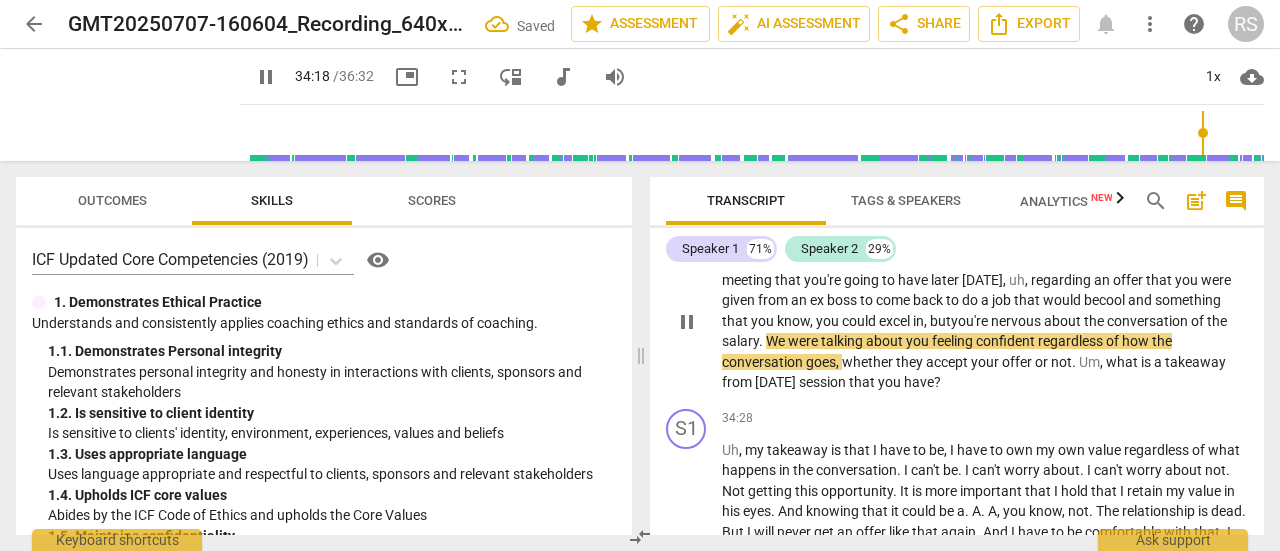 click on "have" at bounding box center [919, 382] 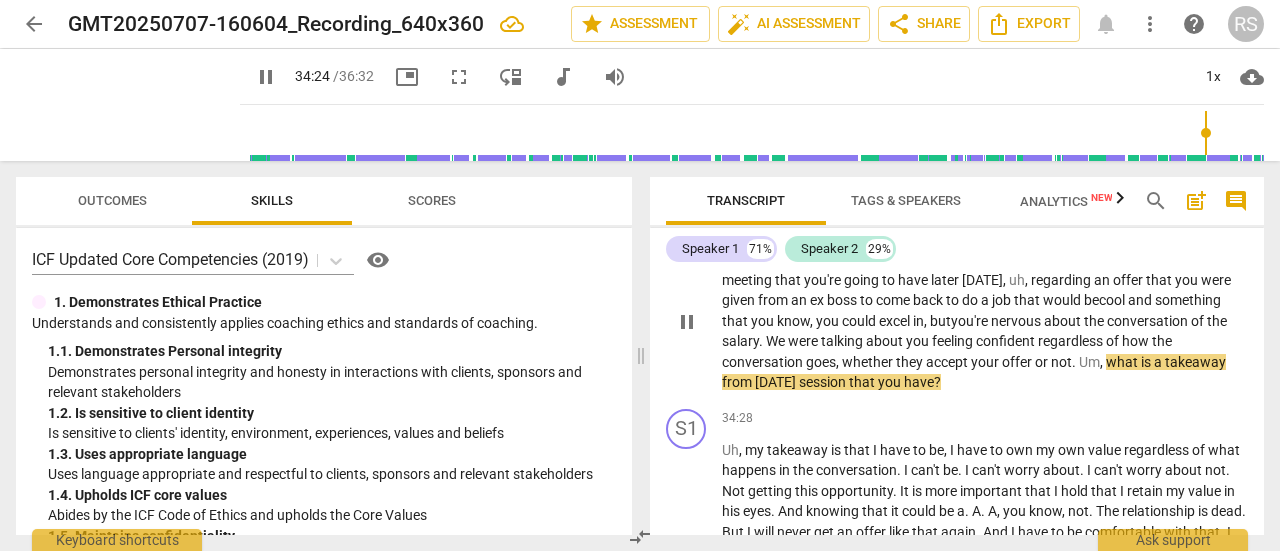click on "what" at bounding box center (1123, 362) 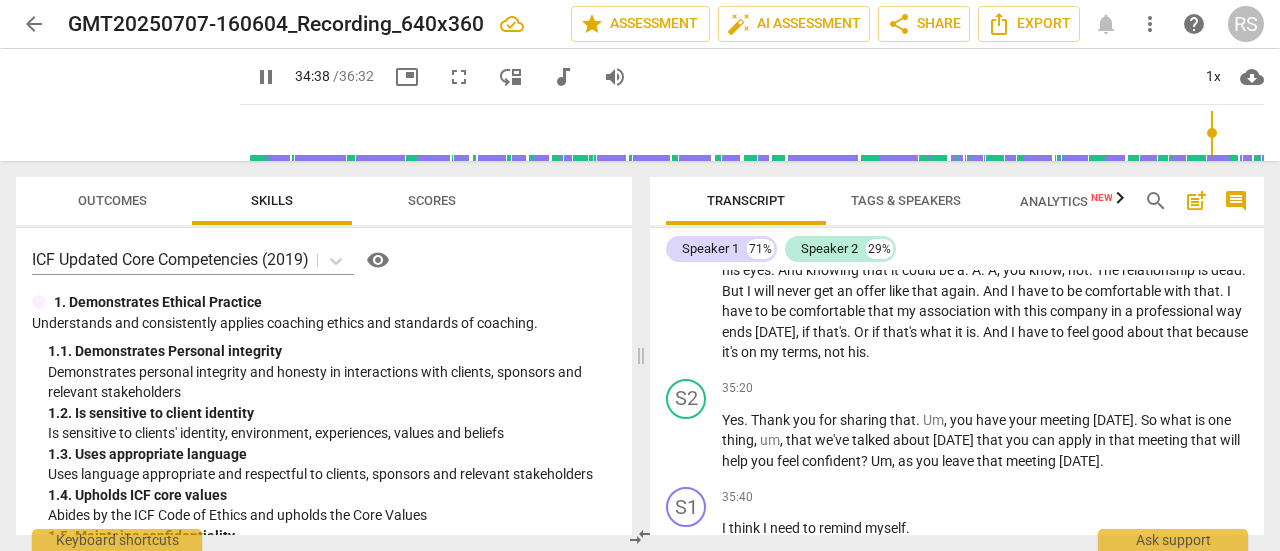 scroll, scrollTop: 10992, scrollLeft: 0, axis: vertical 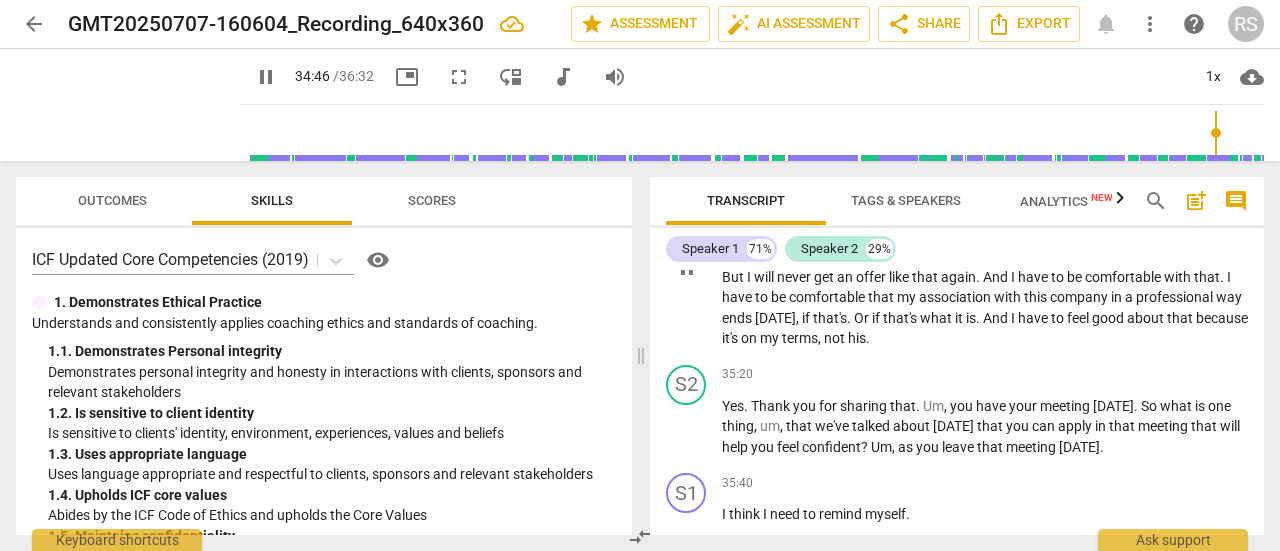 click on "Not" at bounding box center [735, 236] 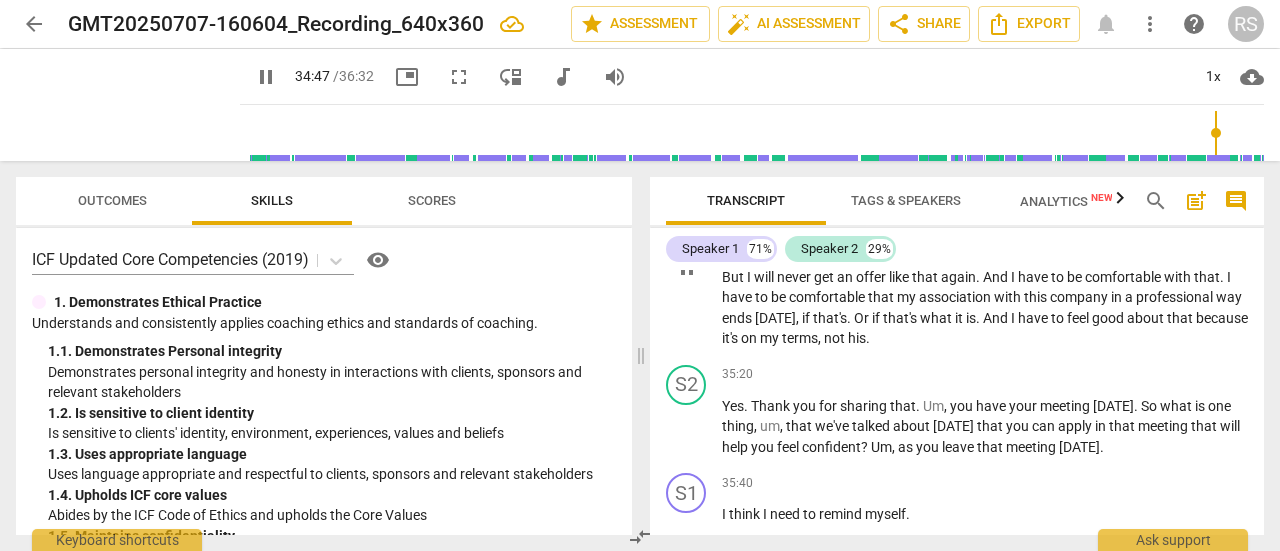 type 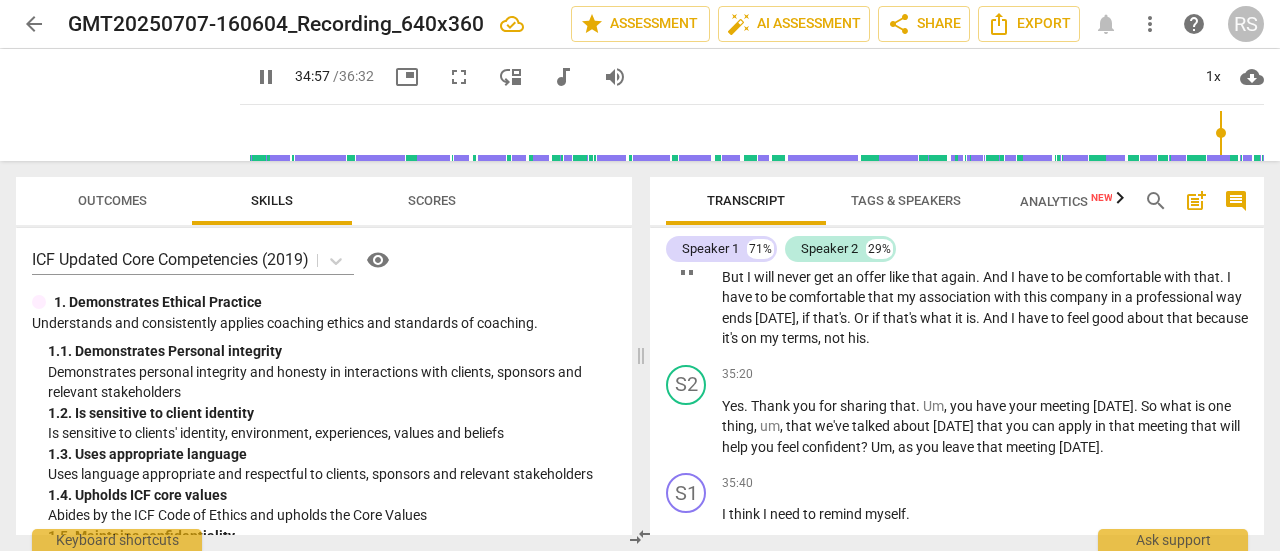 click on "A" at bounding box center [976, 256] 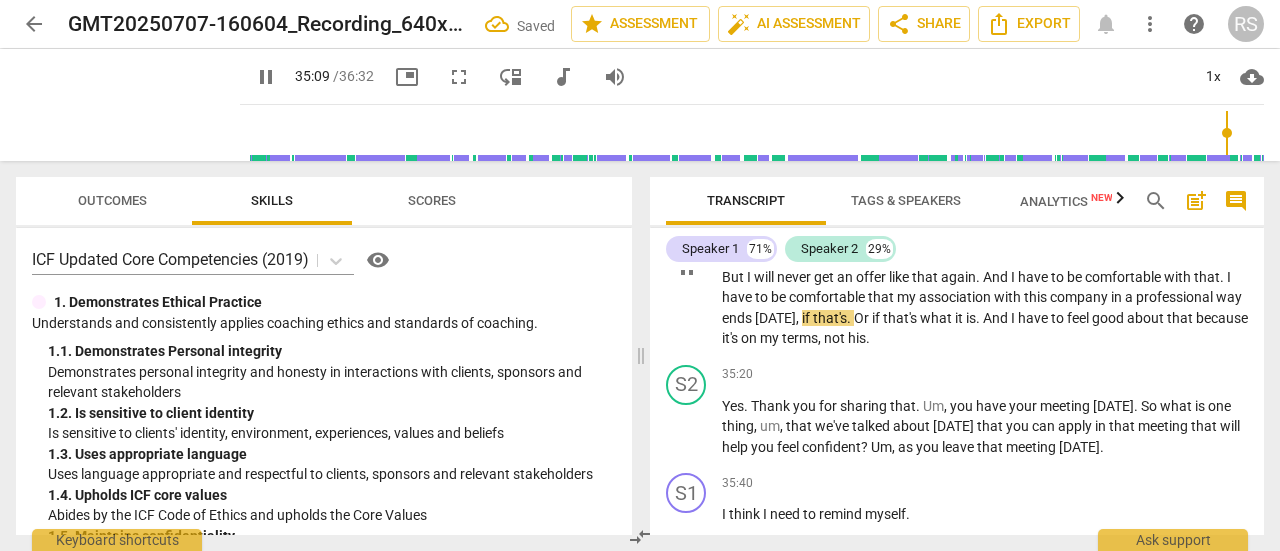click on "The" at bounding box center [1088, 256] 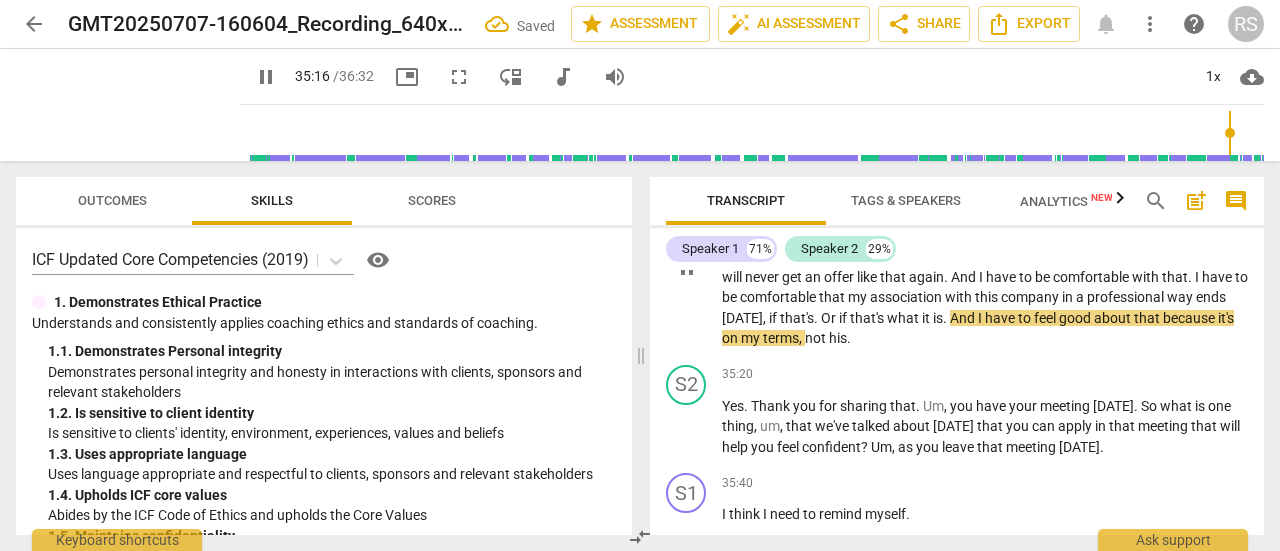 click on "And" at bounding box center (965, 277) 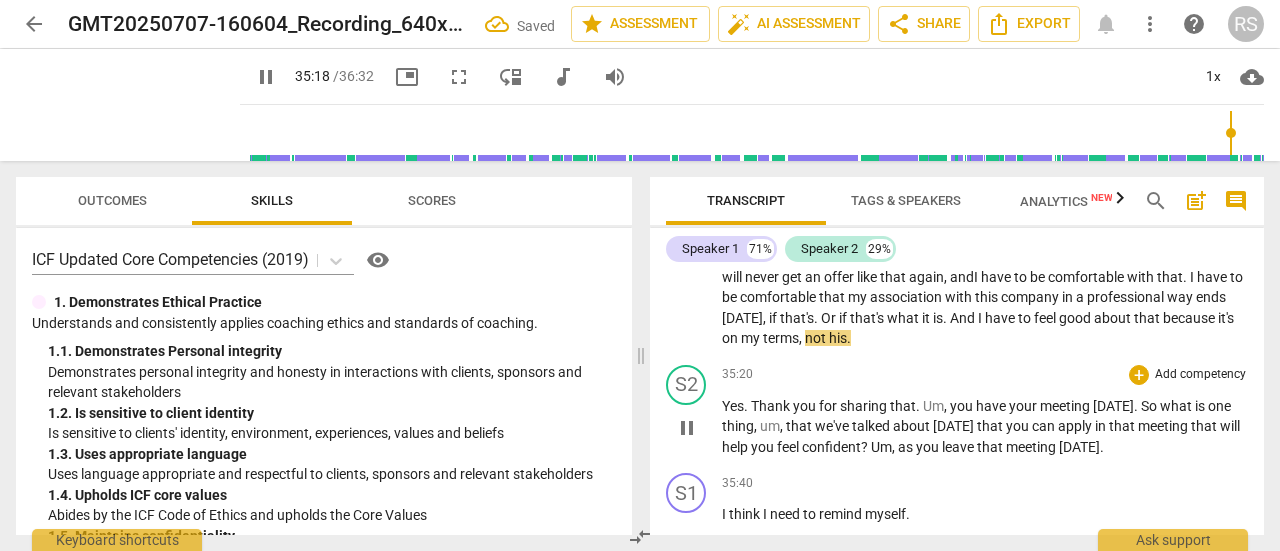 click on "35:20 + Add competency keyboard_arrow_right Yes .   Thank   you   for   sharing   that .   Um ,   you   have   your   meeting   today .   So   what   is   one   thing ,   um ,   that   we've   talked   about   today   that   you   can   apply   in   that   meeting   that   will   help   you   feel   confident ?   Um ,   as   you   leave   that   meeting   today ." at bounding box center [985, 411] 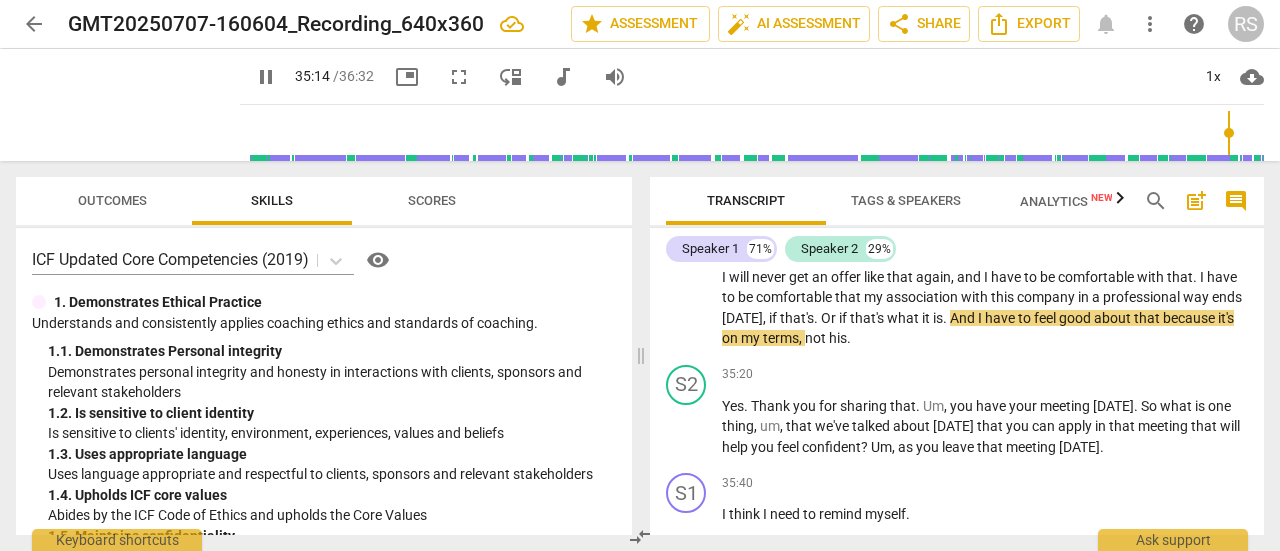 click at bounding box center [756, 133] 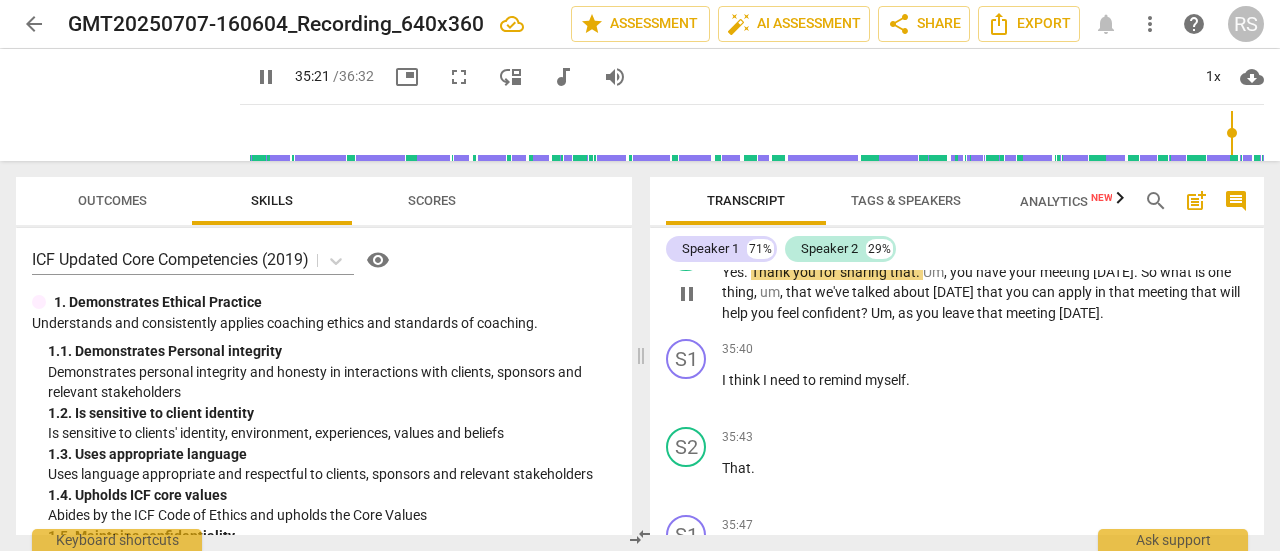 scroll, scrollTop: 11128, scrollLeft: 0, axis: vertical 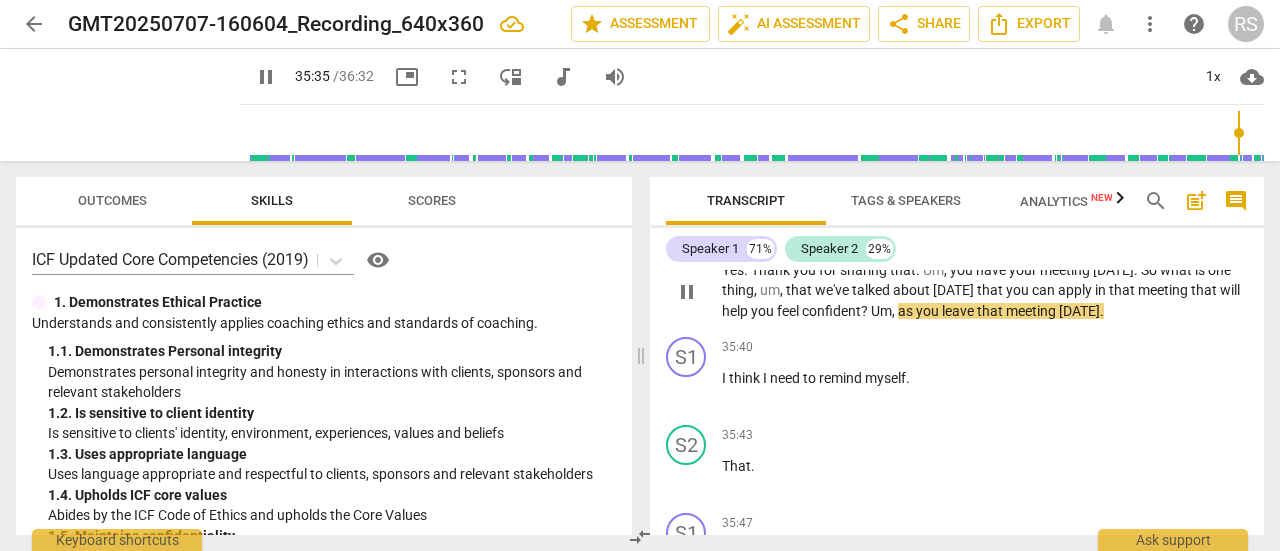 click on "?" at bounding box center (866, 311) 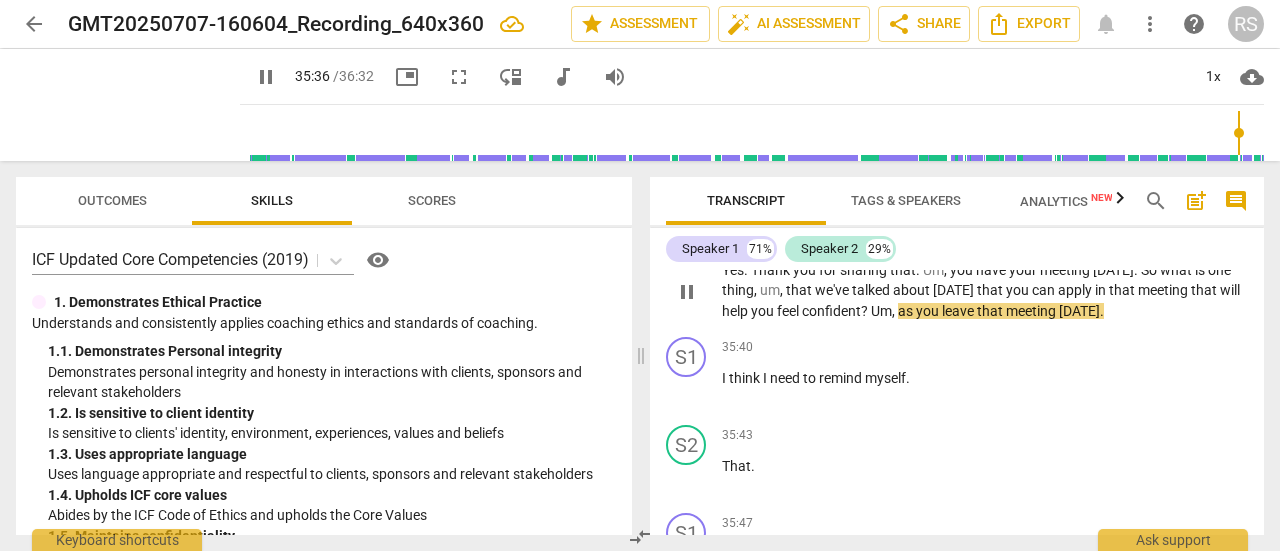 type on "2137" 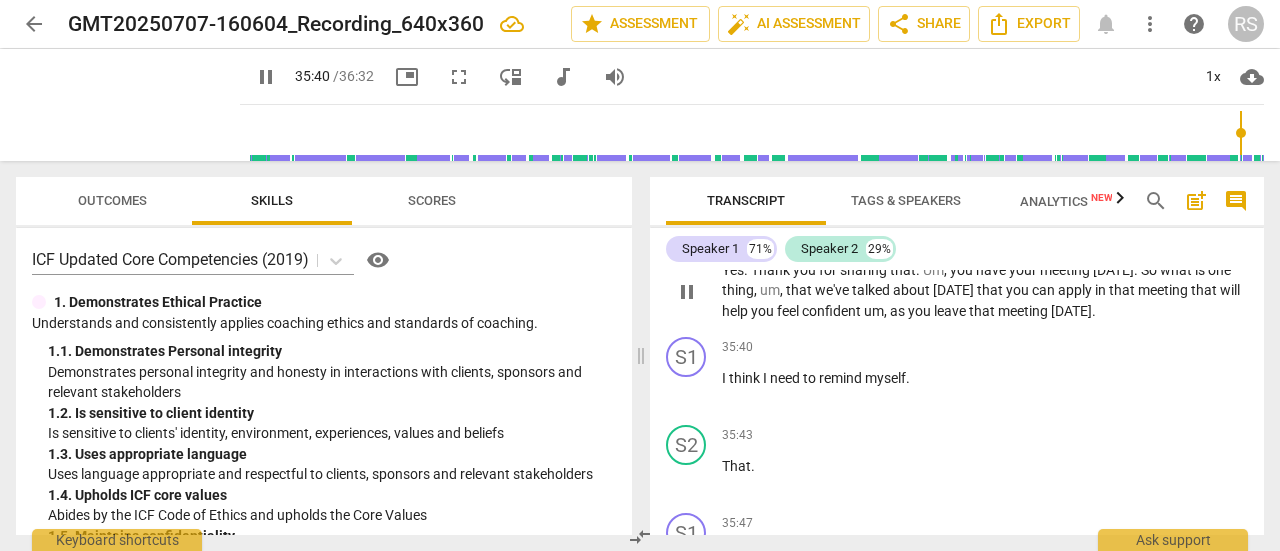 click on "Yes .   Thank   you   for   sharing   that .   Um ,   you   have   your   meeting   today .   So   what   is   one   thing ,   um ,   that   we've   talked   about   today   that   you   can   apply   in   that   meeting   that   will   help   you   feel   confident u m ,   as   you   leave   that   meeting   today ." at bounding box center (985, 291) 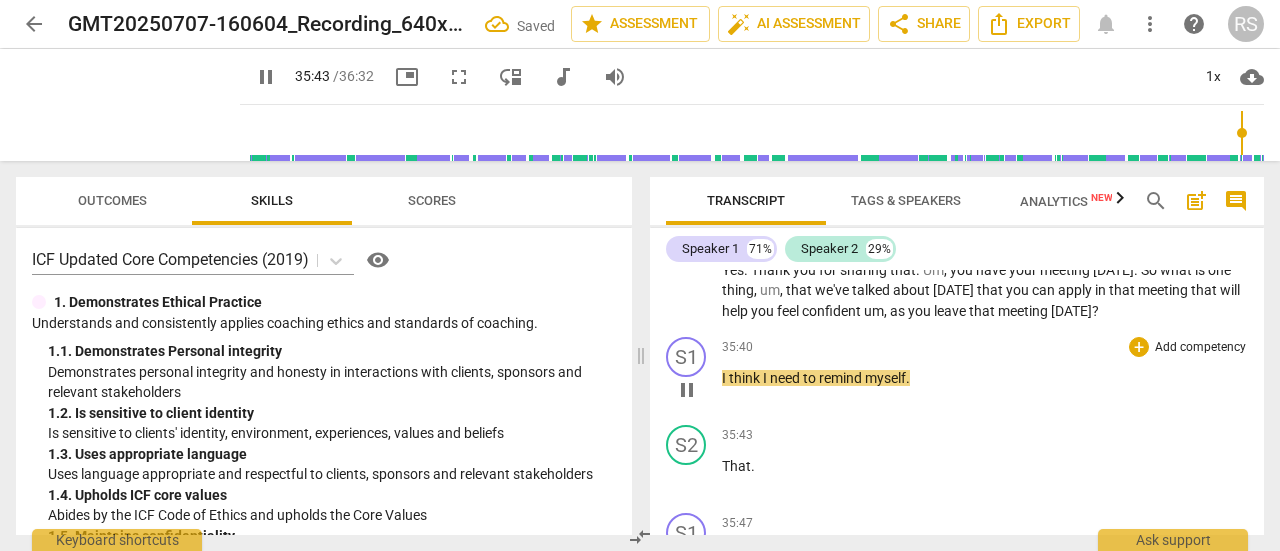 click on "35:40 + Add competency keyboard_arrow_right I   think   I   need   to   remind   myself ." at bounding box center (985, 373) 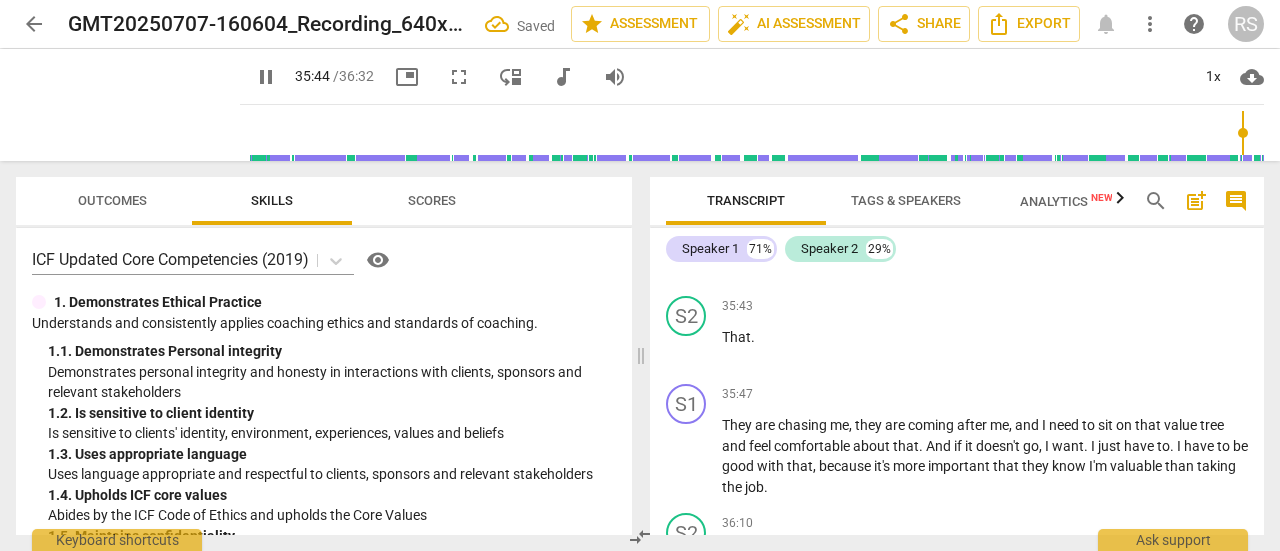 scroll, scrollTop: 11264, scrollLeft: 0, axis: vertical 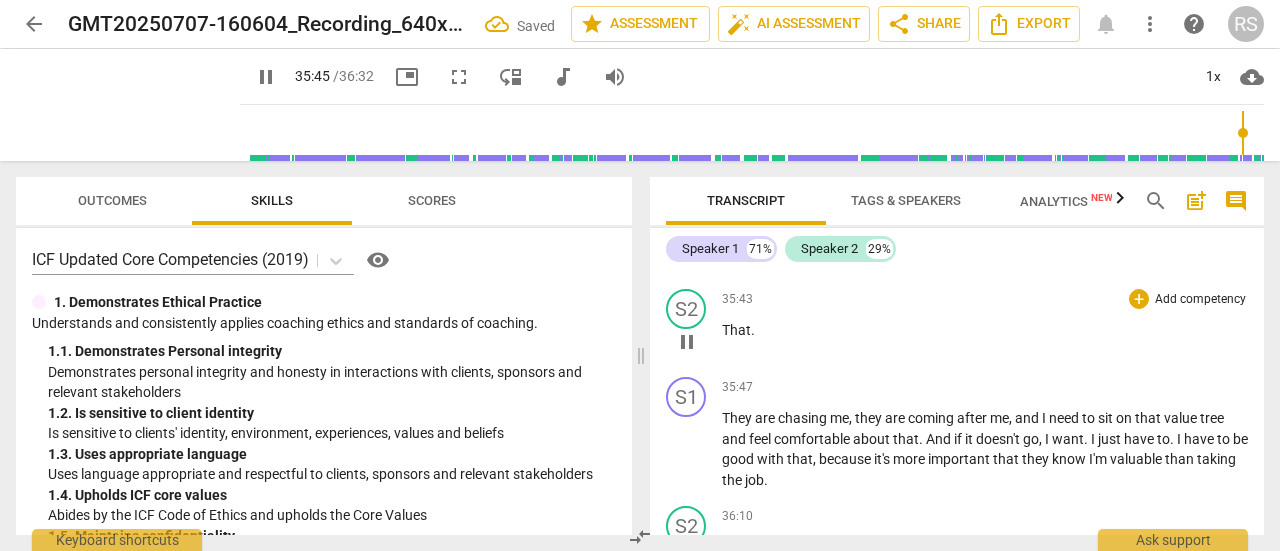 click on "That" at bounding box center [736, 330] 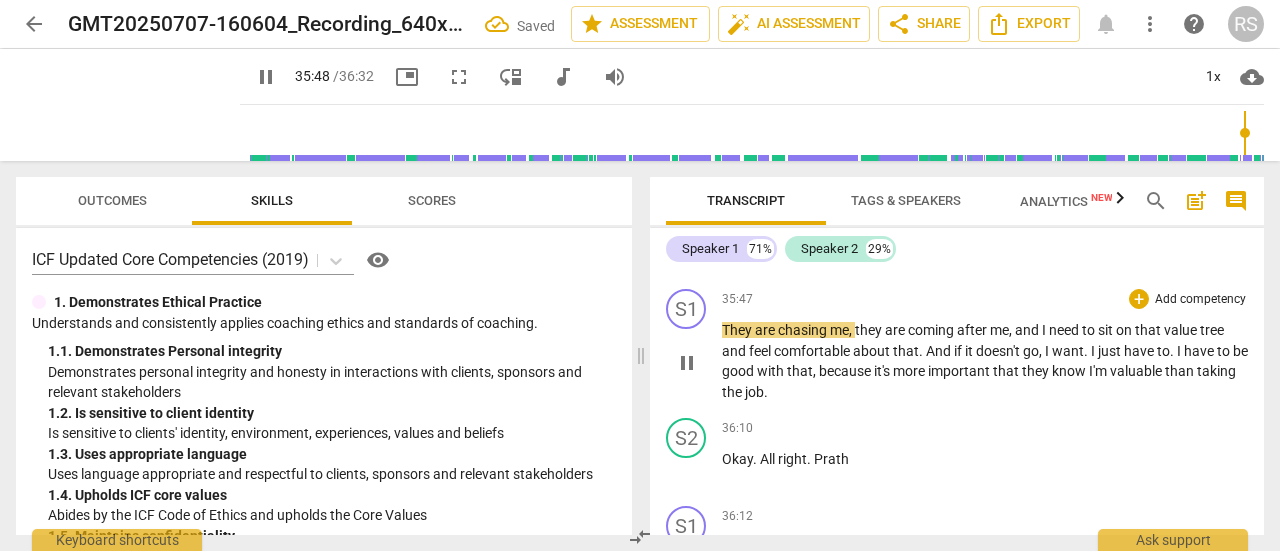 click on "S1 play_arrow pause" at bounding box center (694, 345) 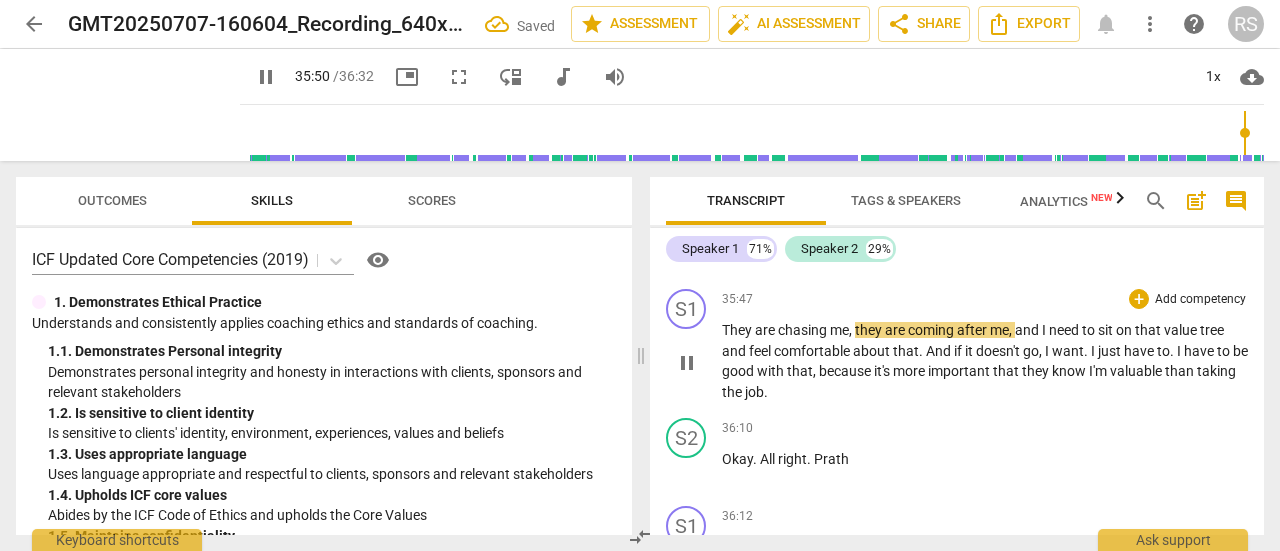 click on "They" at bounding box center (738, 330) 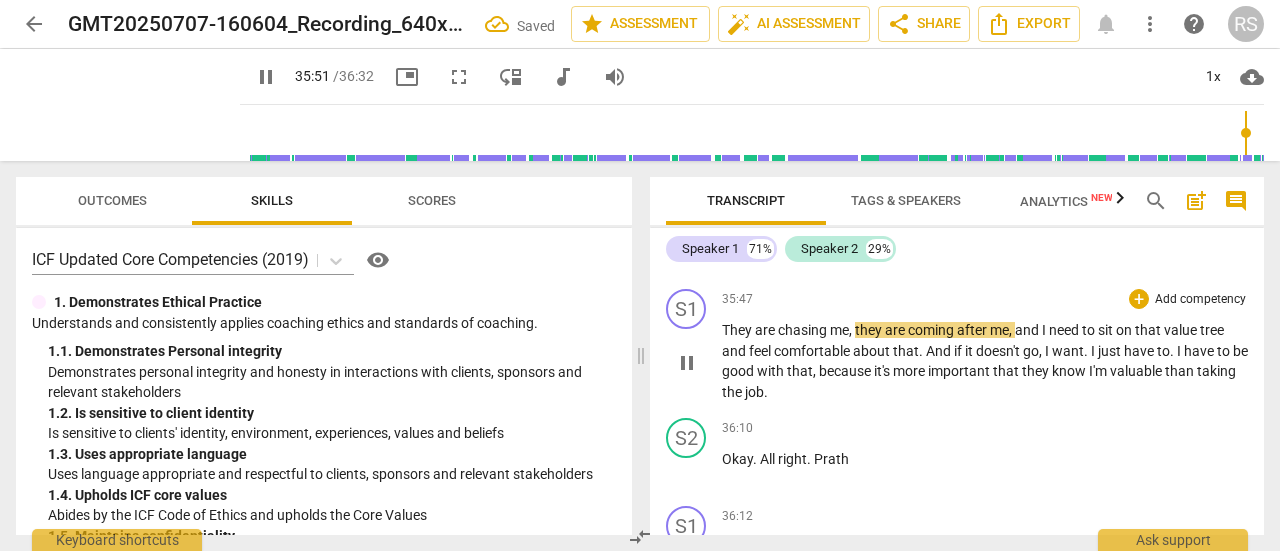 click on "They   are   chasing   me ,   they   are   coming   after   me ,   and   I   need   to   sit   on   that   value   tree   and   feel   comfortable   about   that .   And   if   it   doesn't   go ,   I   want .   I   just   have   to .   I   have   to   be   good   with   that ,   because   it's   more   important   that   they   know   I'm   valuable   than   taking   the   job ." at bounding box center [985, 361] 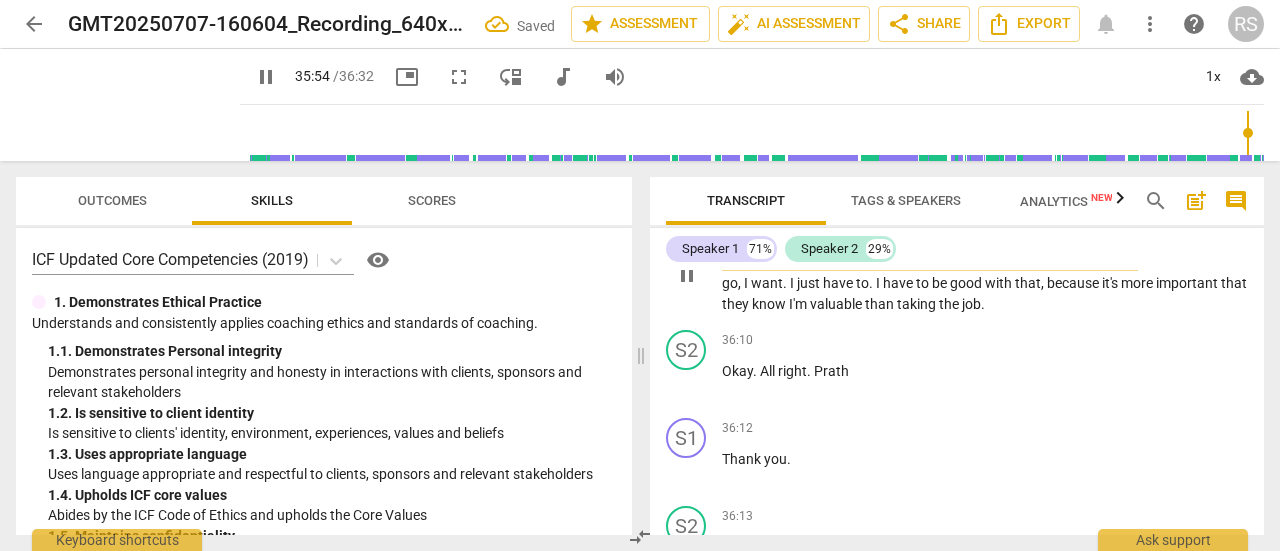 click on "That" at bounding box center [927, 242] 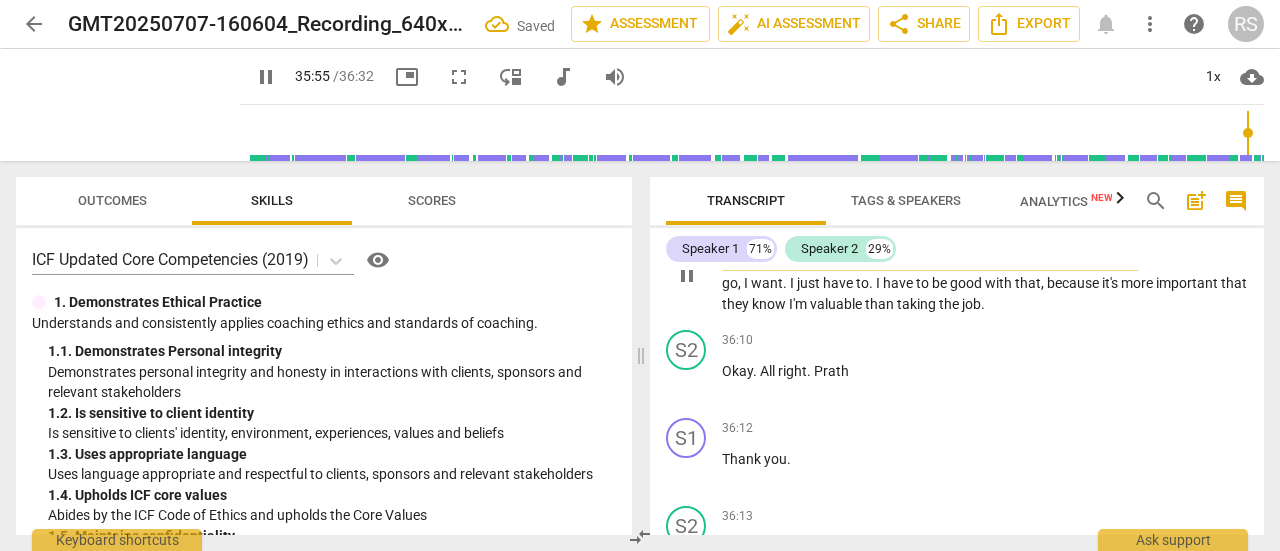 type 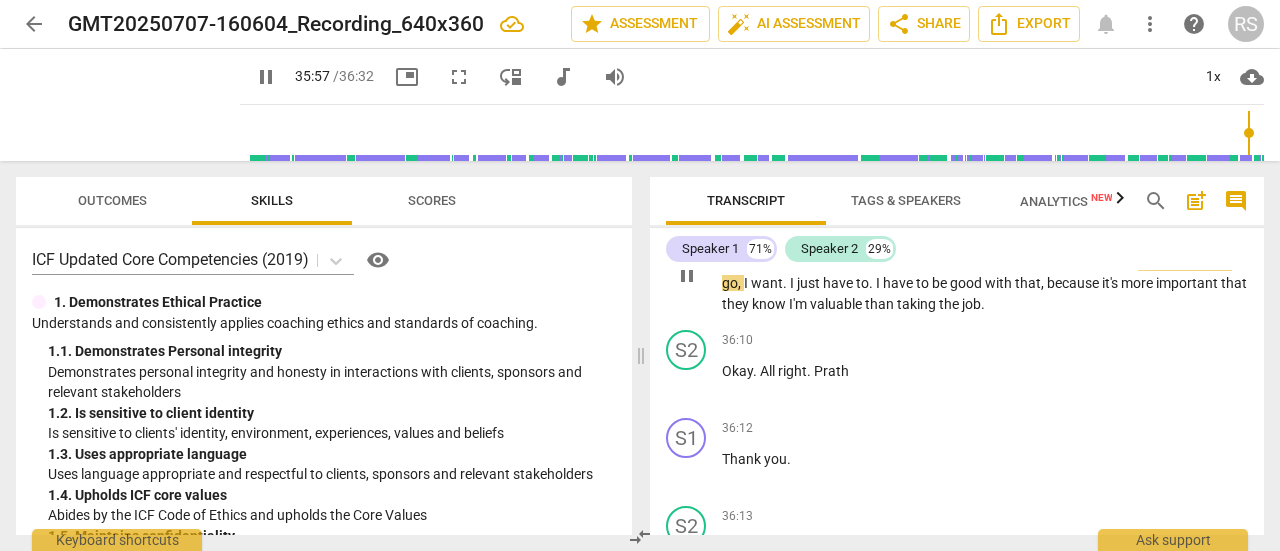 click on "They" at bounding box center (958, 242) 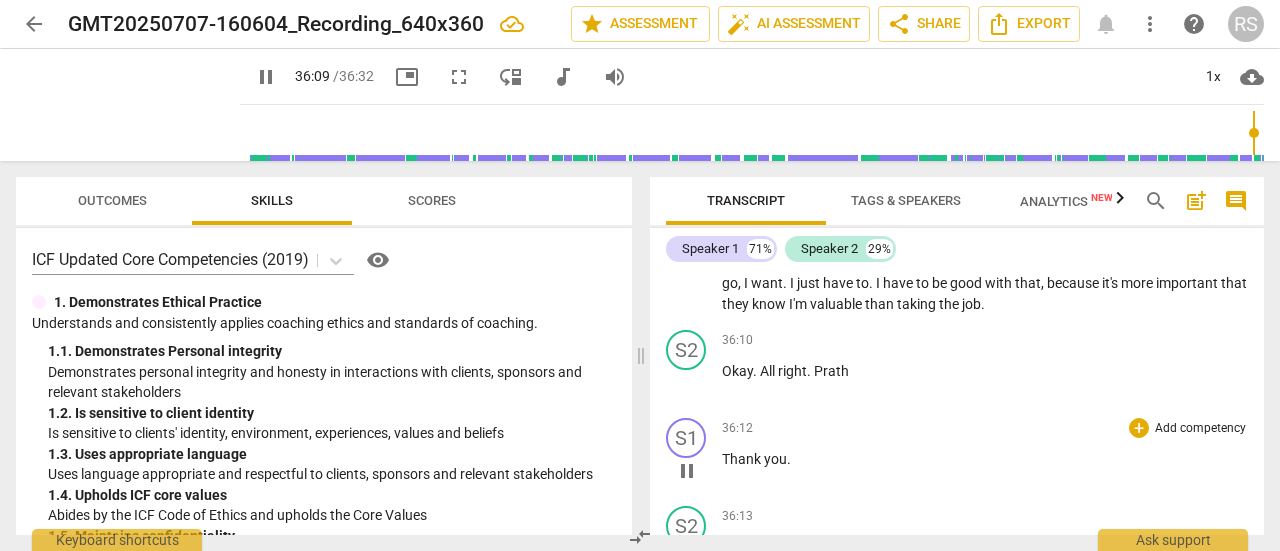 click on "S1 play_arrow pause 36:12 + Add competency keyboard_arrow_right Thank   you ." at bounding box center [957, 454] 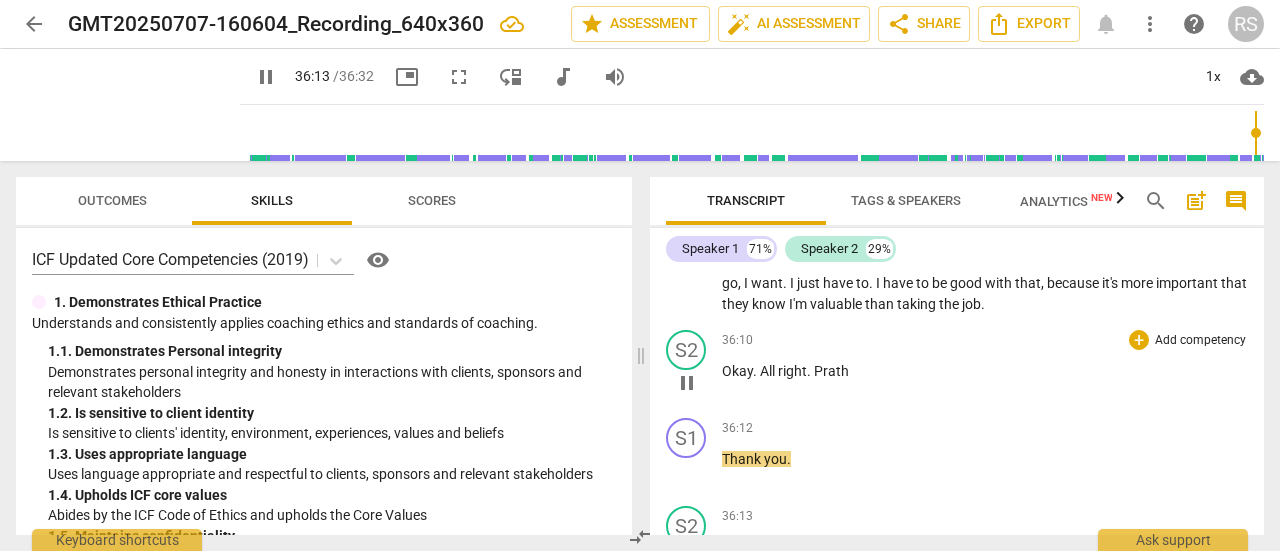 click on "Prath" at bounding box center (831, 371) 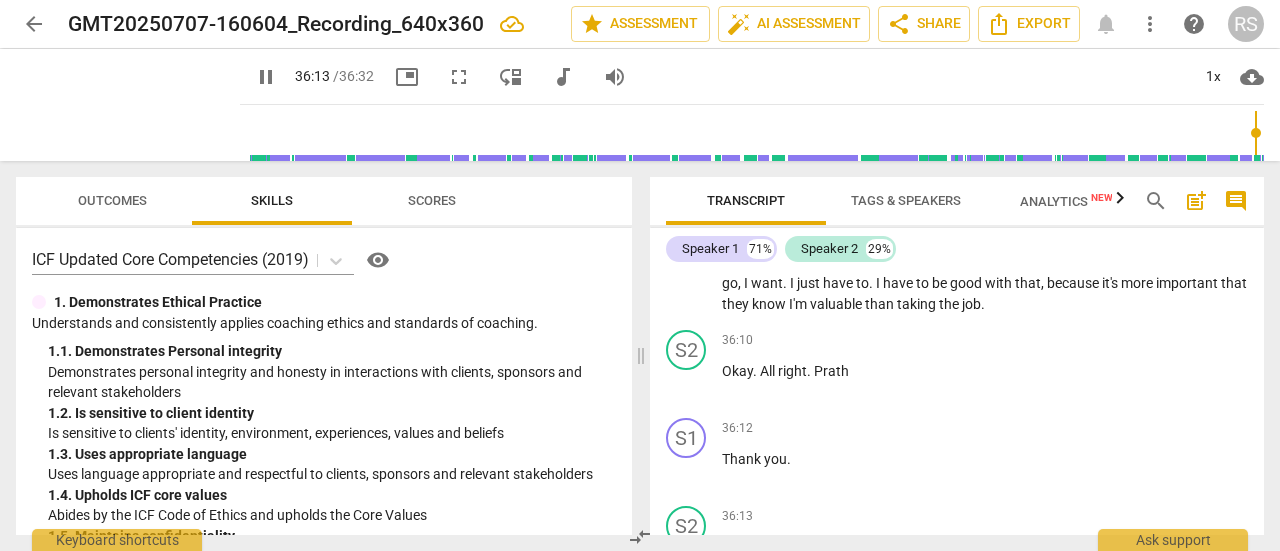 type on "2174" 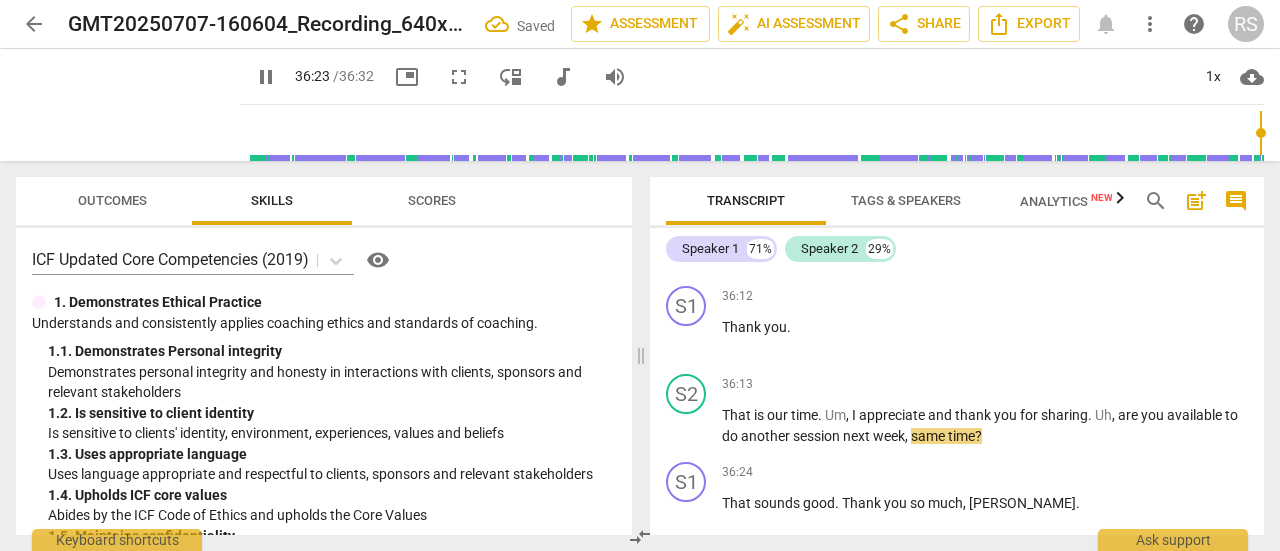 scroll, scrollTop: 11403, scrollLeft: 0, axis: vertical 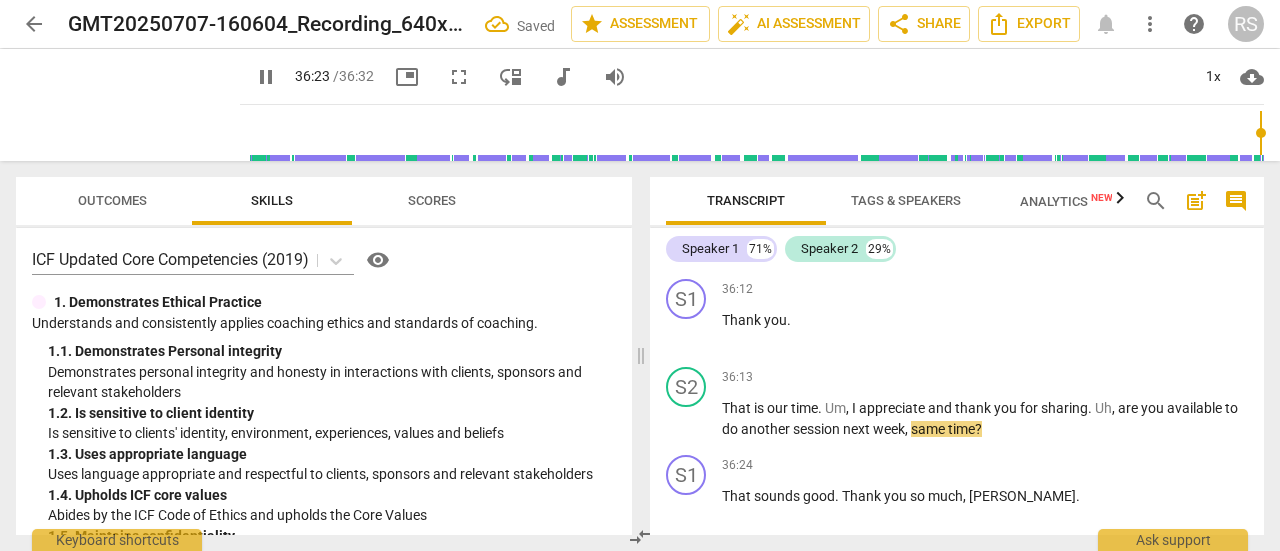 click at bounding box center (756, 133) 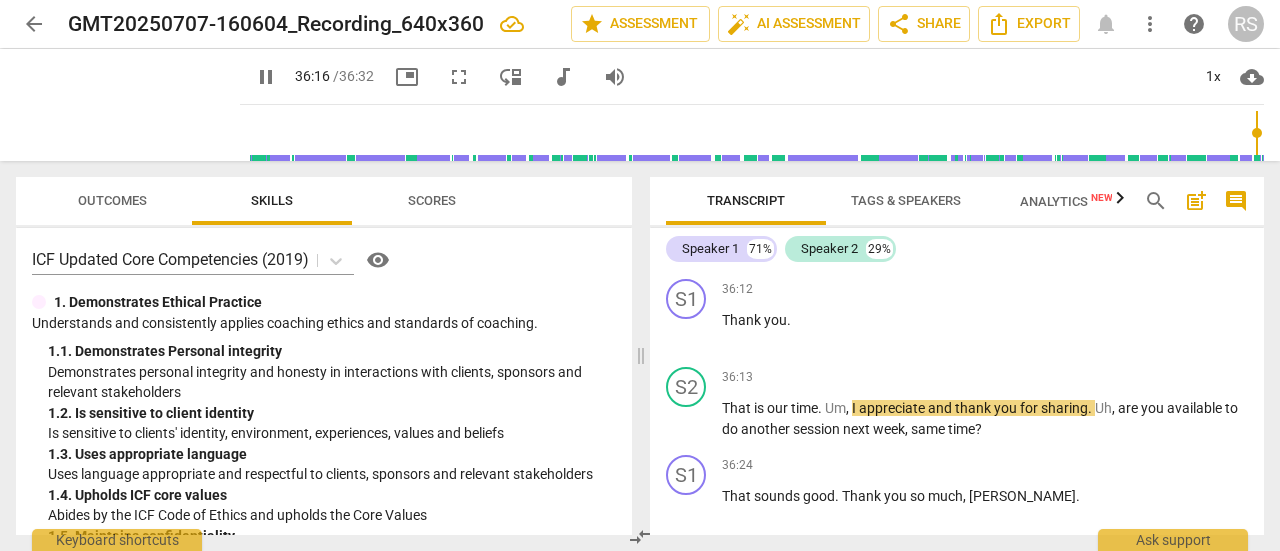 click at bounding box center [756, 133] 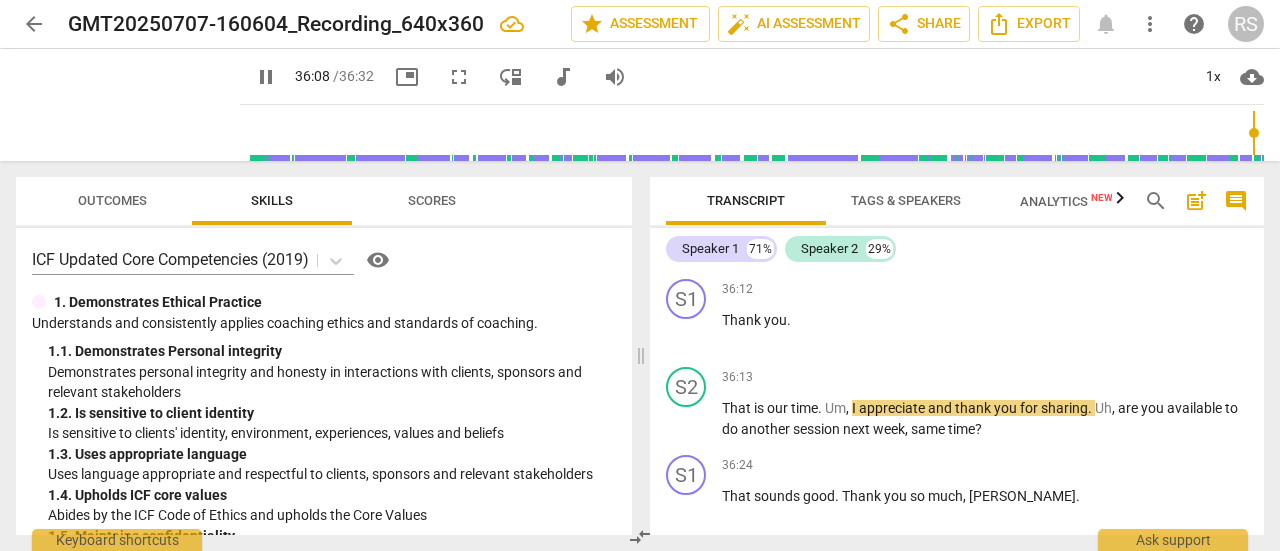 click at bounding box center [756, 133] 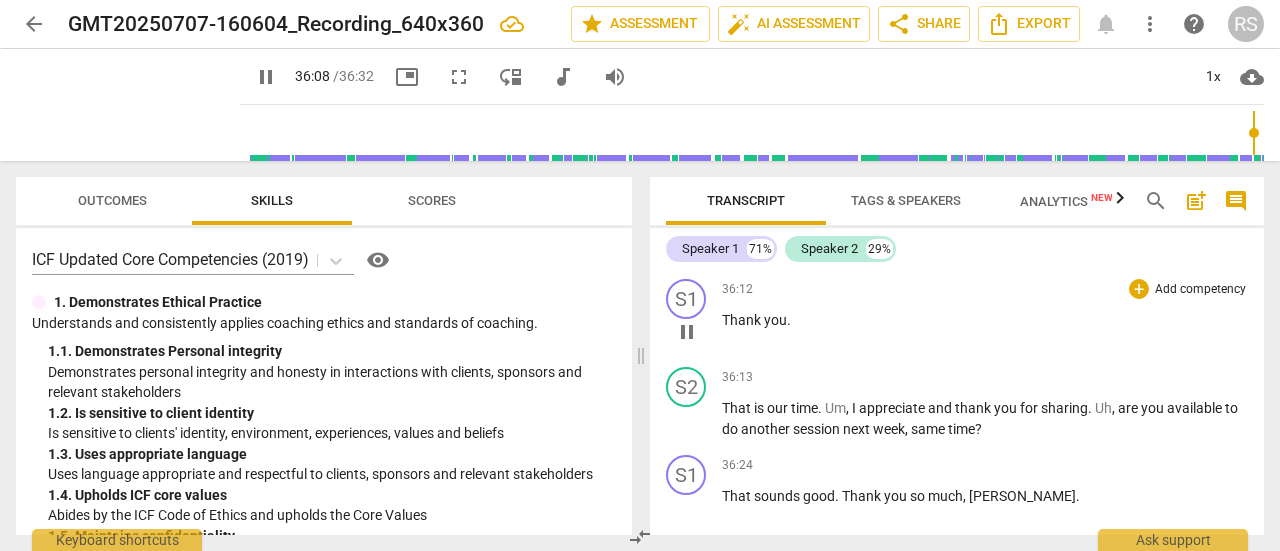 click on "36:12 + Add competency keyboard_arrow_right" at bounding box center (985, 289) 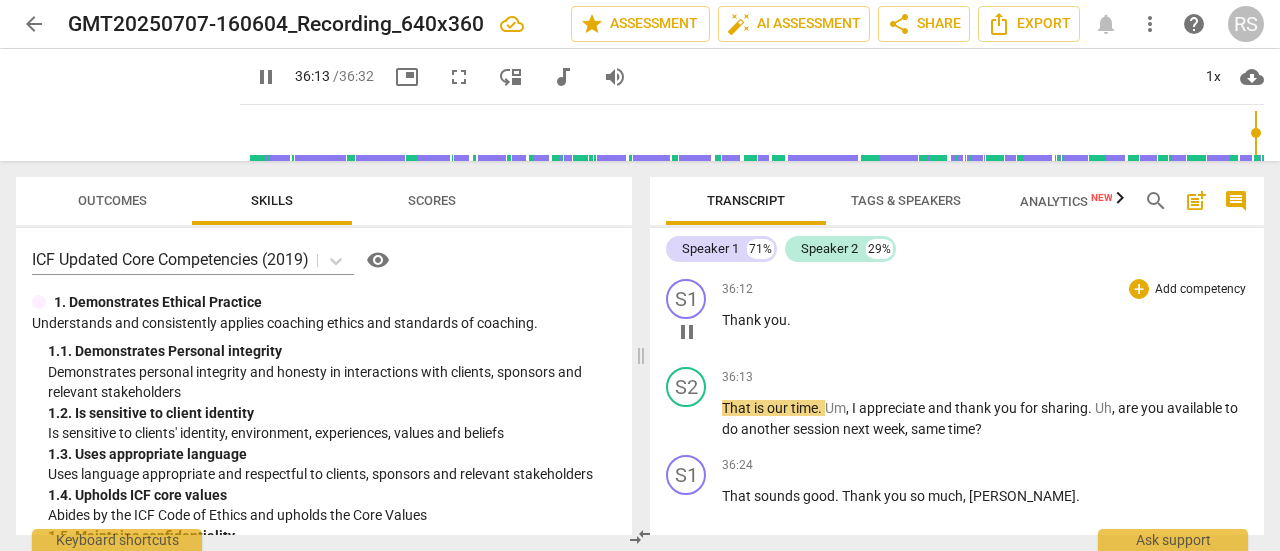 click on "36:12 + Add competency keyboard_arrow_right" at bounding box center [985, 289] 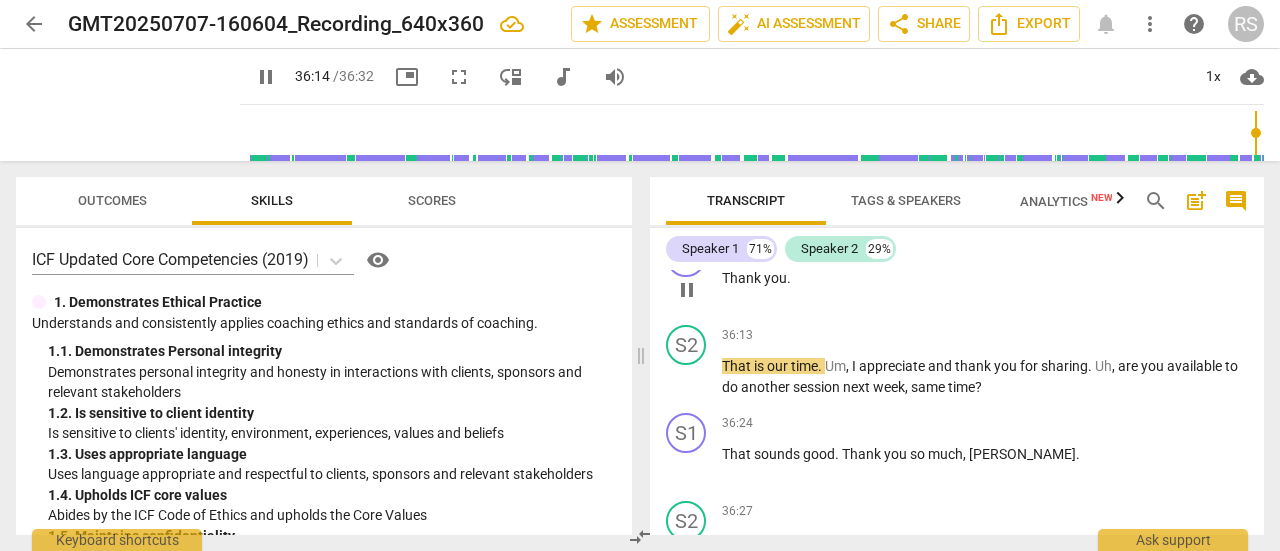 scroll, scrollTop: 11449, scrollLeft: 0, axis: vertical 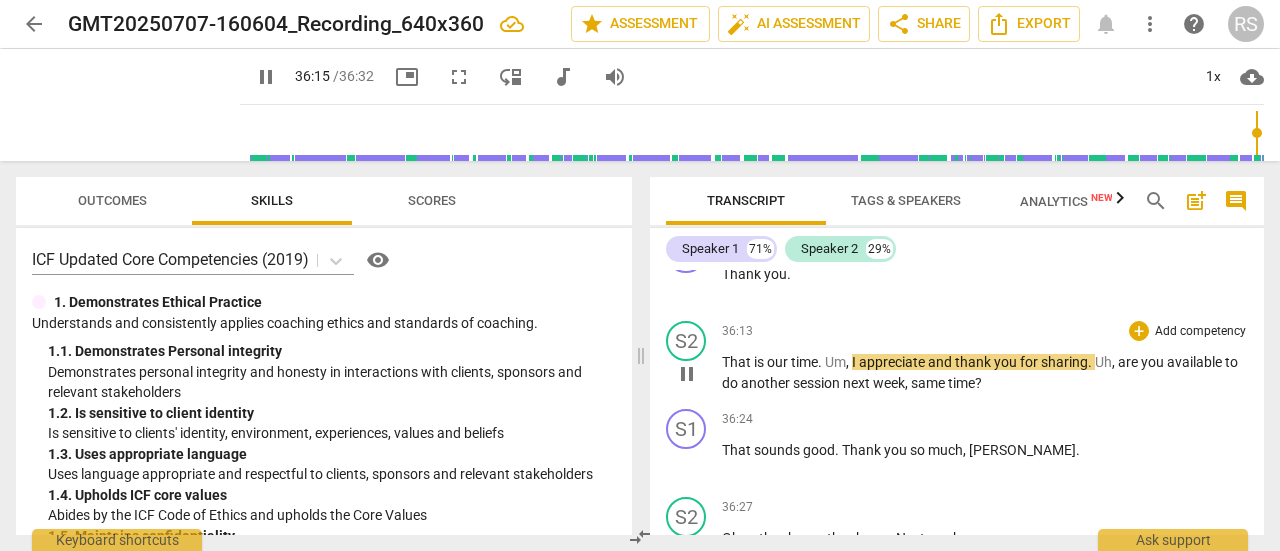 click on "That" at bounding box center [738, 362] 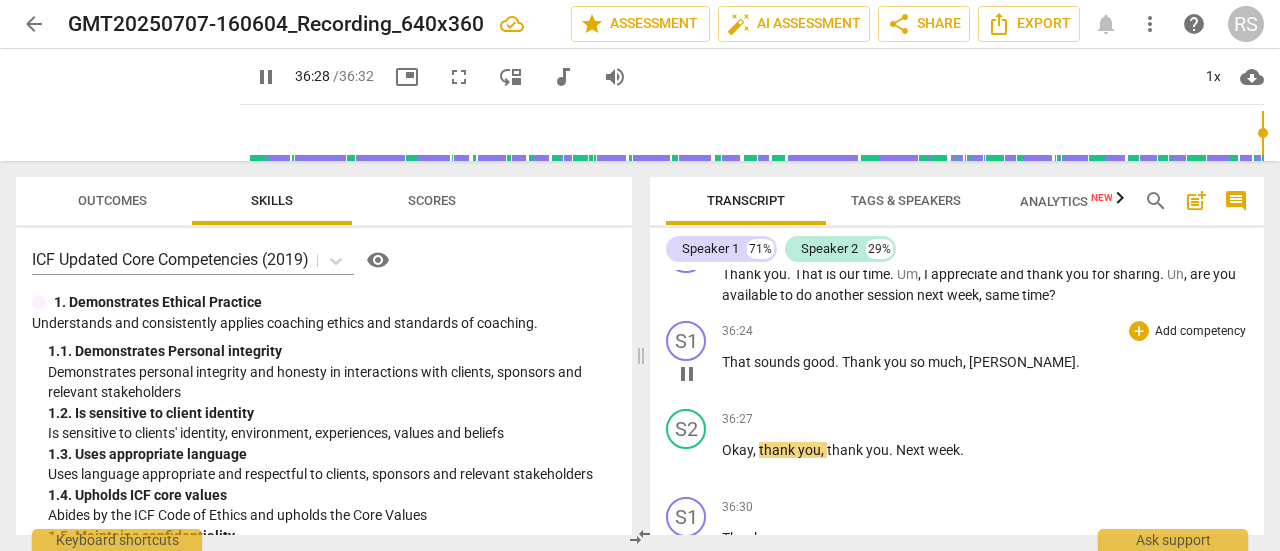 click on "play_arrow pause" at bounding box center [696, 374] 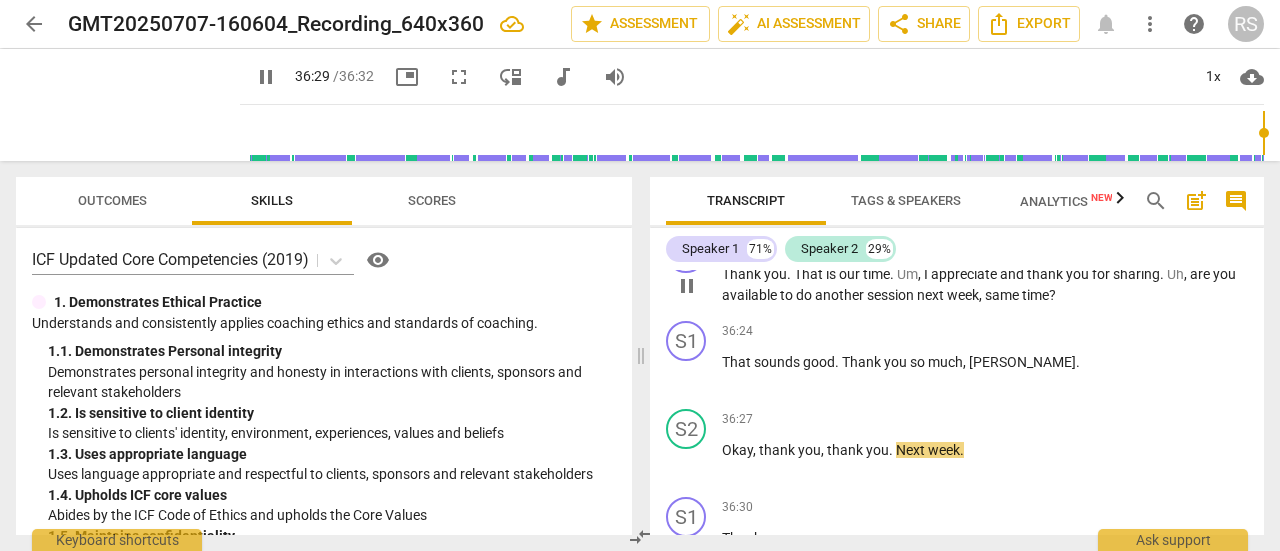 click on "Thank   you .   That   is   our   time .   Um ,   I   appreciate   and   thank   you   for   sharing .   Uh ,   are   you   available   to   do   another   session   next   week ,   same   time ?" at bounding box center [985, 284] 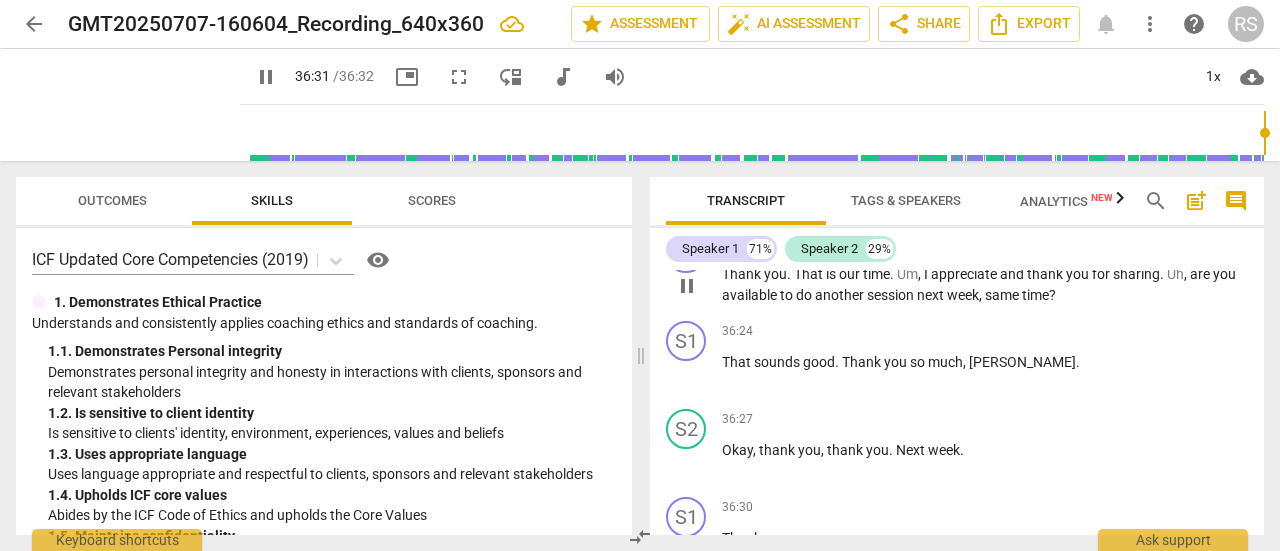 type on "2192" 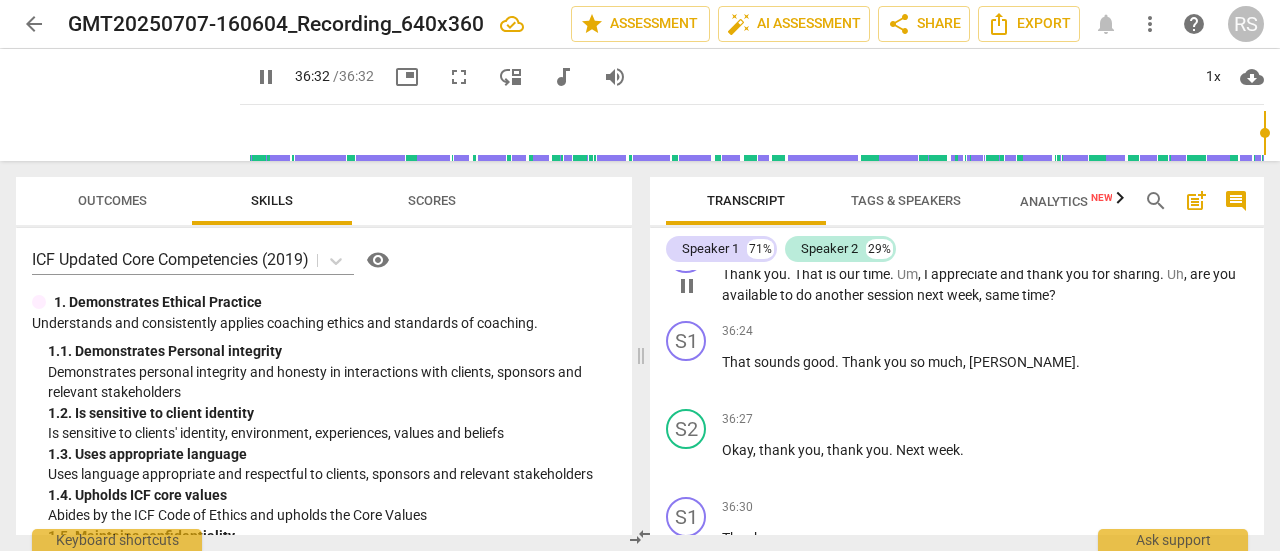 type 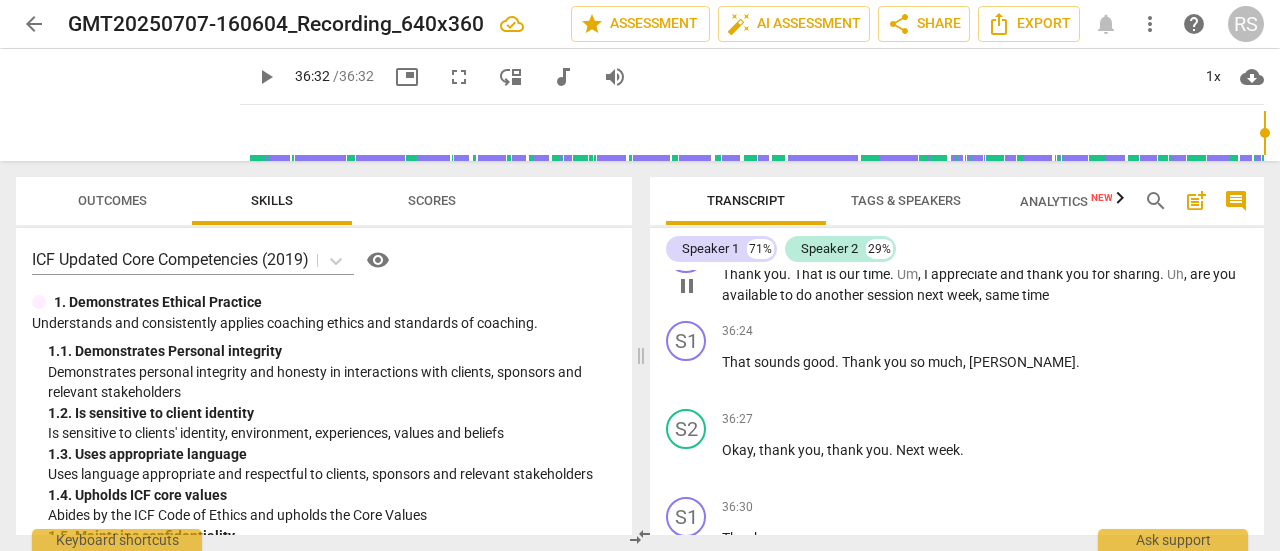 type on "2192" 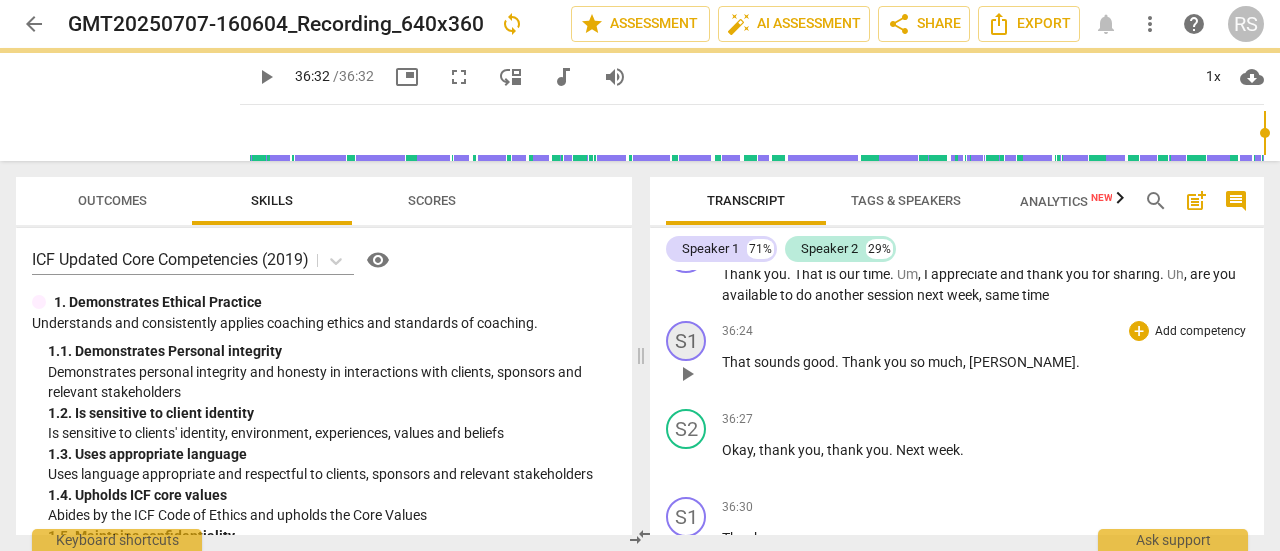 click on "S1" at bounding box center (686, 341) 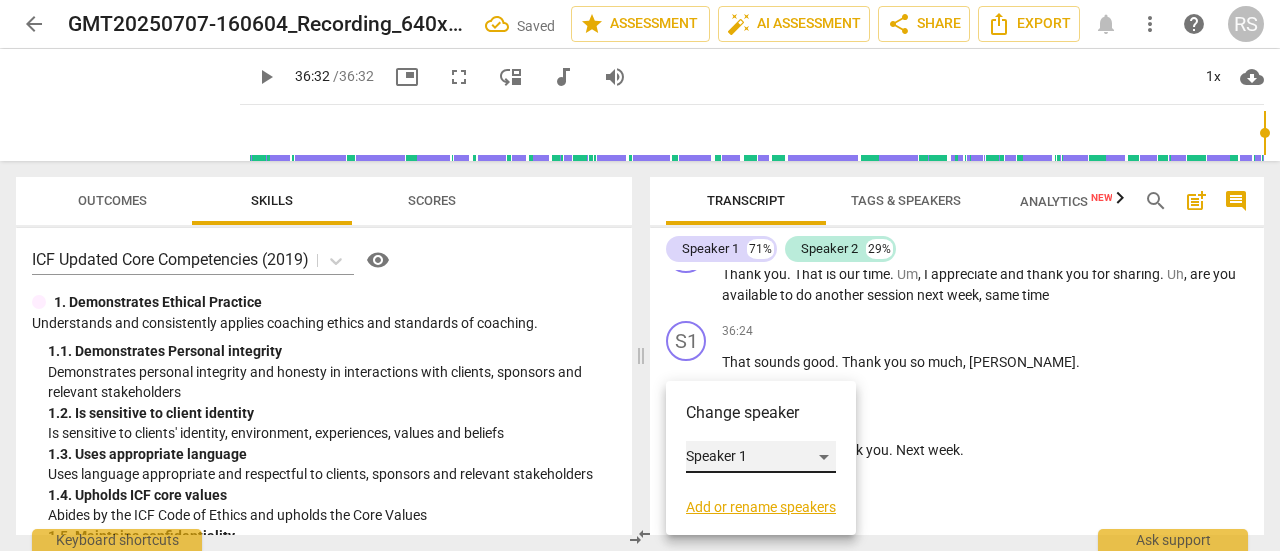 click on "Speaker 1" at bounding box center (761, 457) 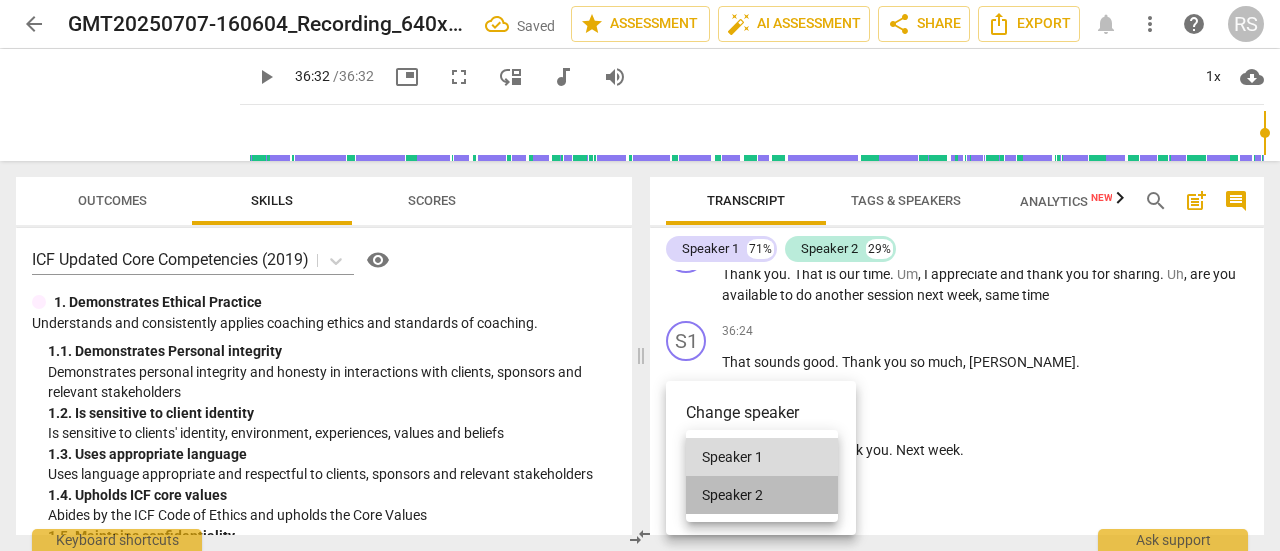 click on "Speaker 2" at bounding box center [762, 495] 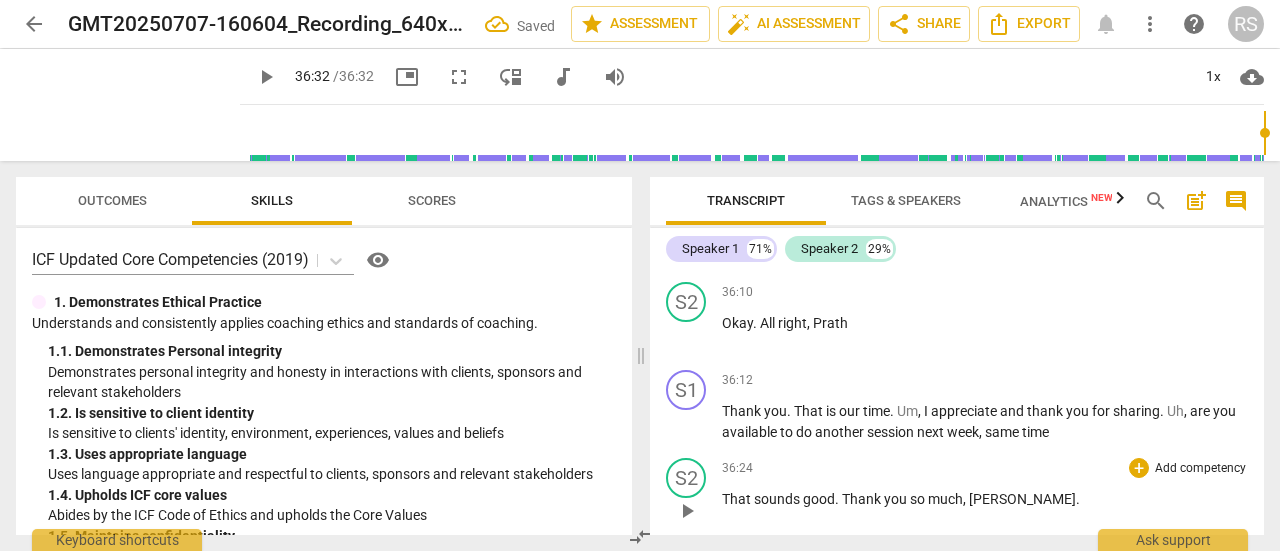 scroll, scrollTop: 11311, scrollLeft: 0, axis: vertical 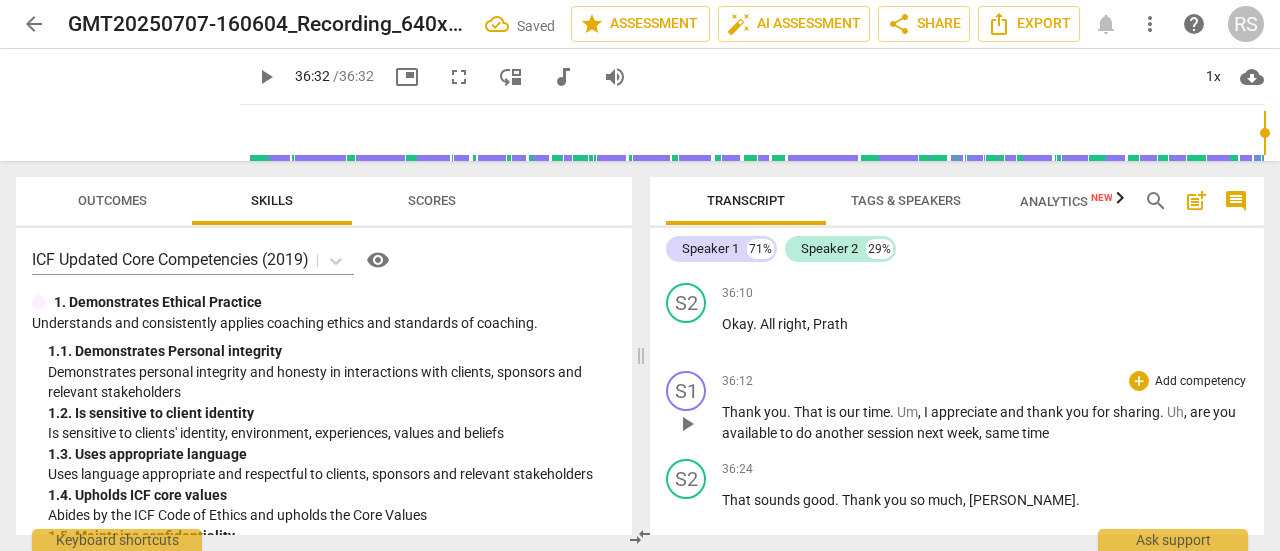 click on "Thank" at bounding box center [743, 412] 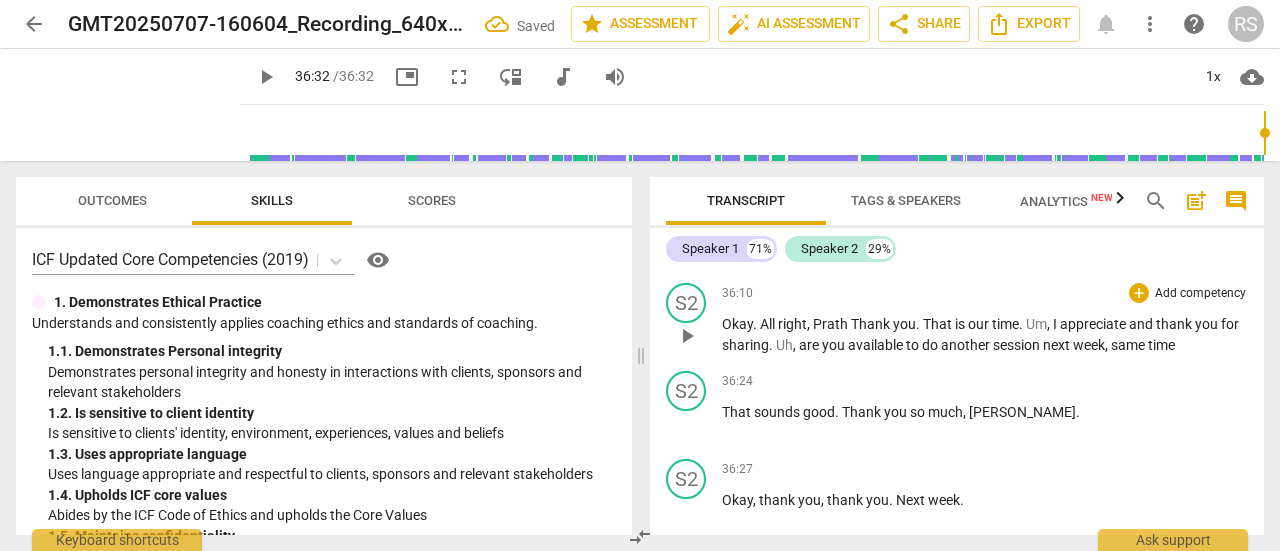 click on "Thank" at bounding box center [872, 324] 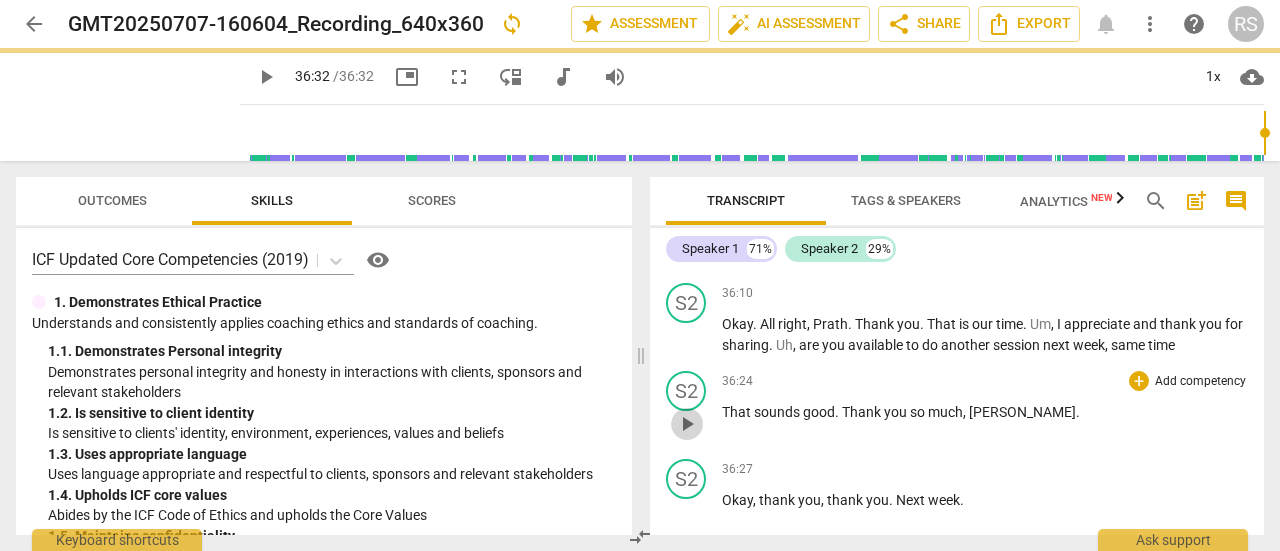 click on "play_arrow" at bounding box center (687, 424) 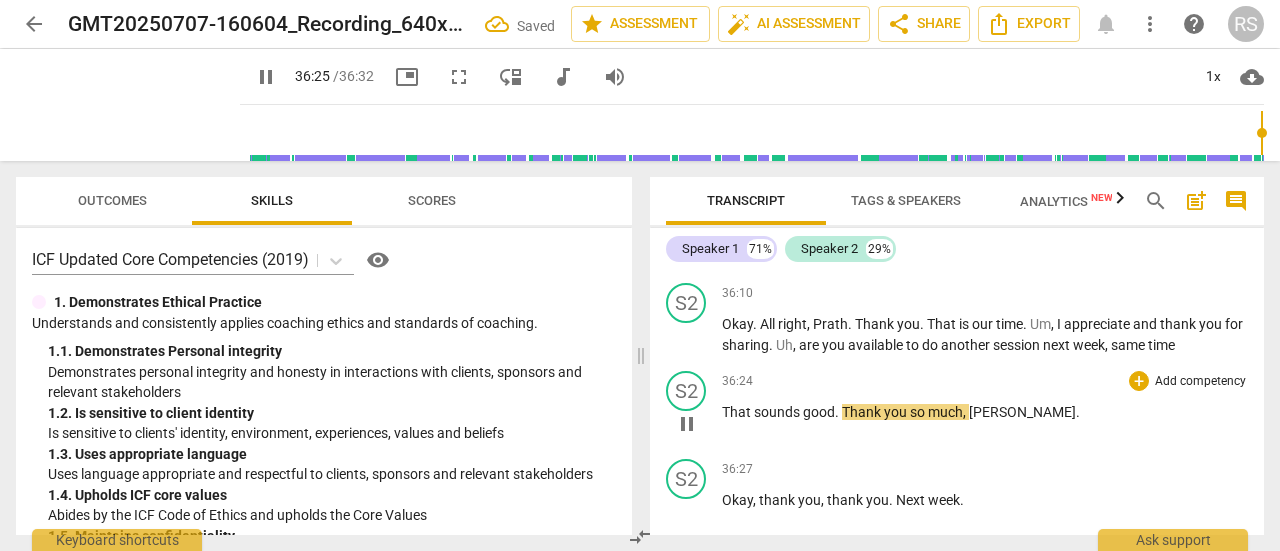 click on "S2 play_arrow pause" at bounding box center (694, 407) 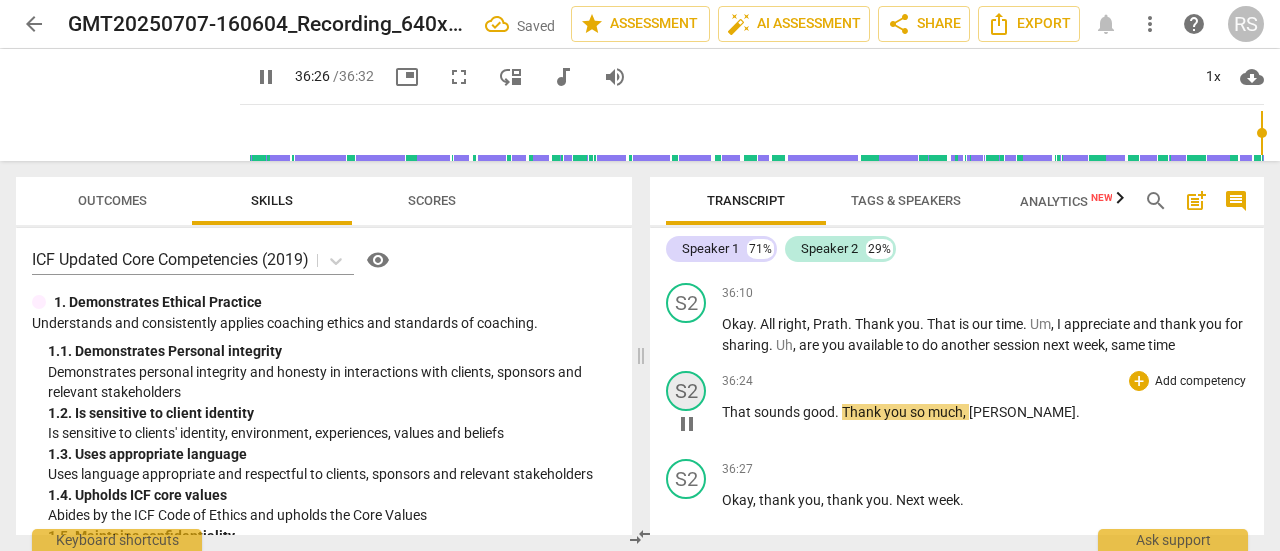 click on "S2" at bounding box center [686, 391] 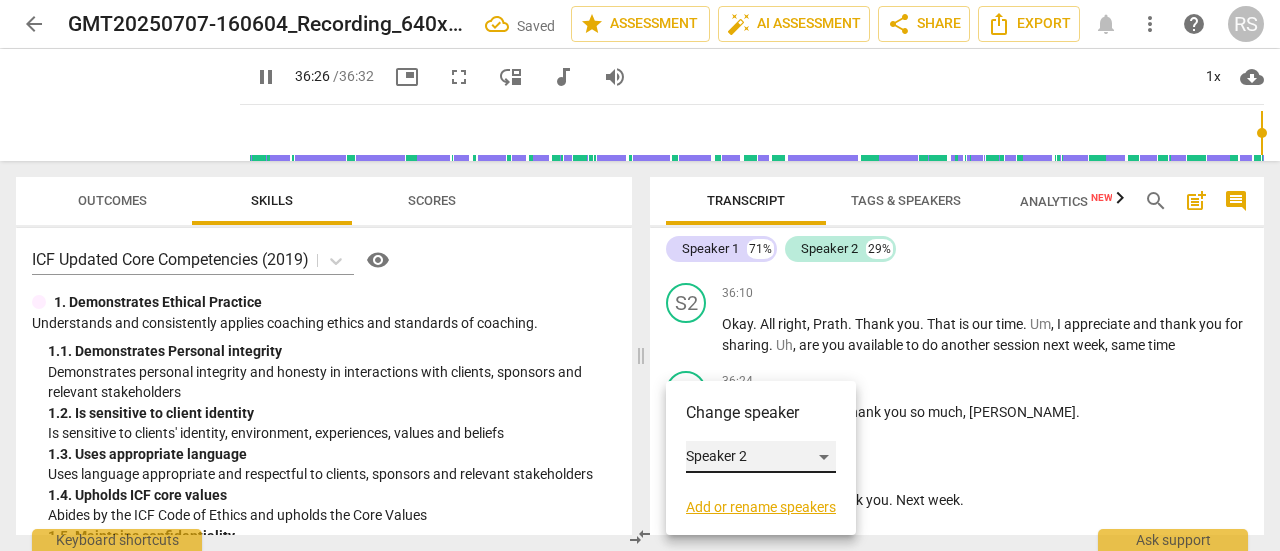 click on "Speaker 2" at bounding box center [761, 457] 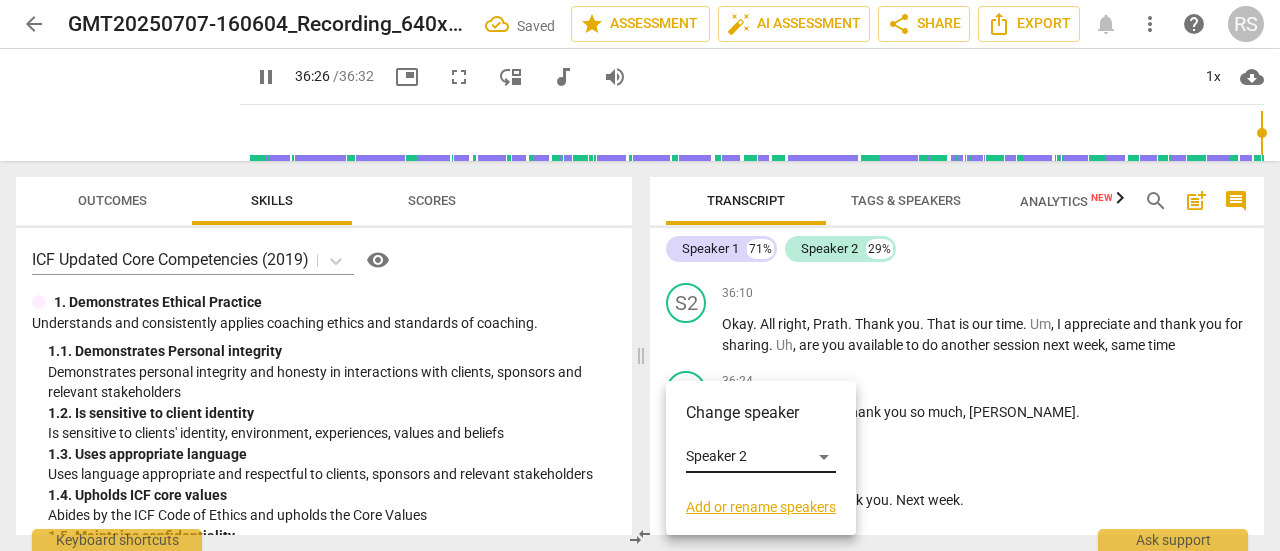 scroll, scrollTop: 11558, scrollLeft: 0, axis: vertical 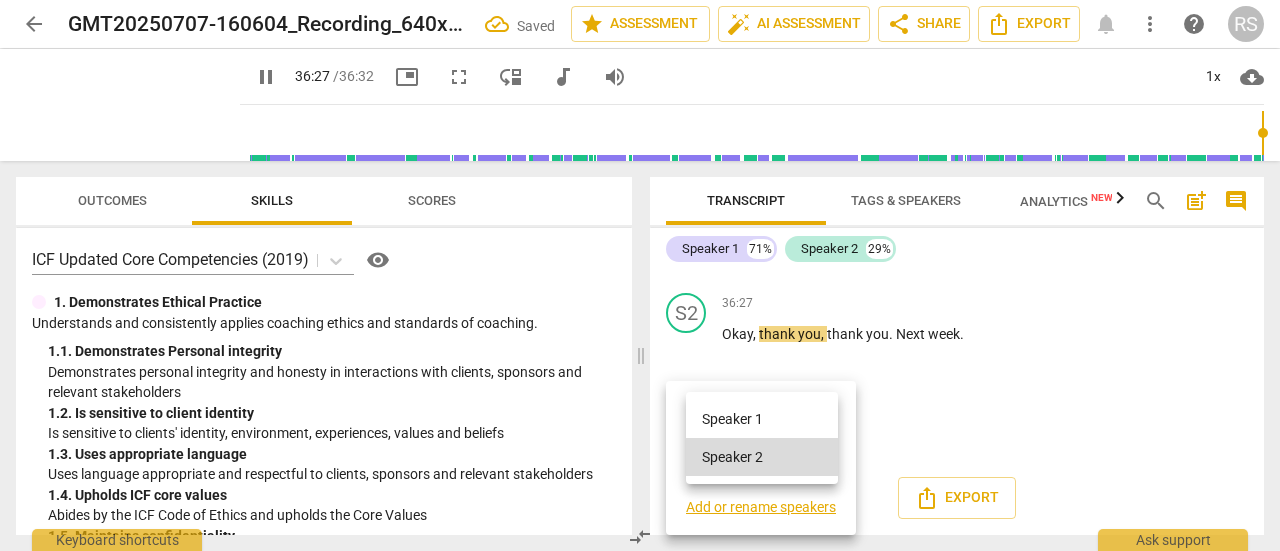 click on "Speaker 1" at bounding box center [762, 419] 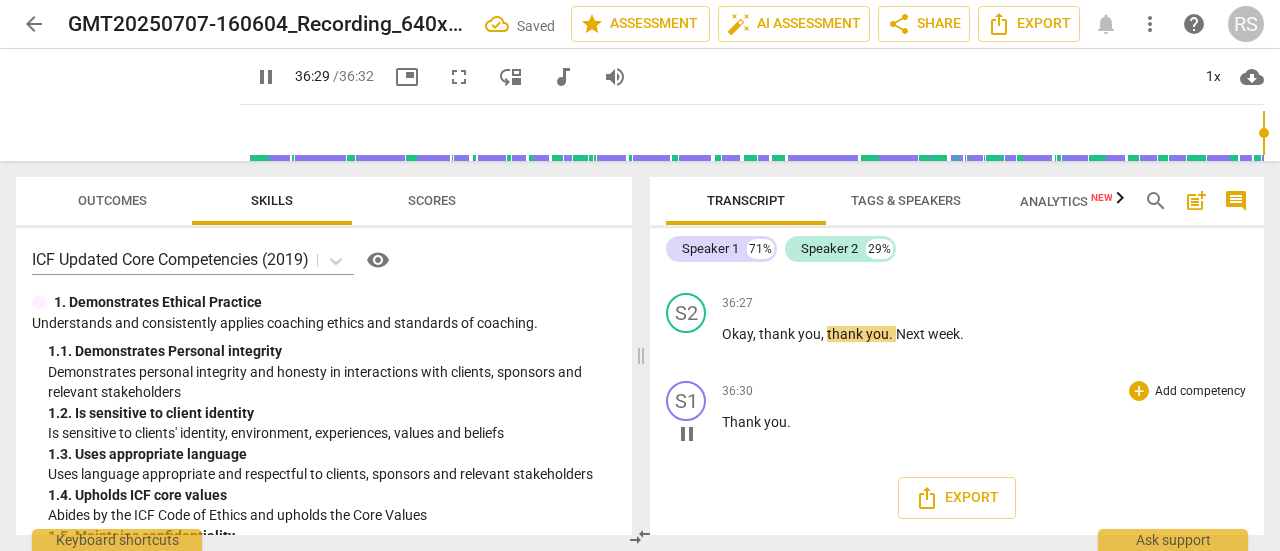 click on "Thank   you ." at bounding box center (985, 422) 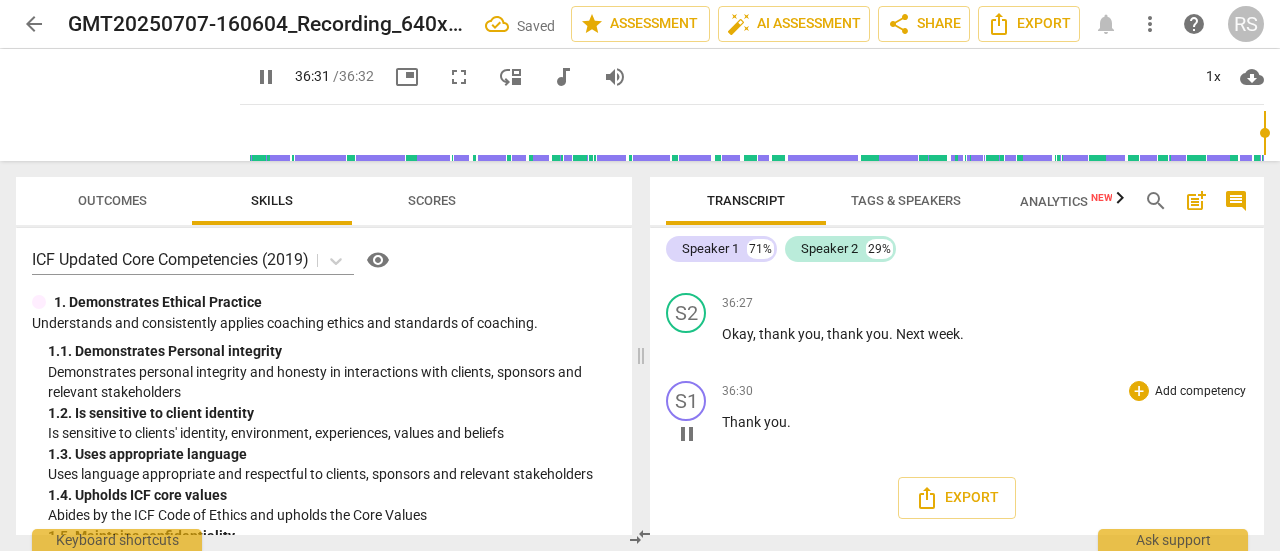 scroll, scrollTop: 11494, scrollLeft: 0, axis: vertical 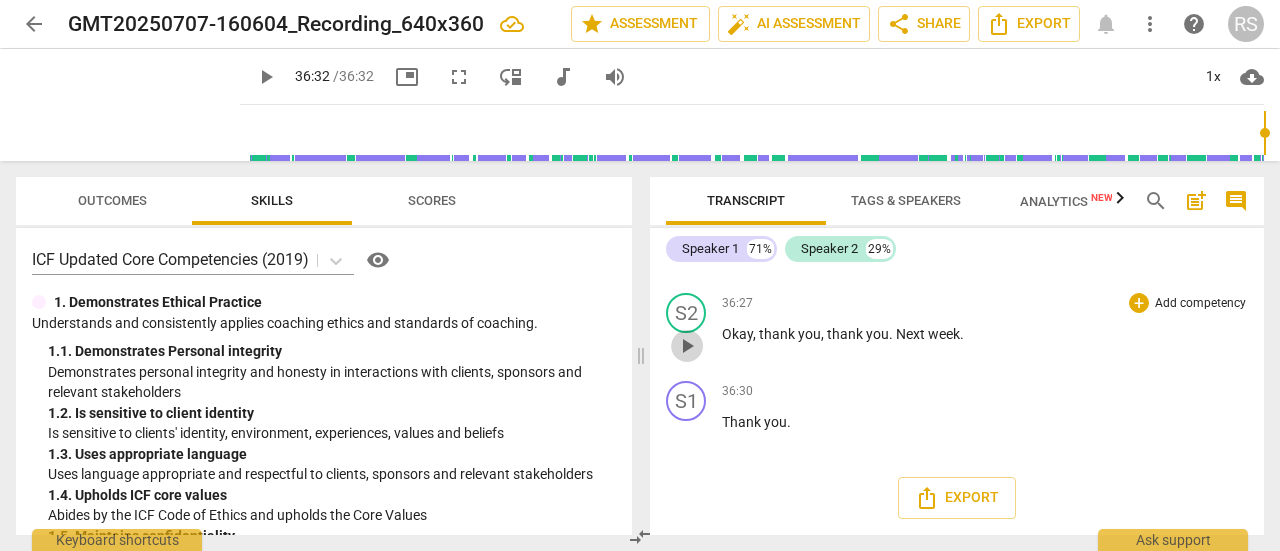 click on "play_arrow" at bounding box center [687, 346] 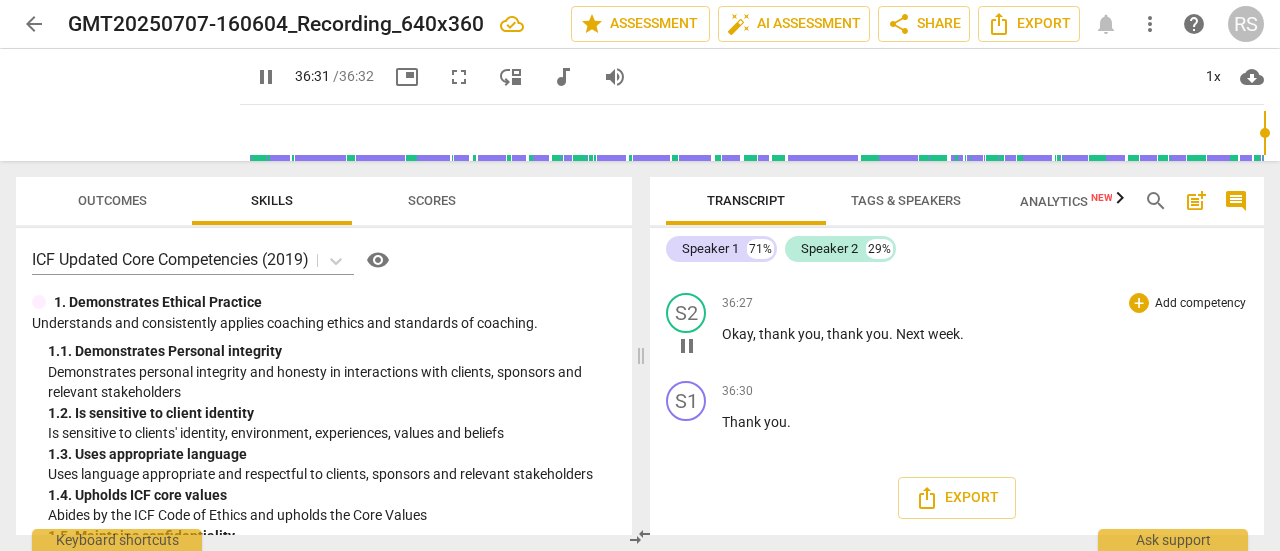 click on "," at bounding box center (824, 334) 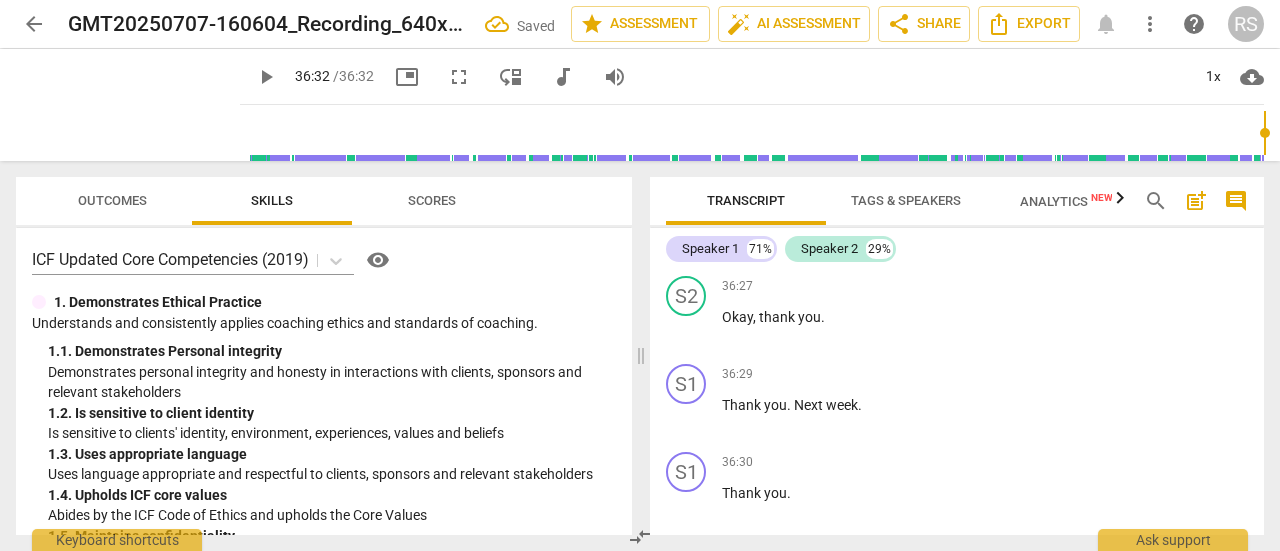 type on "2192" 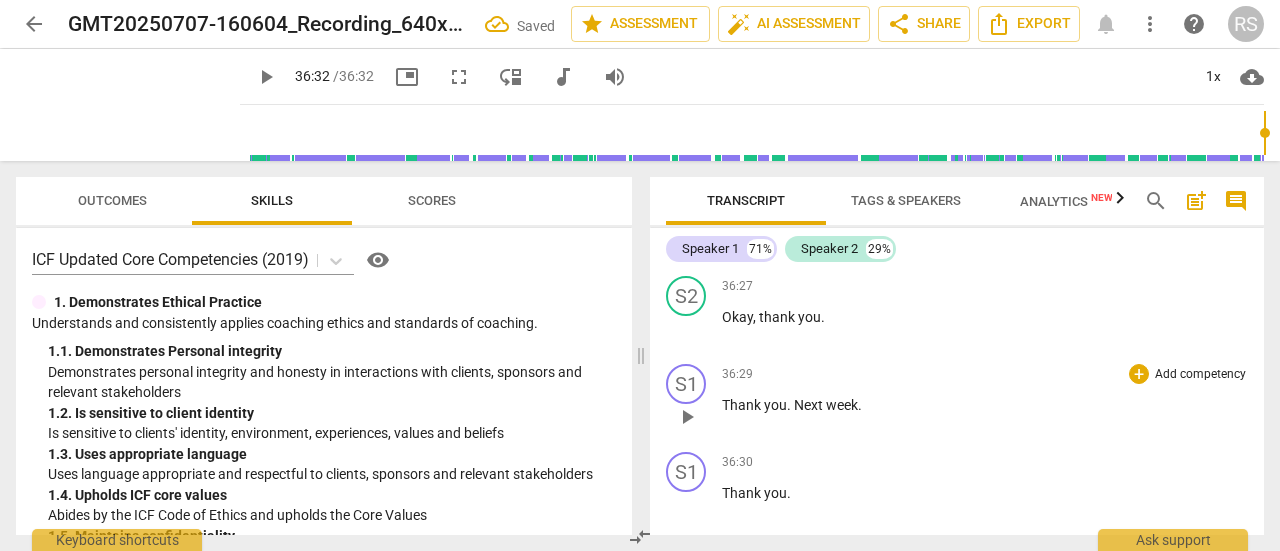 click on "Next" at bounding box center [810, 405] 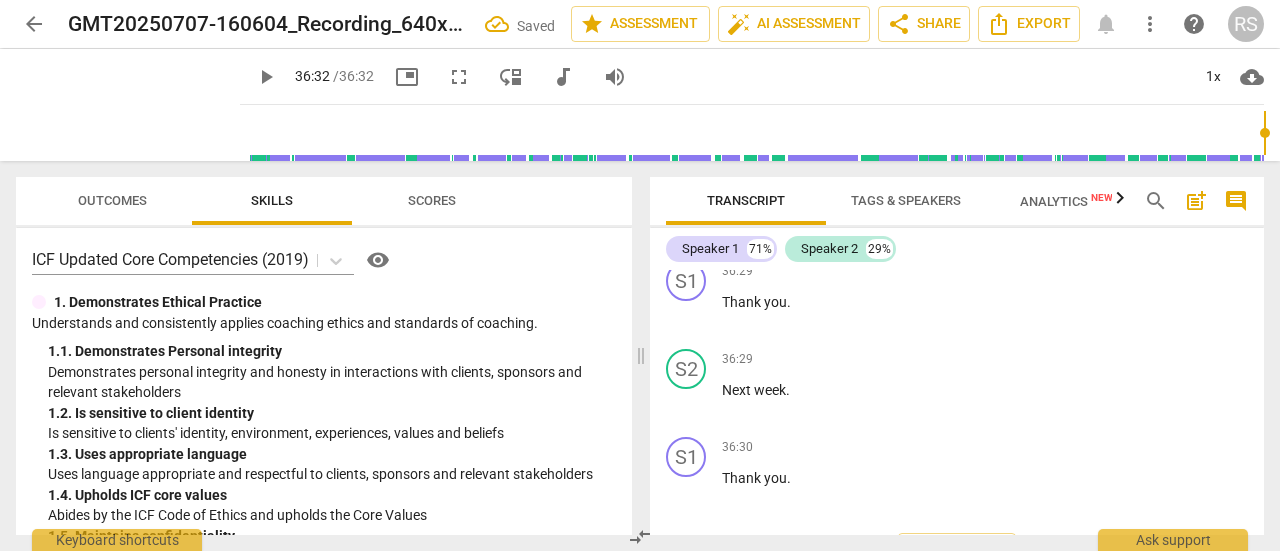 scroll, scrollTop: 11600, scrollLeft: 0, axis: vertical 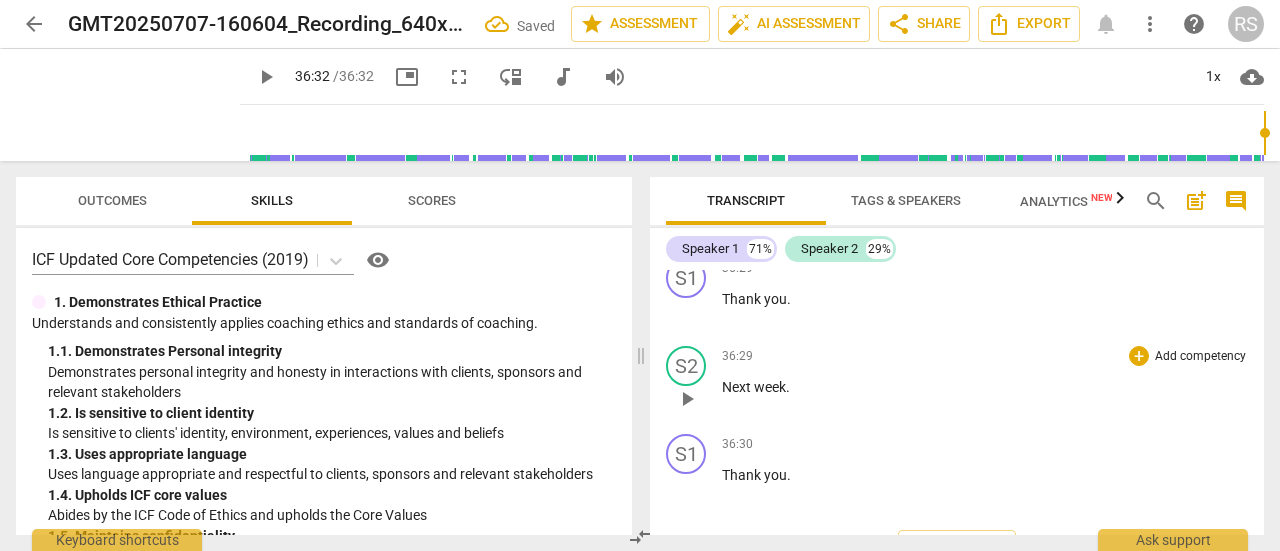 click on "Next" at bounding box center [738, 387] 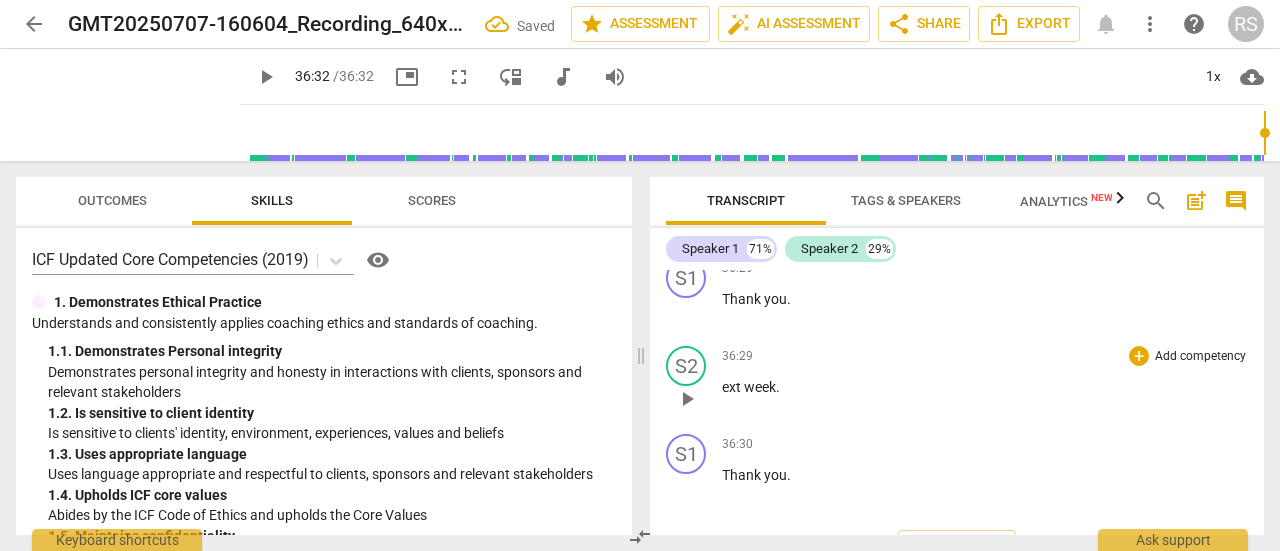 type 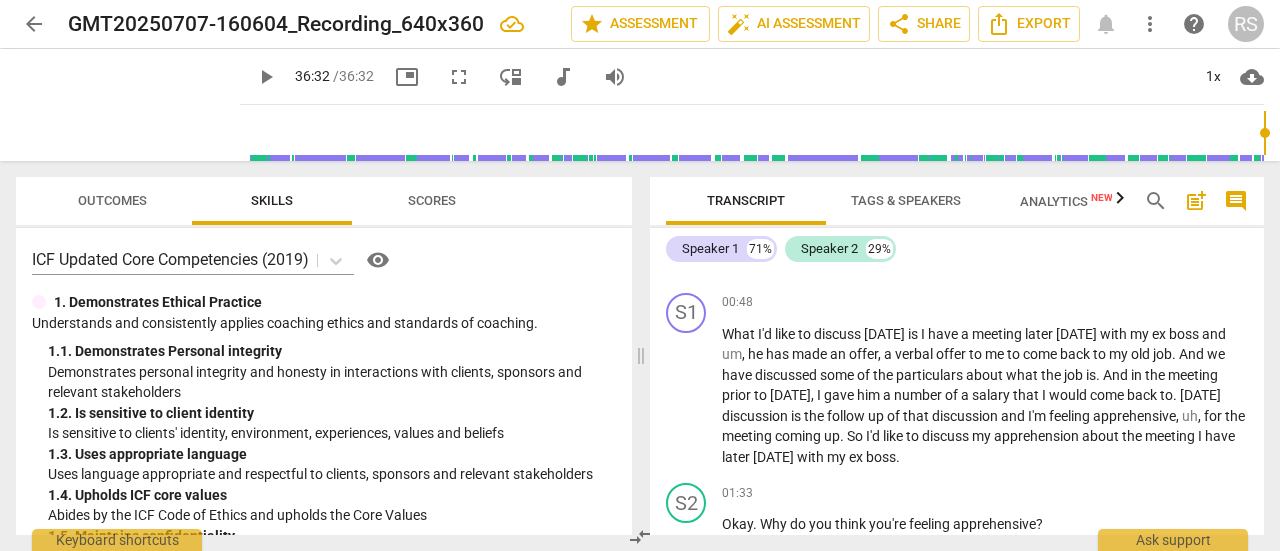 scroll, scrollTop: 0, scrollLeft: 0, axis: both 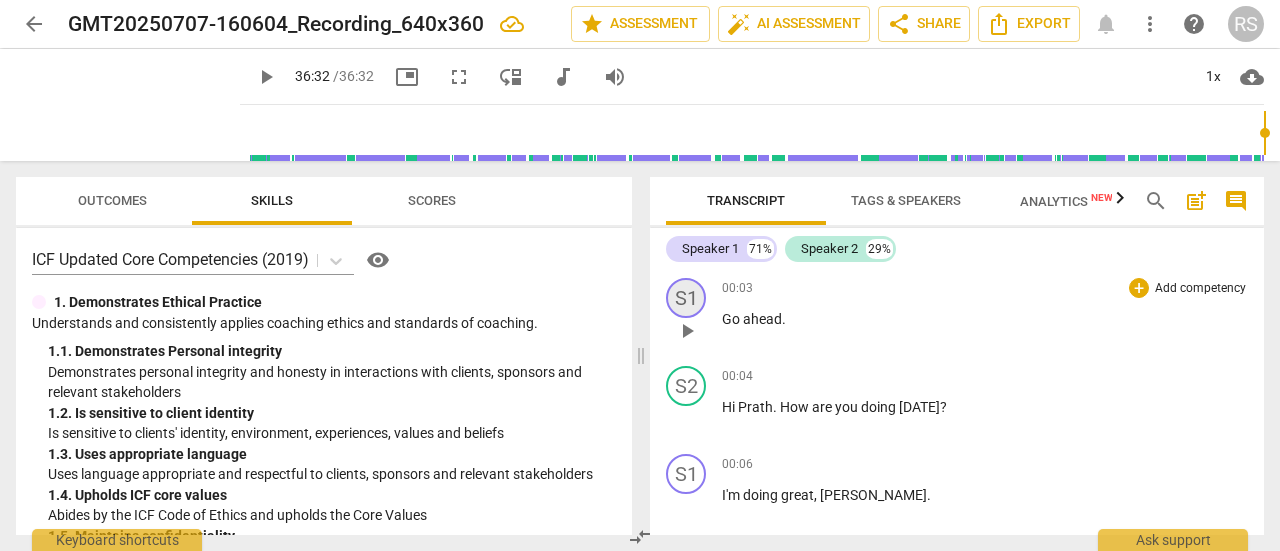 click on "S1" at bounding box center [686, 298] 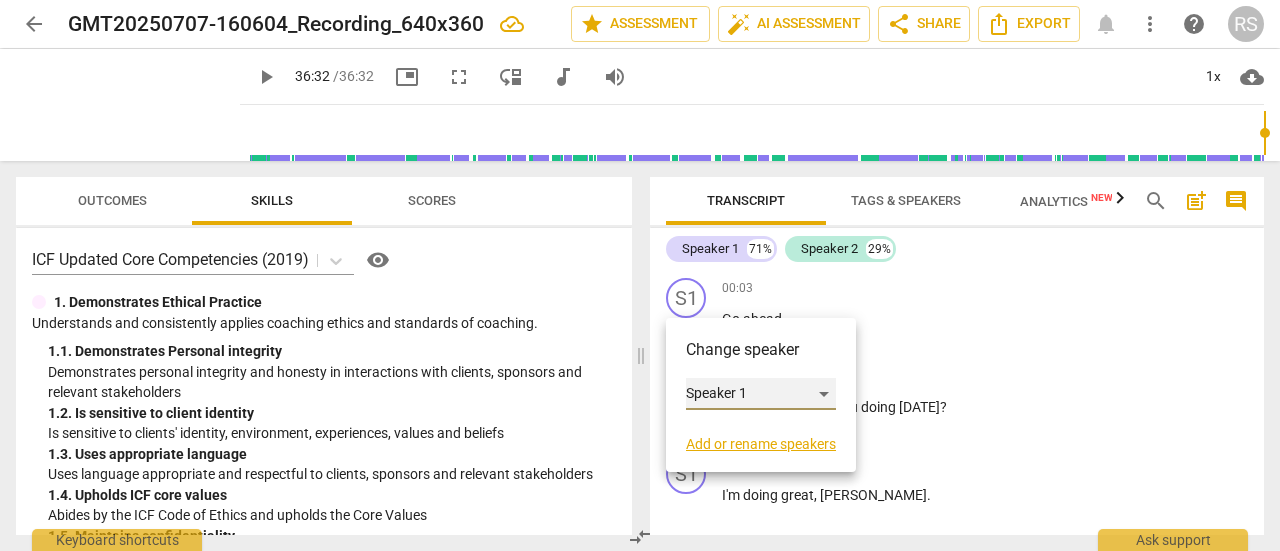 click on "Speaker 1" at bounding box center (761, 394) 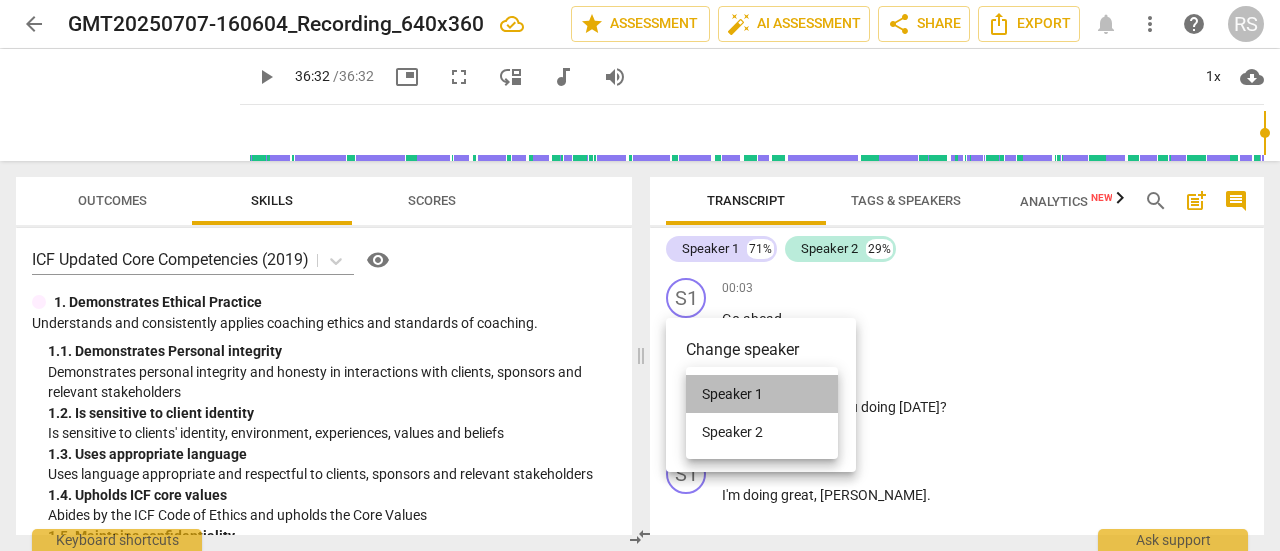 click on "Speaker 1" at bounding box center [762, 394] 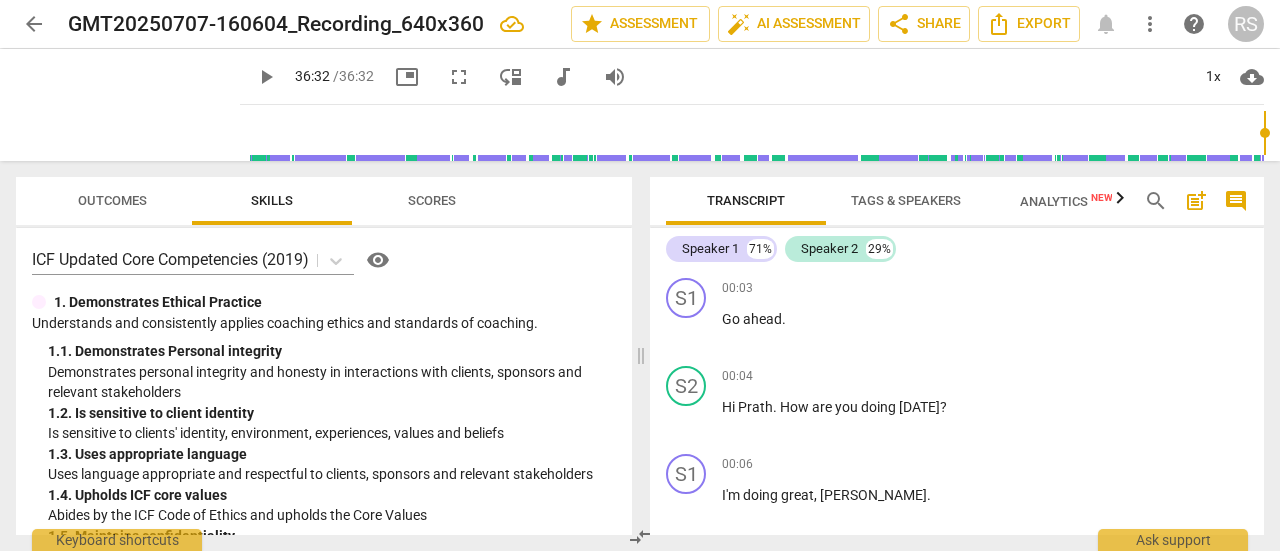 click on "Speaker 1" at bounding box center [743, 393] 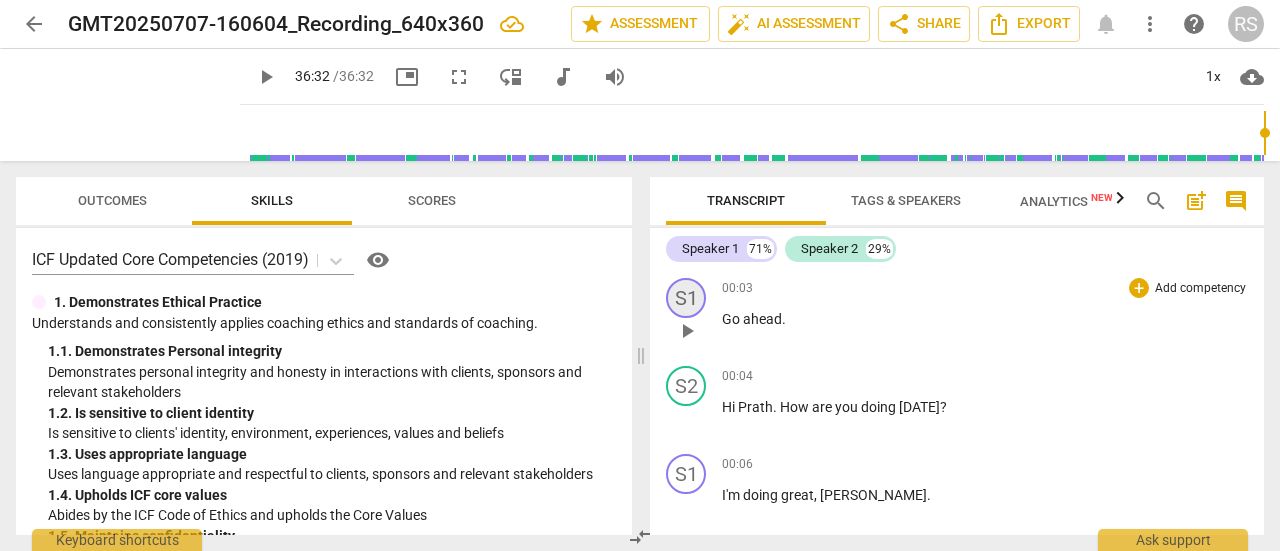 click on "S1" at bounding box center (686, 298) 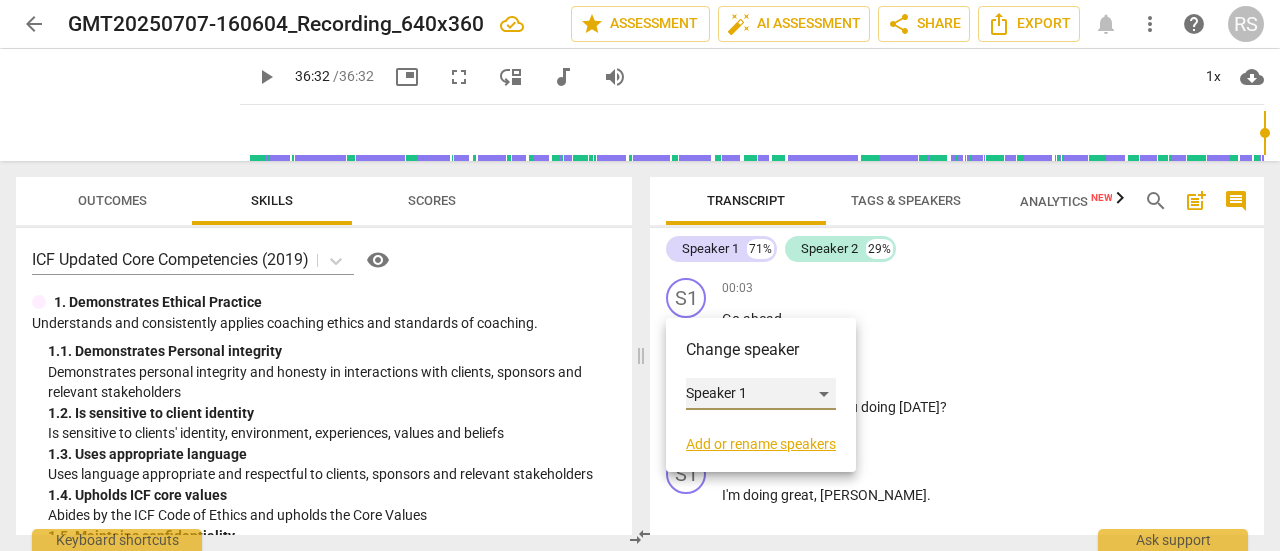 click on "Speaker 1" at bounding box center (761, 394) 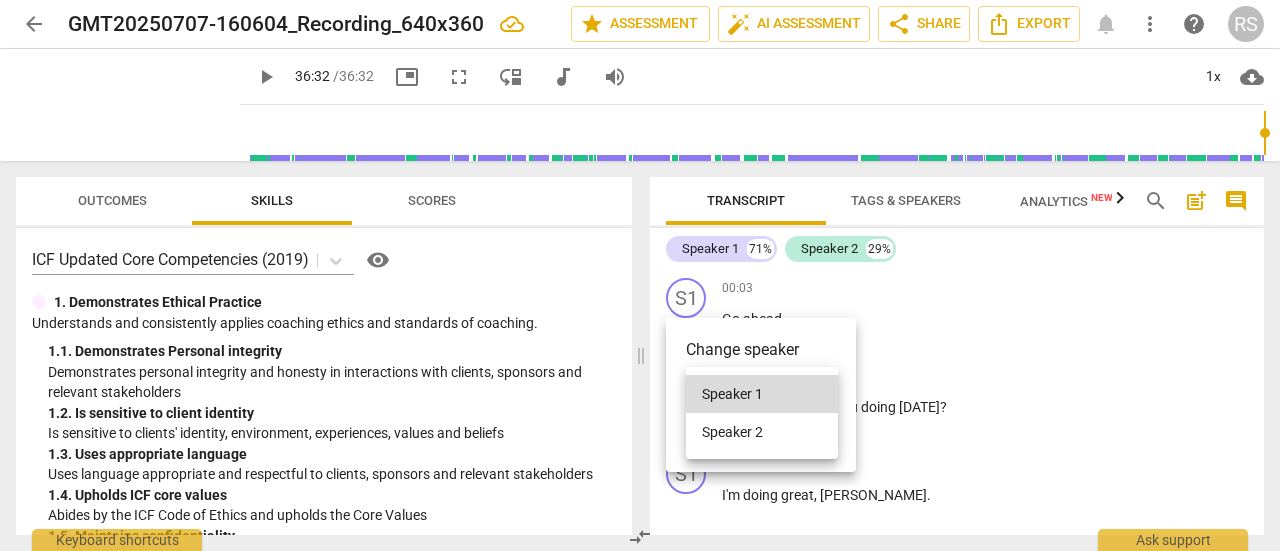 drag, startPoint x: 750, startPoint y: 399, endPoint x: 974, endPoint y: 474, distance: 236.22235 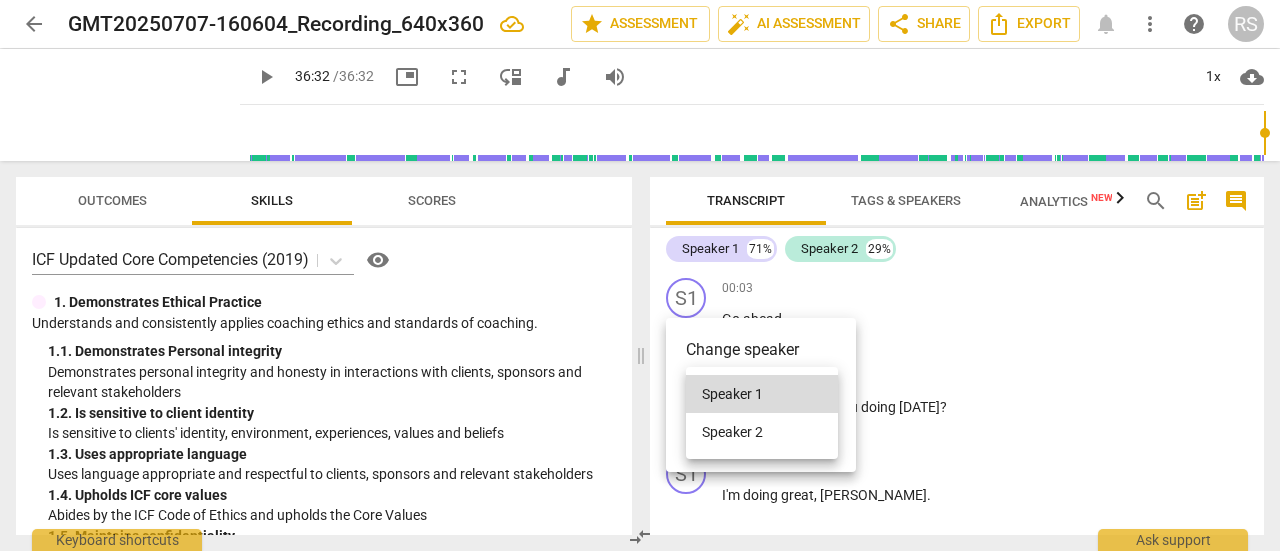 click at bounding box center [640, 275] 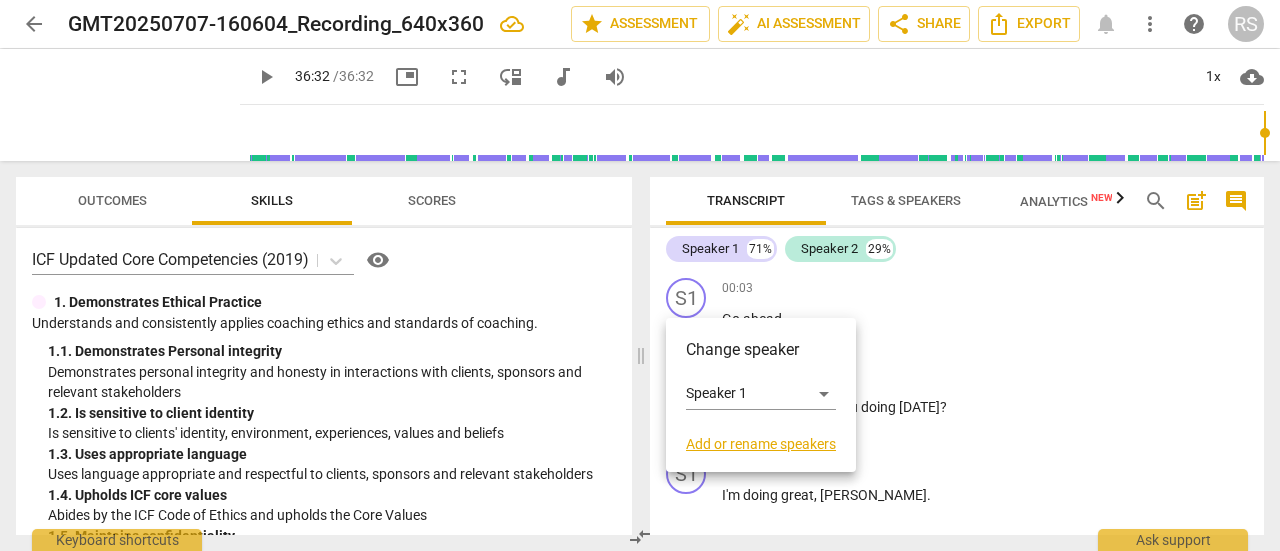 click on "Add or rename speakers" at bounding box center (761, 444) 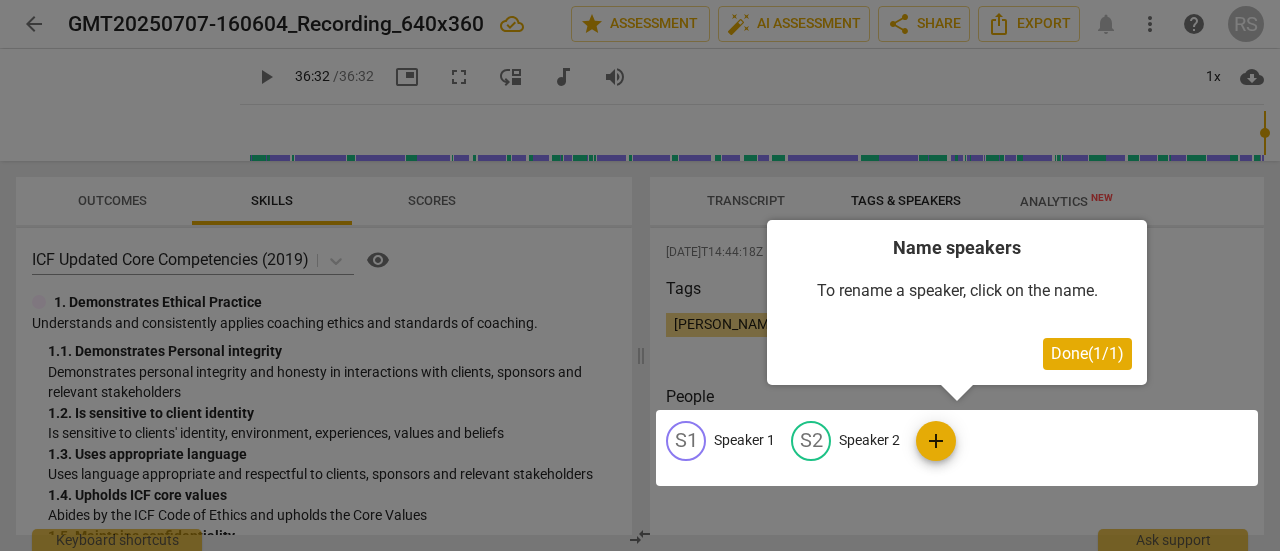 click at bounding box center (957, 448) 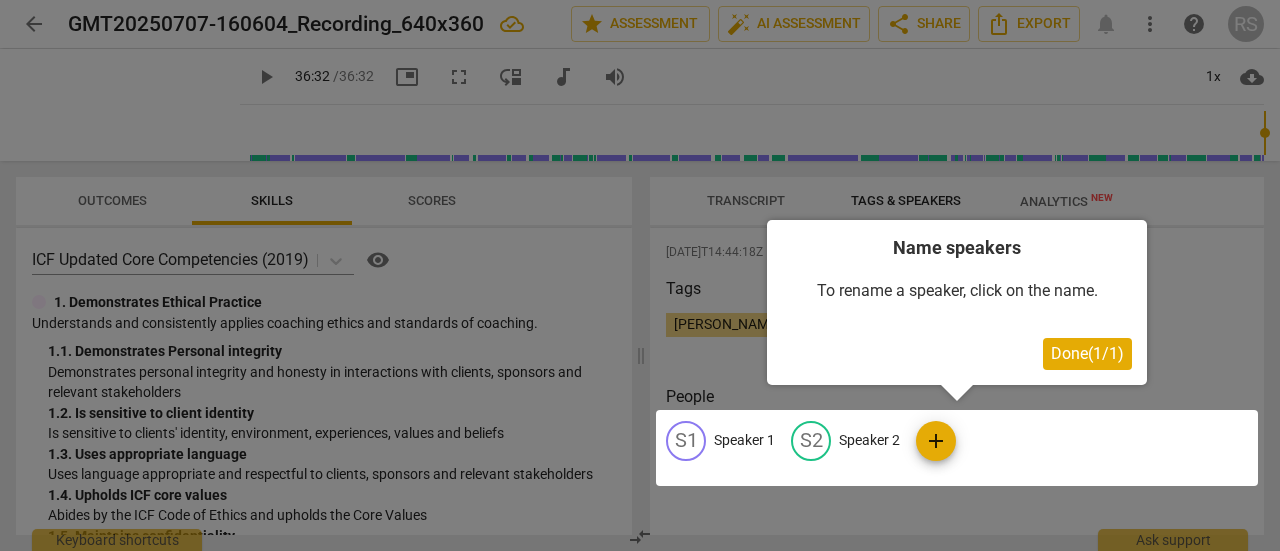 click at bounding box center (957, 448) 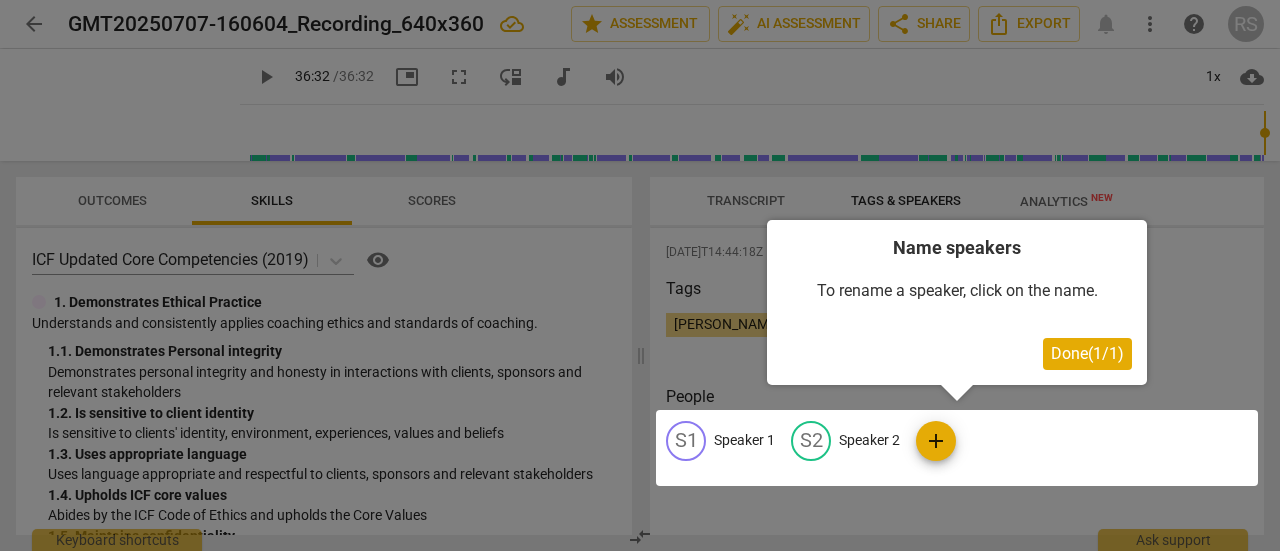 click at bounding box center [957, 448] 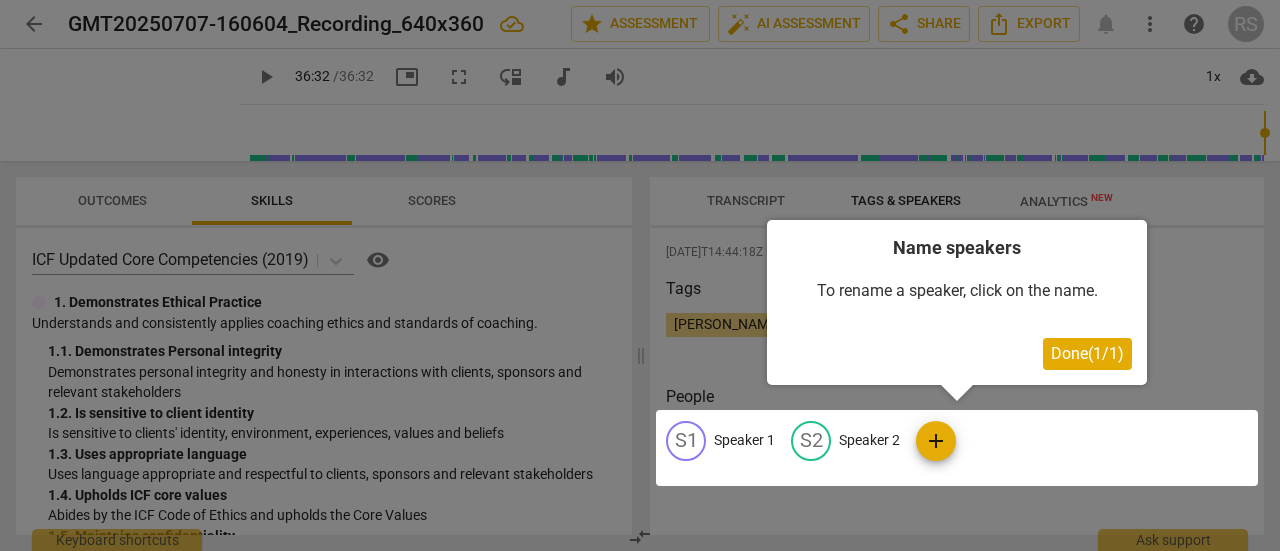 click at bounding box center [957, 448] 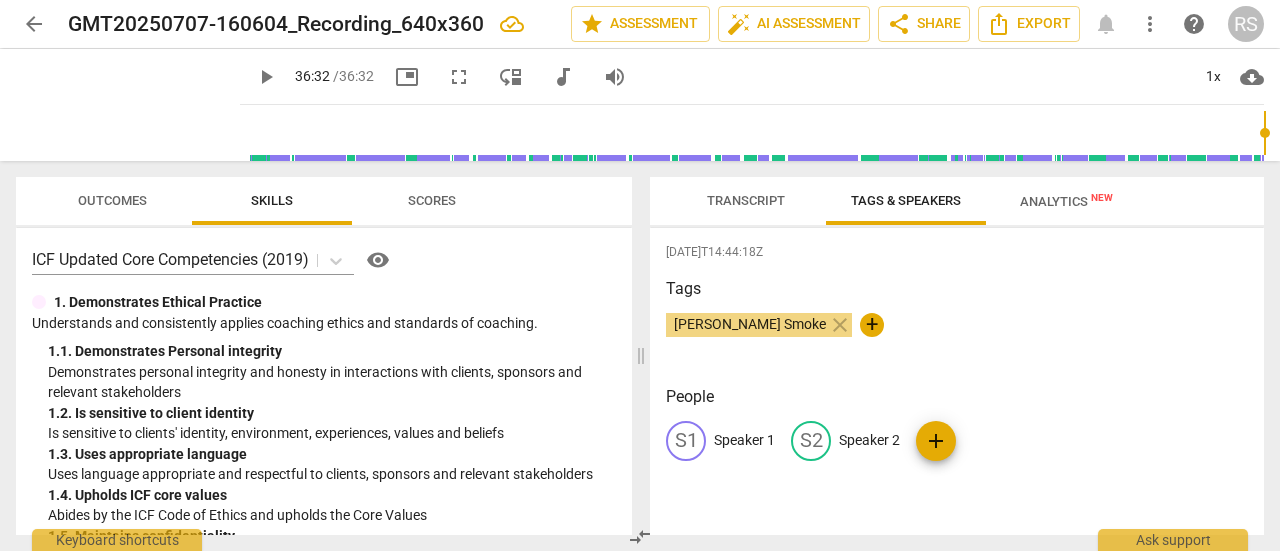 click on "Speaker 1" at bounding box center [744, 440] 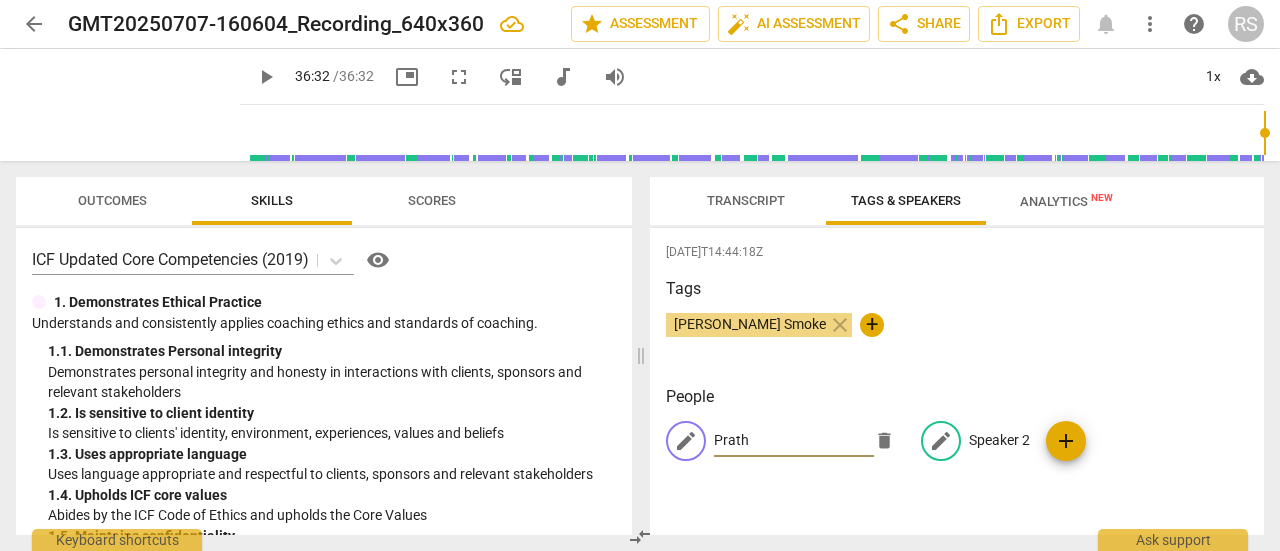 type on "Prath" 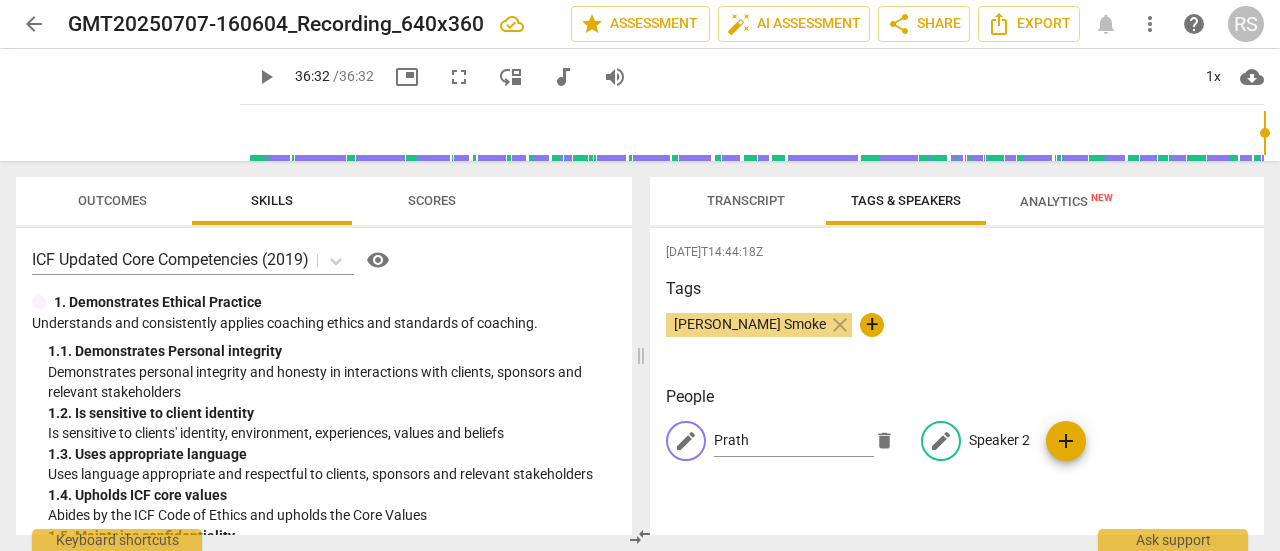 click on "Speaker 2" at bounding box center (999, 440) 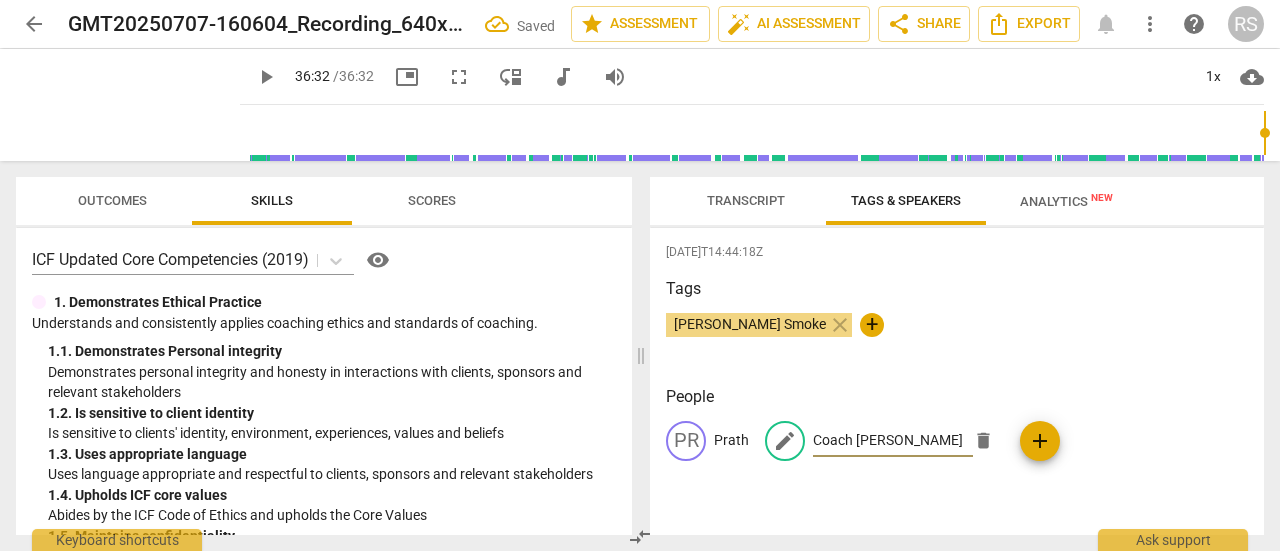 type on "Coach Gina" 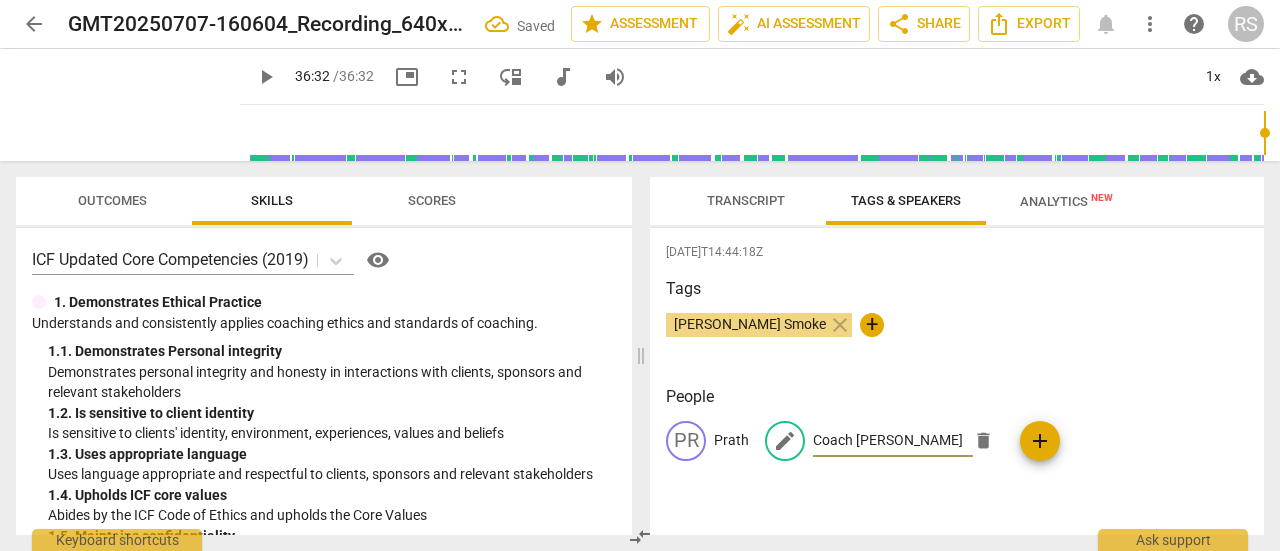 click on "Regina Smoke close +" at bounding box center (957, 333) 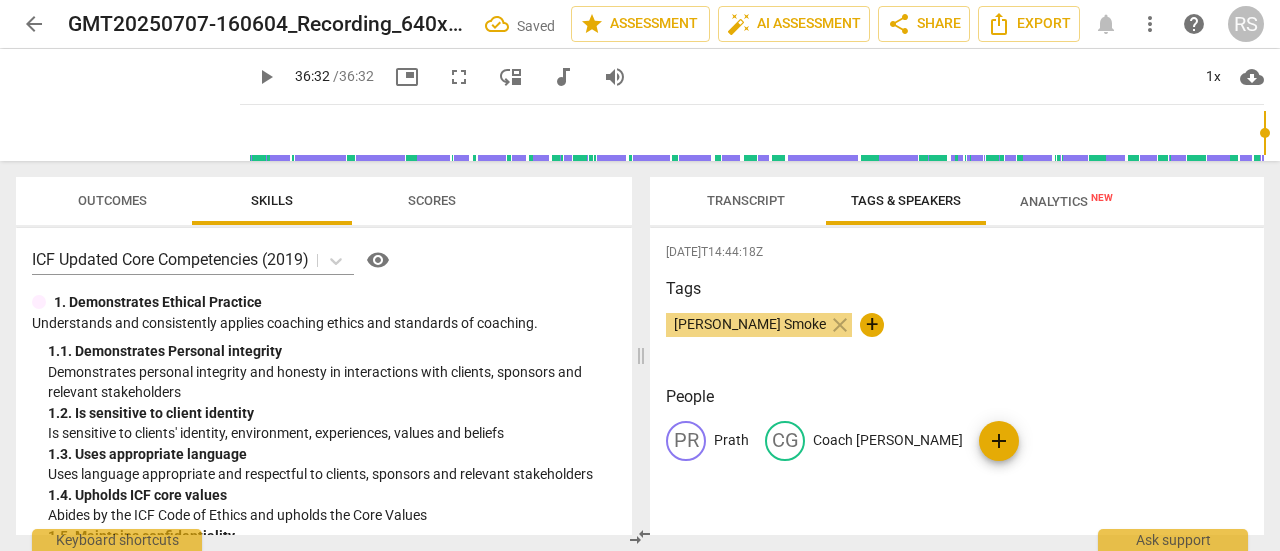 click on "Transcript" at bounding box center (746, 200) 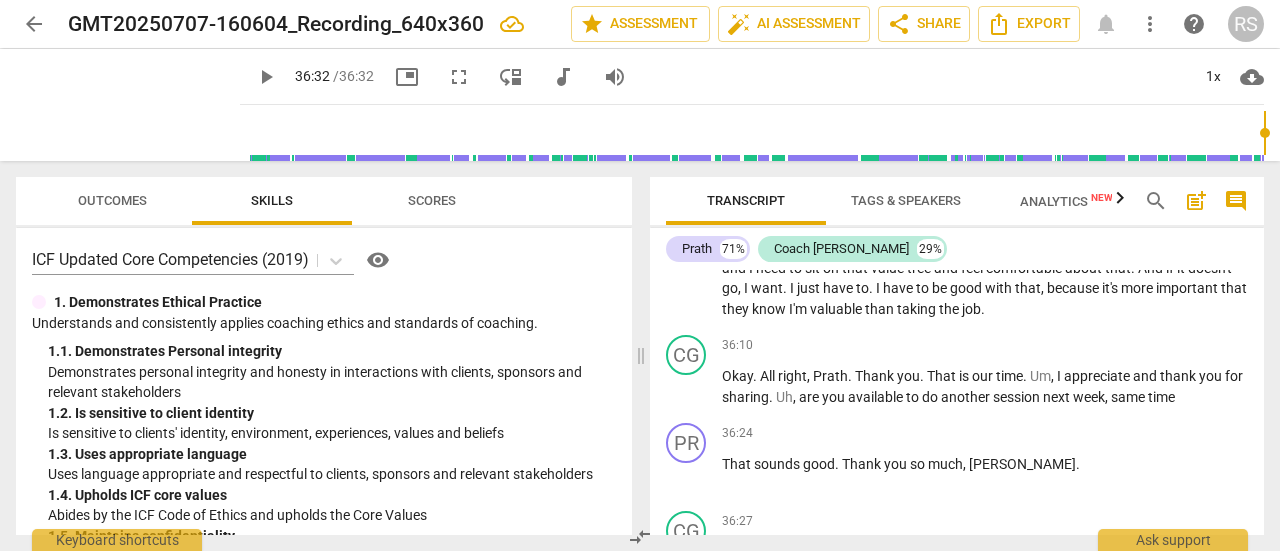 scroll, scrollTop: 11734, scrollLeft: 0, axis: vertical 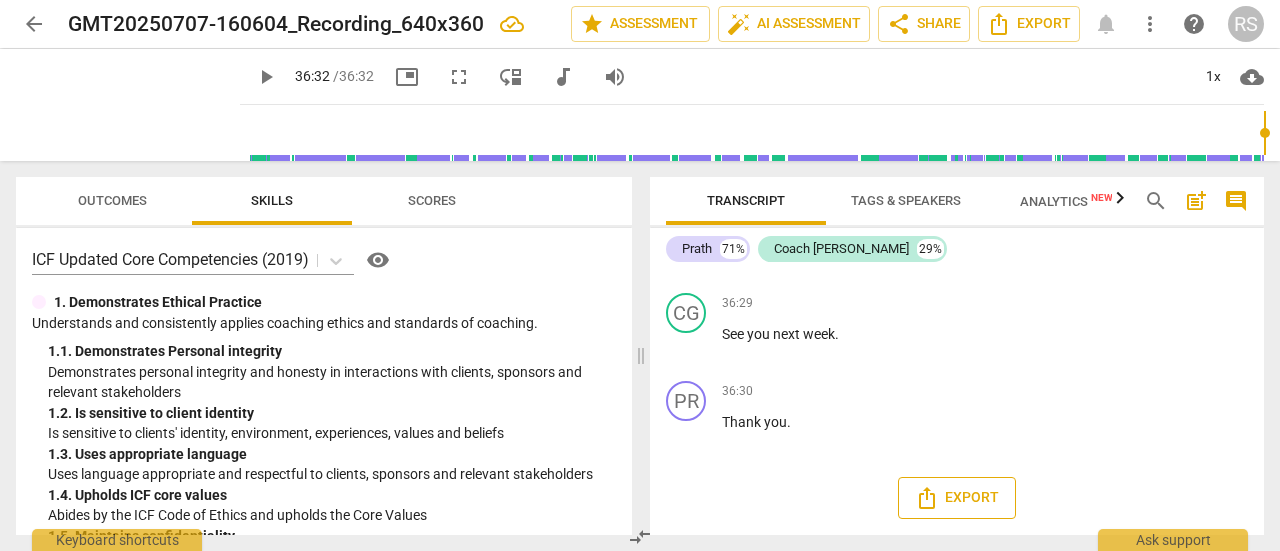 click on "Export" at bounding box center (957, 498) 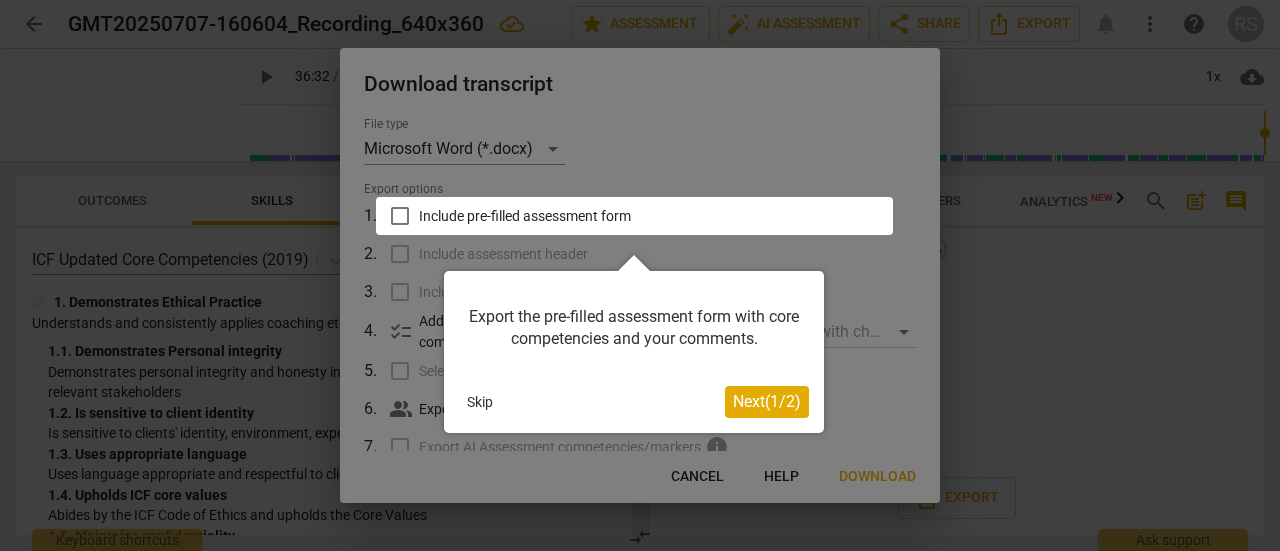 click on "Next  ( 1 / 2 )" at bounding box center [767, 401] 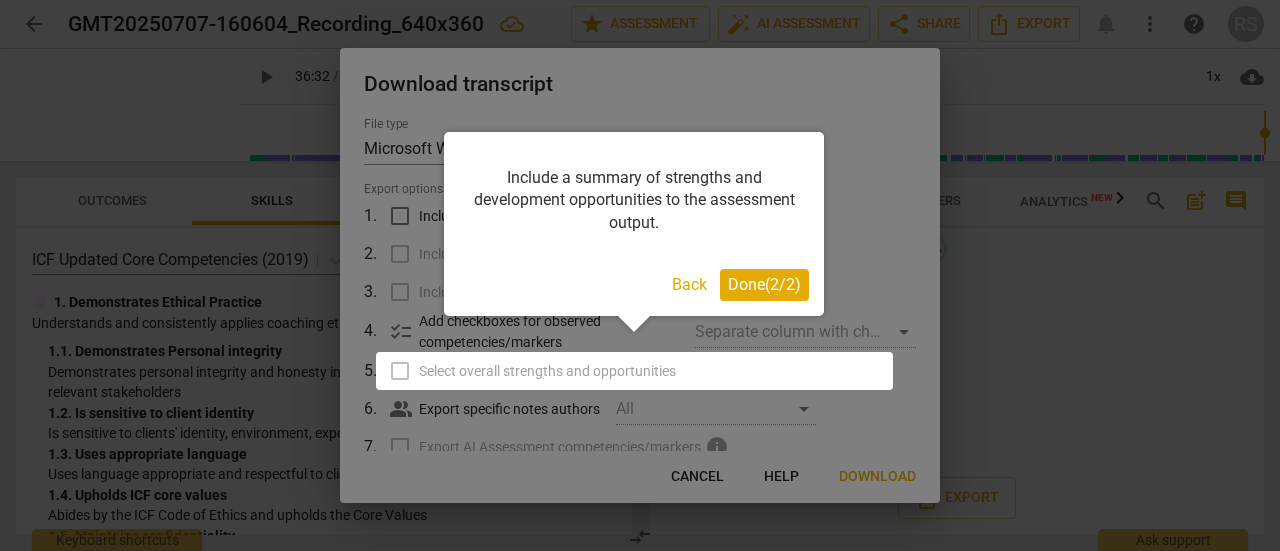 click on "Done  ( 2 / 2 )" at bounding box center (764, 284) 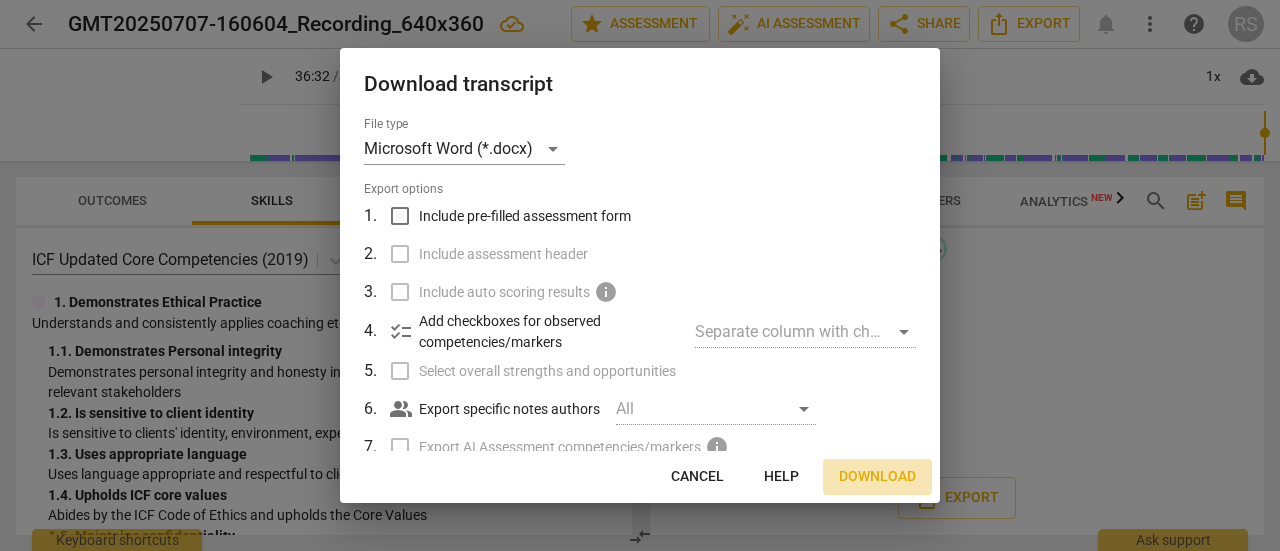 click on "Download" at bounding box center [877, 477] 